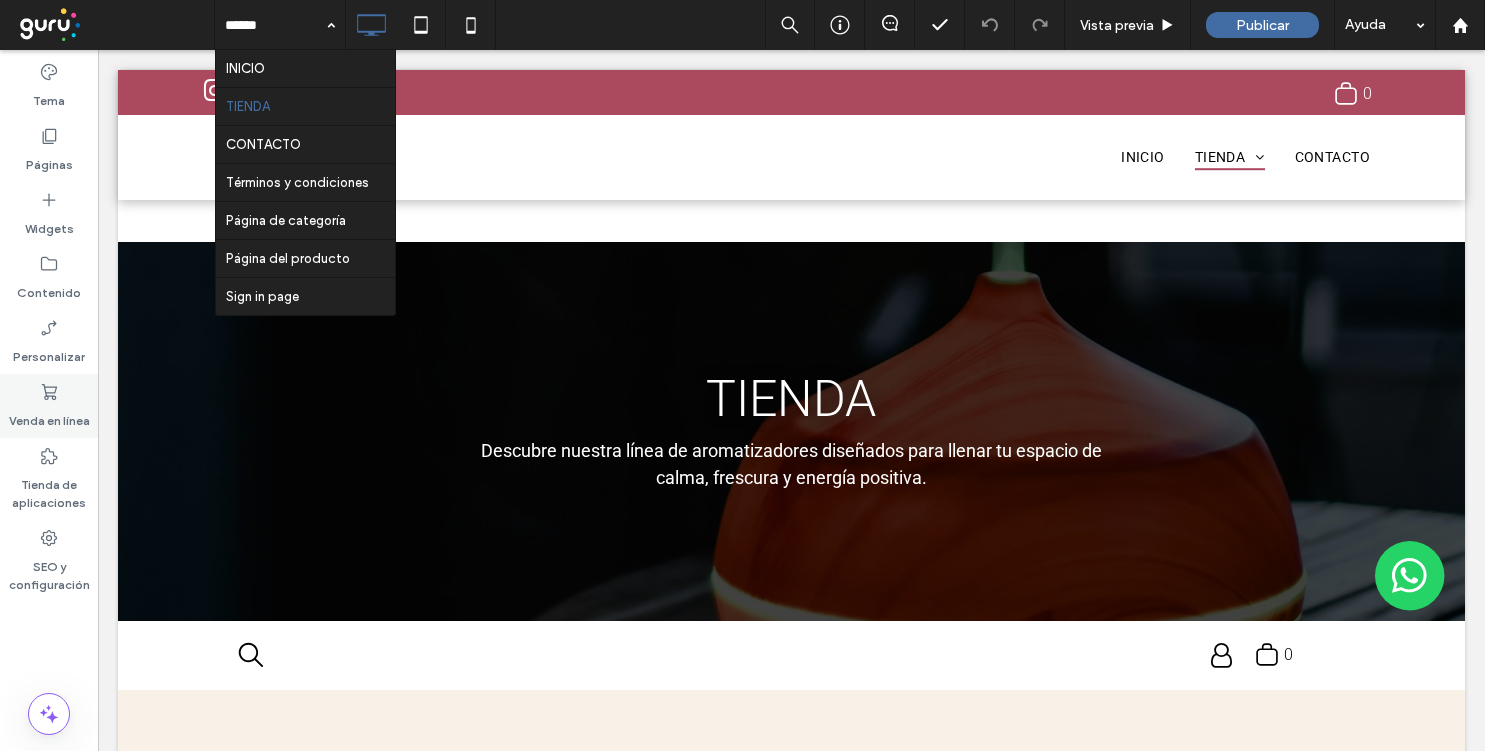scroll, scrollTop: 342, scrollLeft: 0, axis: vertical 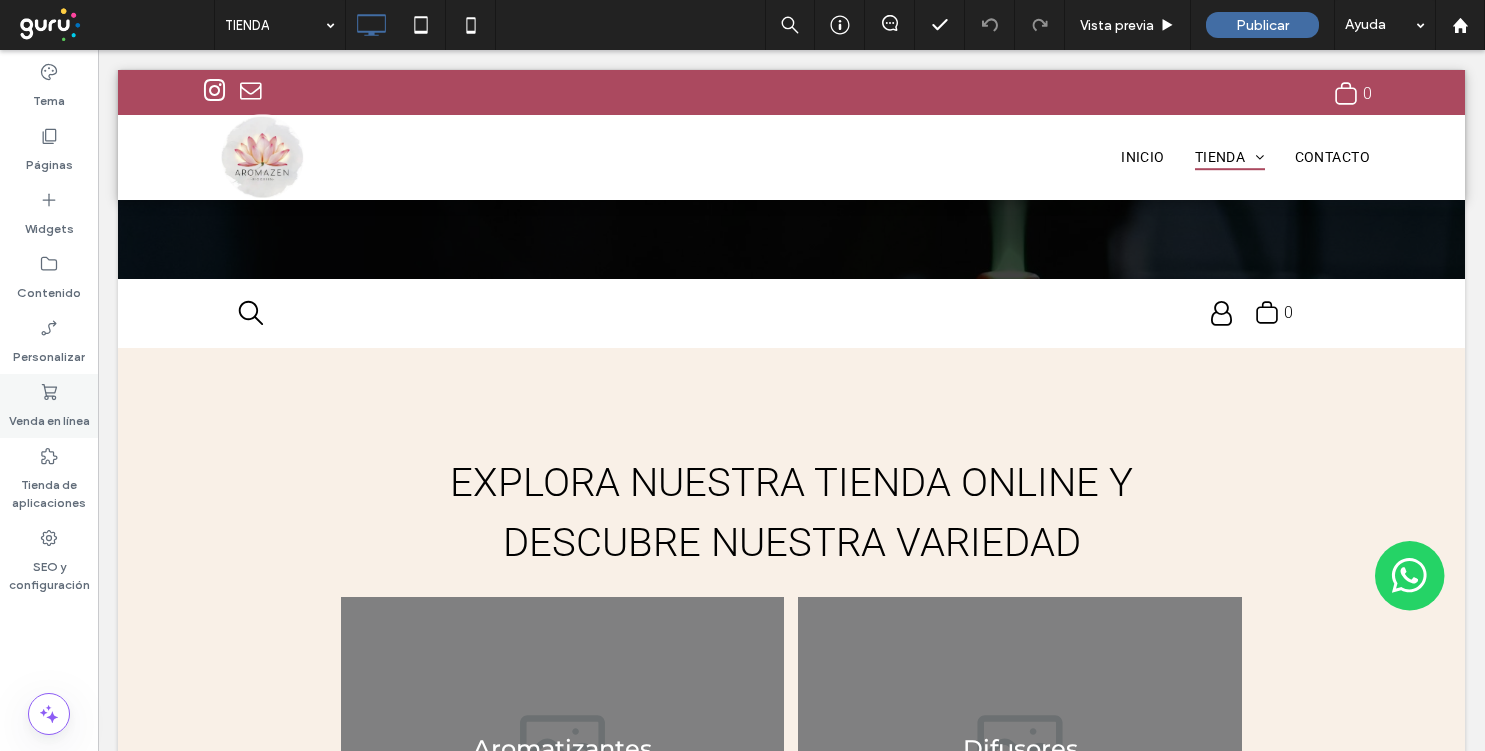 click on "Venda en línea" at bounding box center [49, 416] 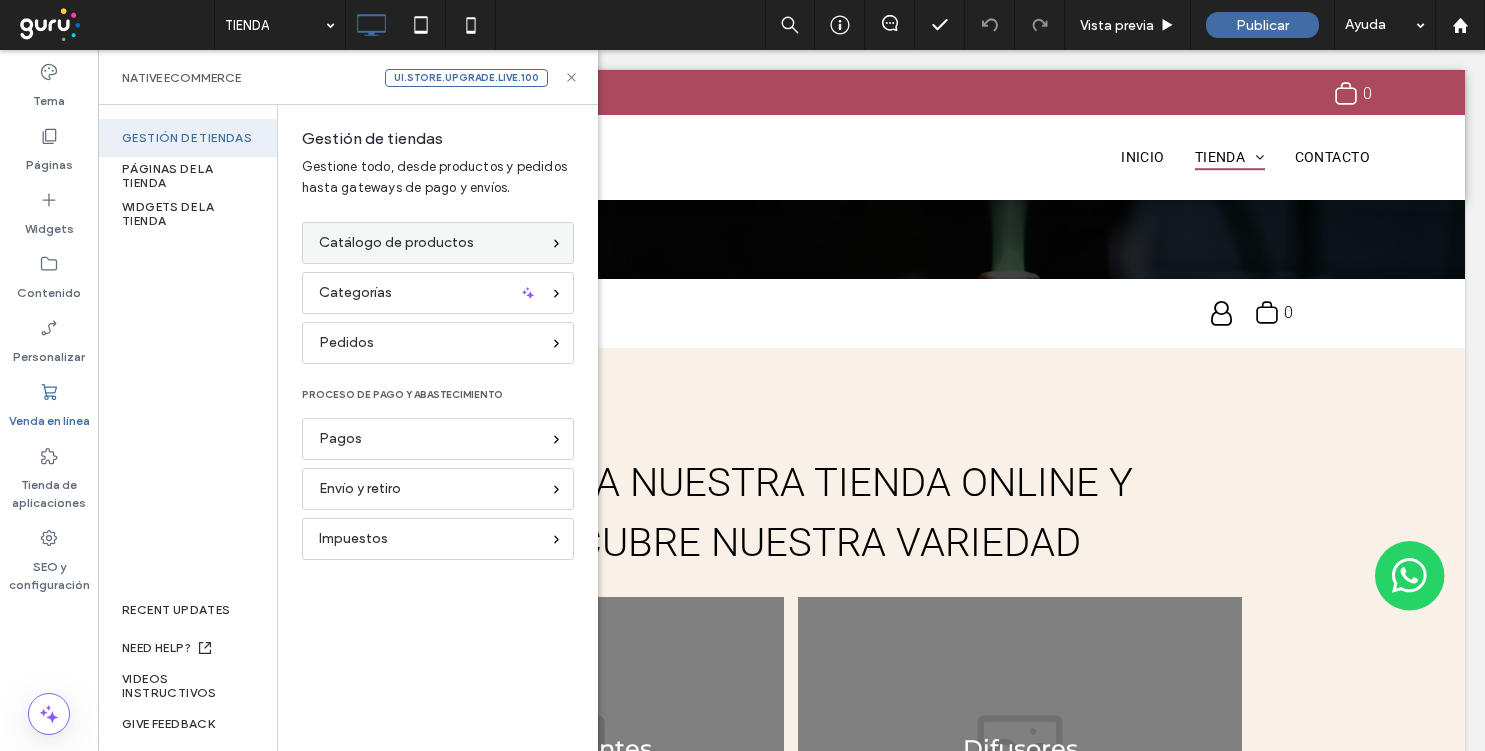 click on "Catálogo de productos" at bounding box center [396, 243] 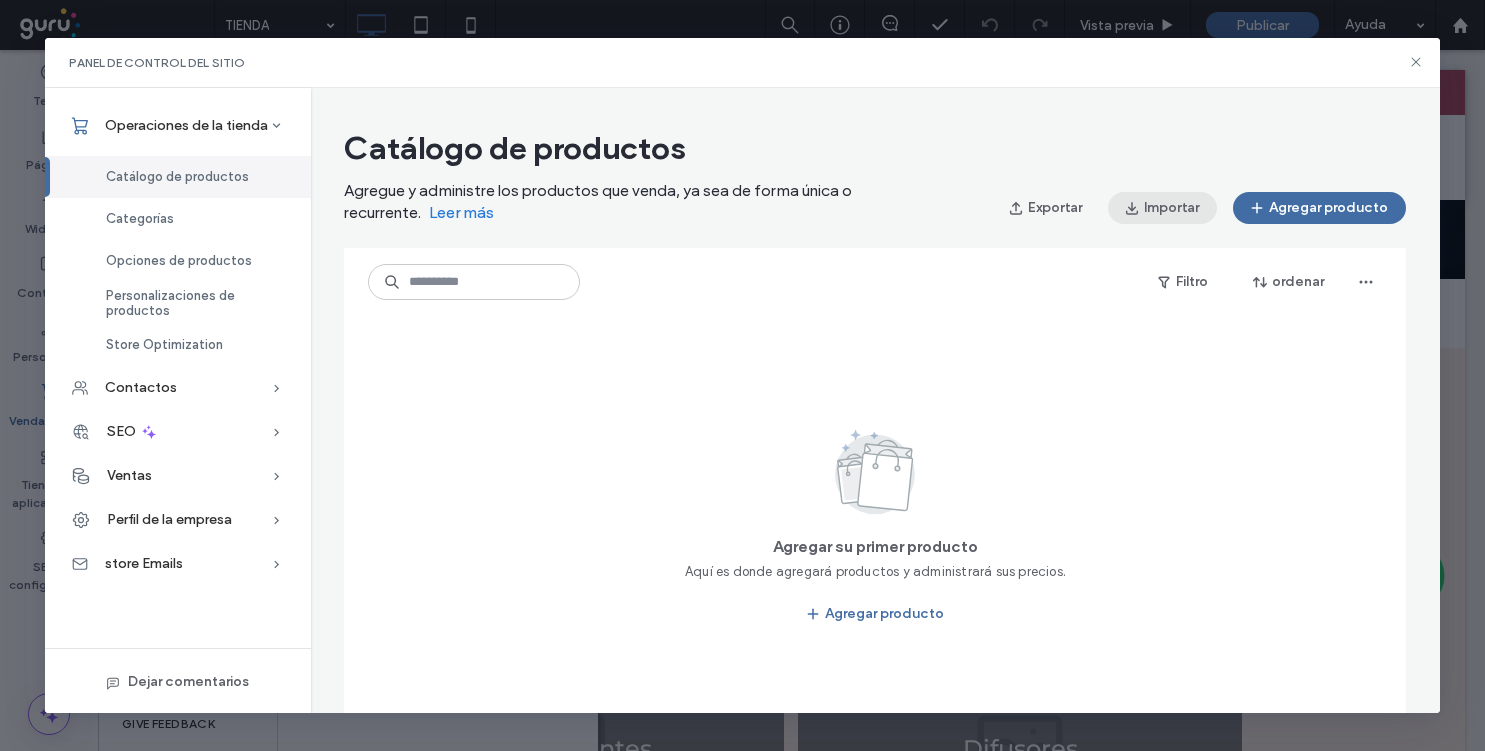click on "Importar" at bounding box center [1162, 208] 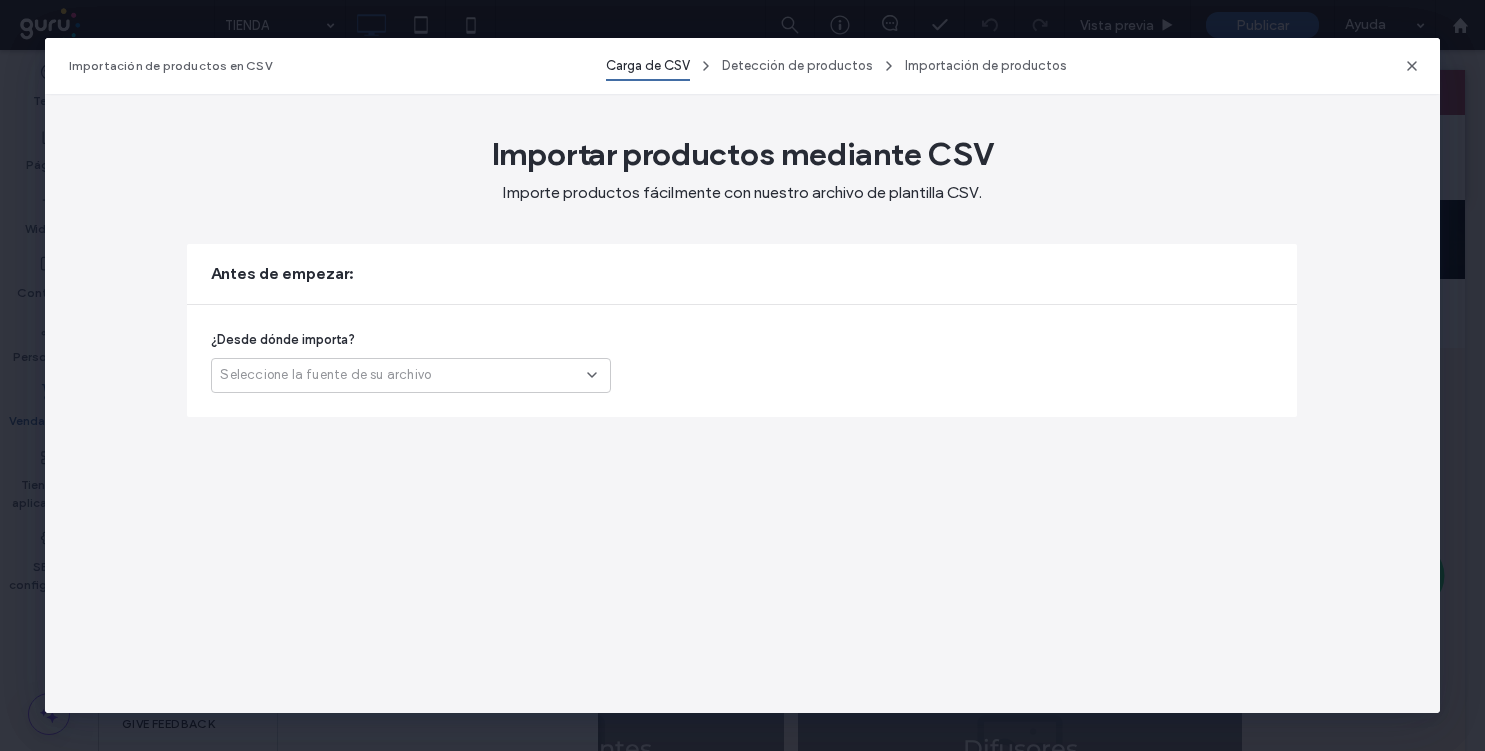 click on "Seleccione la fuente de su archivo" at bounding box center (403, 375) 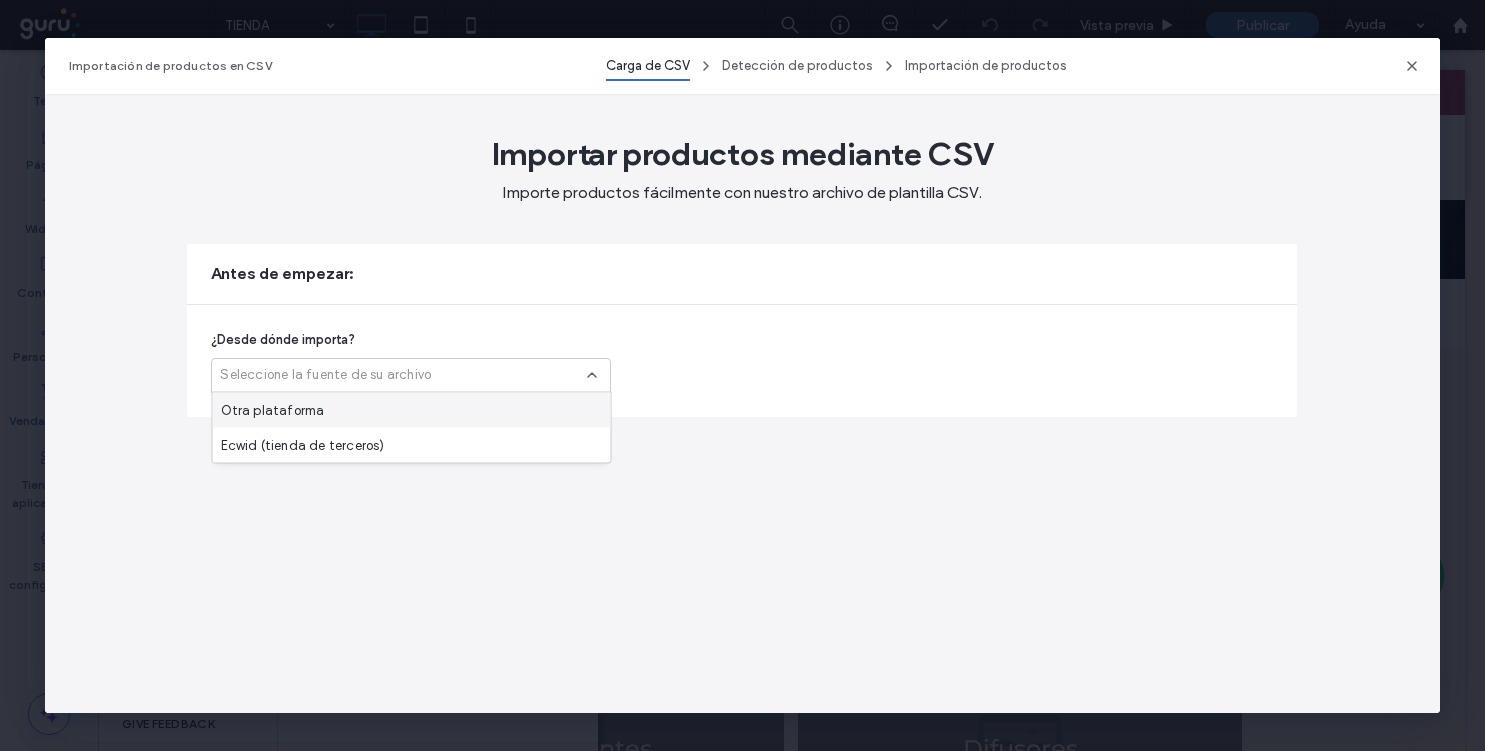 click on "Otra plataforma" at bounding box center [412, 410] 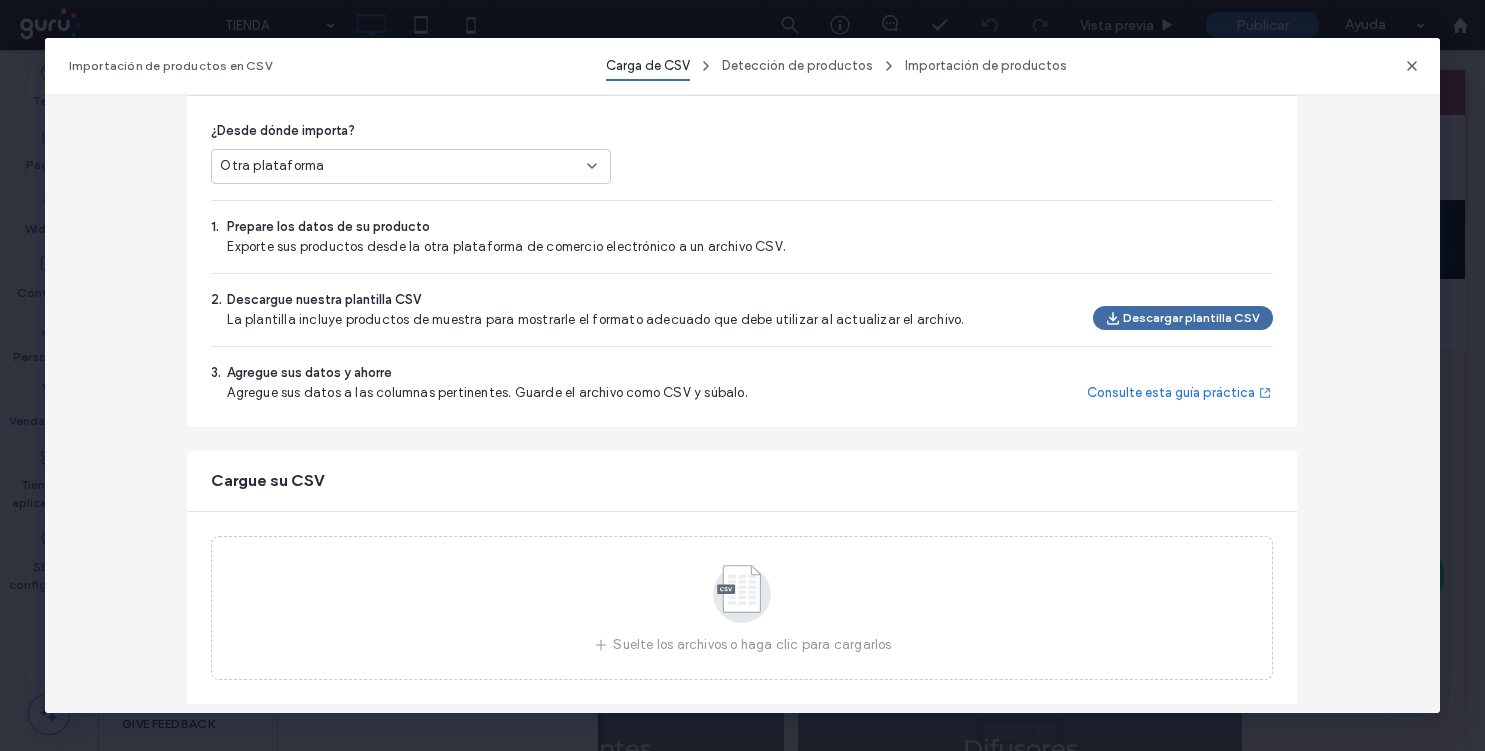 scroll, scrollTop: 239, scrollLeft: 0, axis: vertical 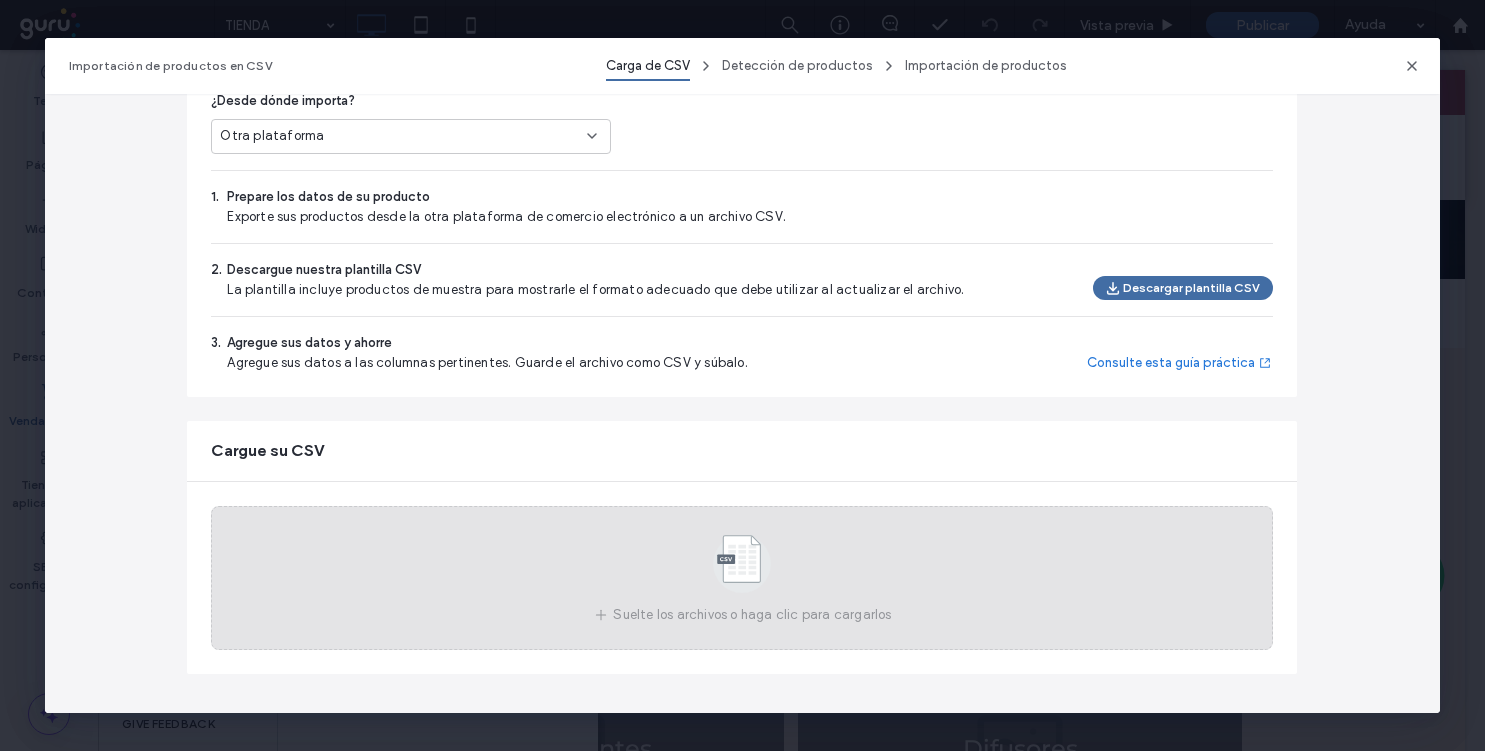 click 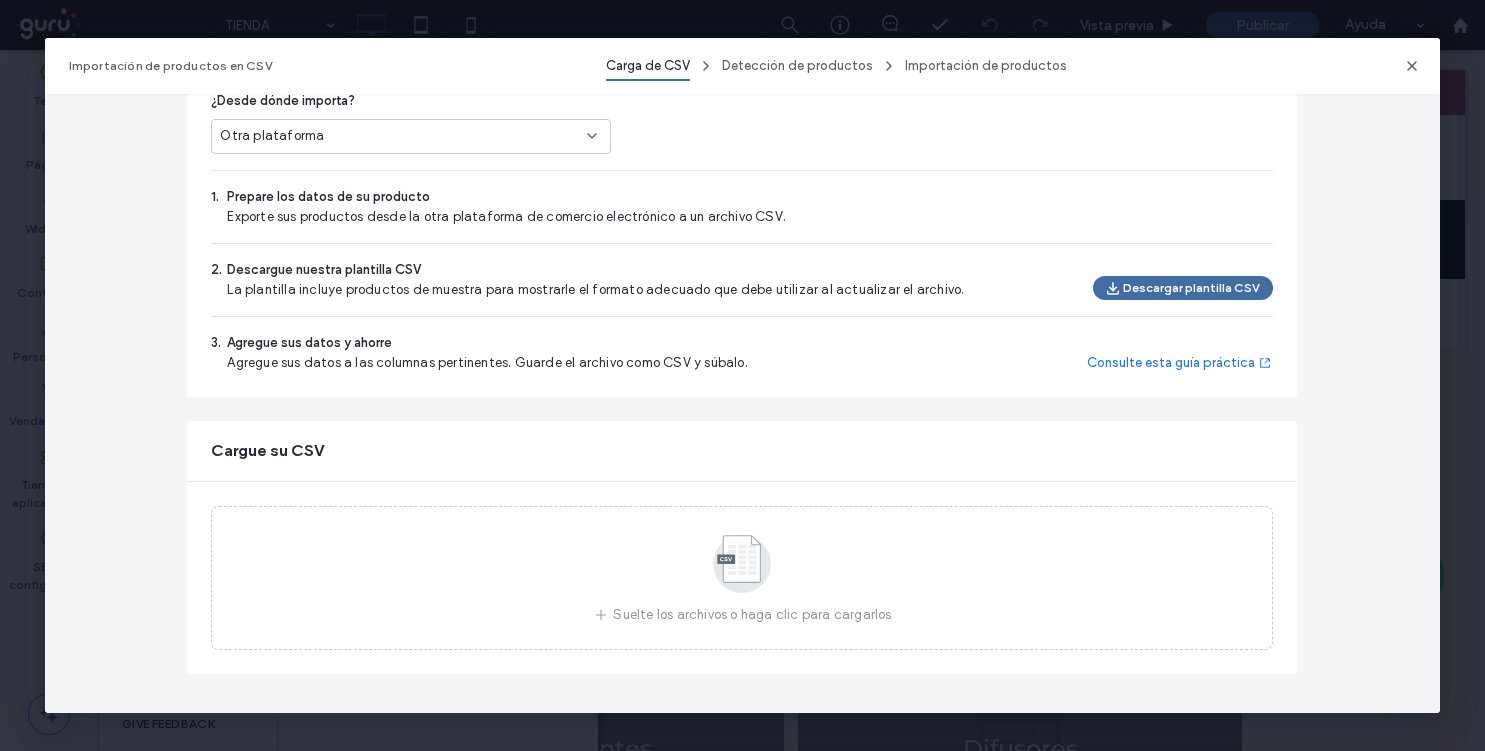 scroll, scrollTop: 0, scrollLeft: 0, axis: both 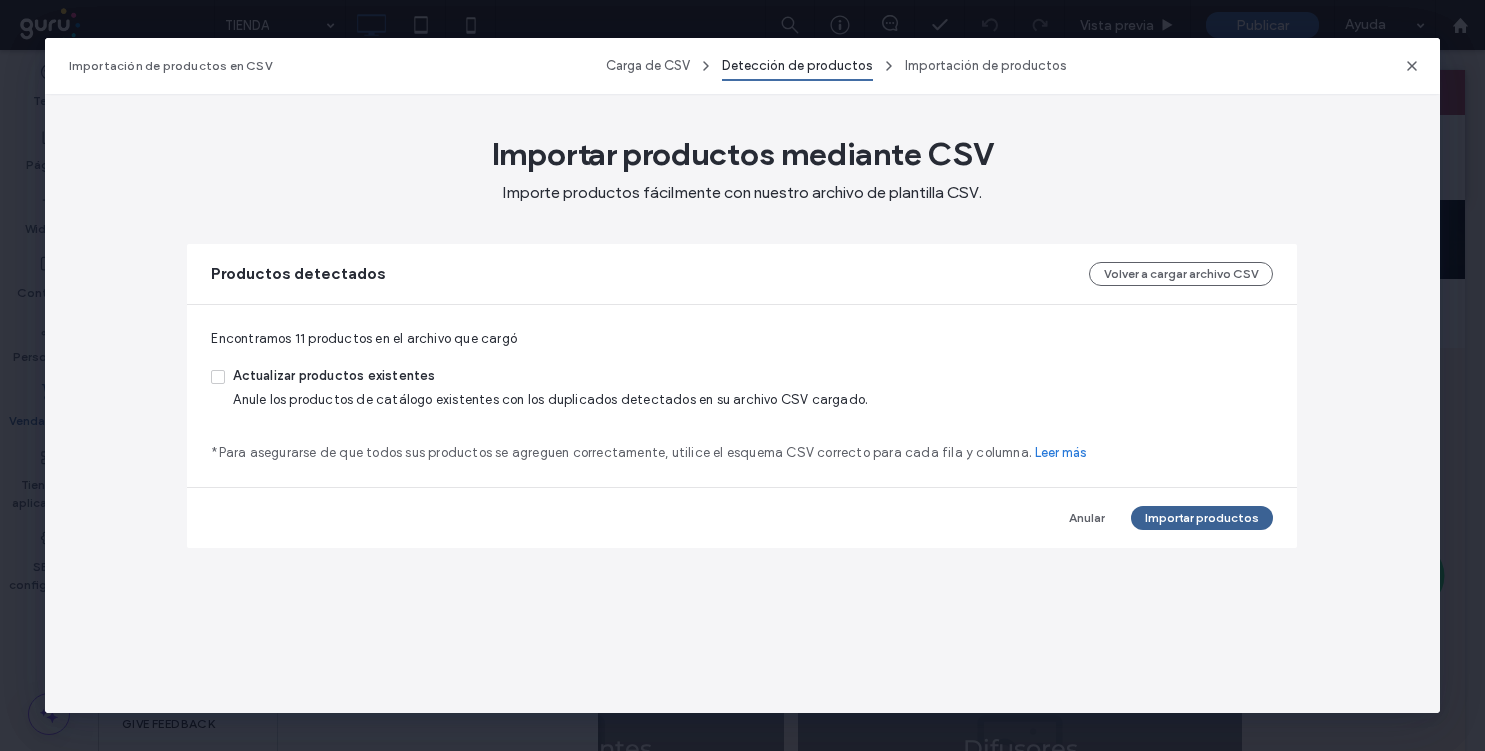 click on "Importar productos" at bounding box center (1202, 518) 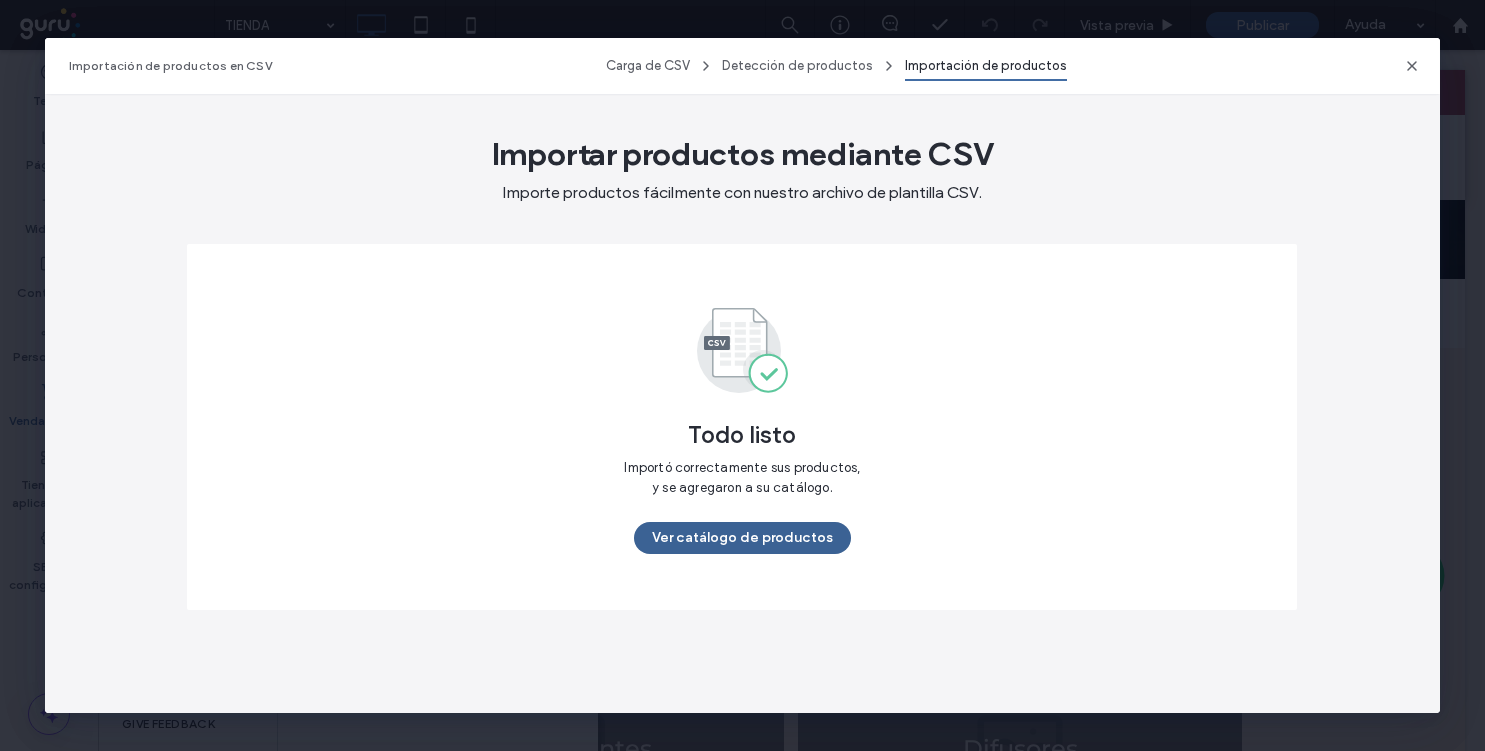 click on "Ver catálogo de productos" at bounding box center (742, 538) 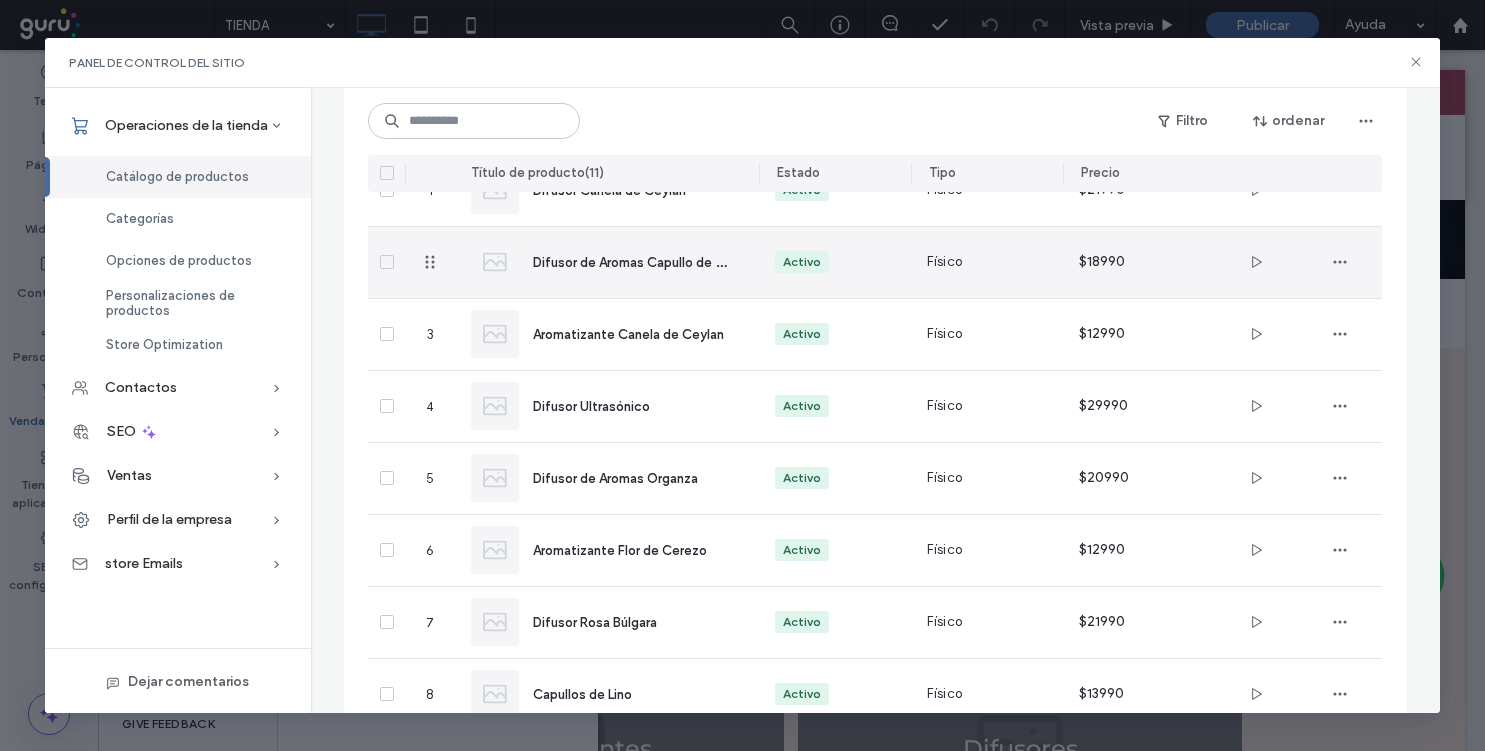 scroll, scrollTop: 0, scrollLeft: 0, axis: both 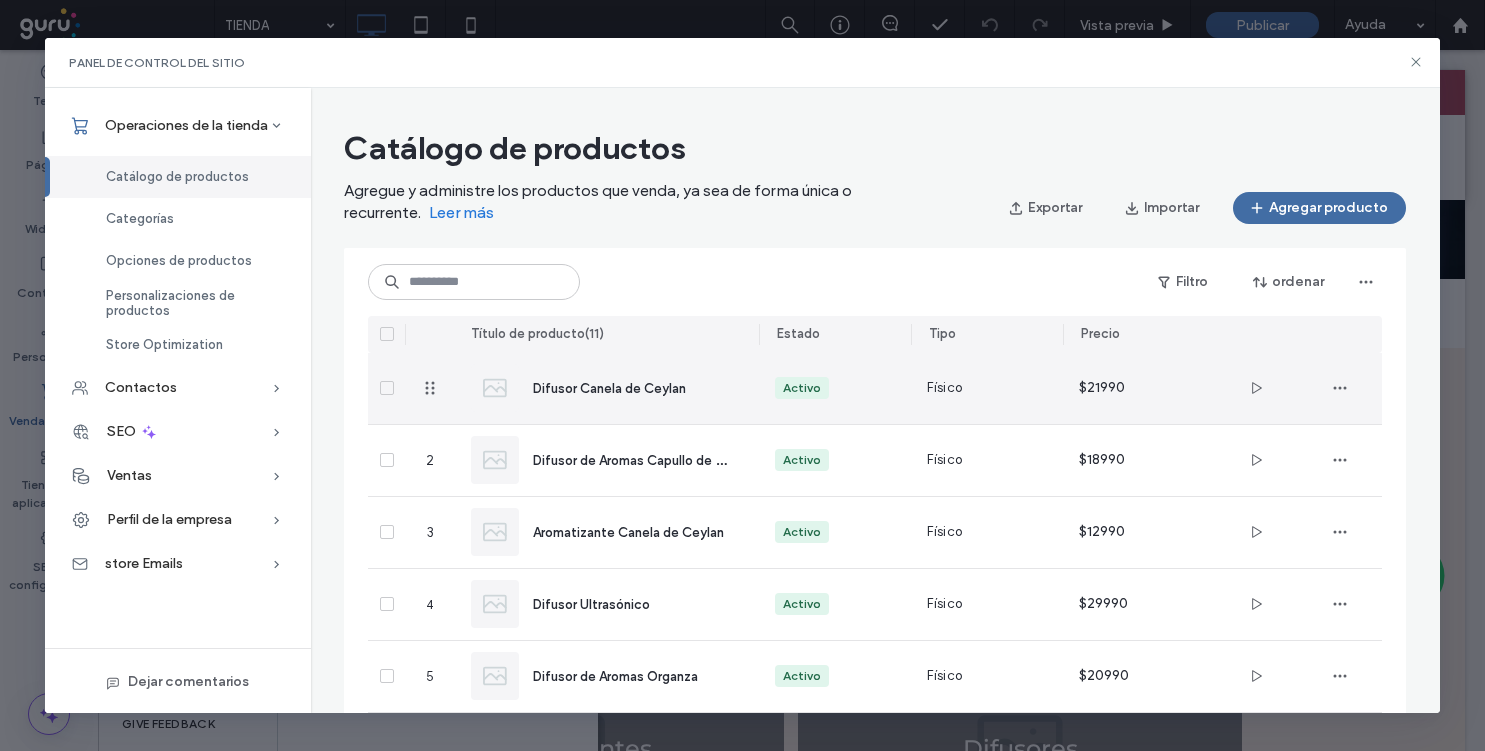 click on "Difusor Canela de Ceylan" at bounding box center (609, 388) 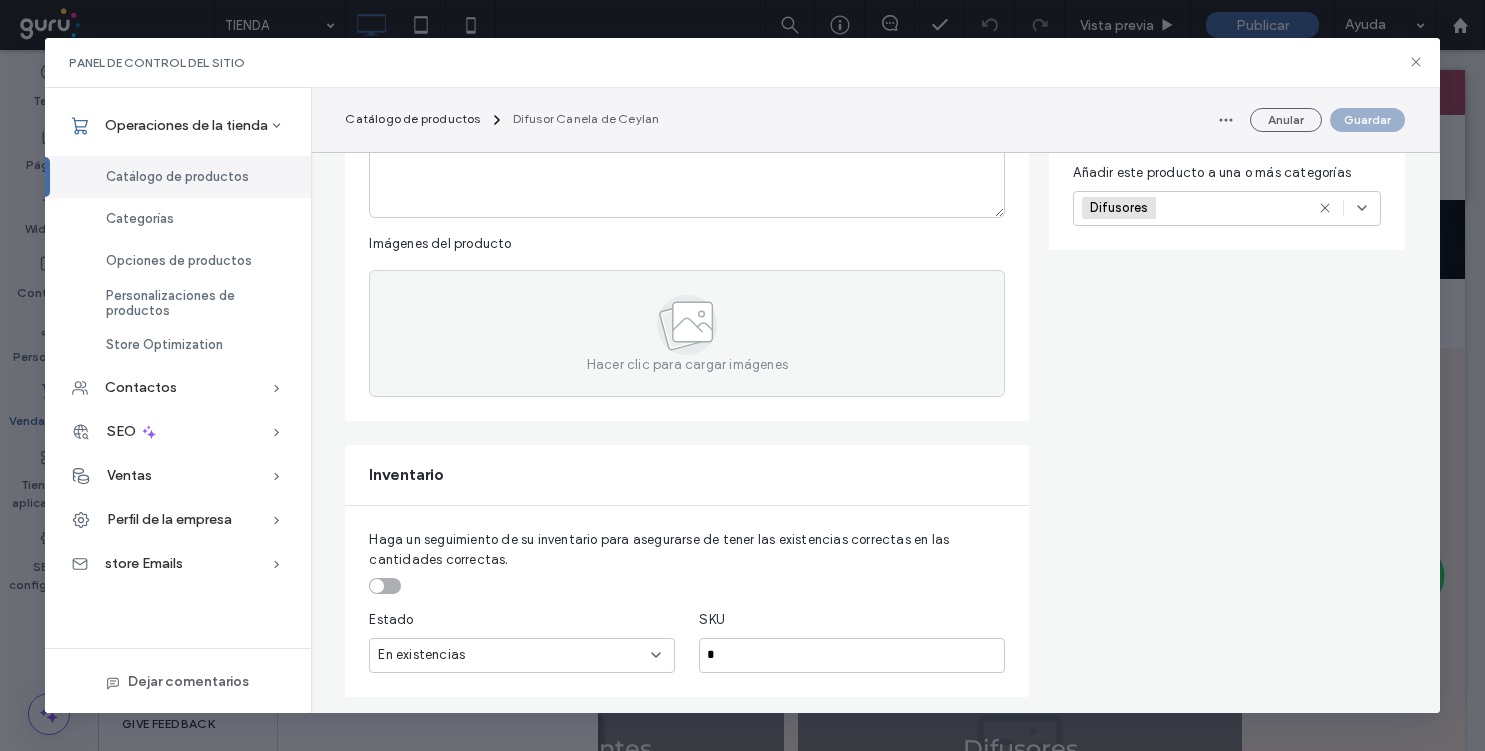 scroll, scrollTop: 386, scrollLeft: 0, axis: vertical 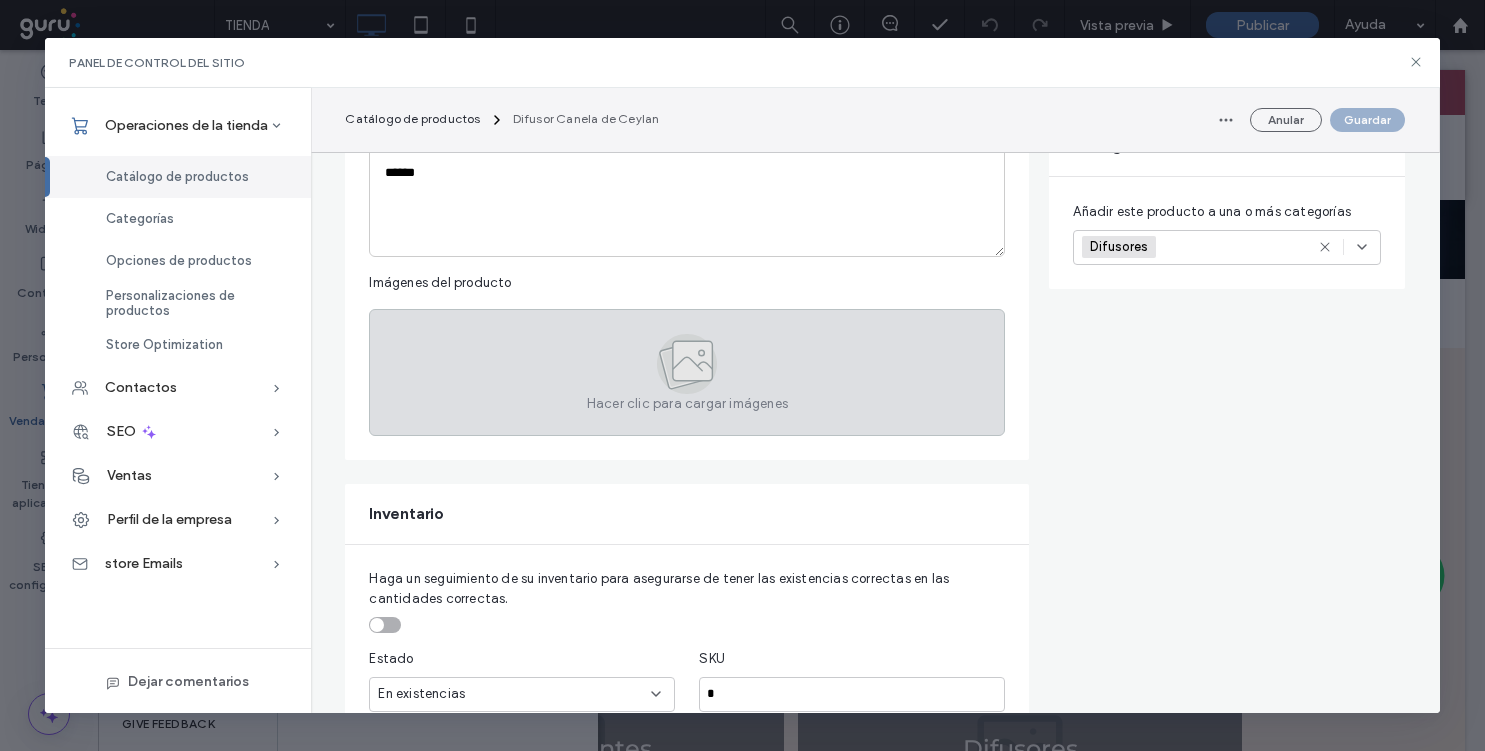 click 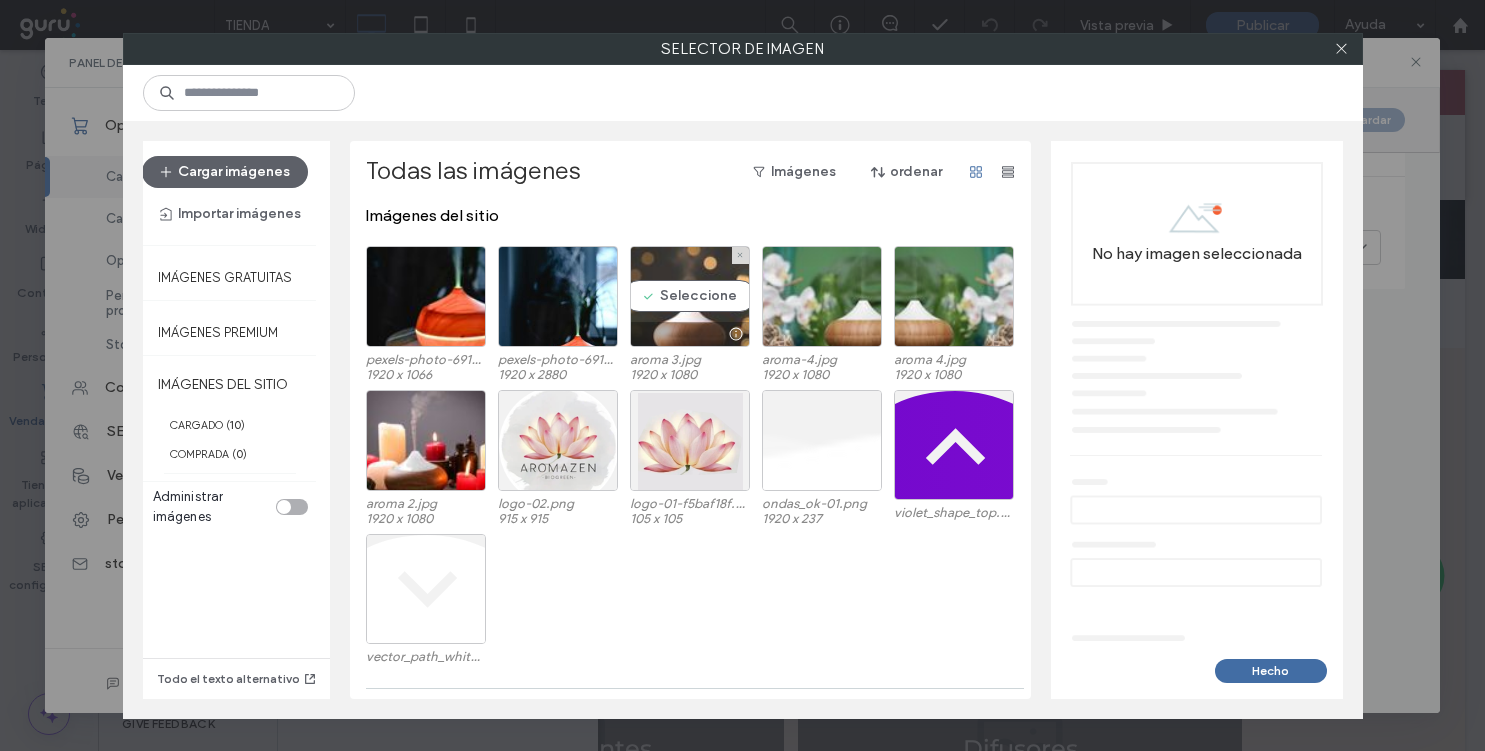 click on "Seleccione" at bounding box center [690, 296] 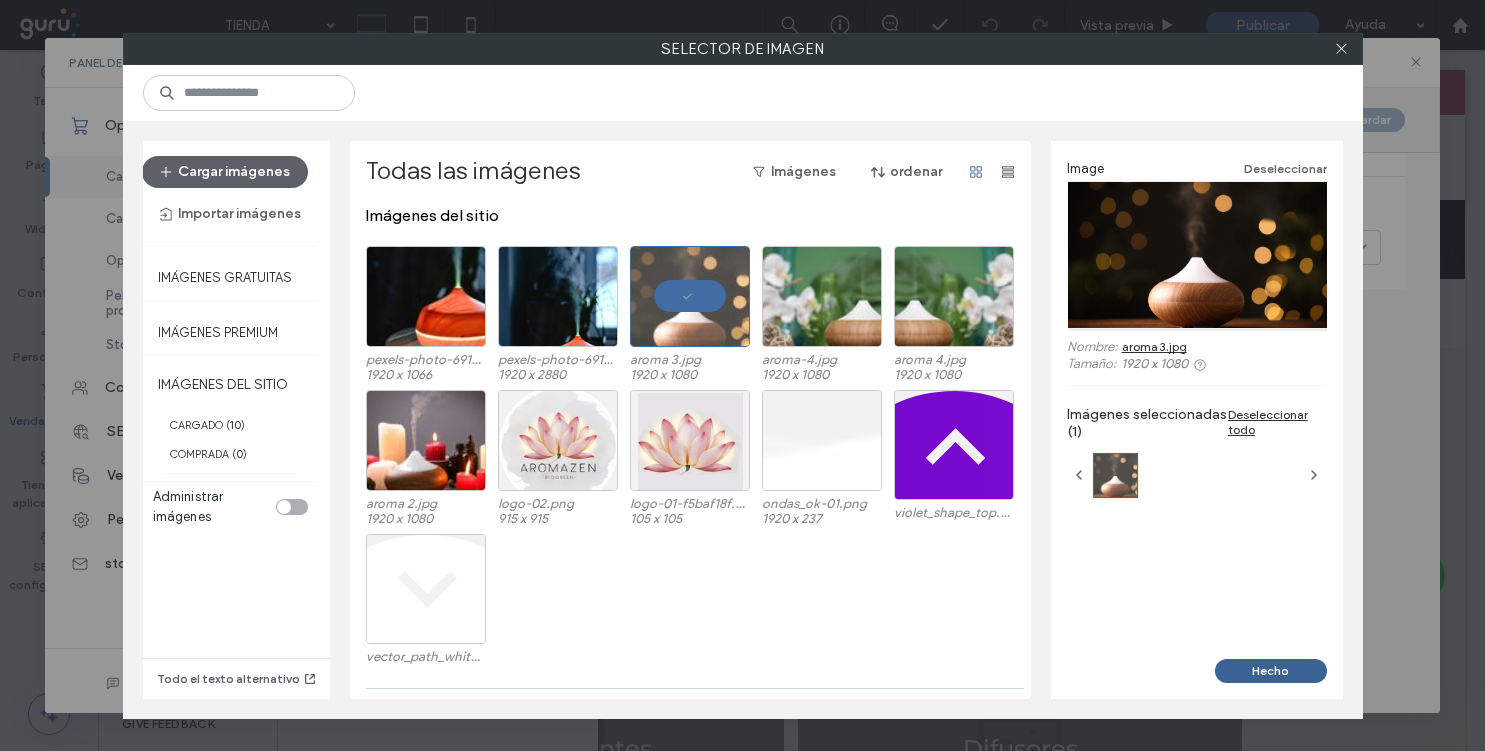 click on "Hecho" at bounding box center (1271, 671) 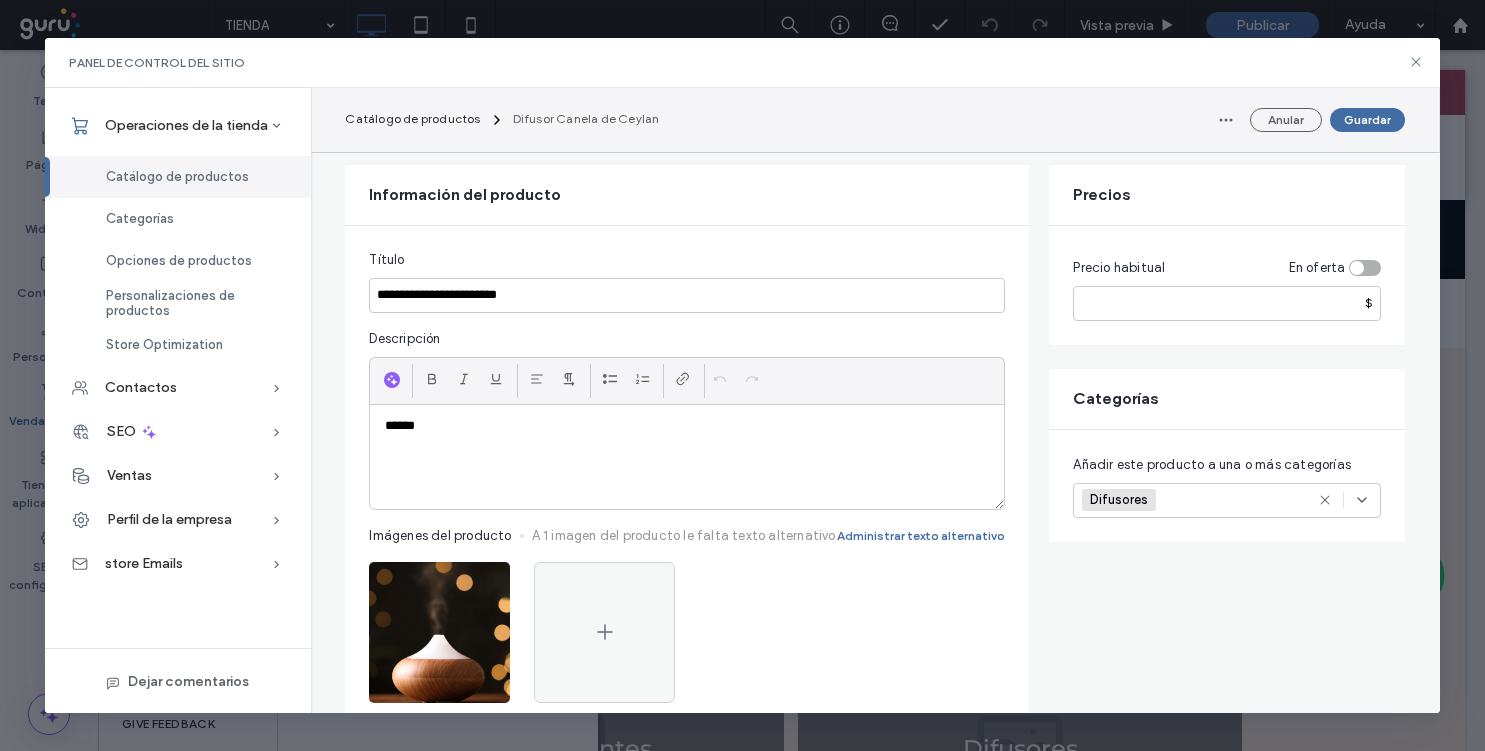 scroll, scrollTop: 0, scrollLeft: 0, axis: both 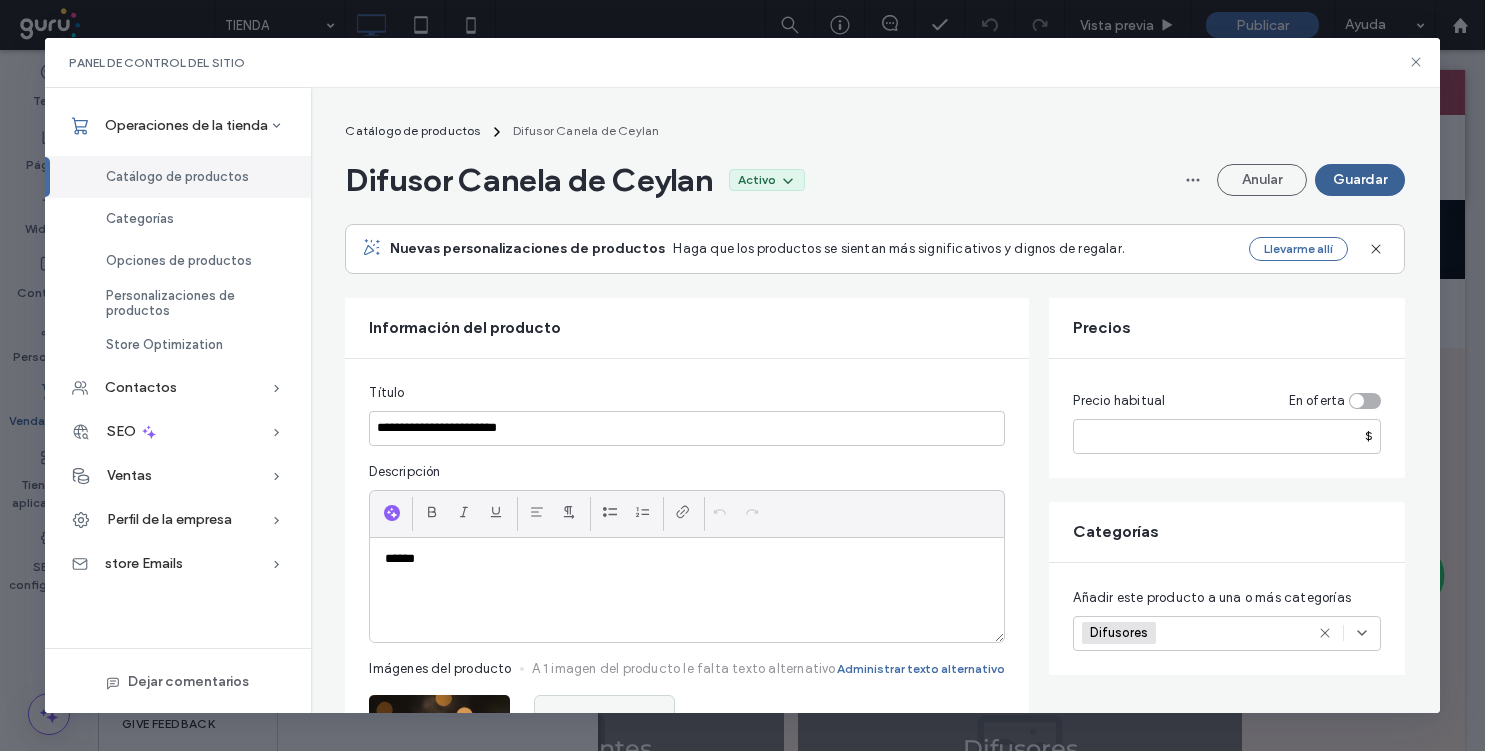 click on "Guardar" at bounding box center (1360, 180) 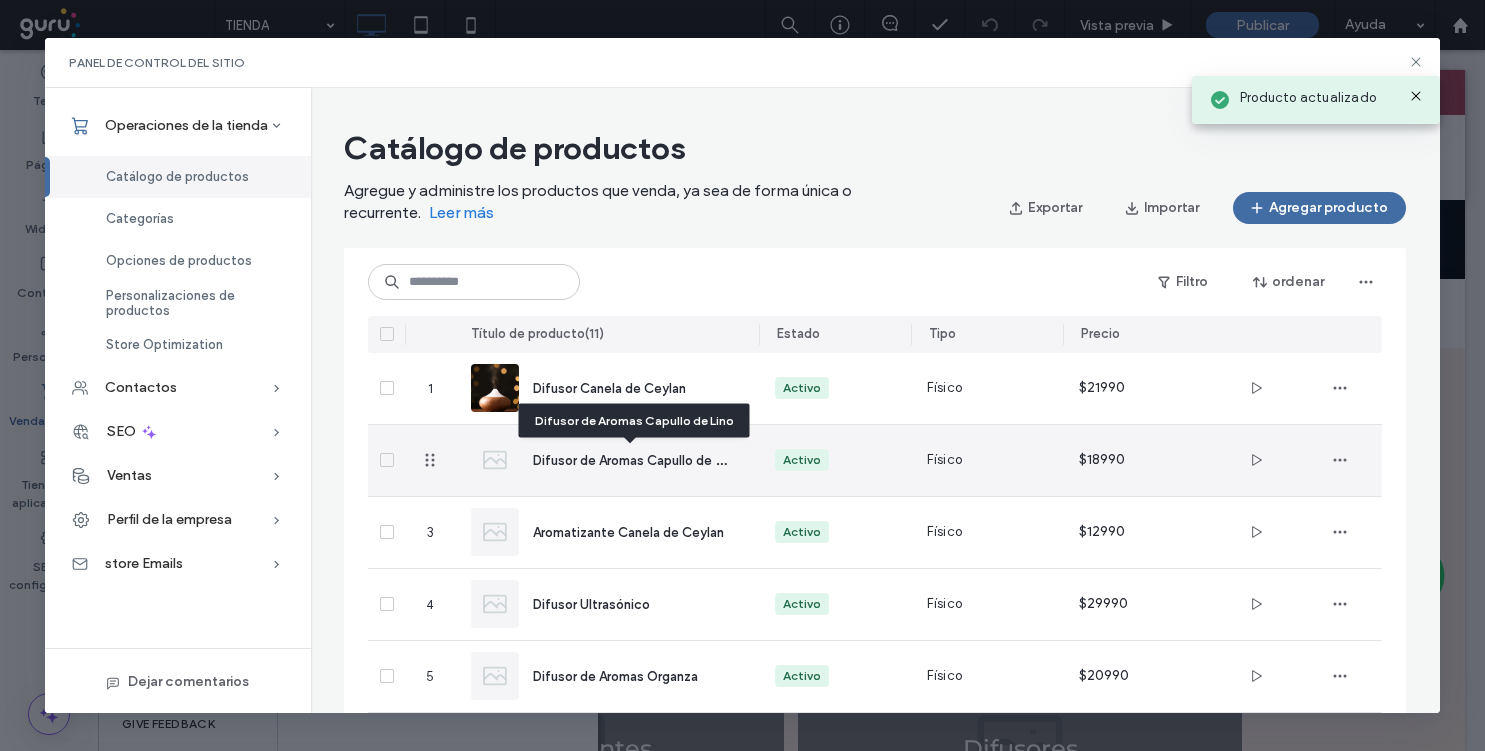 click on "Difusor de Aromas Capullo de Lino" at bounding box center (636, 459) 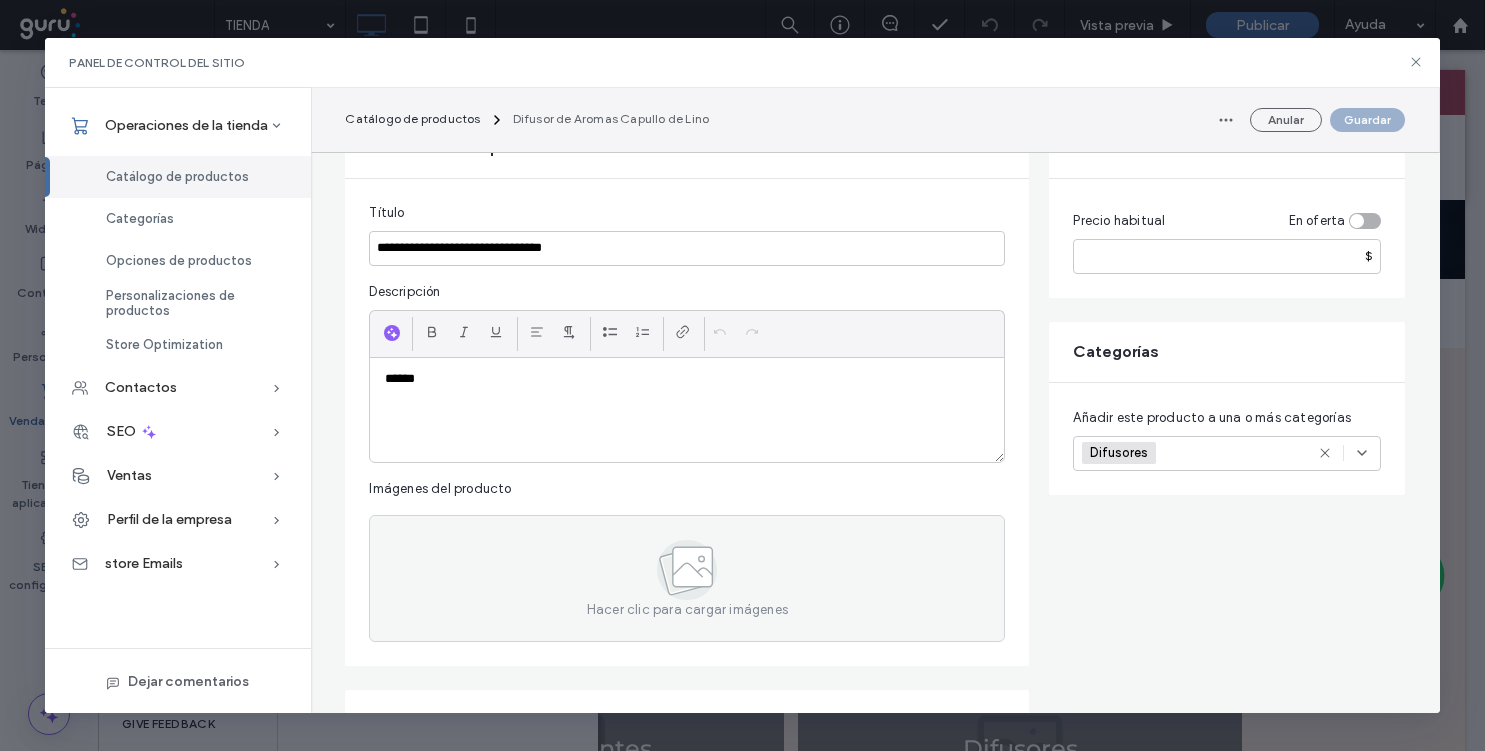 scroll, scrollTop: 271, scrollLeft: 0, axis: vertical 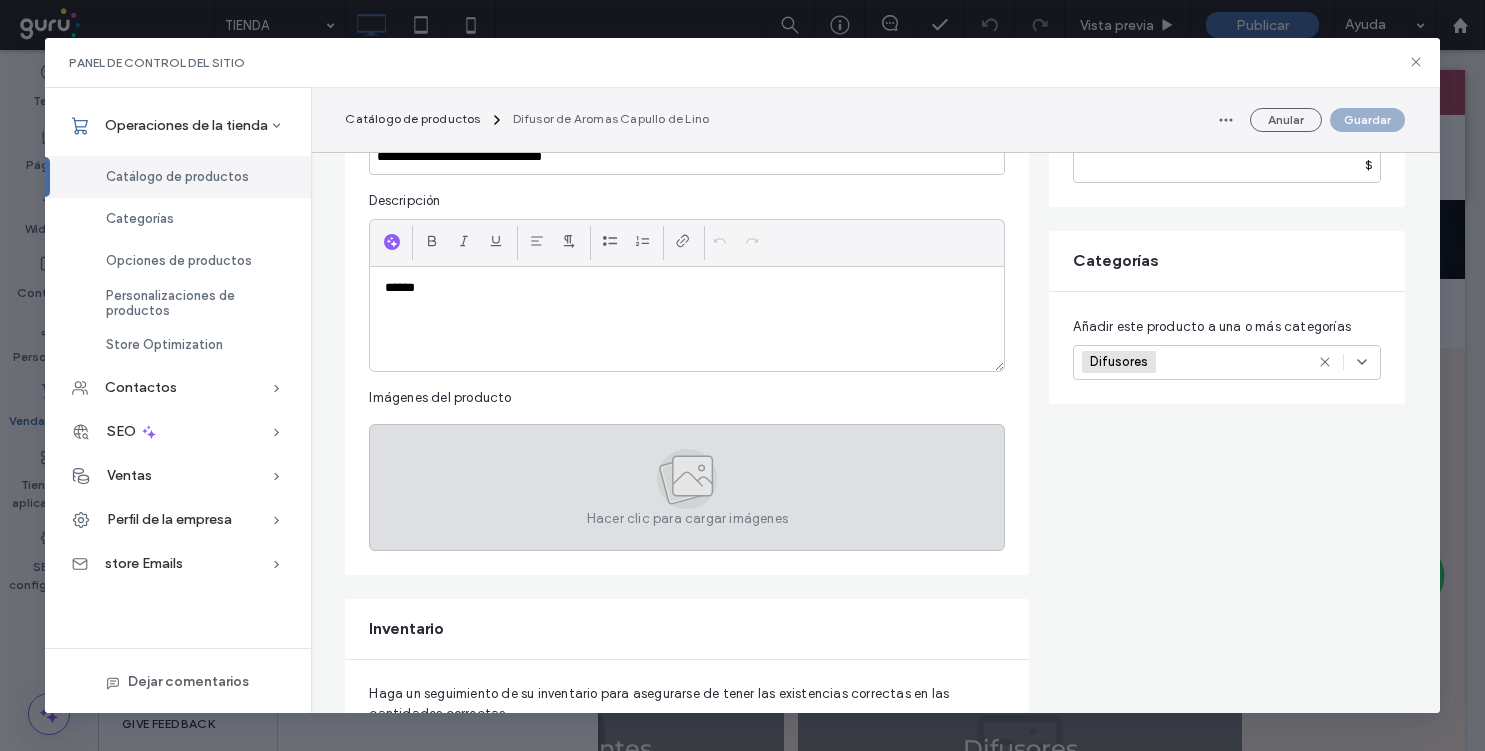 click 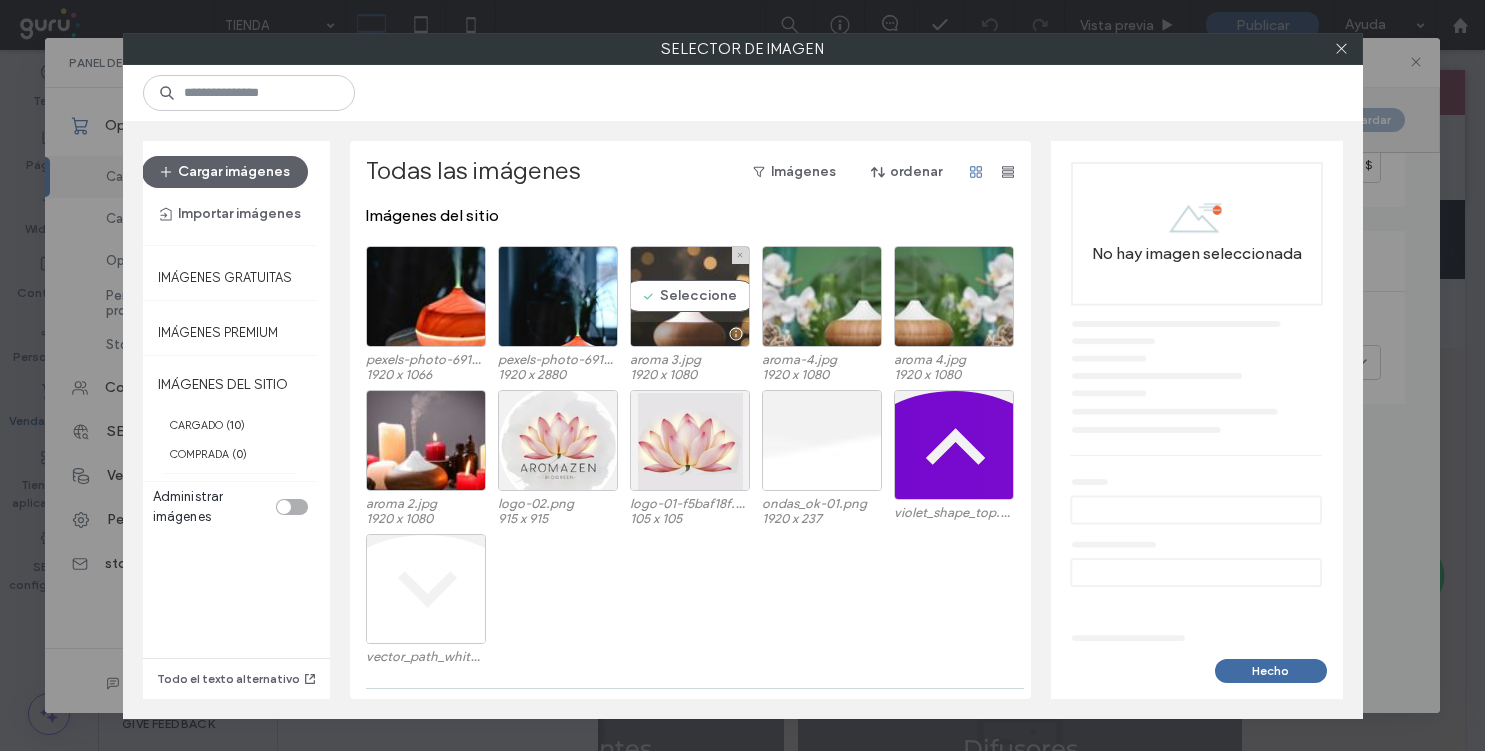 click at bounding box center [690, 334] 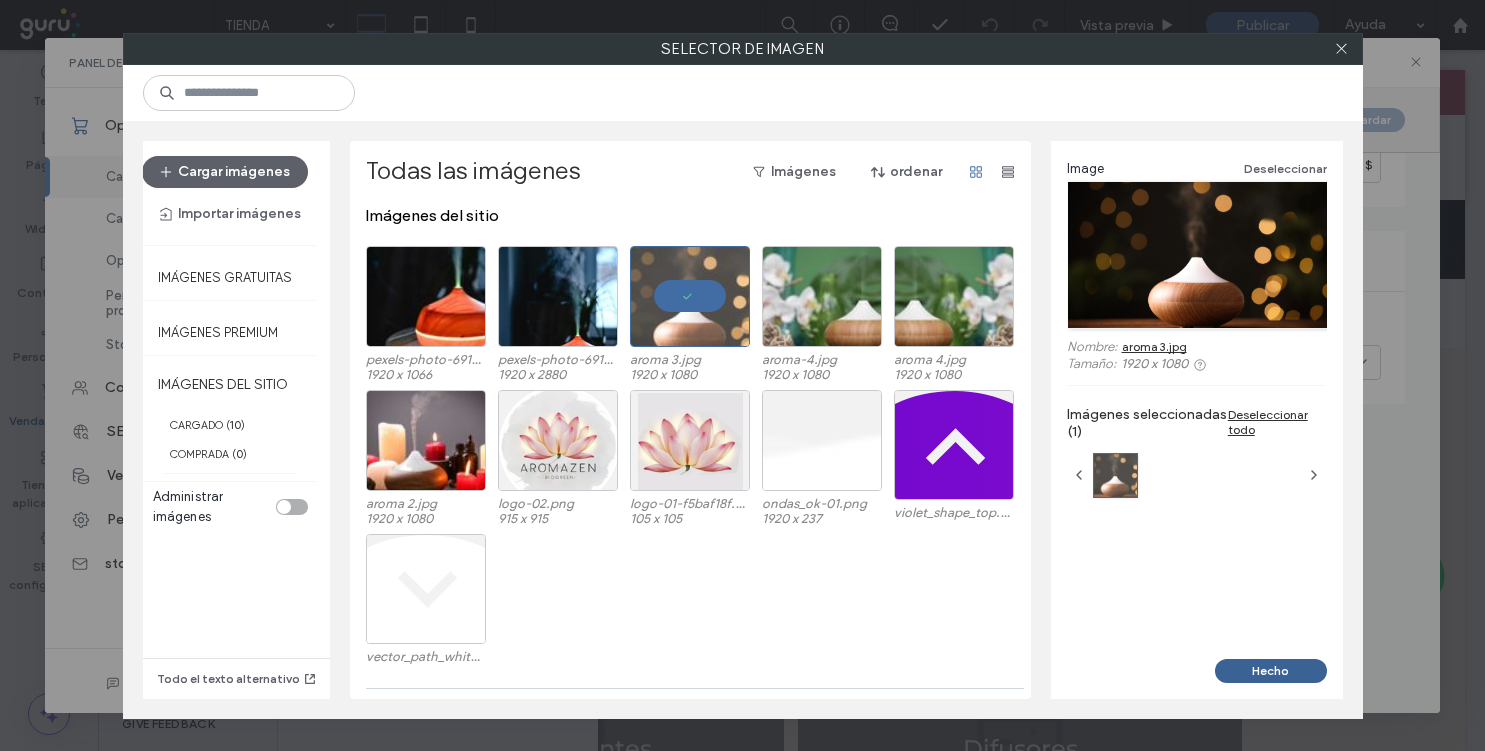 click on "Hecho" at bounding box center [1271, 671] 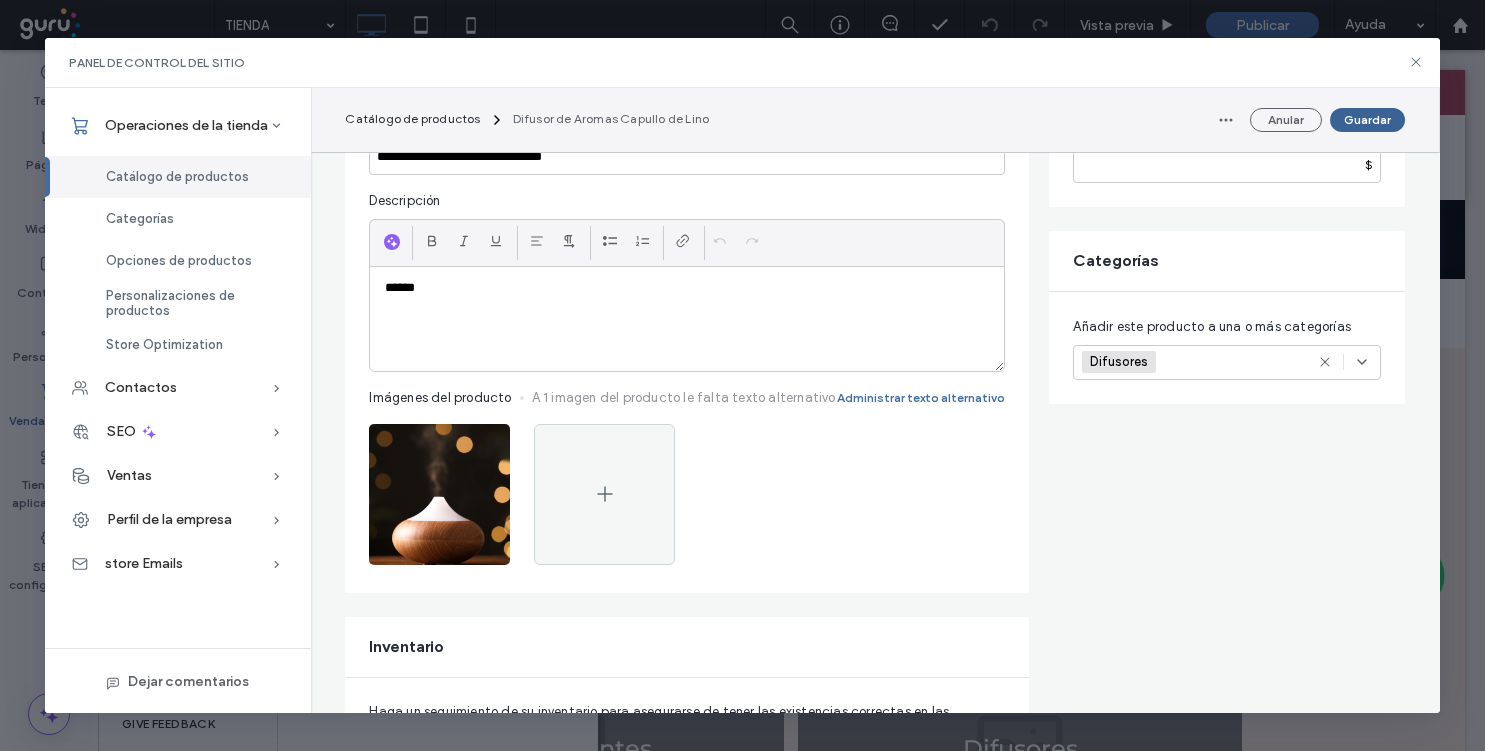 click on "Guardar" at bounding box center (1367, 120) 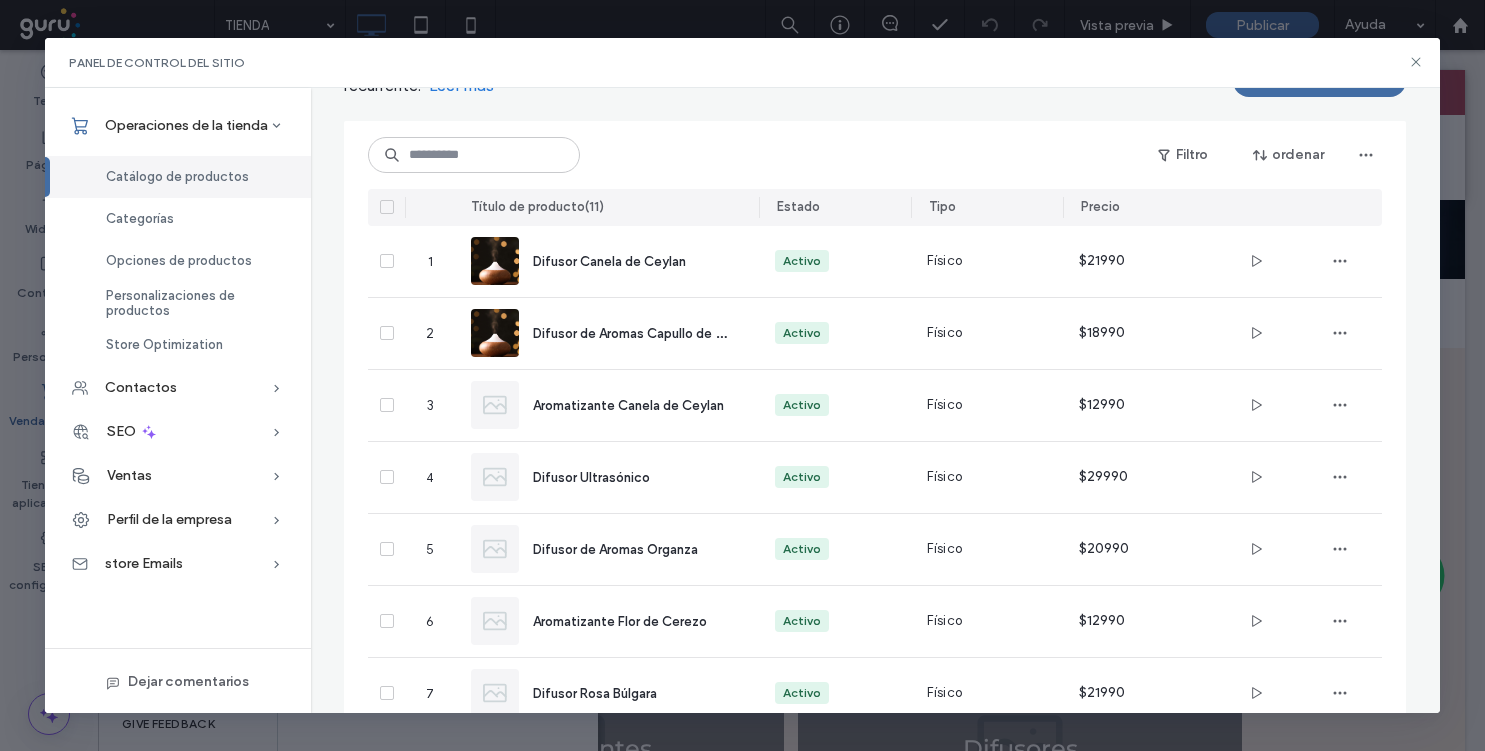 scroll, scrollTop: 157, scrollLeft: 0, axis: vertical 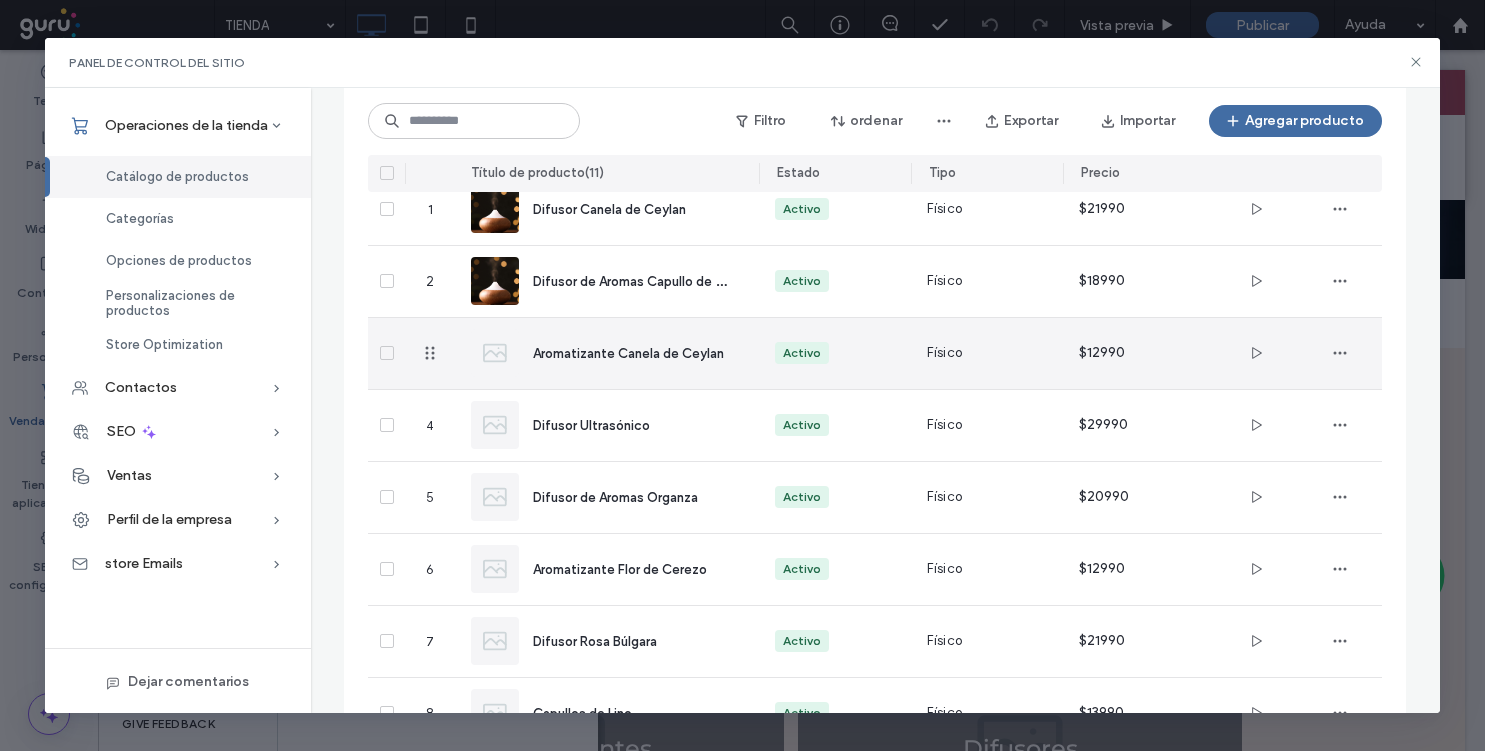 click on "Aromatizante Canela de Ceylan" at bounding box center [630, 353] 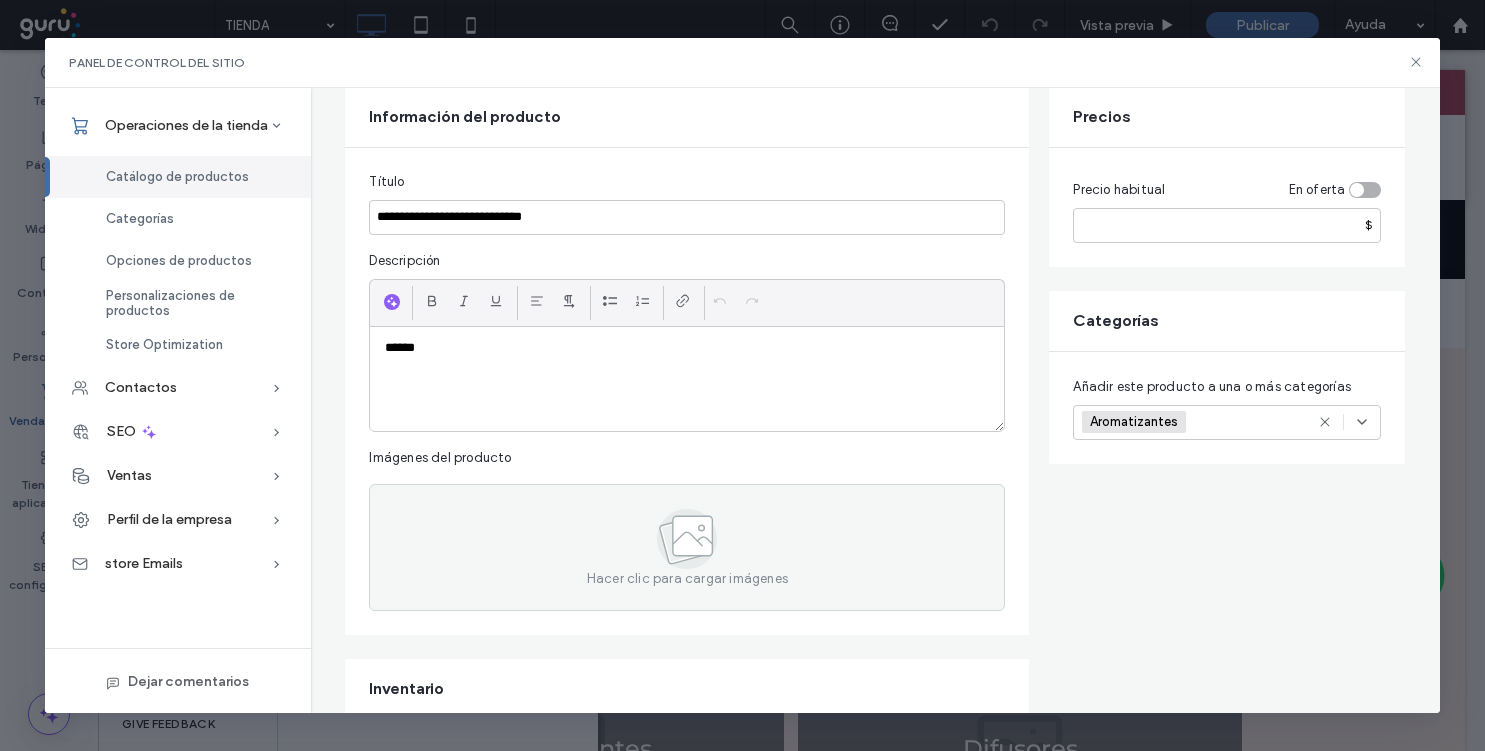 scroll, scrollTop: 270, scrollLeft: 0, axis: vertical 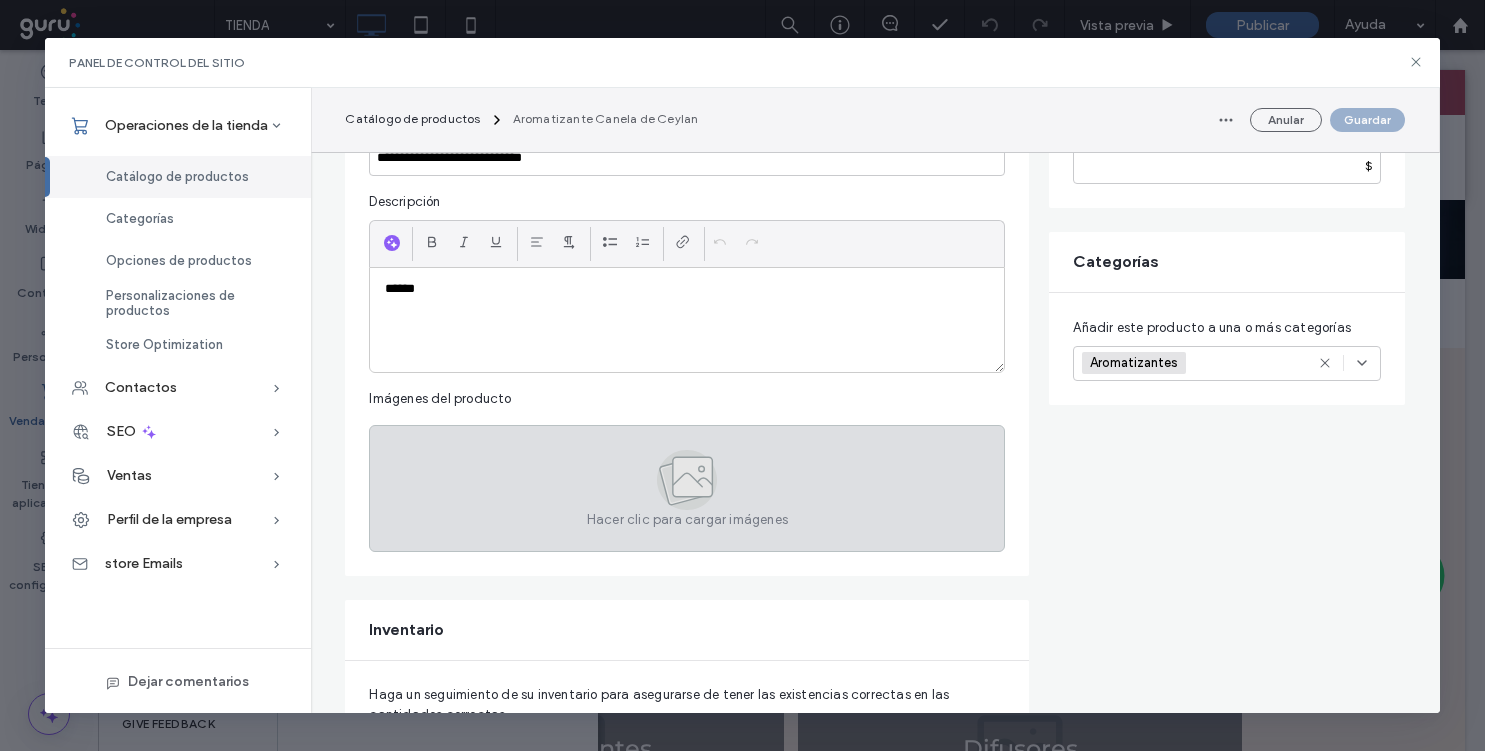 click on "Hacer clic para cargar imágenes" at bounding box center (687, 488) 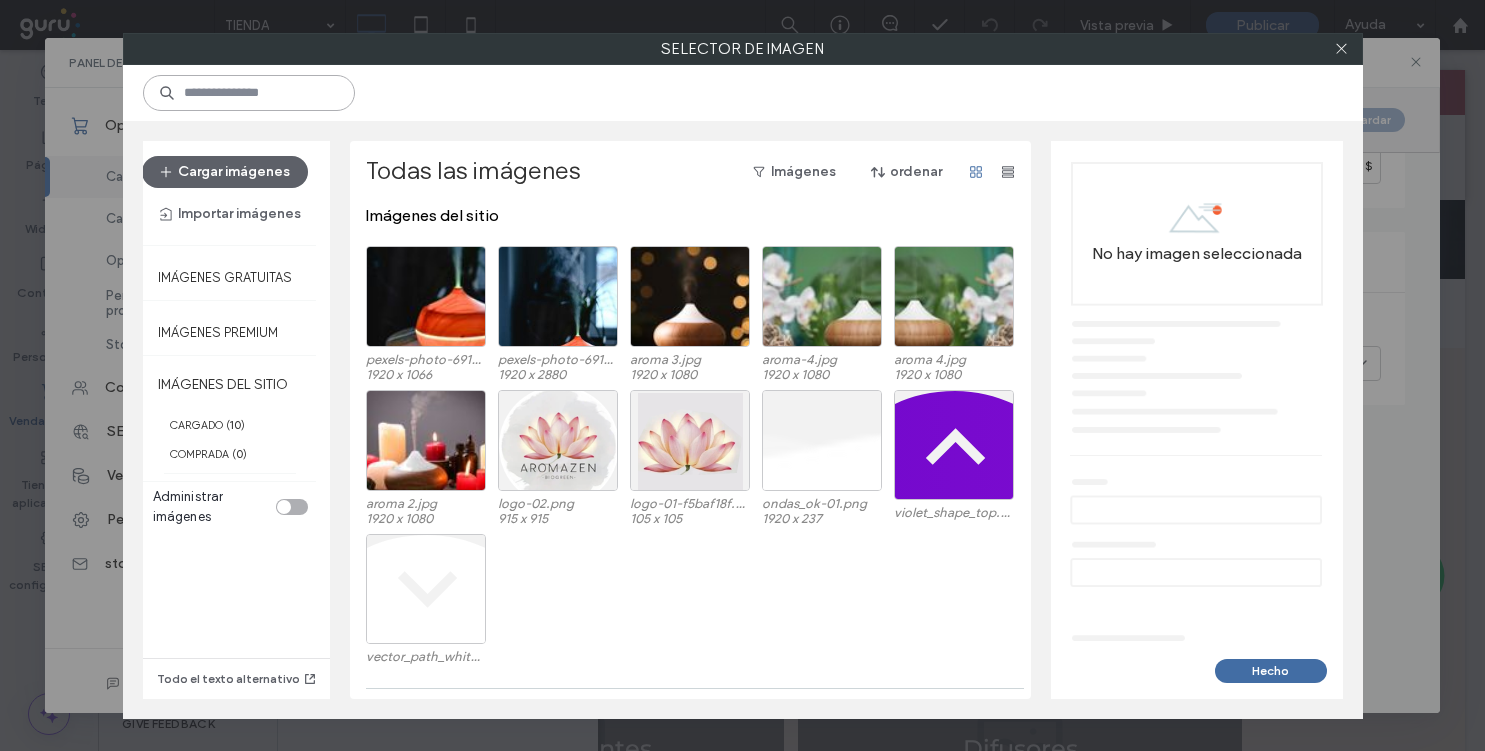 click at bounding box center (249, 93) 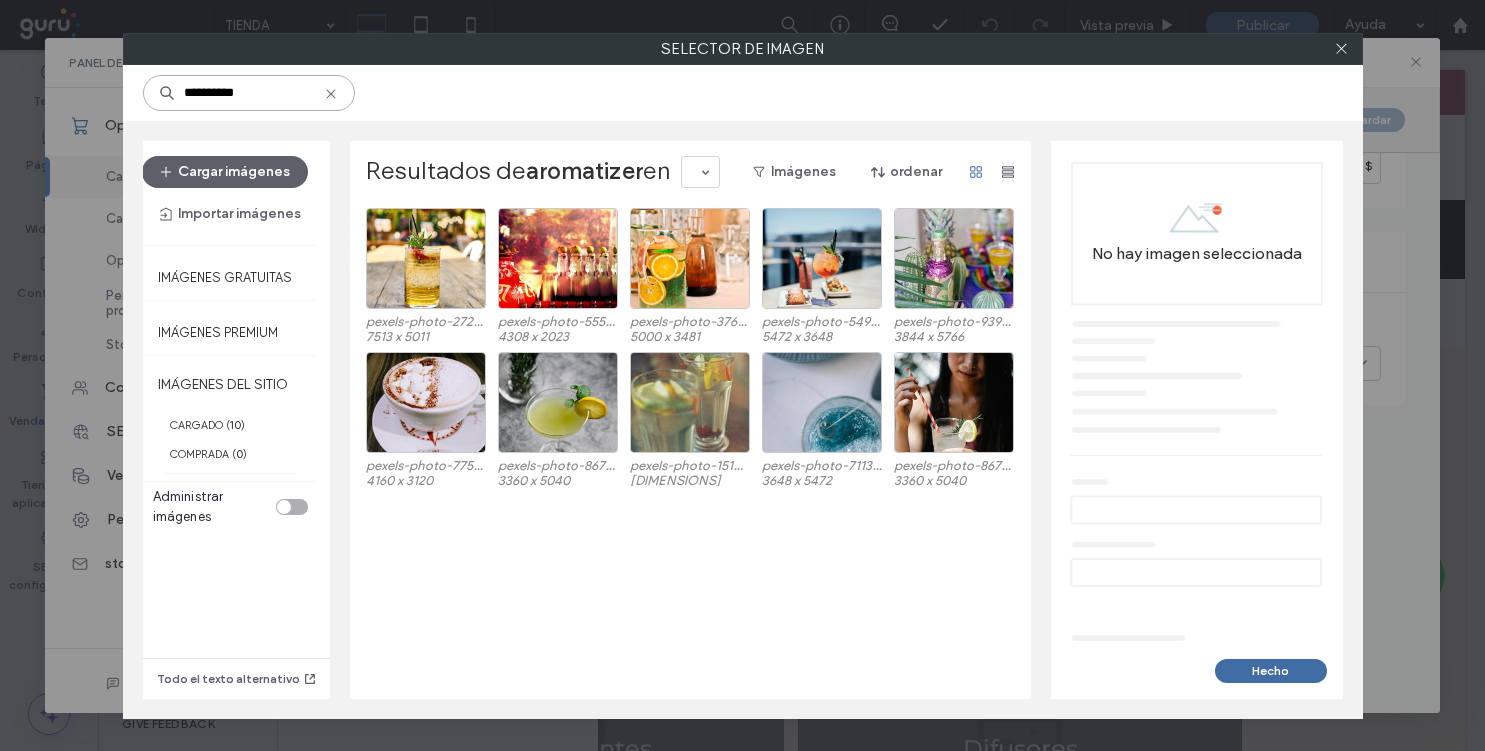 scroll, scrollTop: 1582, scrollLeft: 0, axis: vertical 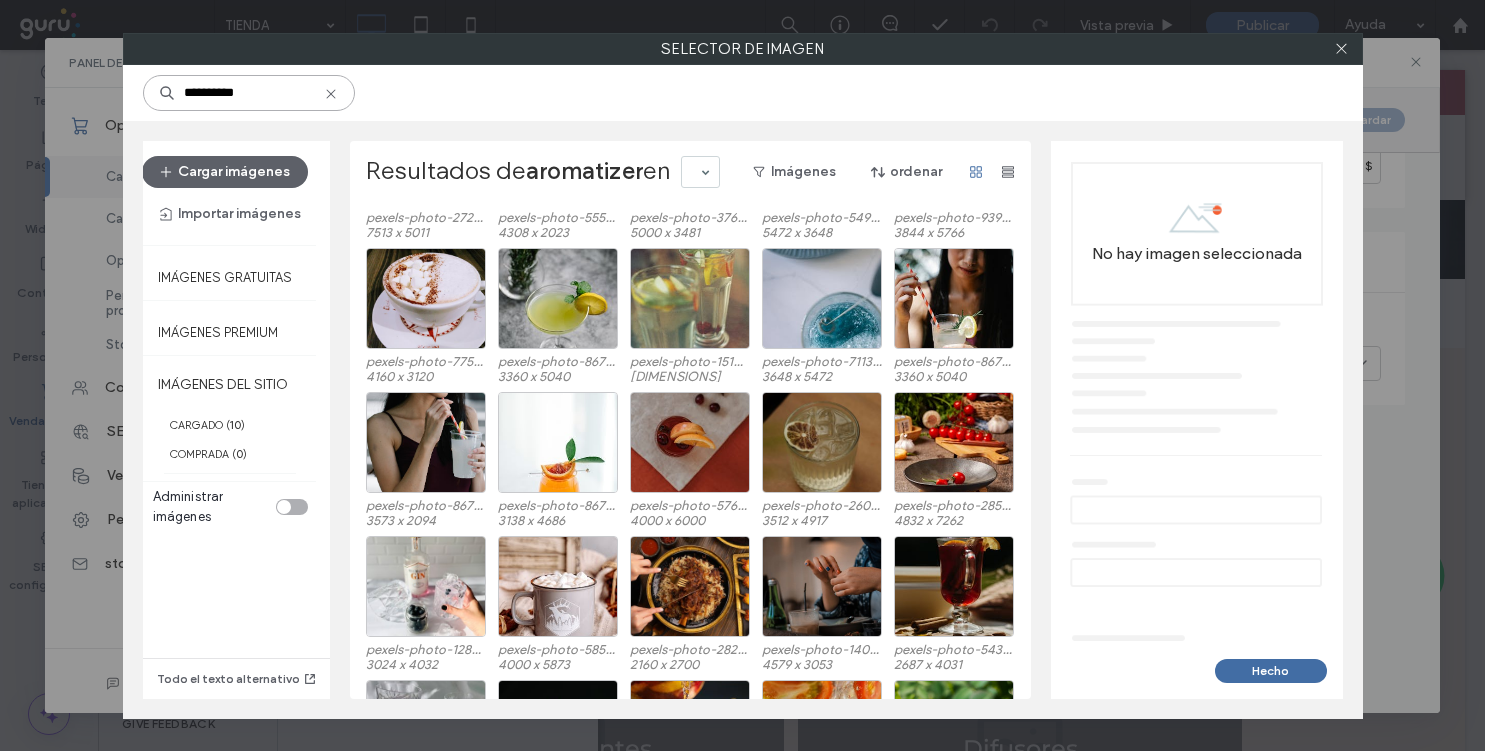 drag, startPoint x: 264, startPoint y: 88, endPoint x: 222, endPoint y: 90, distance: 42.047592 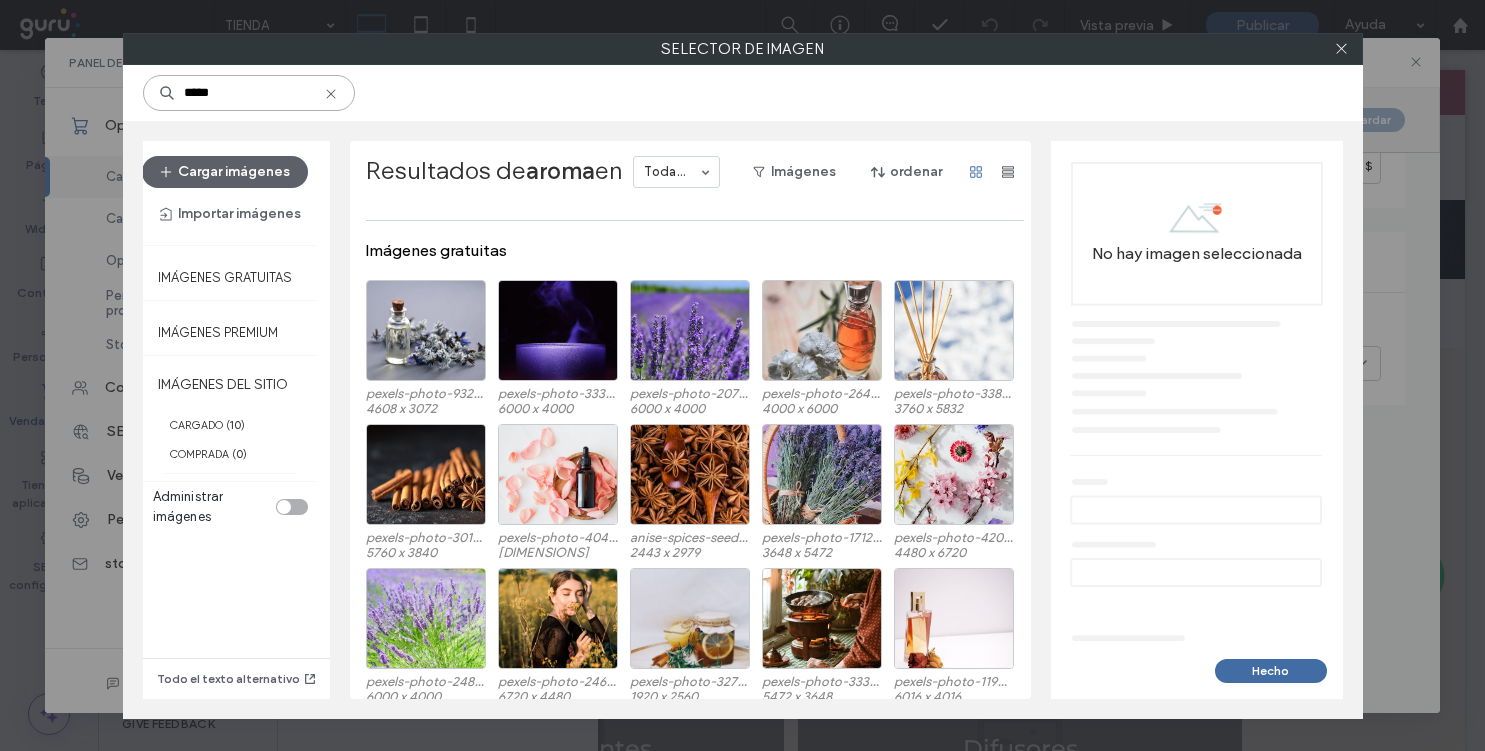 scroll, scrollTop: 181, scrollLeft: 0, axis: vertical 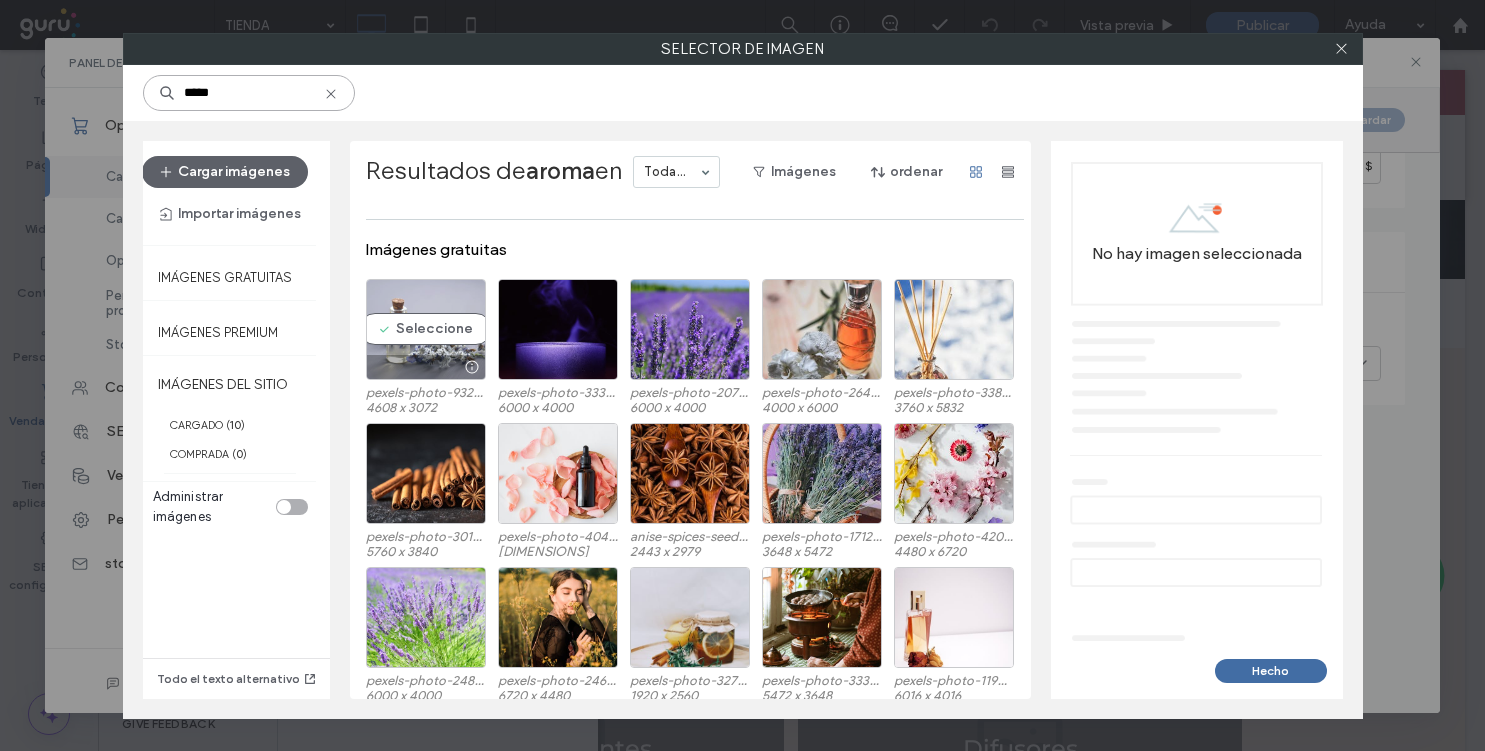type on "*****" 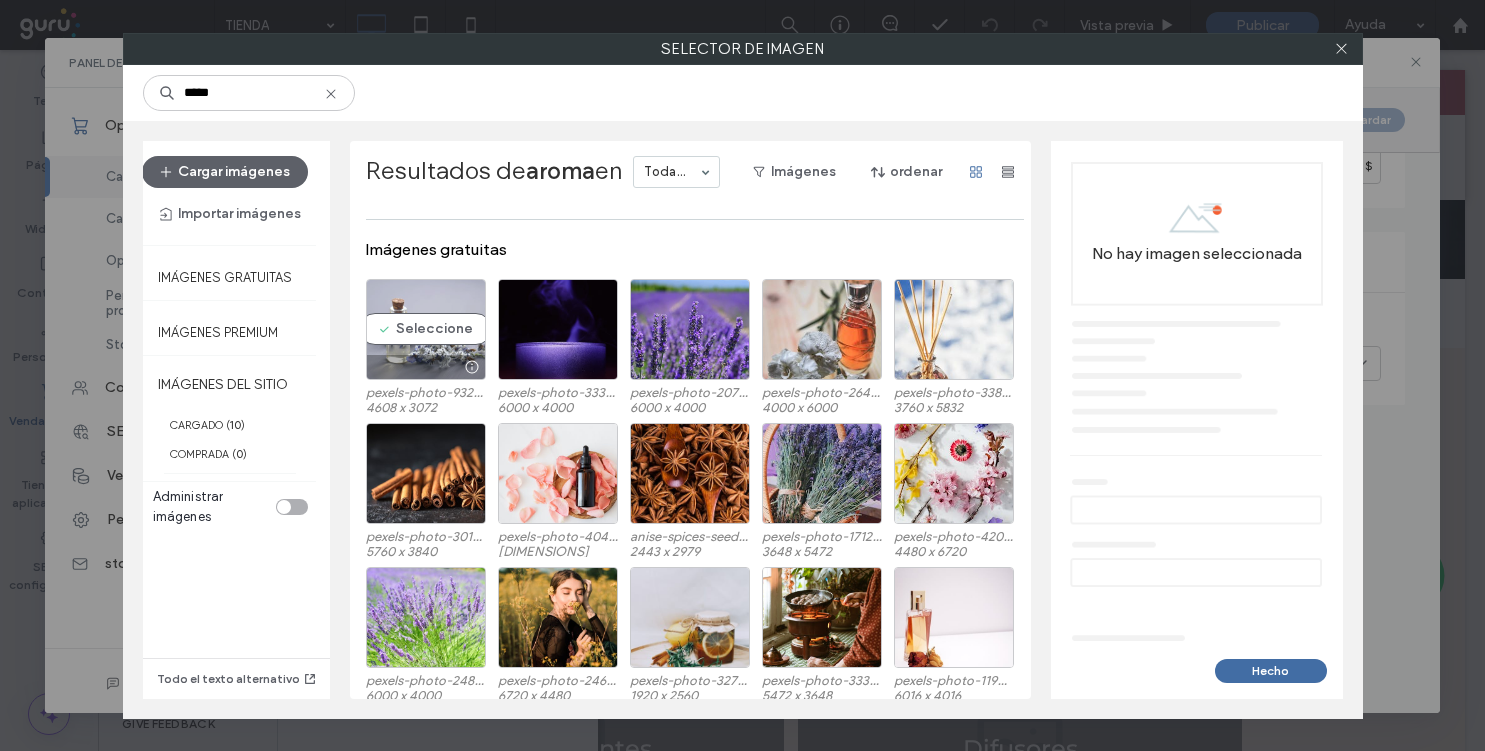 click on "Seleccione" at bounding box center (426, 329) 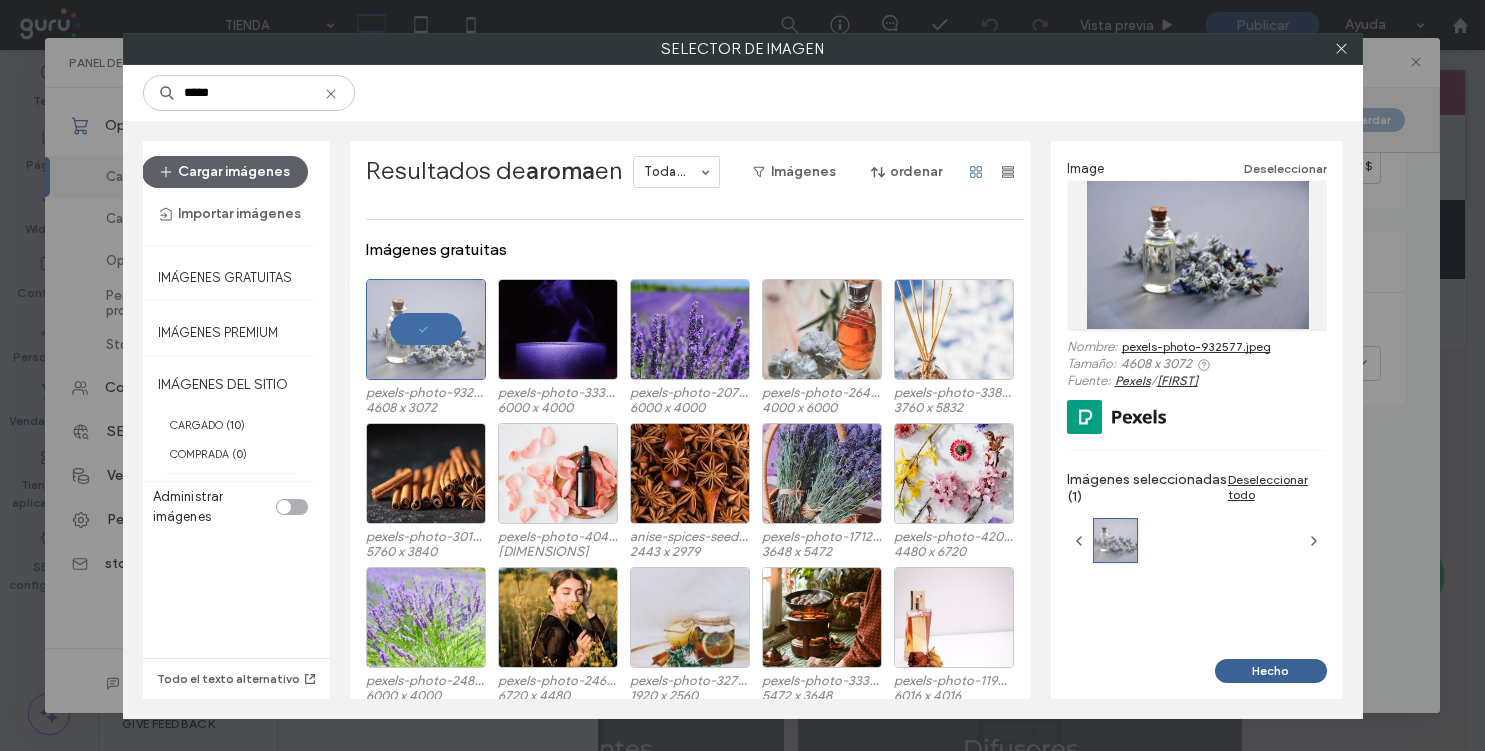 click on "Hecho" at bounding box center [1271, 671] 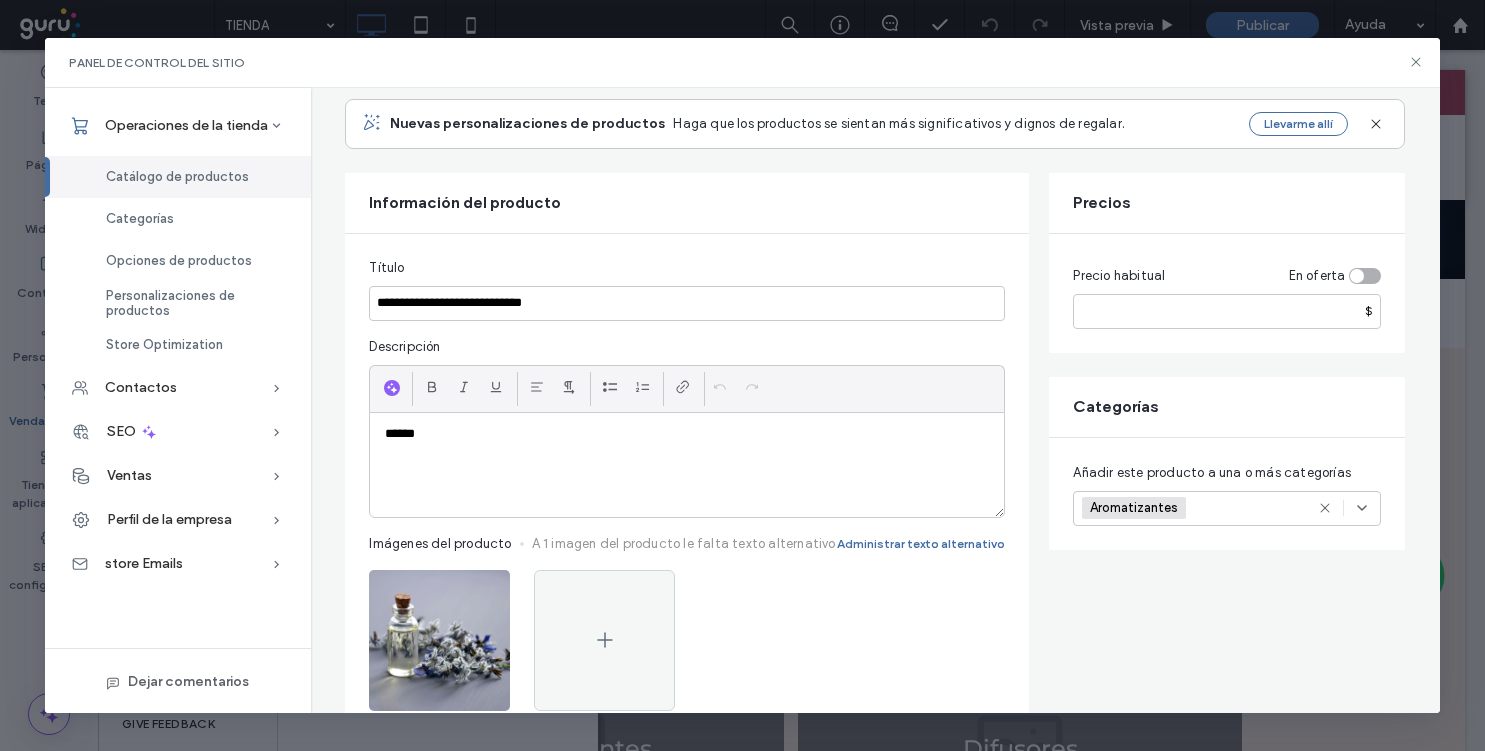 scroll, scrollTop: 220, scrollLeft: 0, axis: vertical 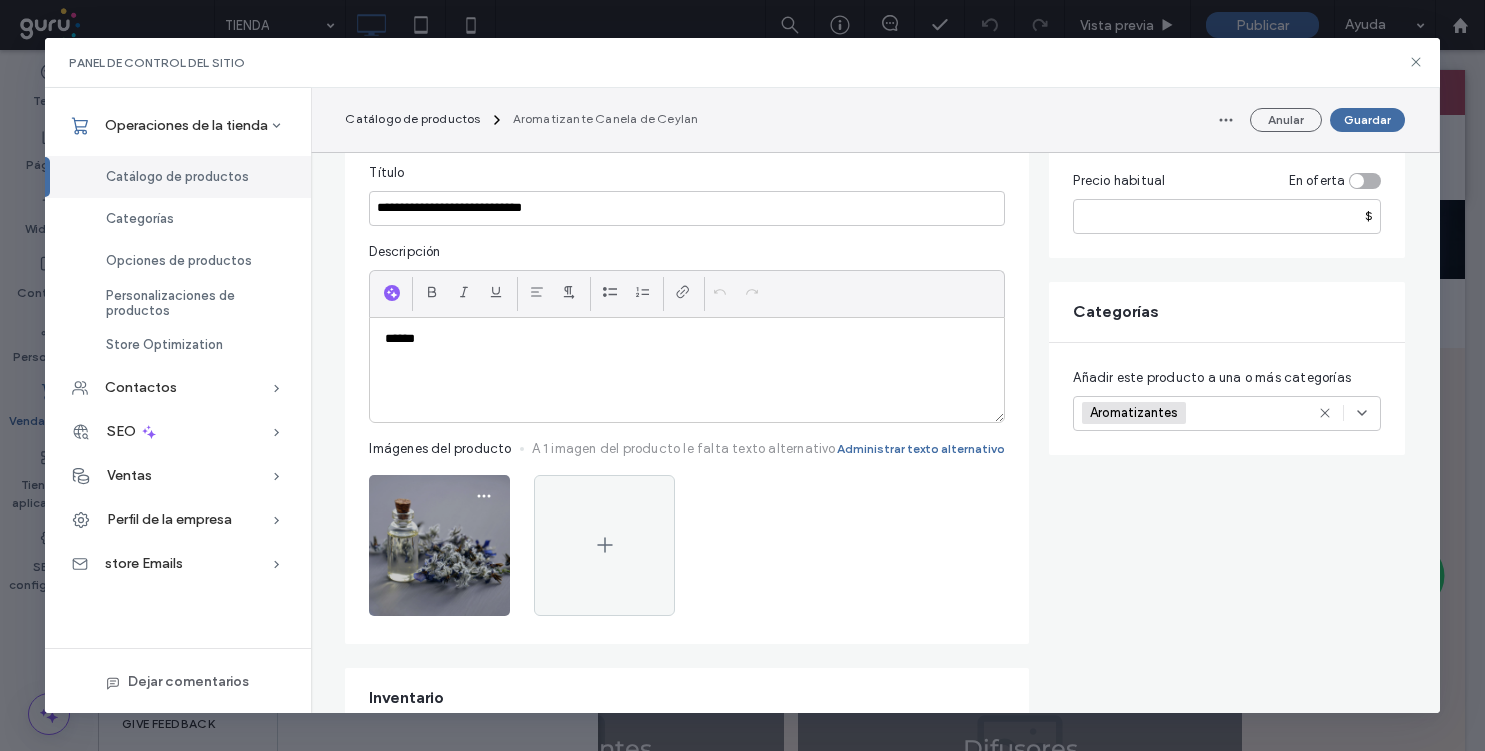 click at bounding box center (439, 545) 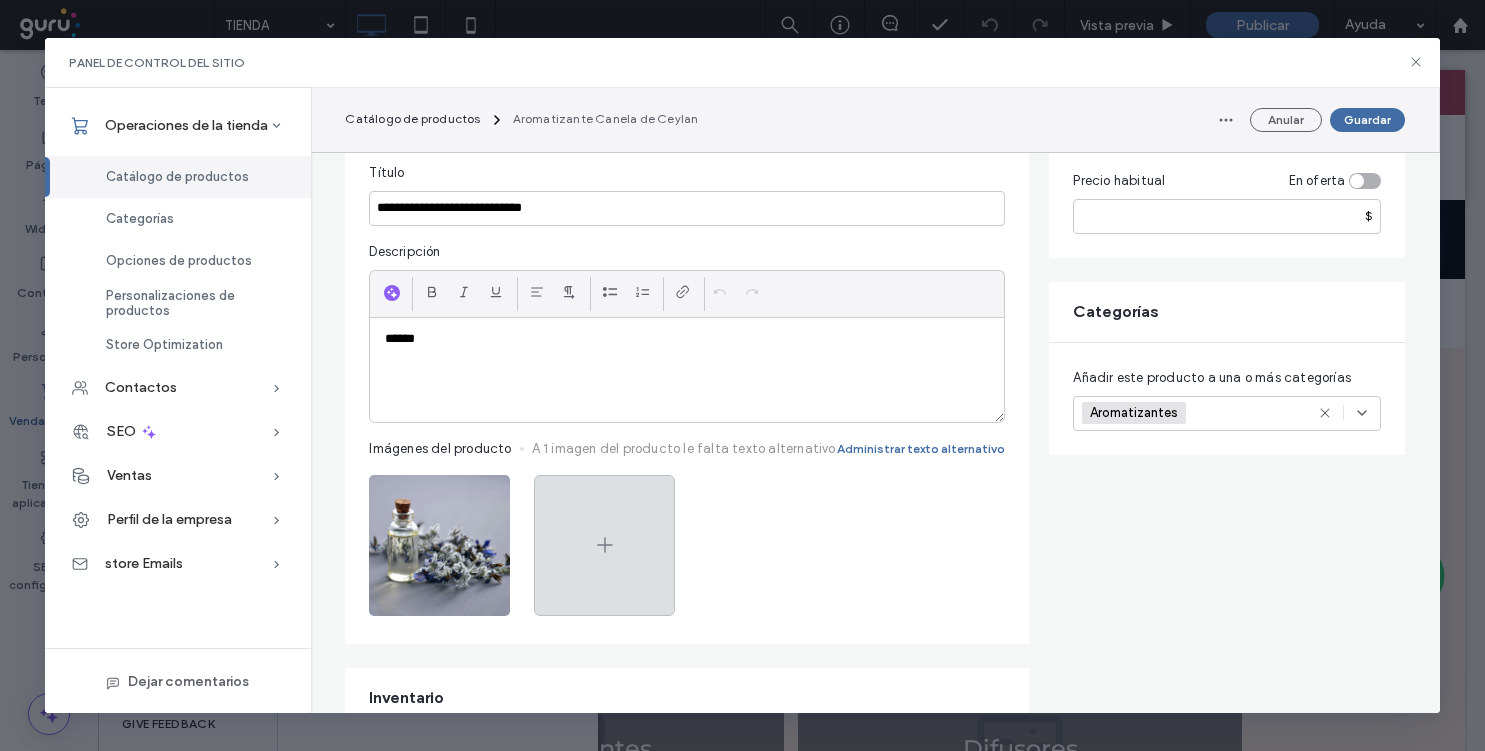 click at bounding box center (604, 545) 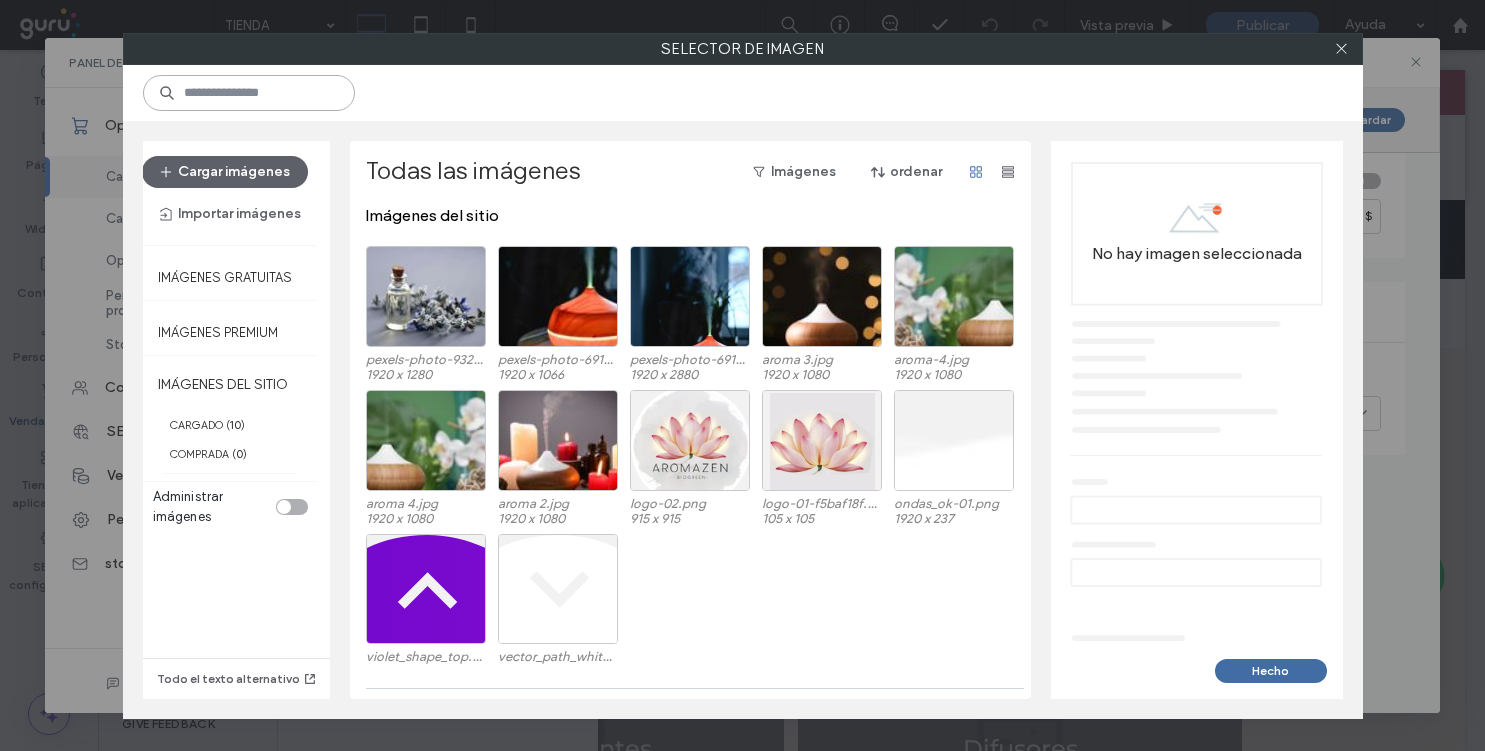 click at bounding box center (249, 93) 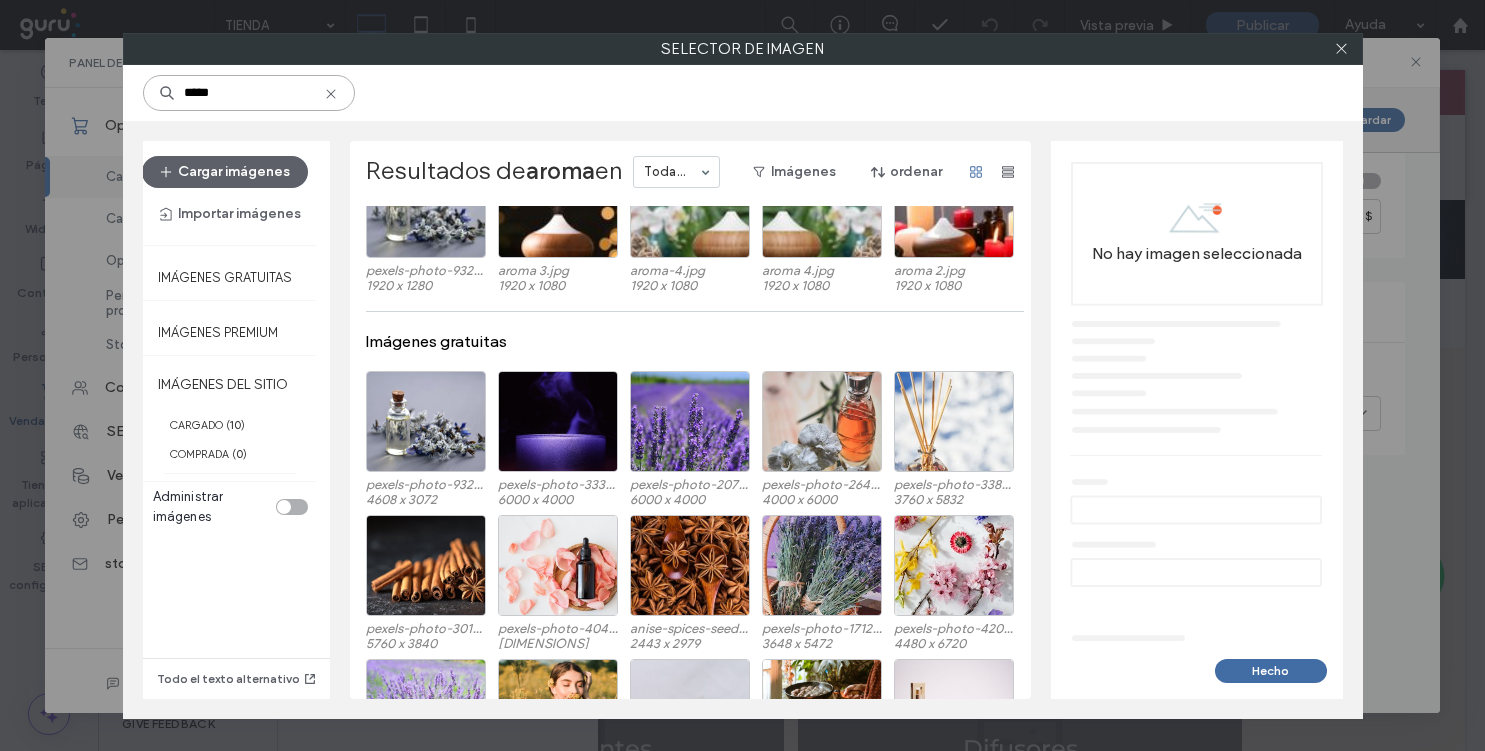 scroll, scrollTop: 0, scrollLeft: 0, axis: both 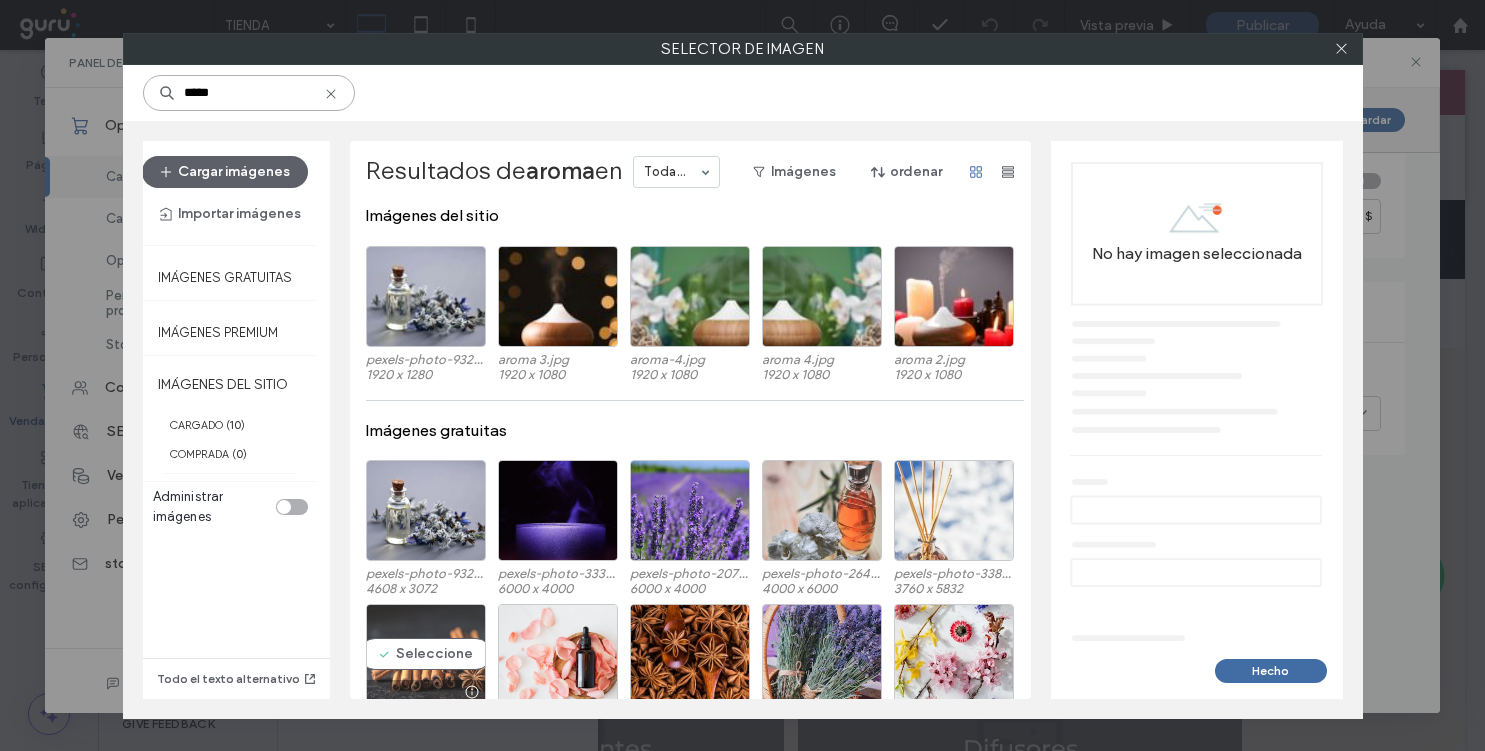 type on "*****" 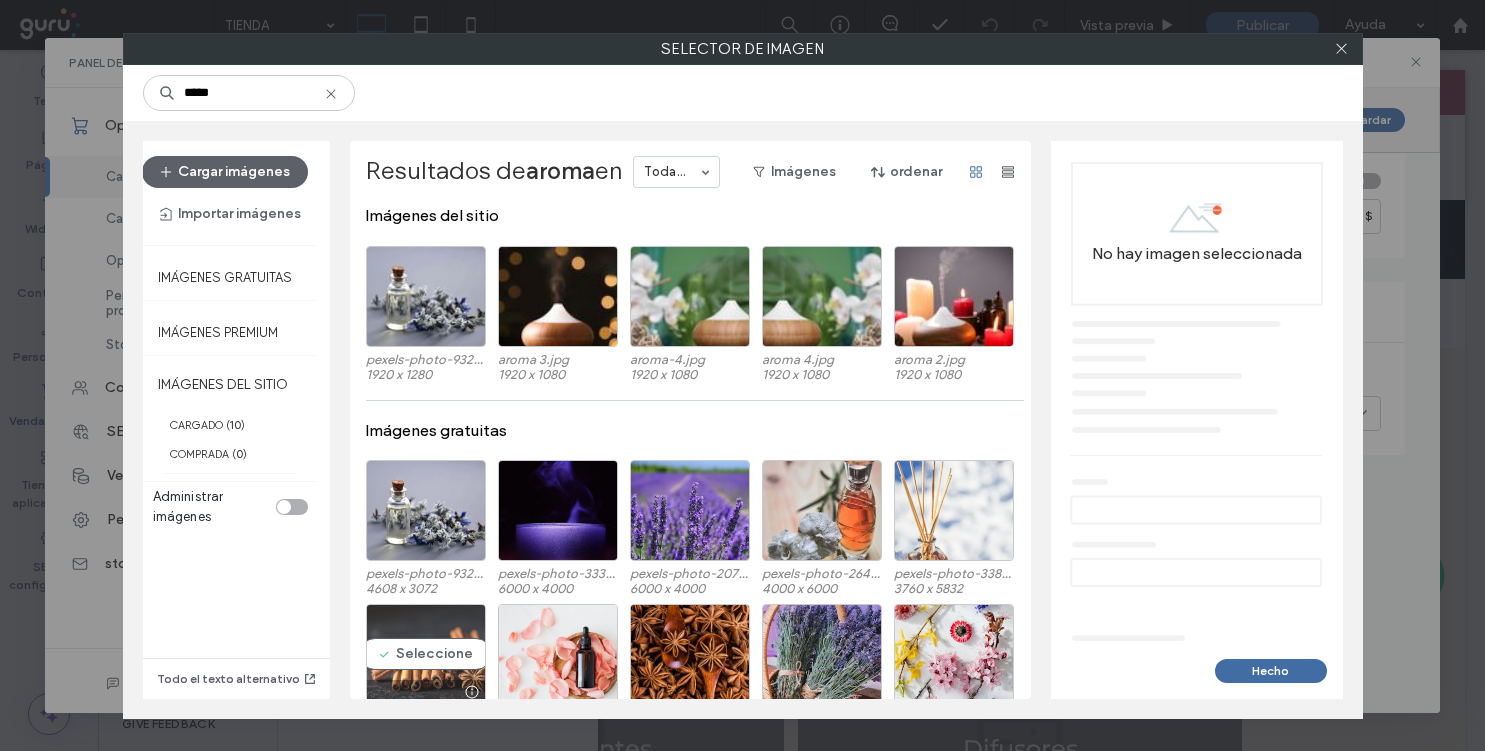 click on "Seleccione" at bounding box center [426, 654] 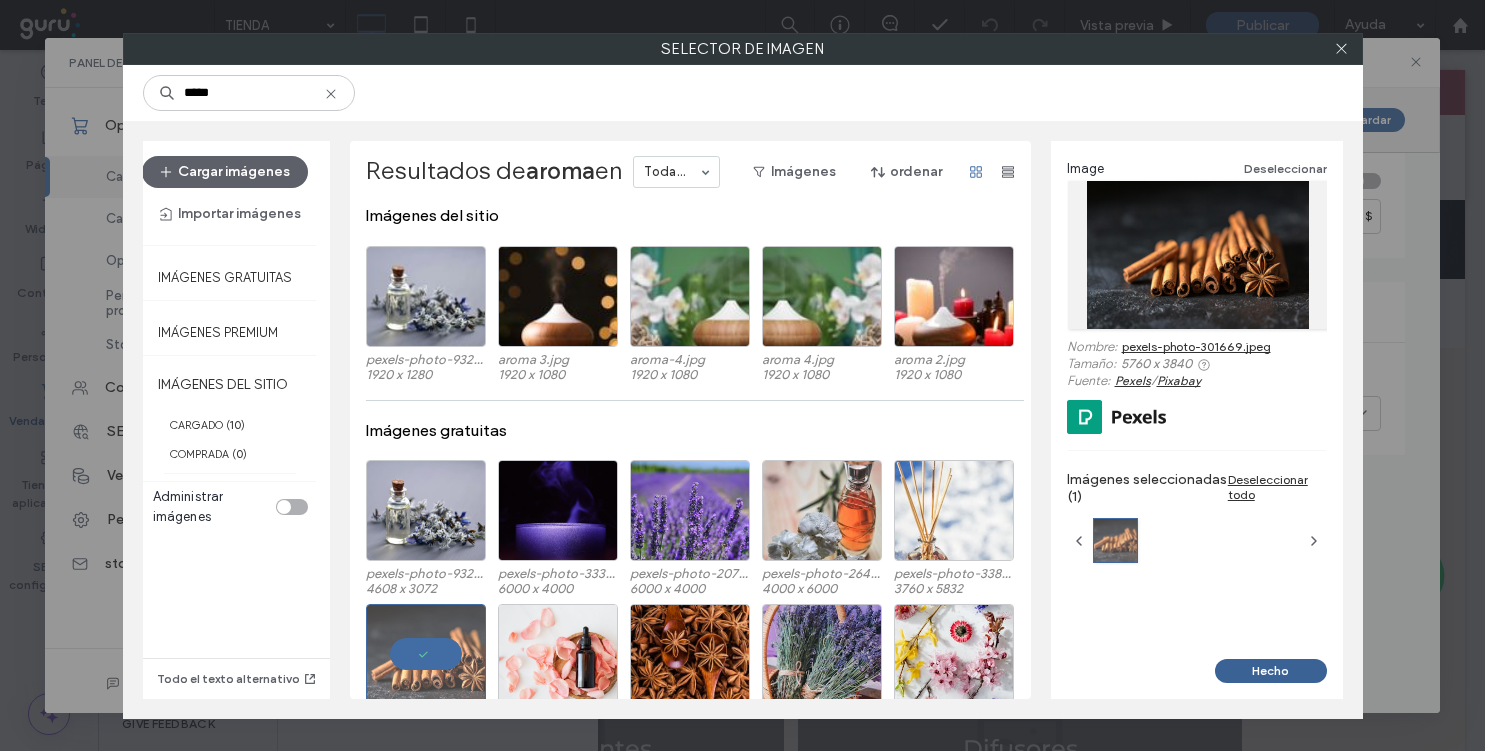 click on "Hecho" at bounding box center (1271, 671) 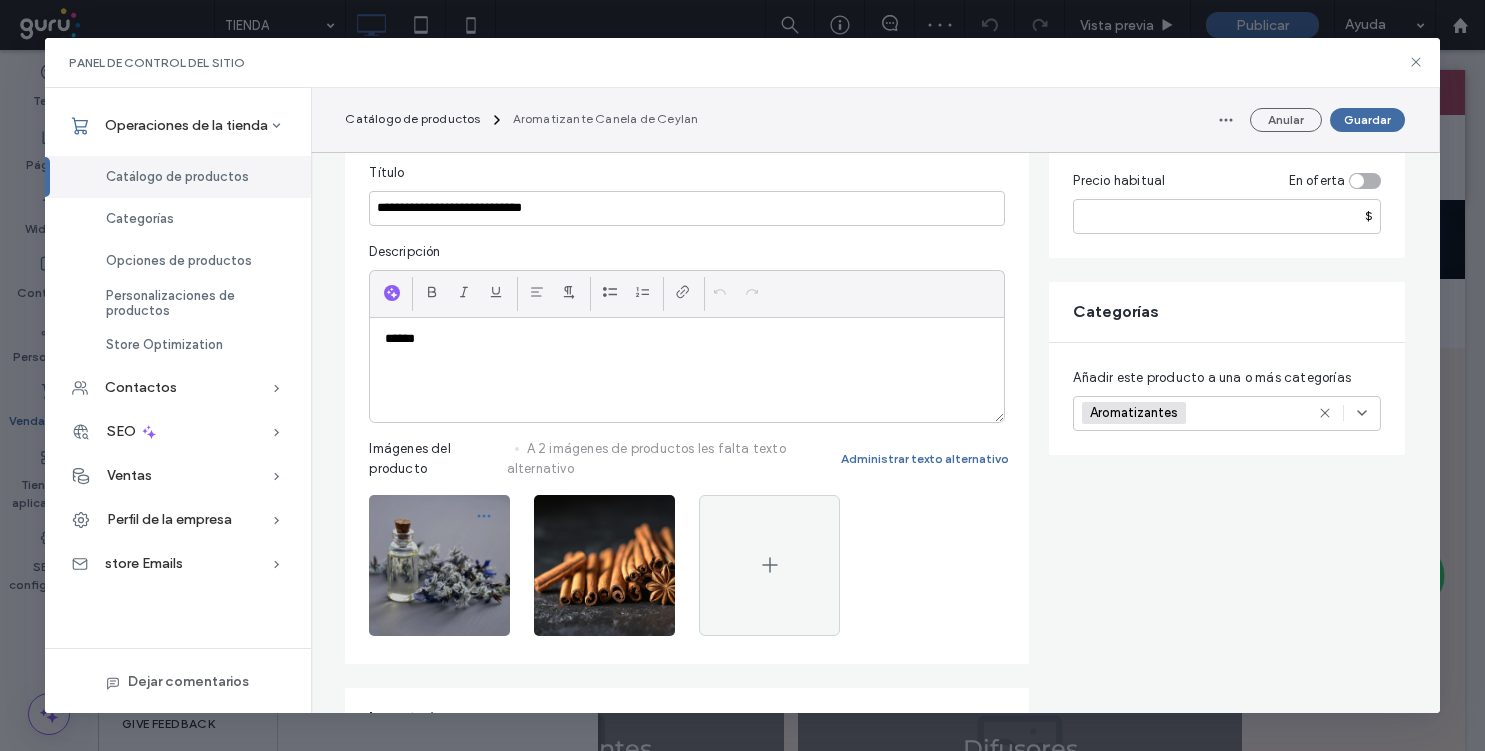 click 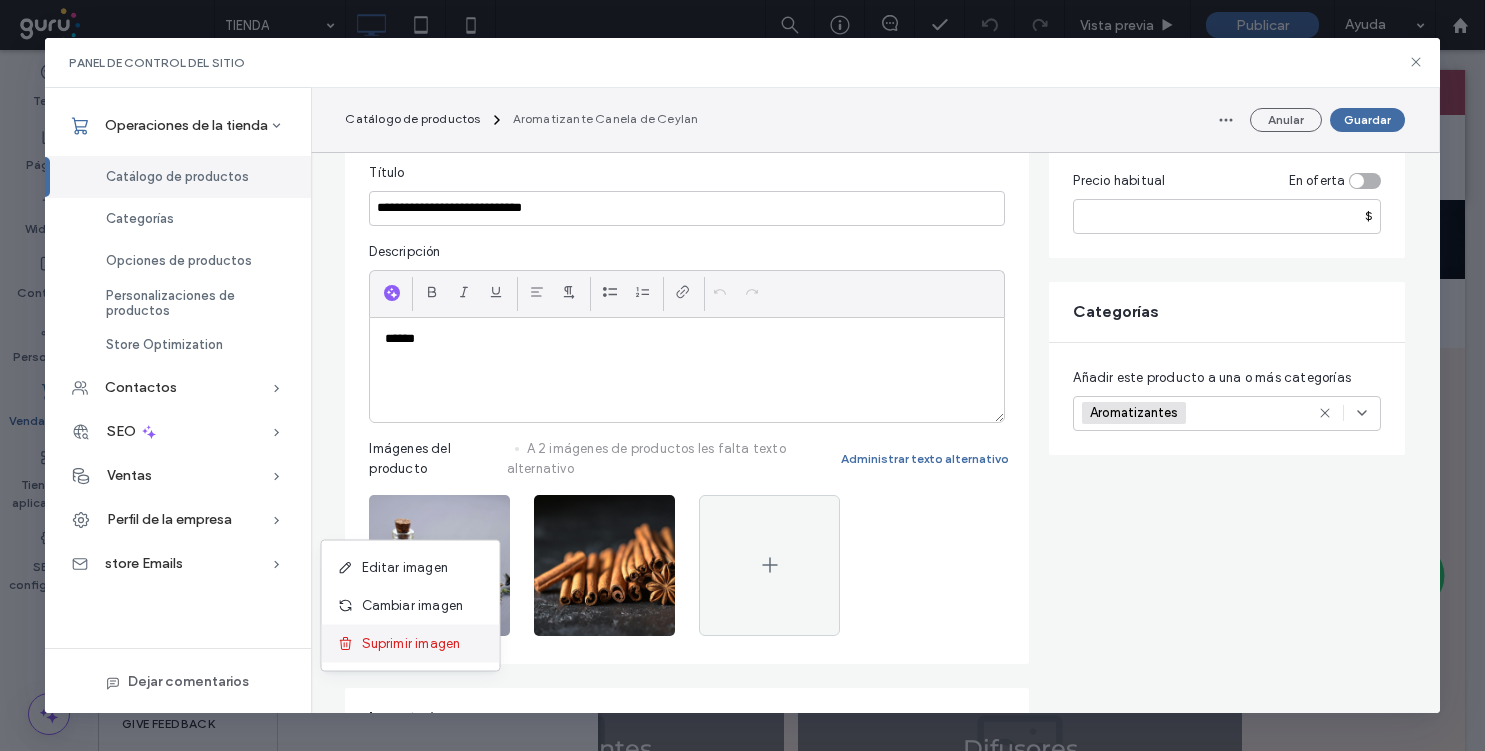click on "Suprimir imagen" at bounding box center [411, 644] 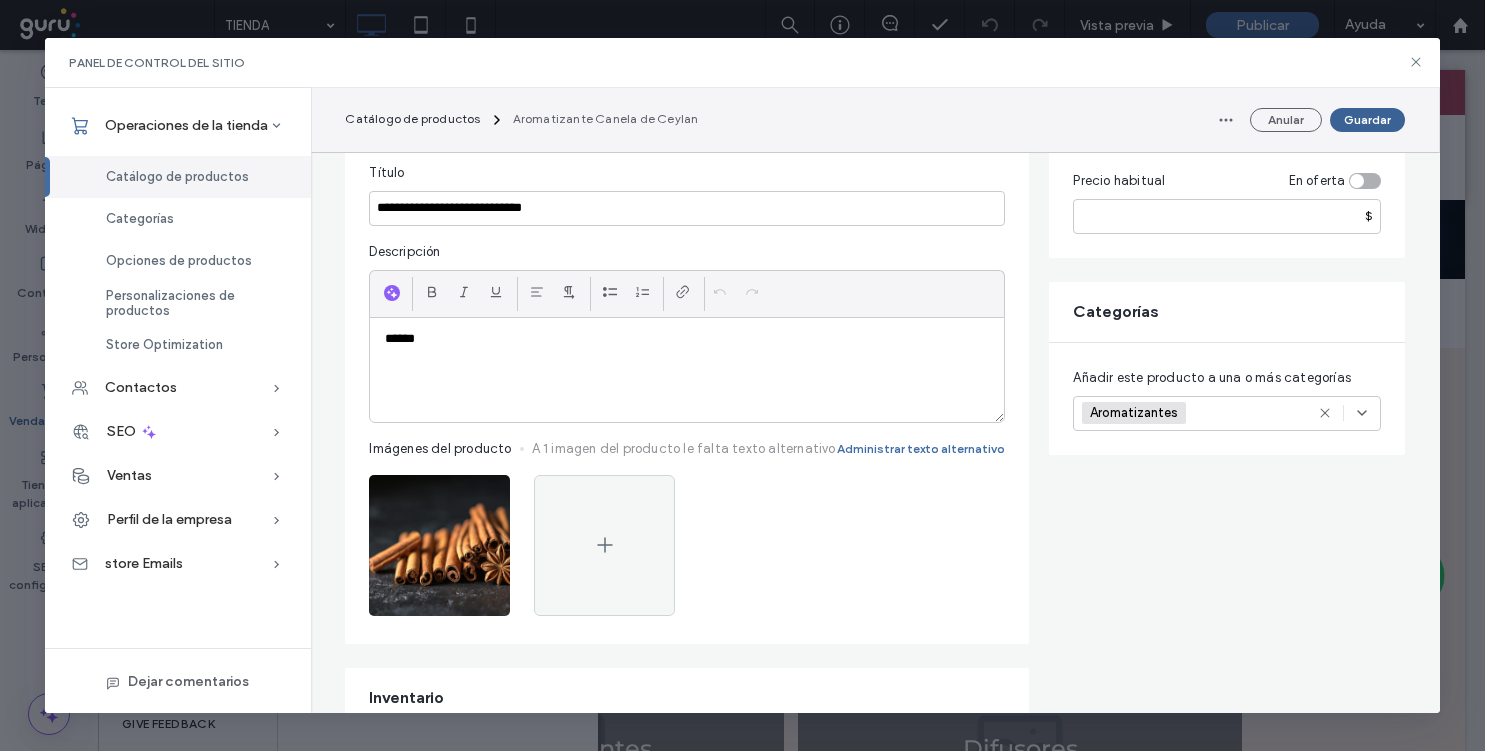 click on "Guardar" at bounding box center (1367, 120) 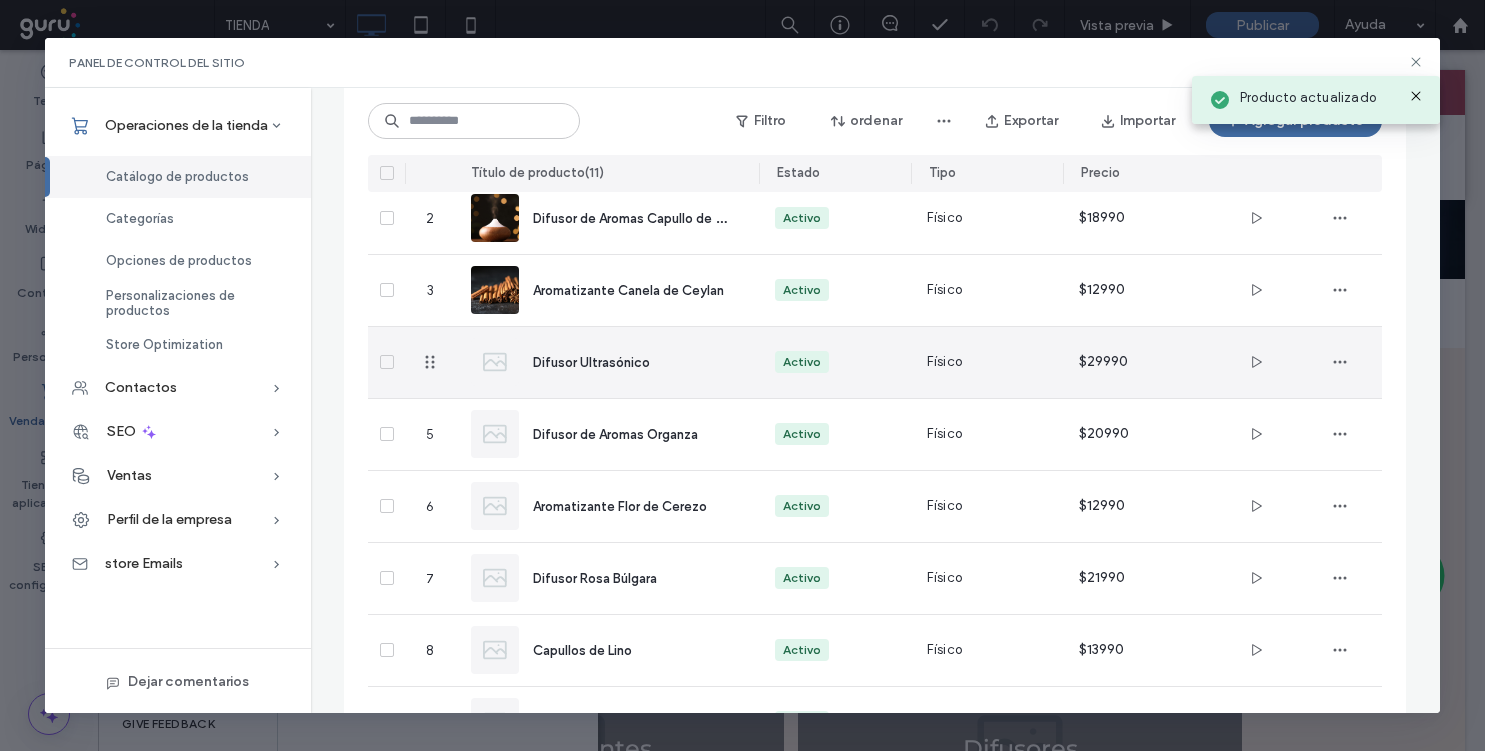 click on "Difusor Ultrasónico" at bounding box center [591, 362] 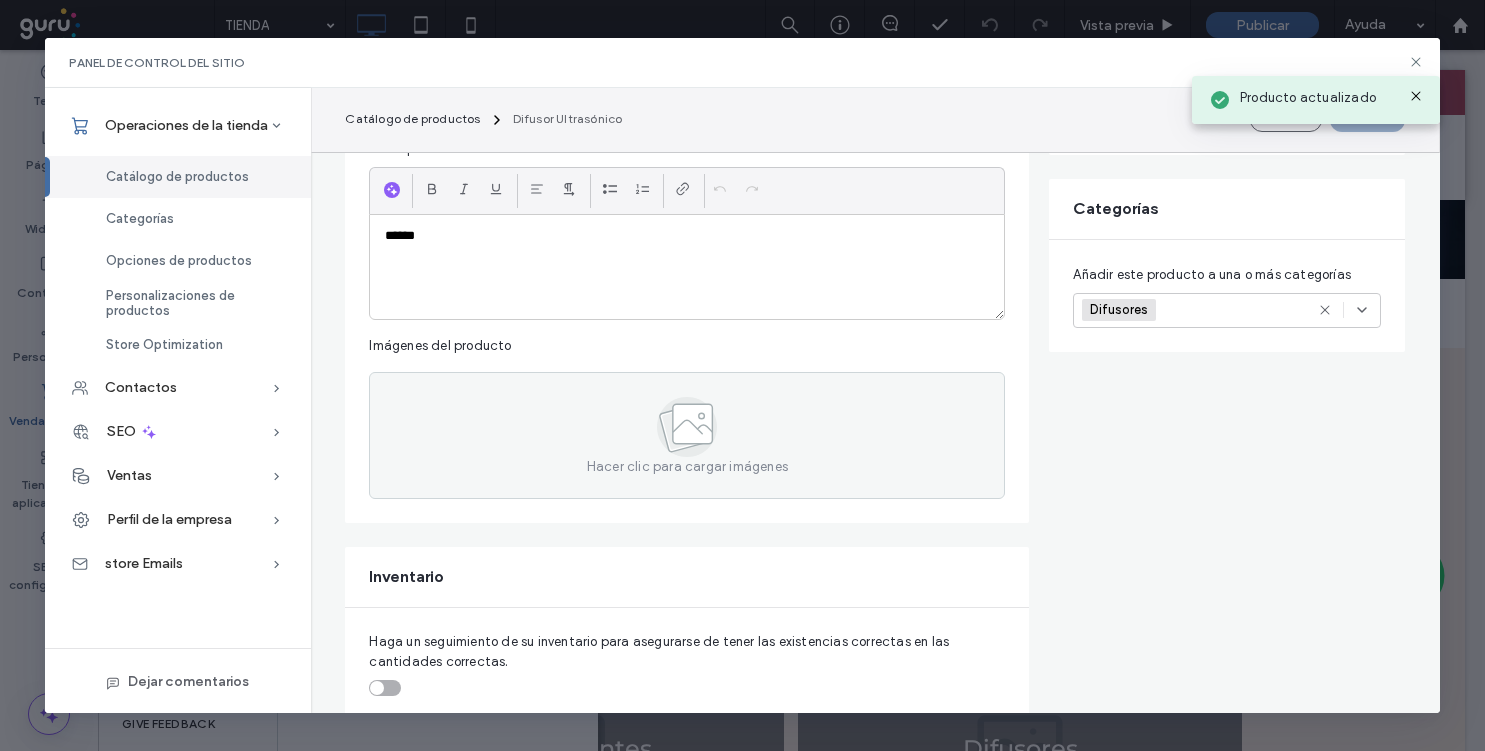 scroll, scrollTop: 331, scrollLeft: 0, axis: vertical 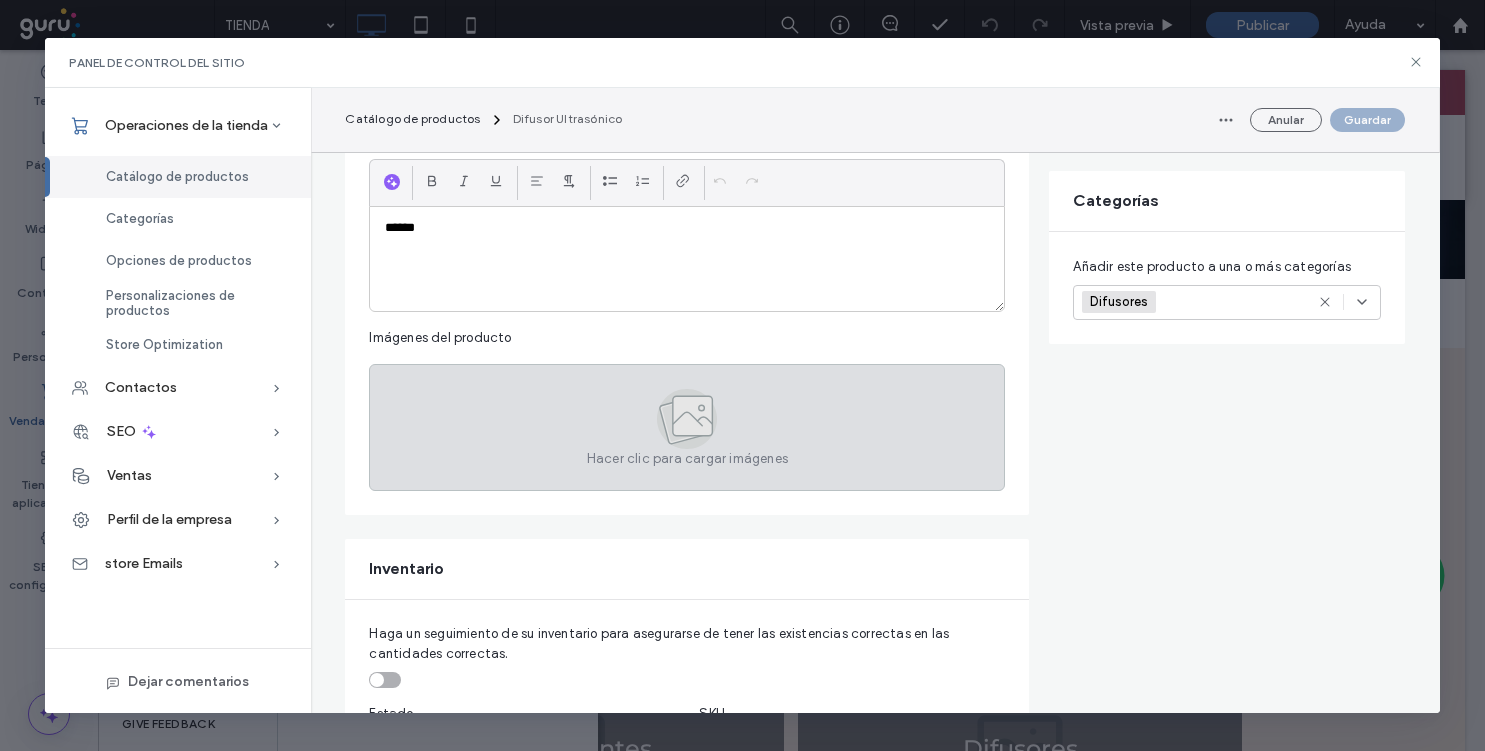 click on "Hacer clic para cargar imágenes" at bounding box center (687, 427) 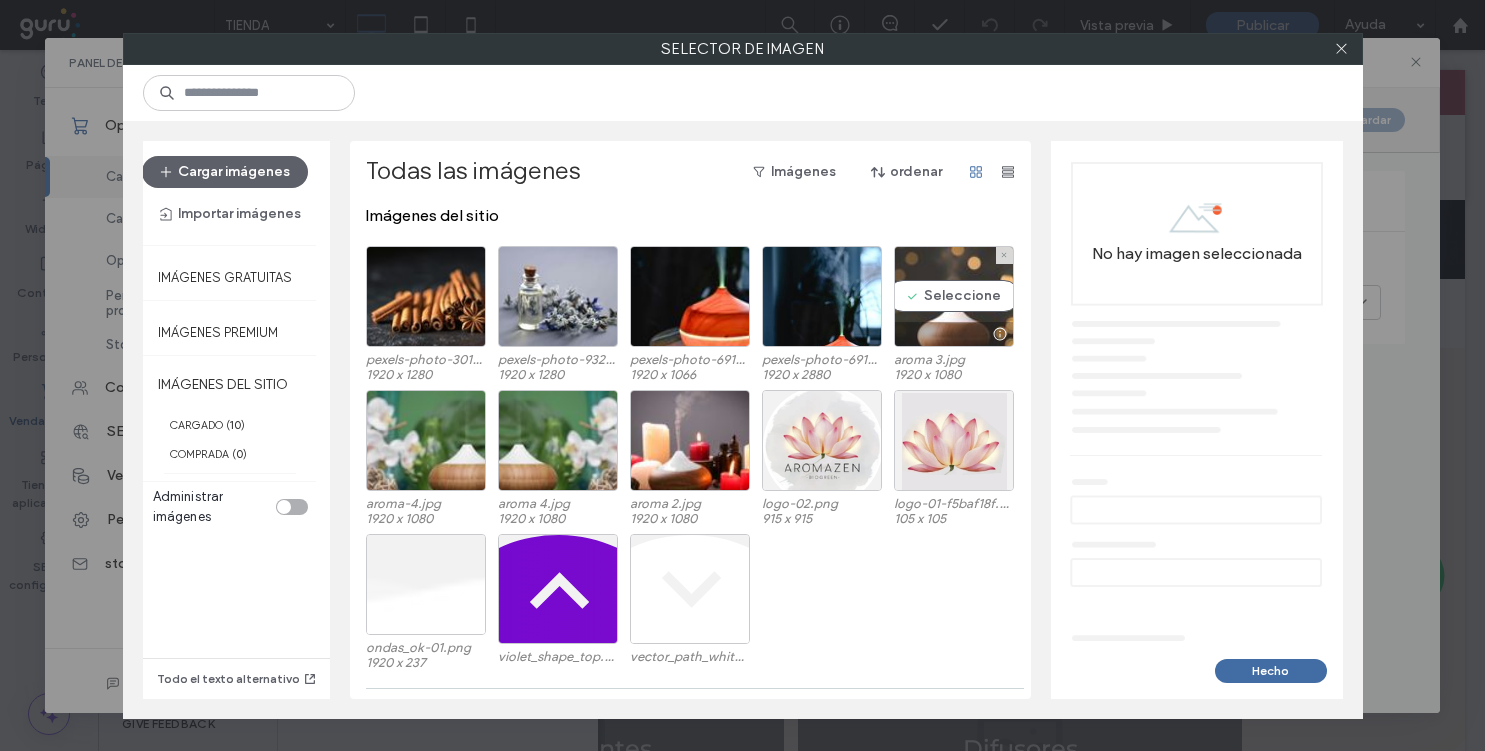 click on "Seleccione" at bounding box center [954, 296] 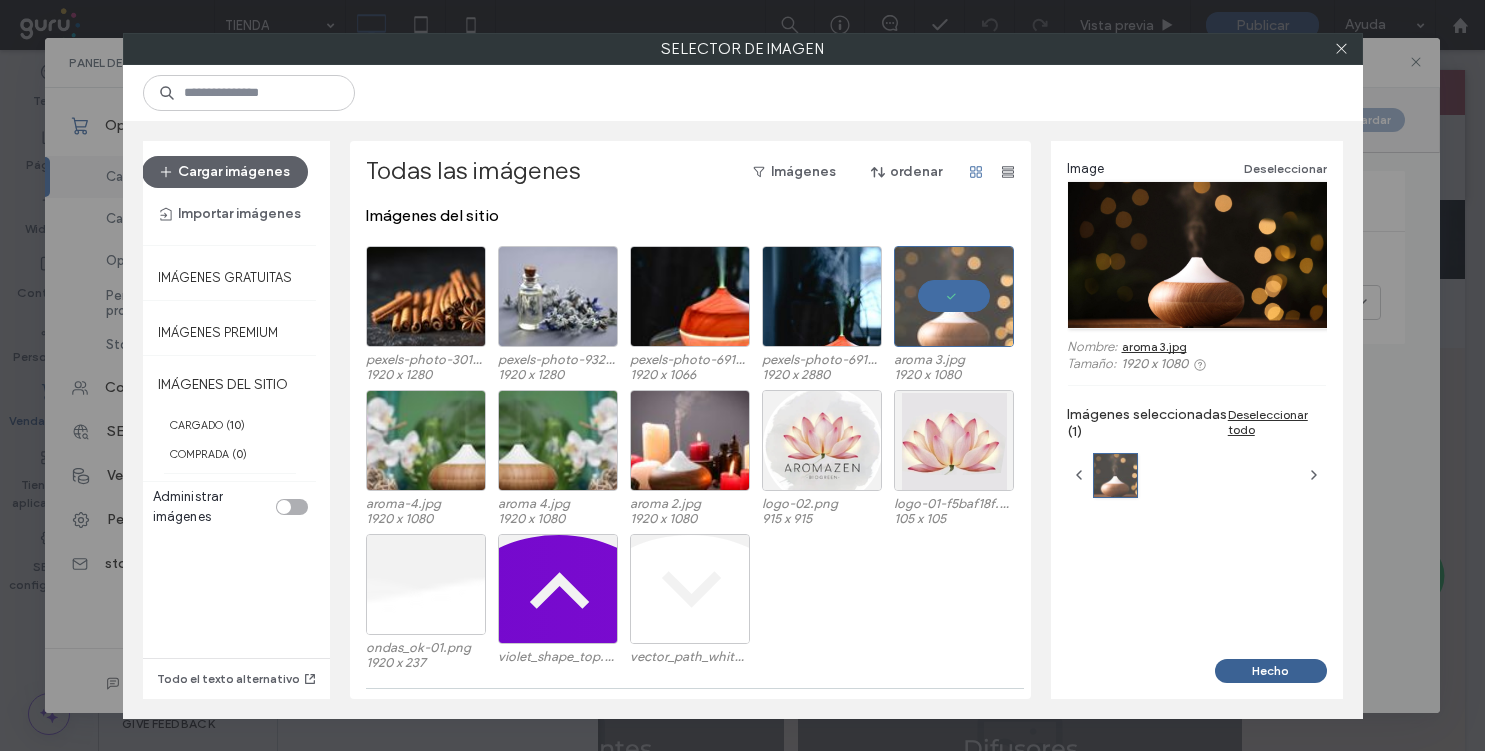 click on "Hecho" at bounding box center [1271, 671] 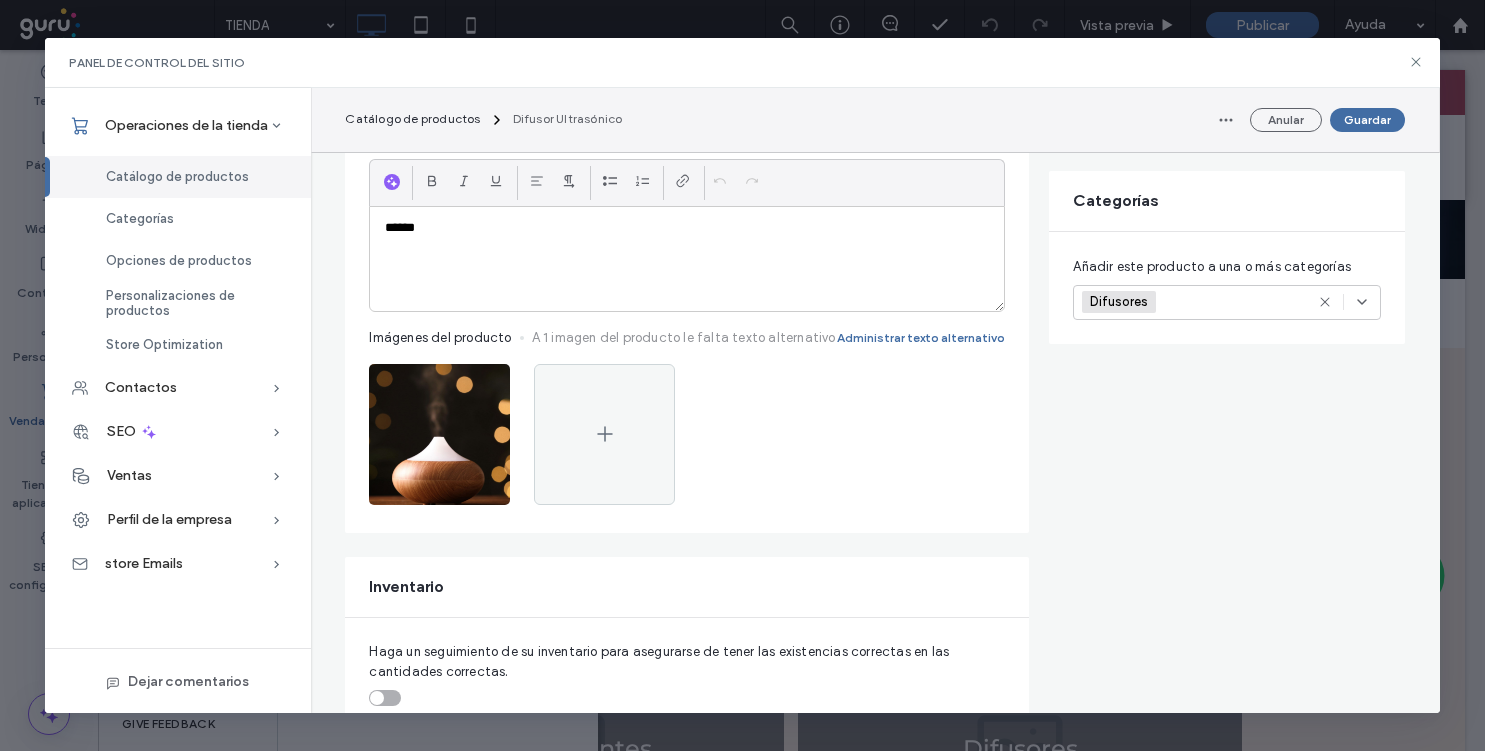 click on "Catálogo de productos Difusor Ultrasónico Anular Guardar" at bounding box center (875, 120) 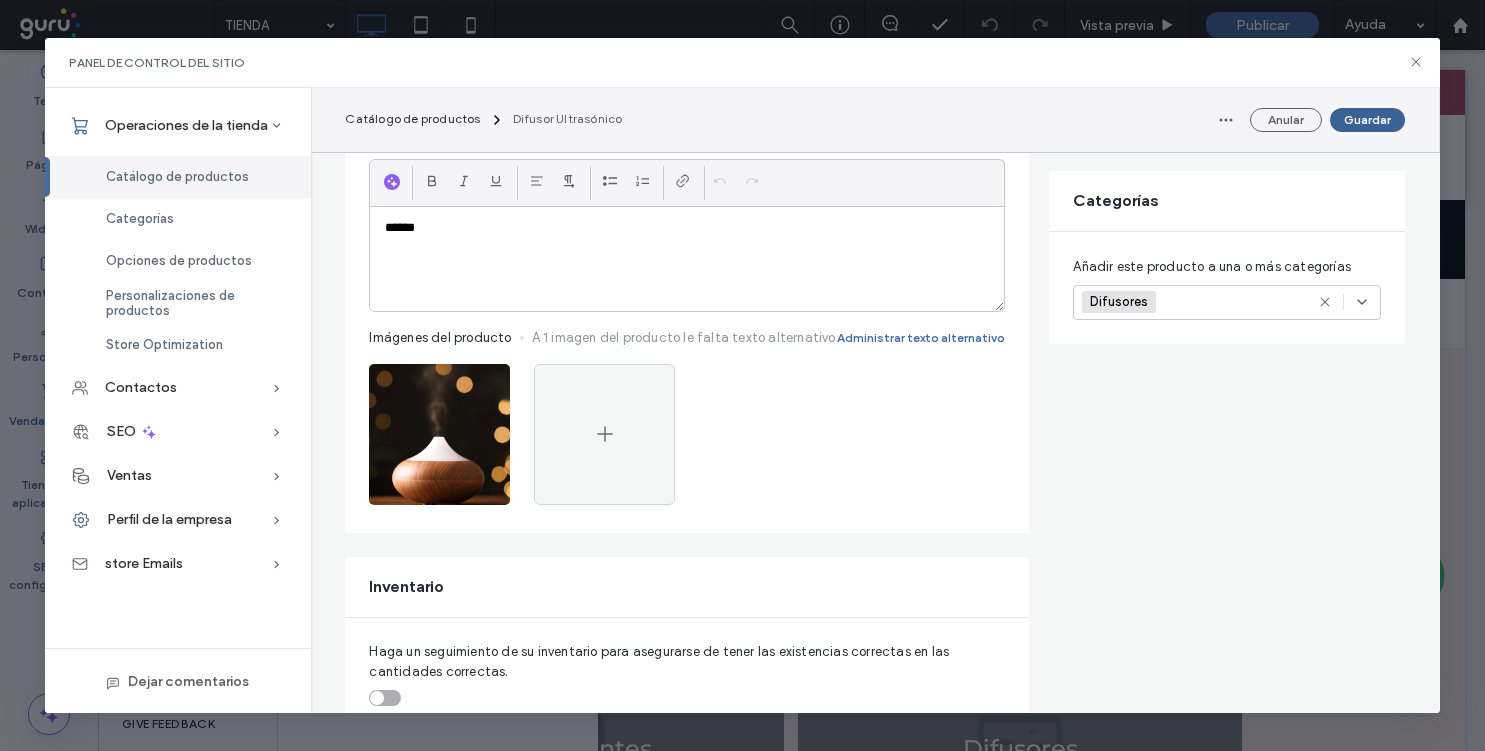 click on "Guardar" at bounding box center [1367, 120] 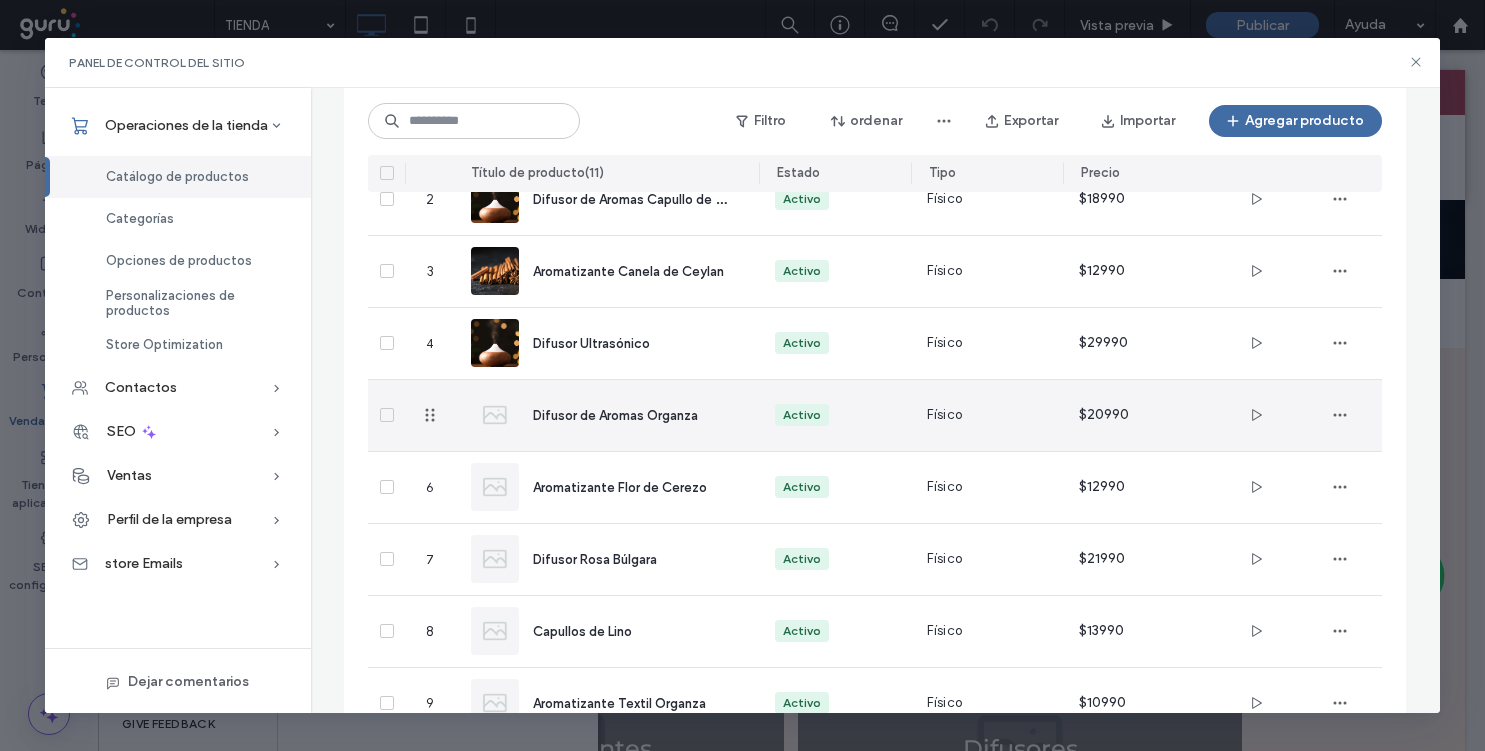 scroll, scrollTop: 245, scrollLeft: 0, axis: vertical 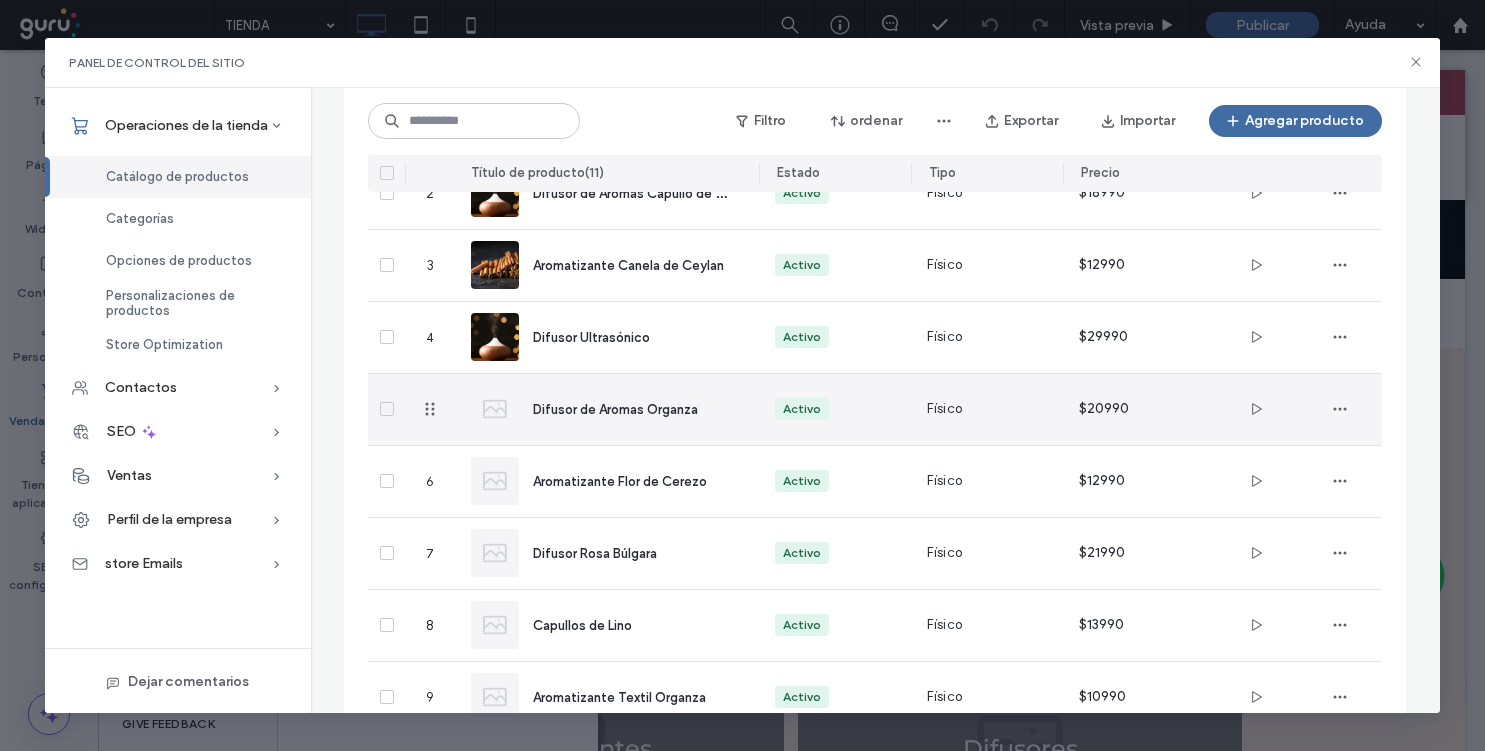 click on "Difusor de Aromas Organza" at bounding box center [607, 409] 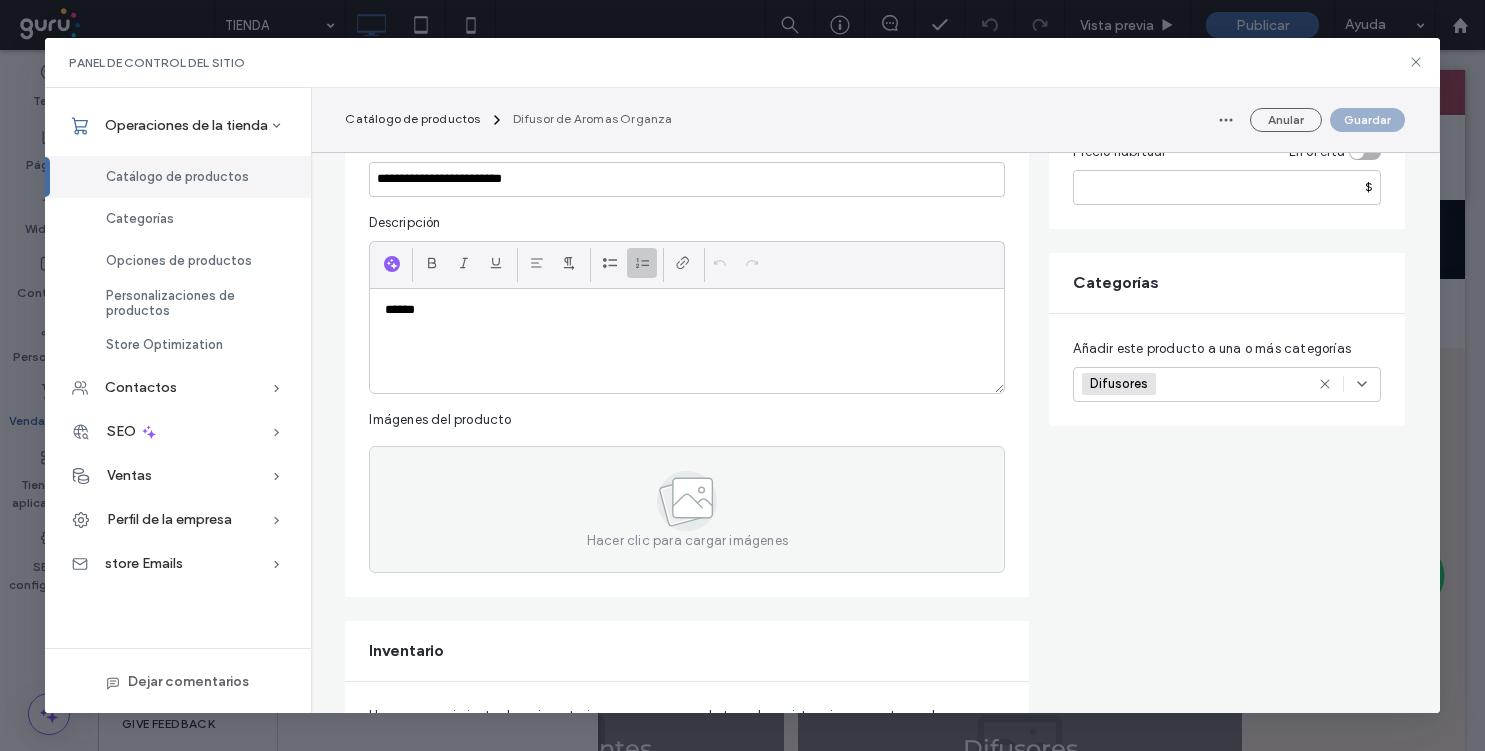 scroll, scrollTop: 374, scrollLeft: 0, axis: vertical 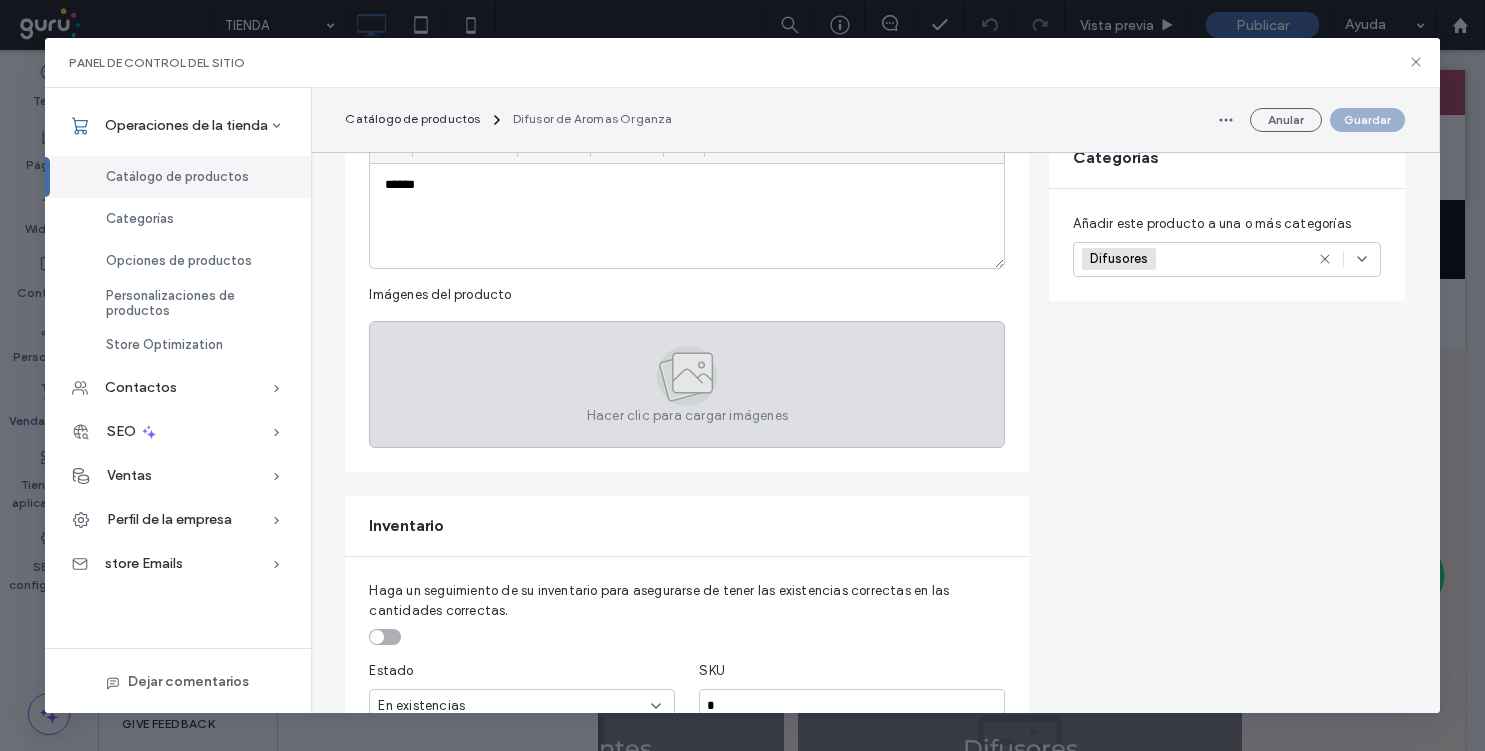 click on "Hacer clic para cargar imágenes" at bounding box center (687, 416) 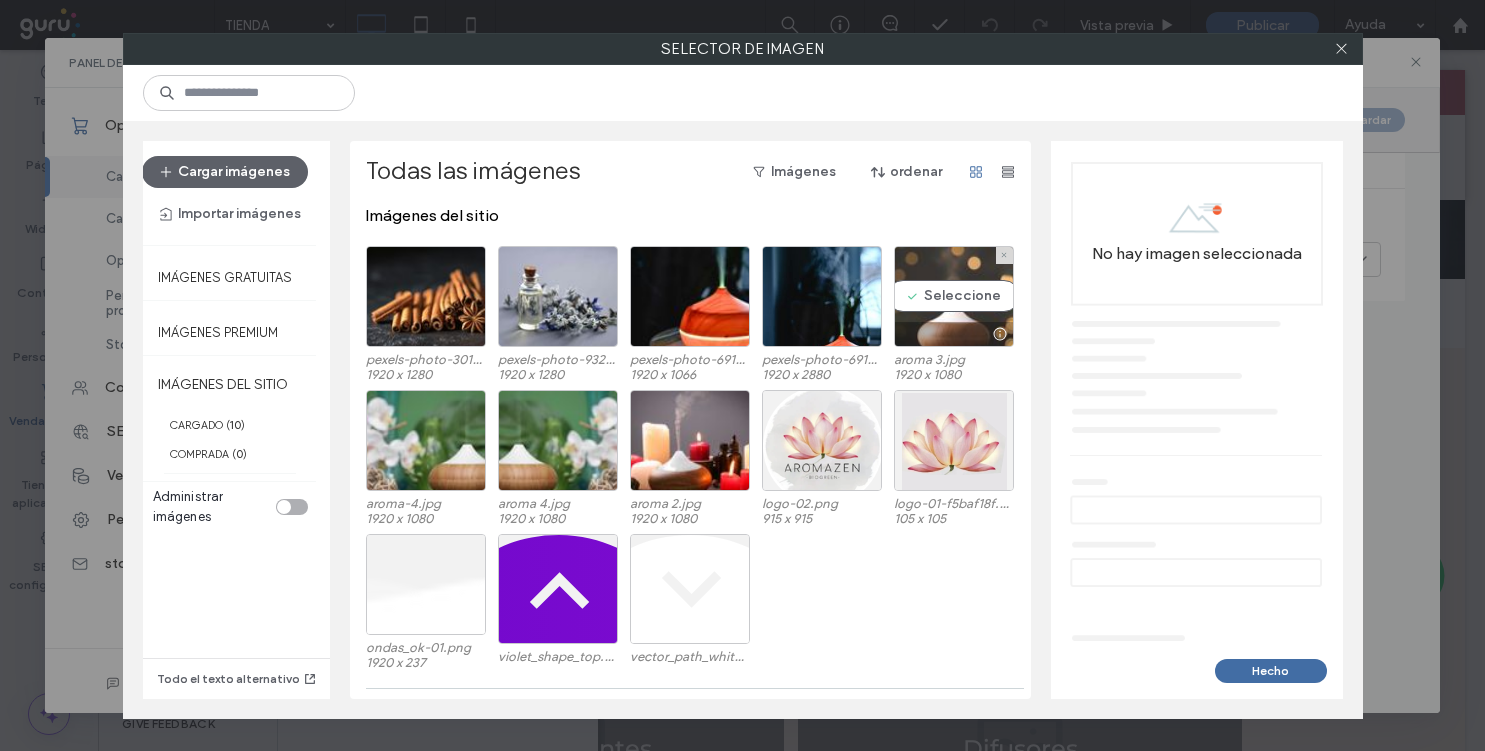 click on "Seleccione" at bounding box center [954, 296] 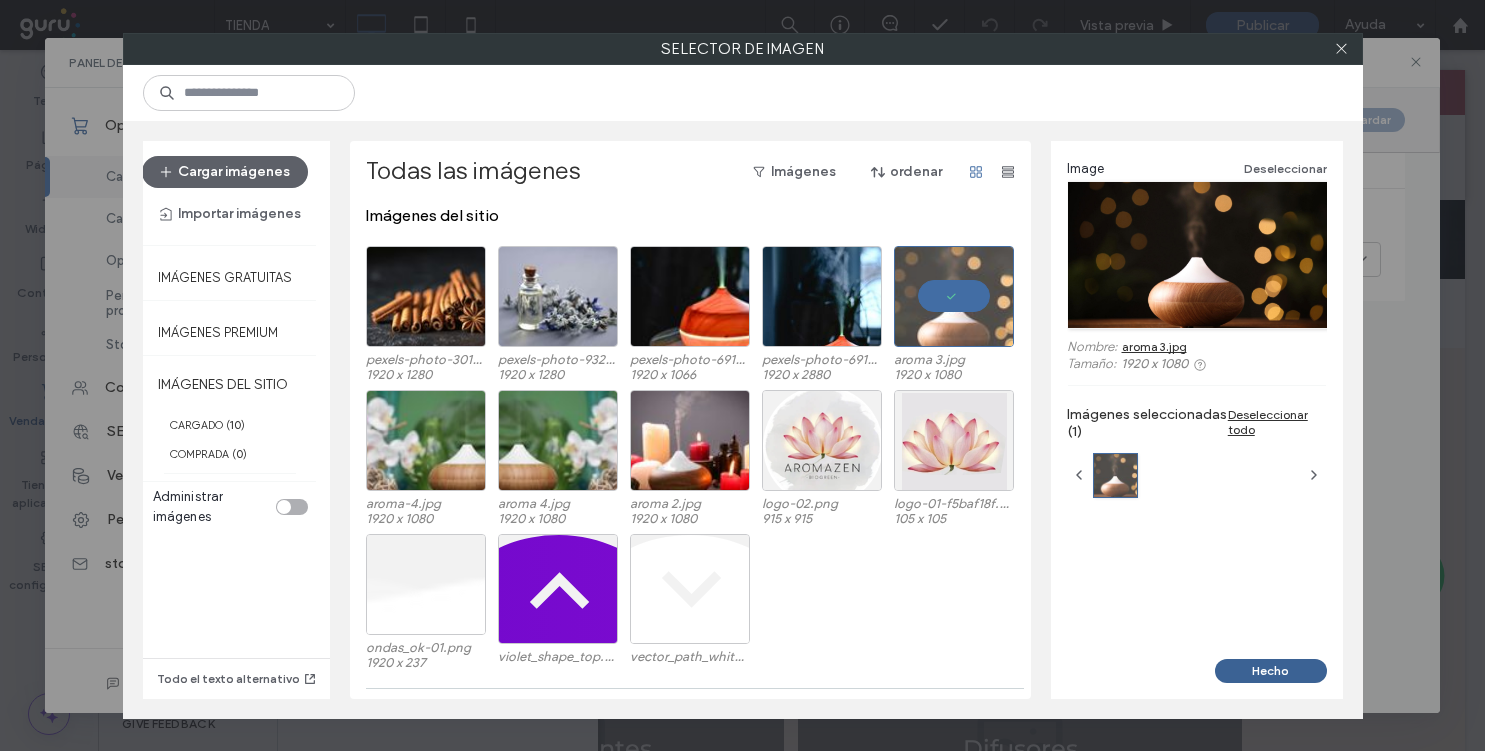 click on "Hecho" at bounding box center [1271, 671] 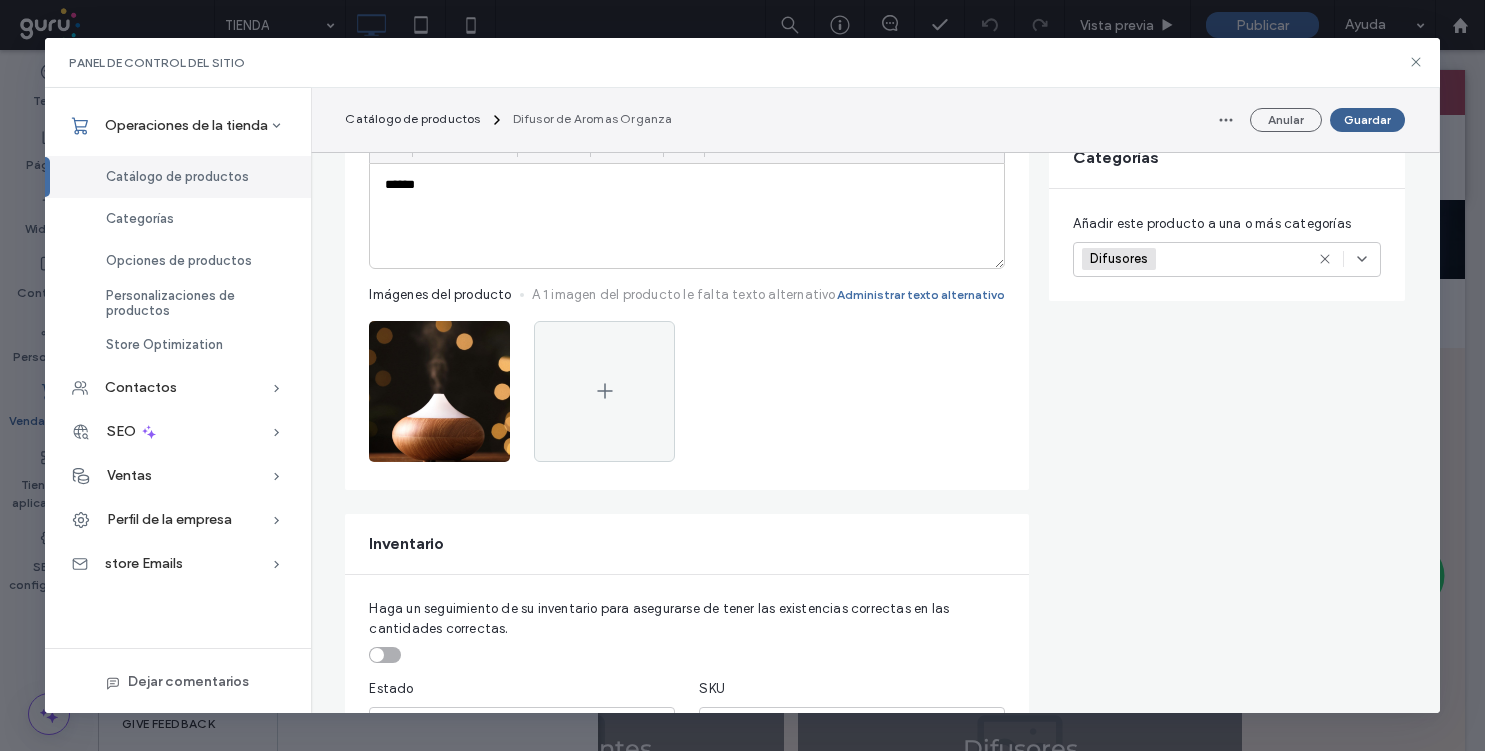 click on "Guardar" at bounding box center (1367, 120) 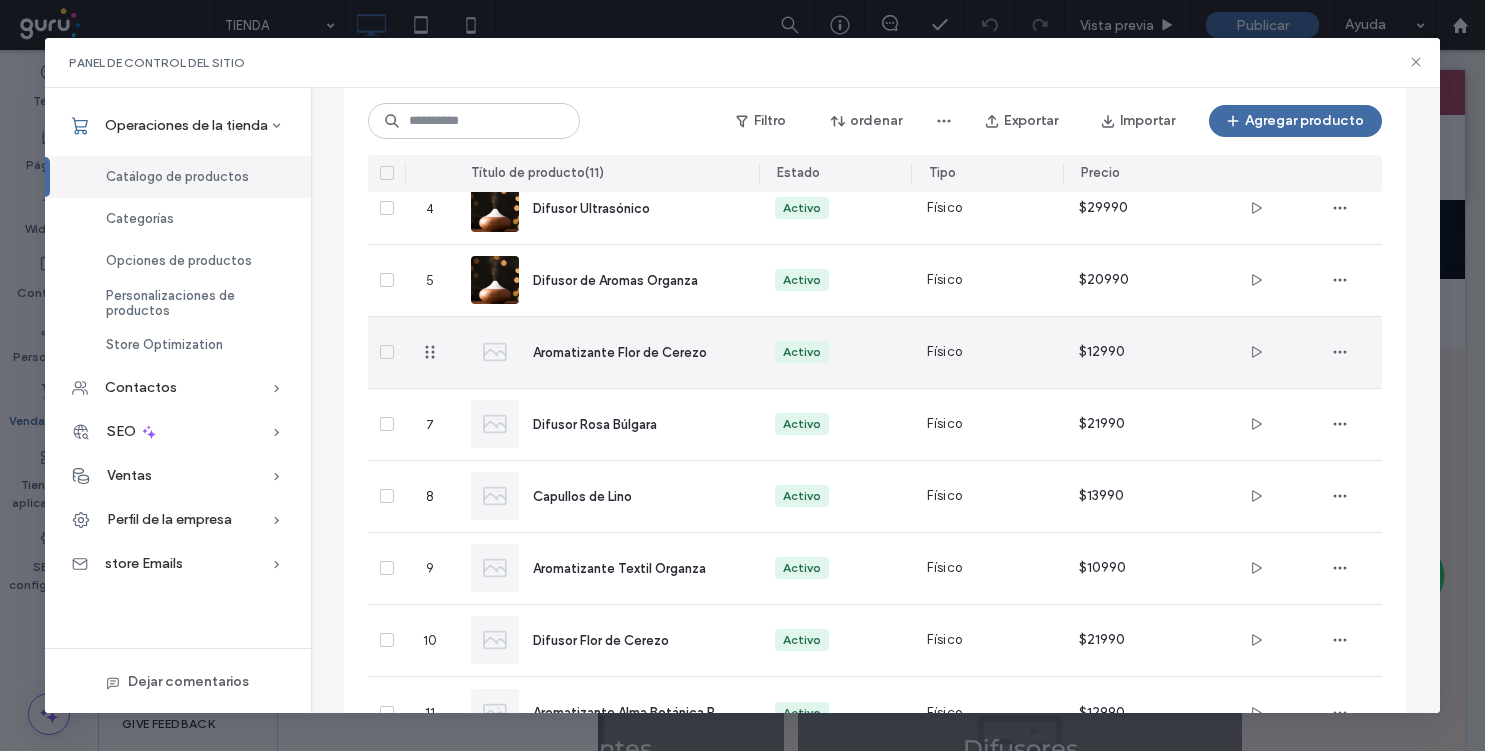 click on "Aromatizante Flor de Cerezo" at bounding box center [620, 352] 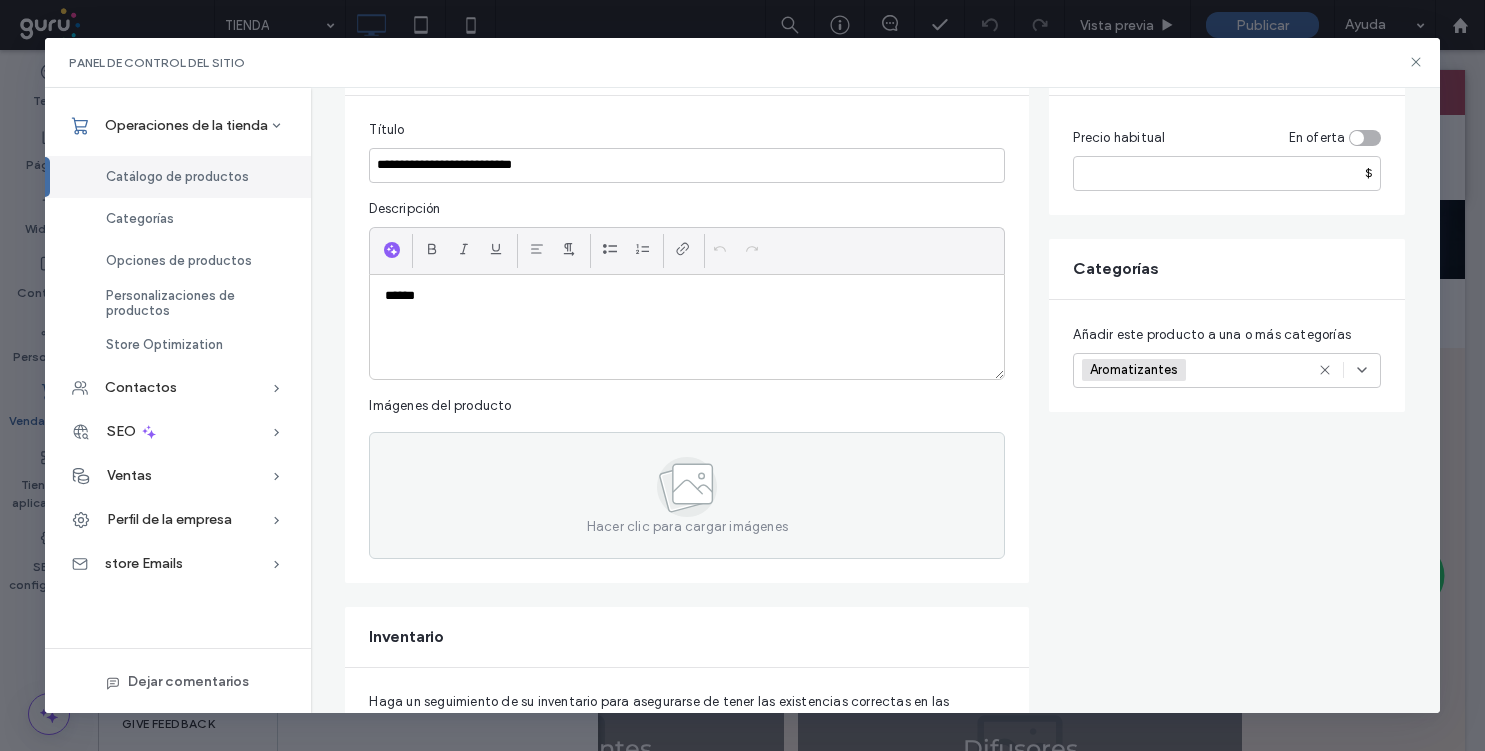 scroll, scrollTop: 397, scrollLeft: 0, axis: vertical 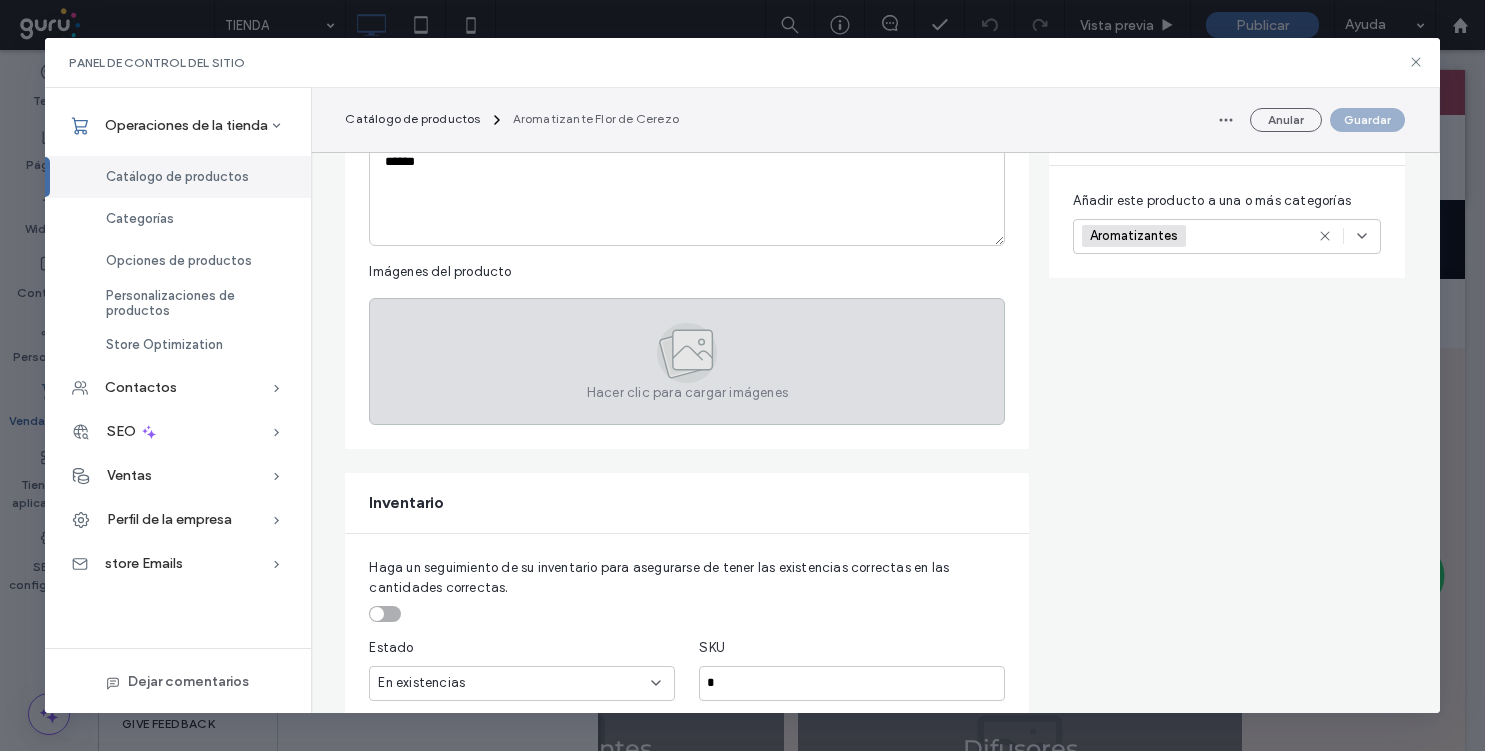 click on "Hacer clic para cargar imágenes" at bounding box center [687, 393] 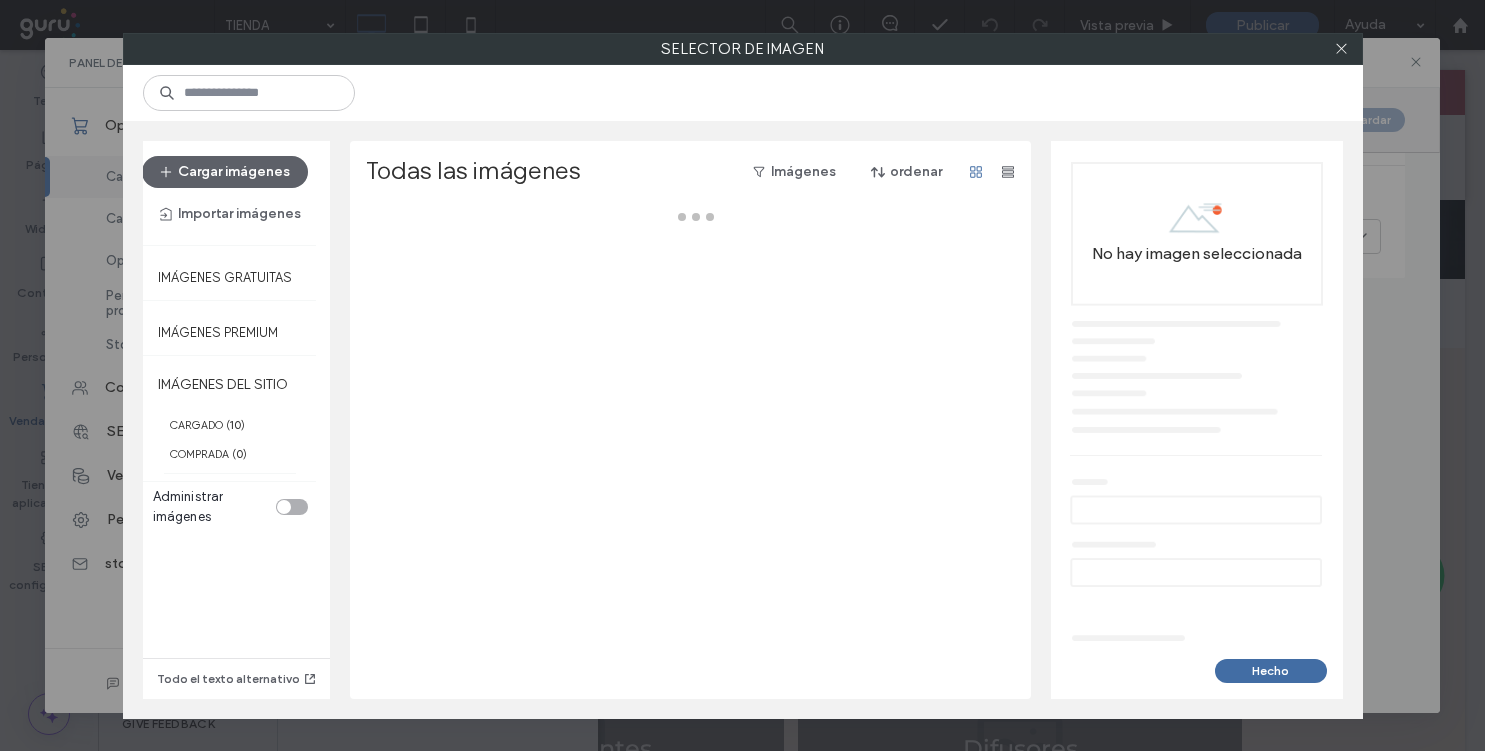 click at bounding box center (743, 93) 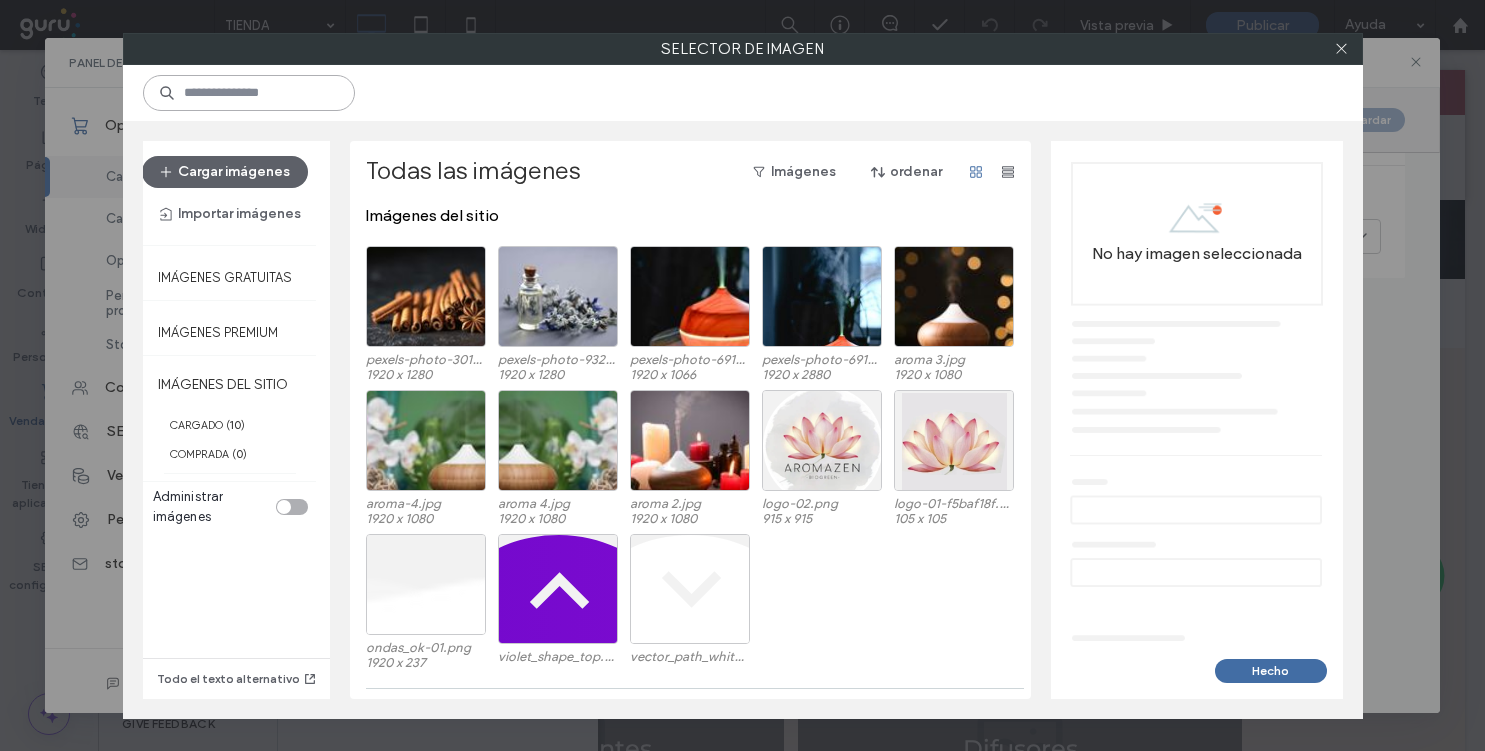 click at bounding box center (249, 93) 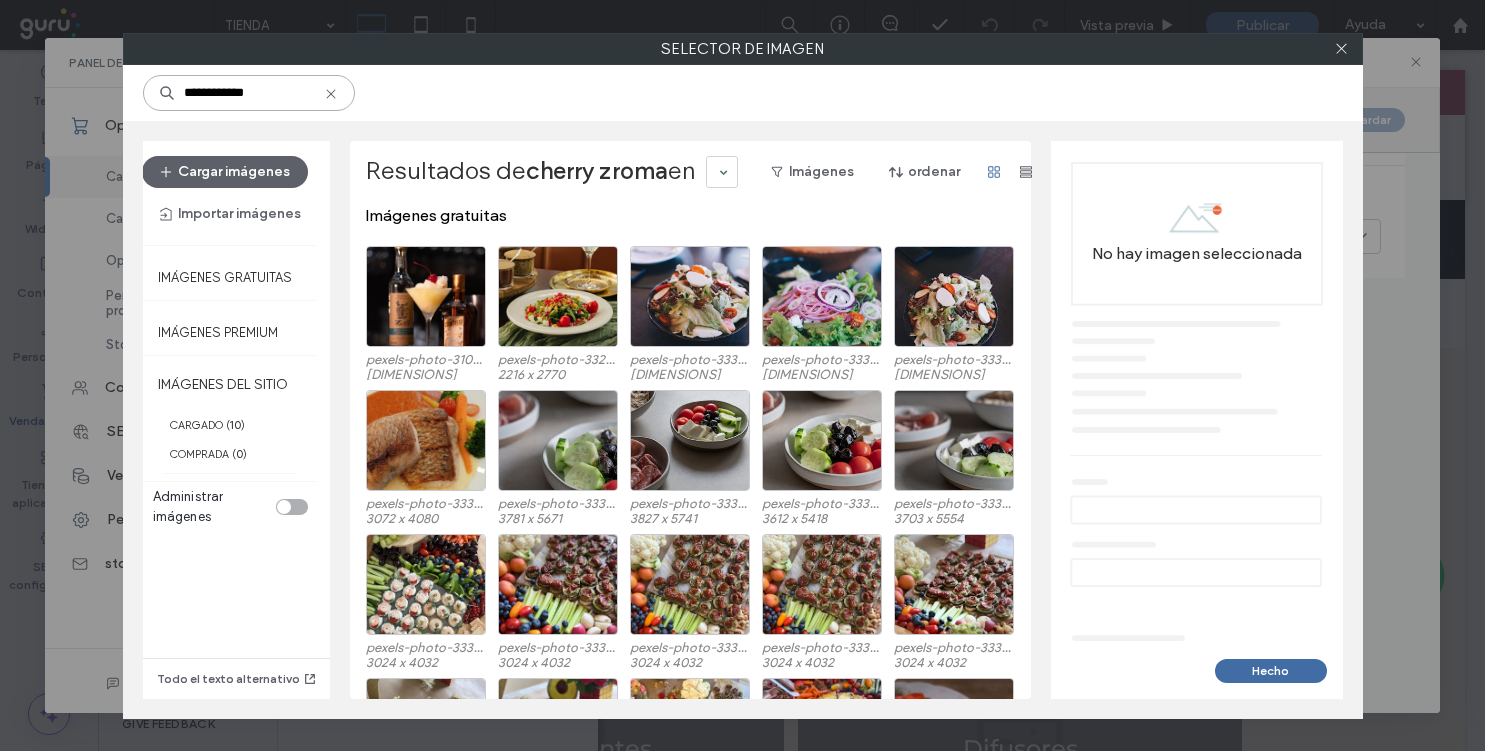 click on "**********" at bounding box center [249, 93] 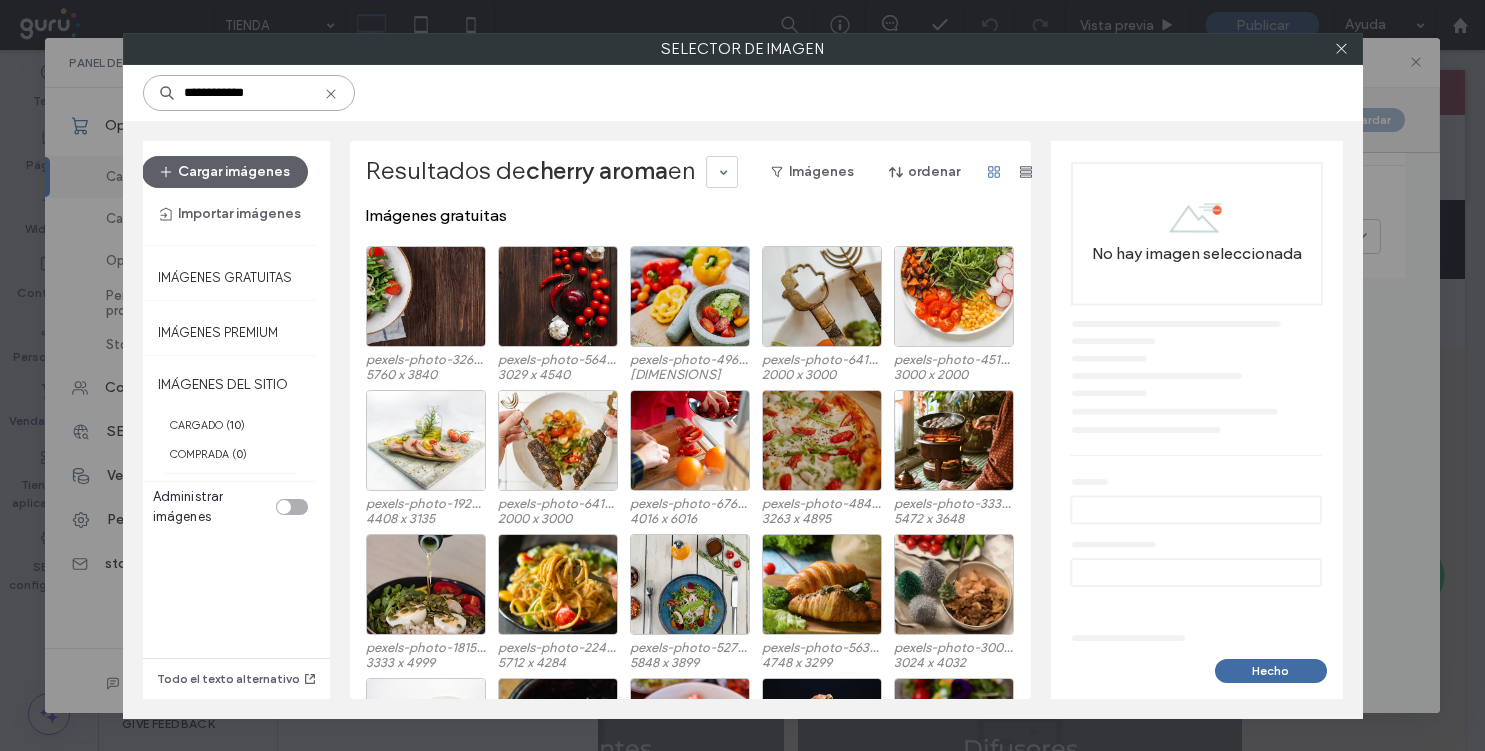 drag, startPoint x: 267, startPoint y: 90, endPoint x: 222, endPoint y: 90, distance: 45 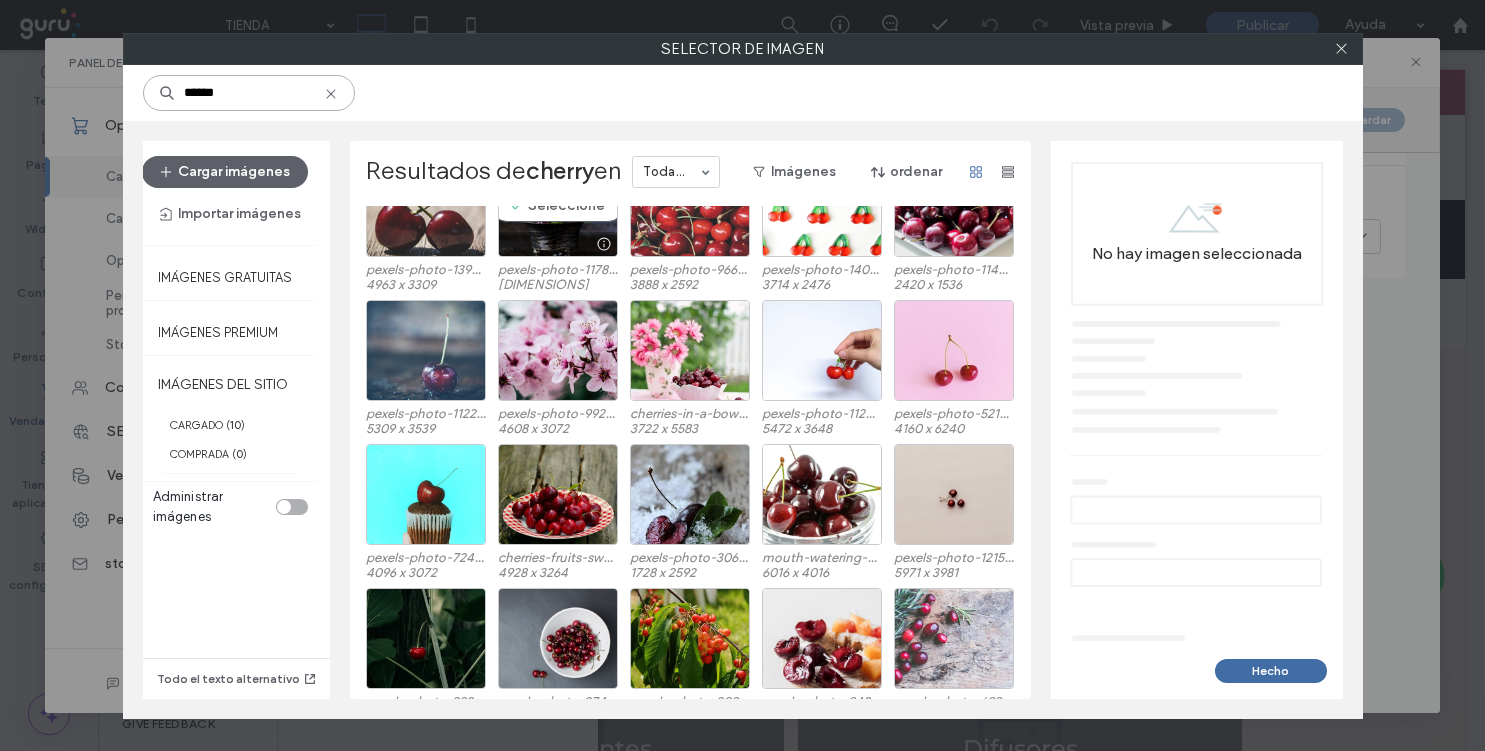 scroll, scrollTop: 278, scrollLeft: 0, axis: vertical 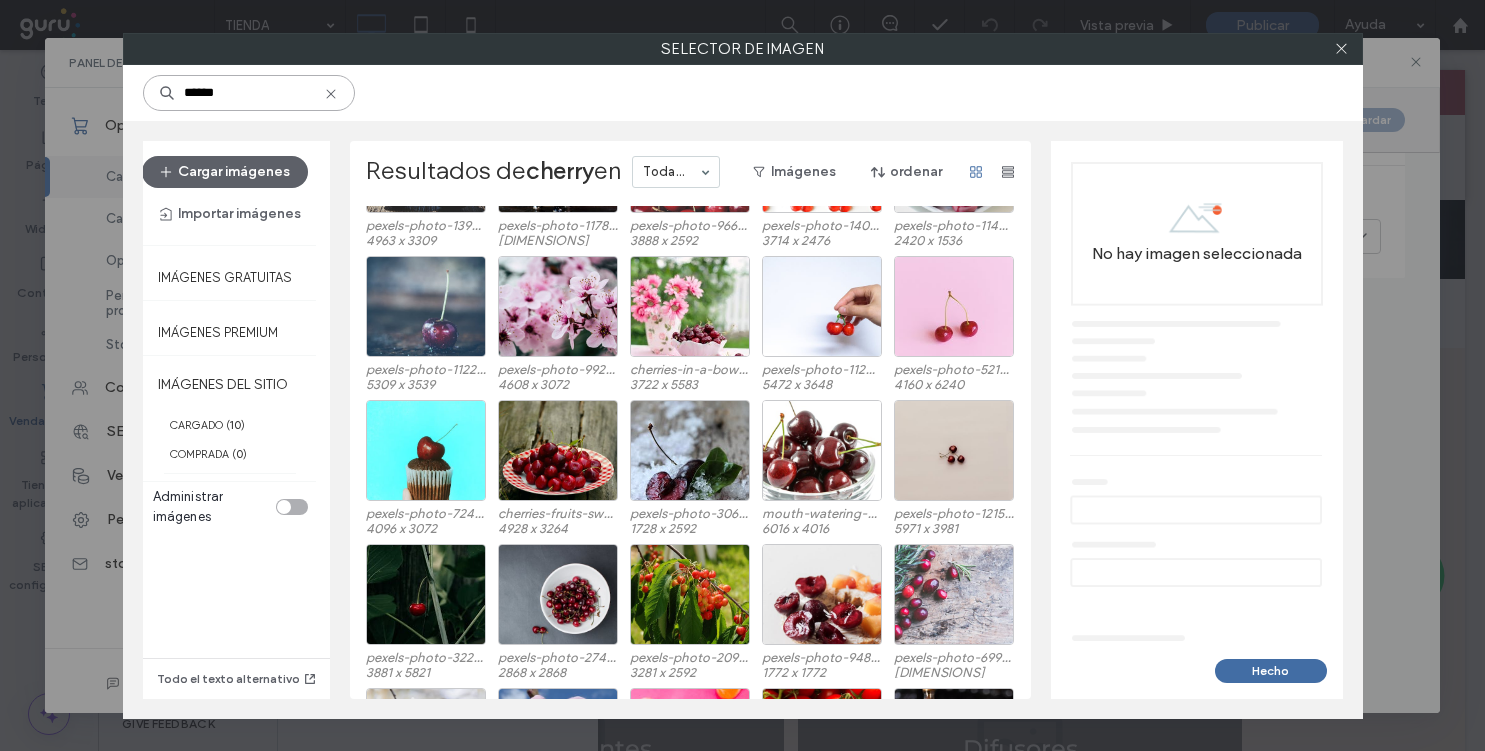 type on "******" 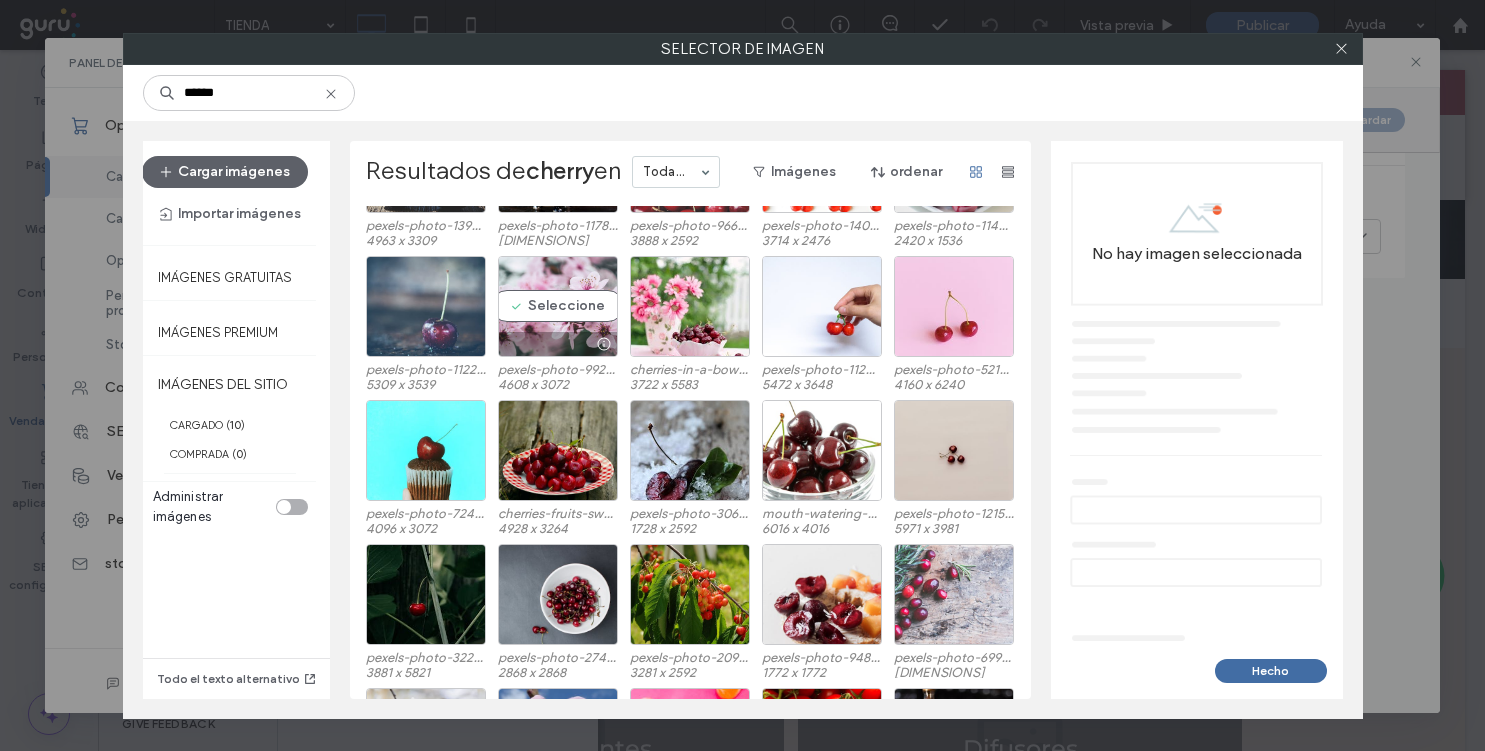 click at bounding box center [558, 344] 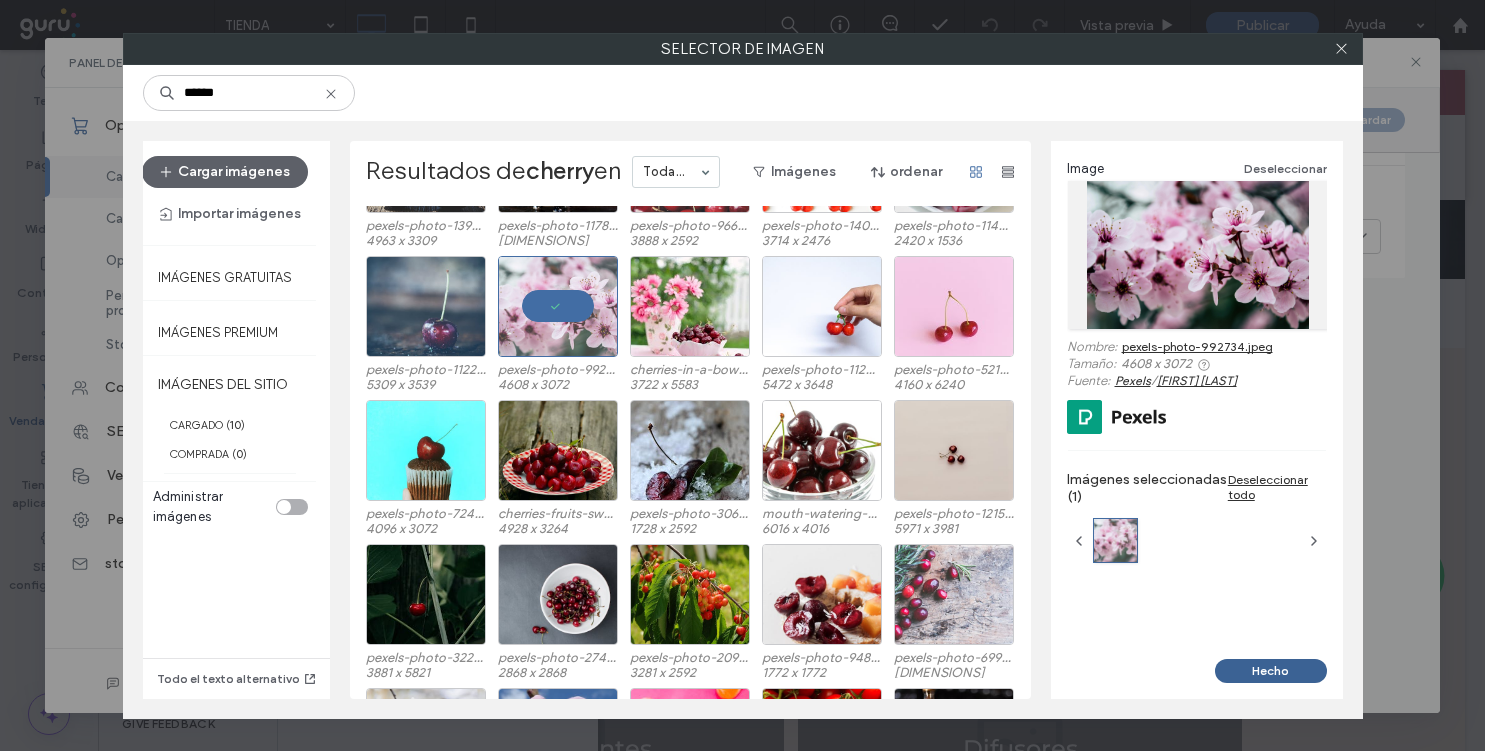 click on "Hecho" at bounding box center (1271, 671) 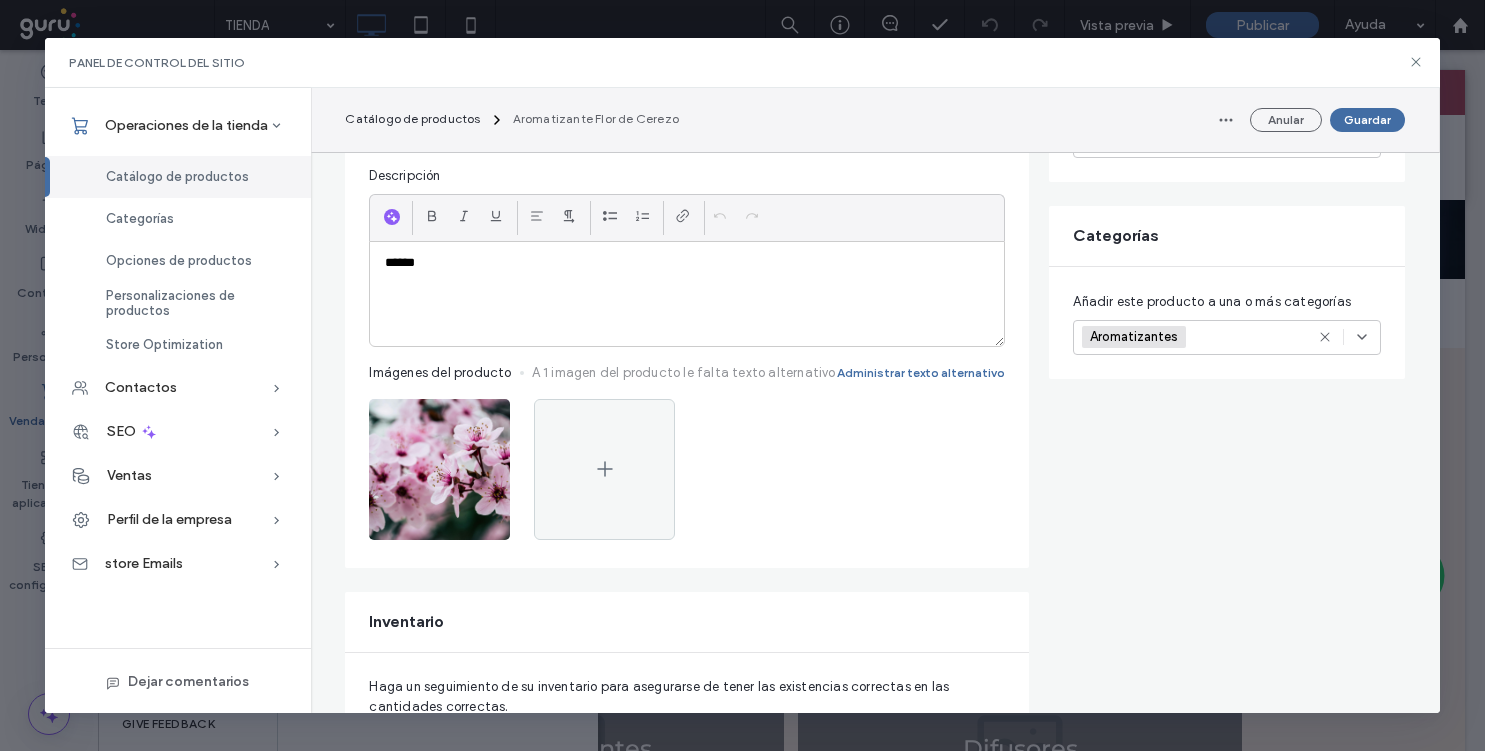 scroll, scrollTop: 0, scrollLeft: 0, axis: both 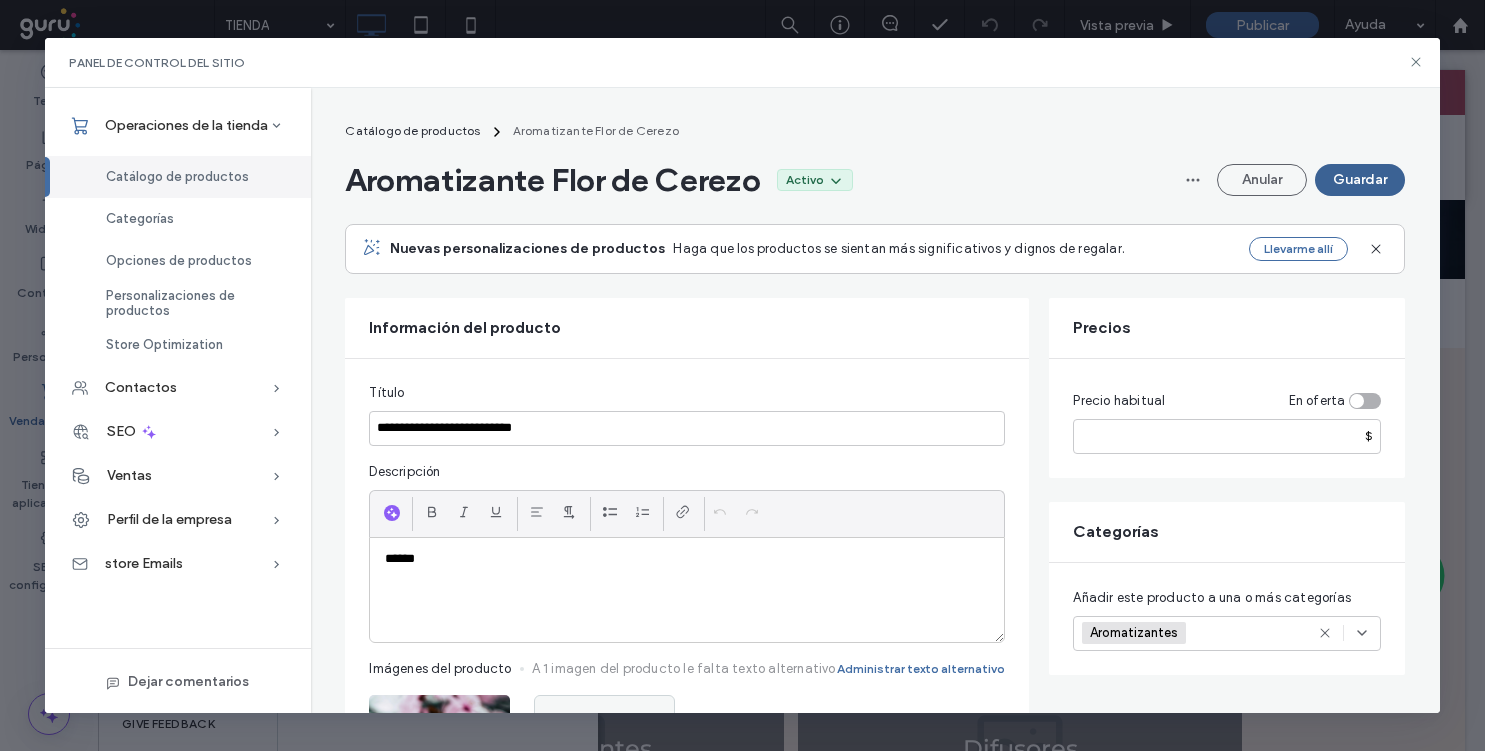 click on "Guardar" at bounding box center (1360, 180) 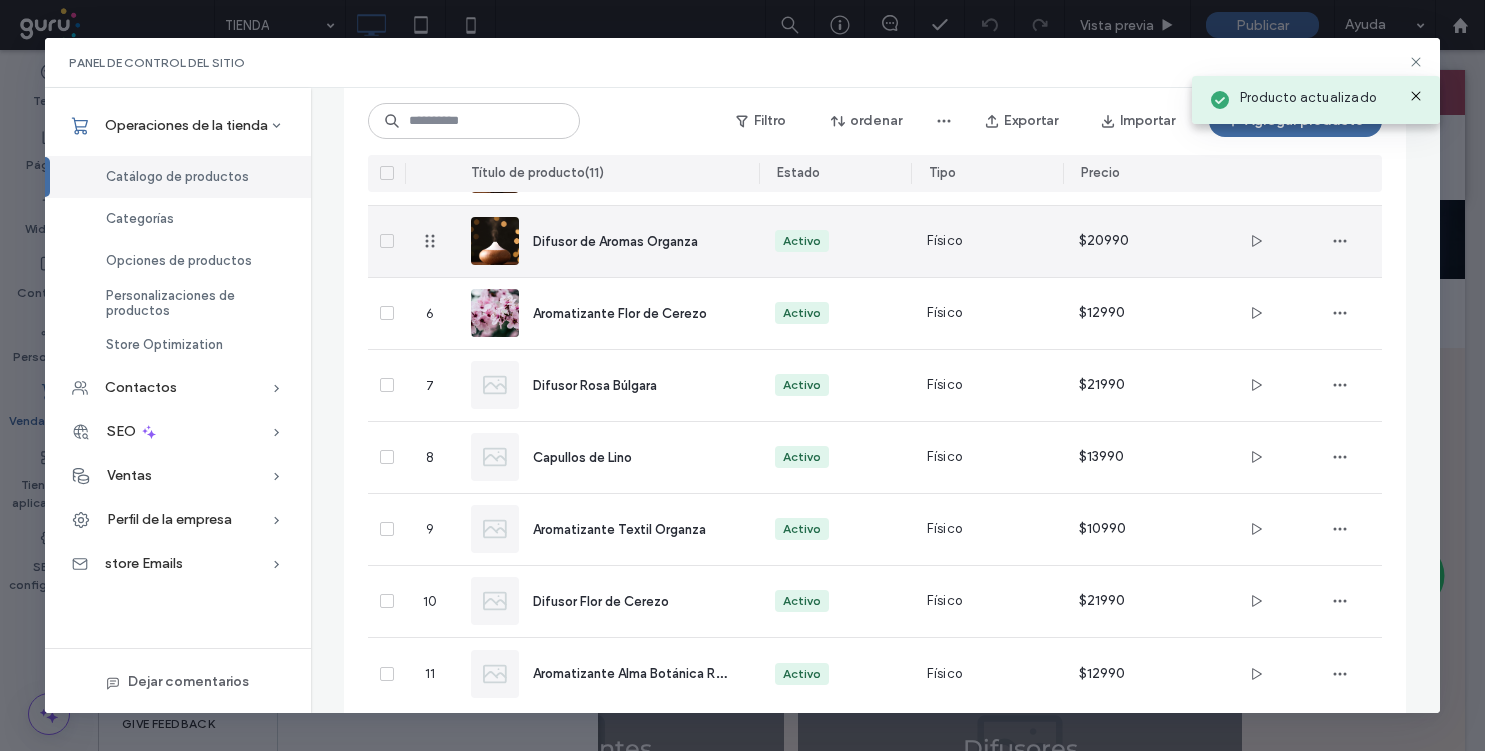 scroll, scrollTop: 424, scrollLeft: 0, axis: vertical 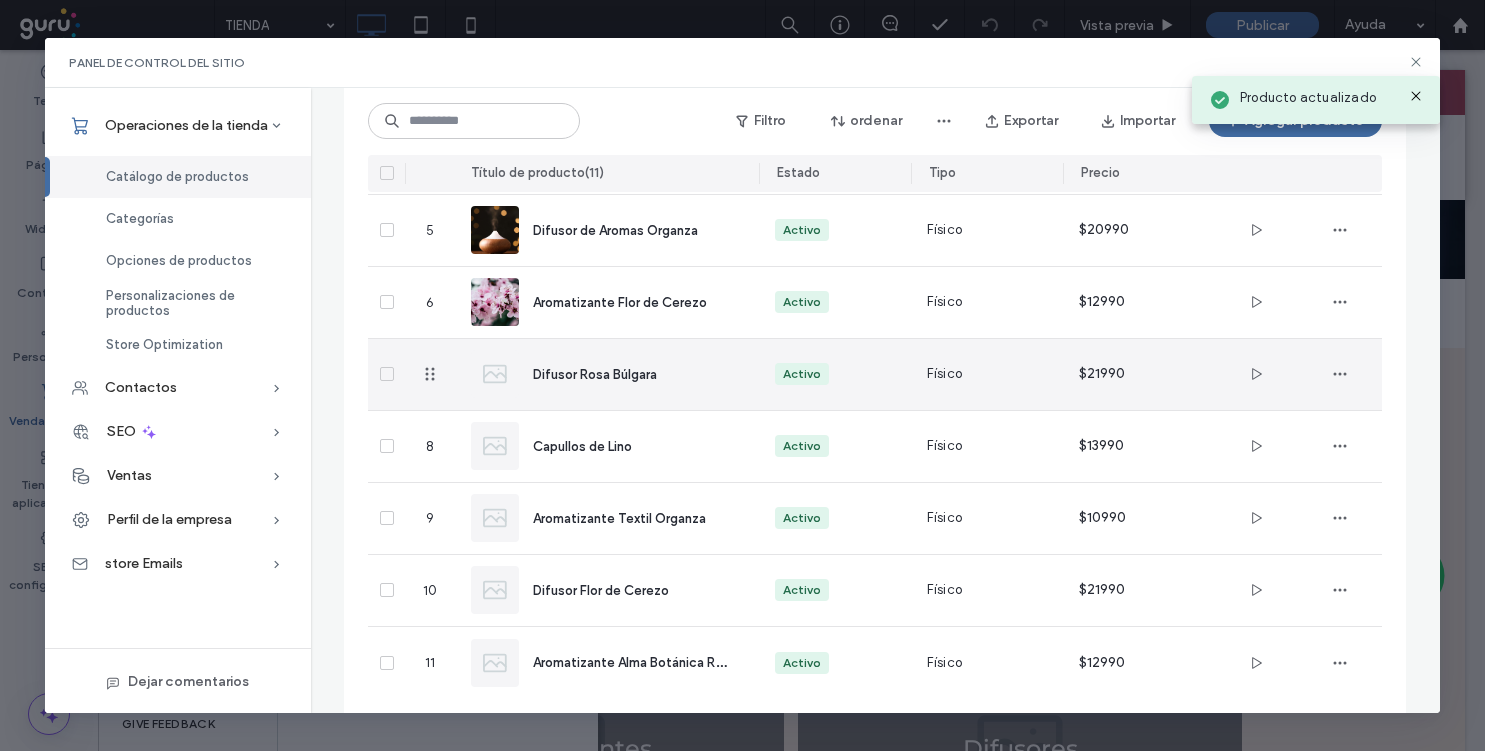 click on "Difusor Rosa Búlgara" at bounding box center (595, 374) 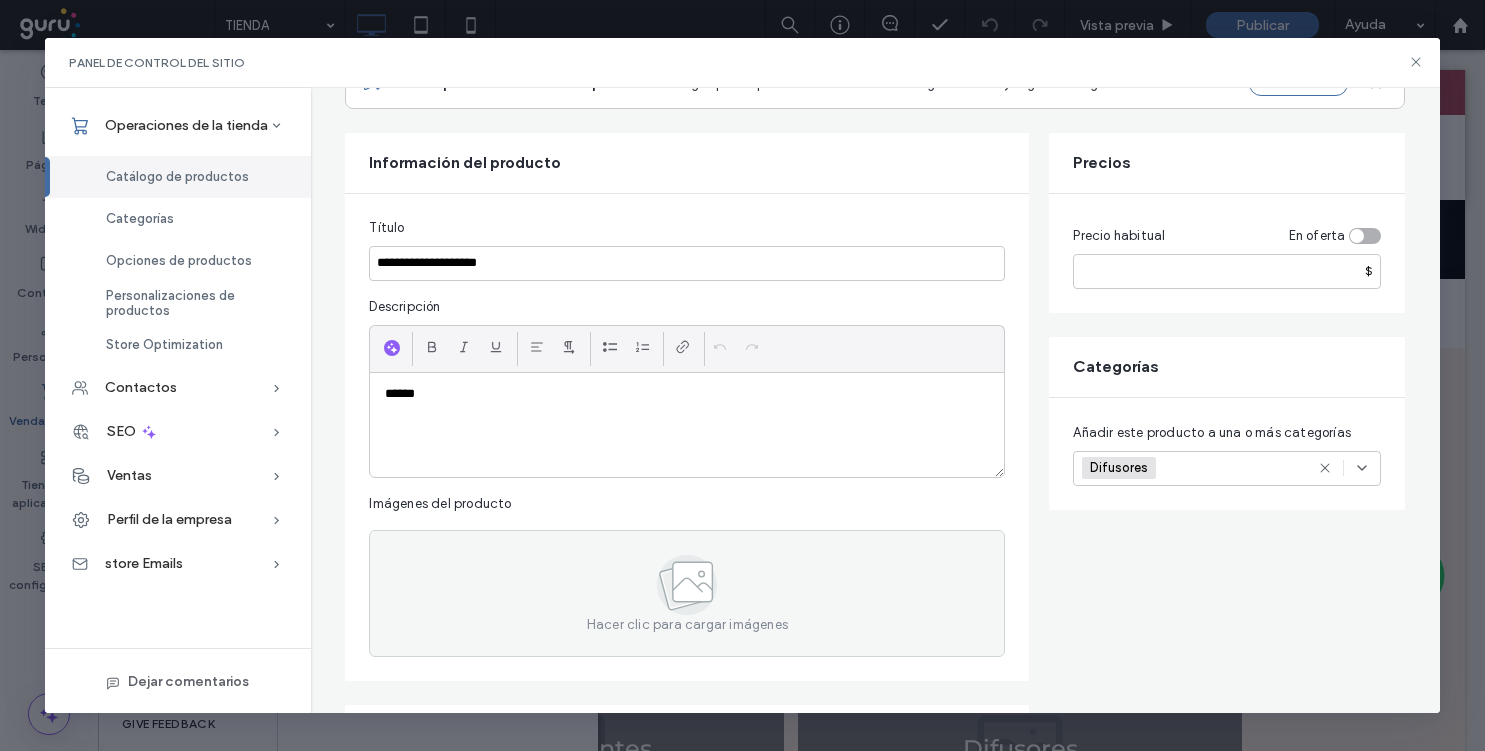 scroll, scrollTop: 204, scrollLeft: 0, axis: vertical 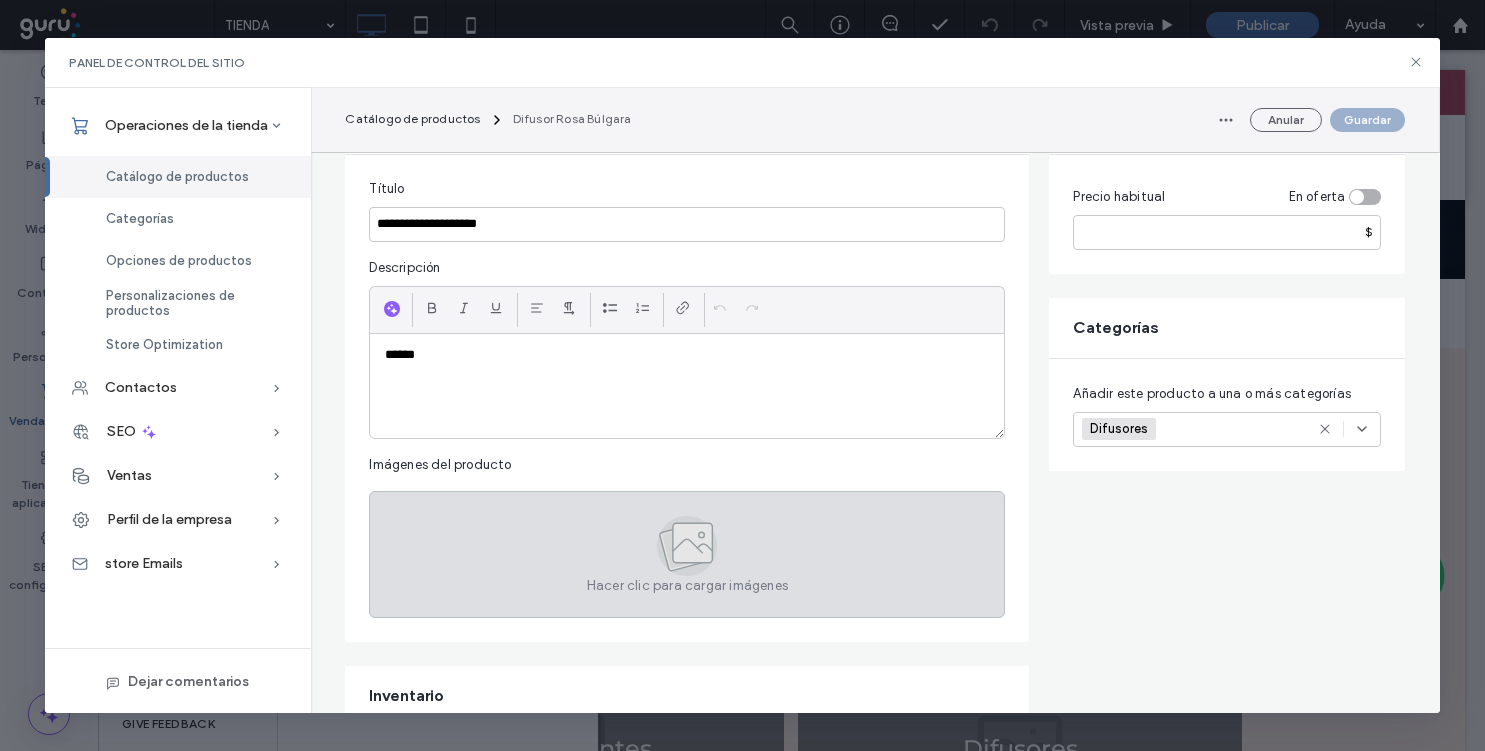 click on "Hacer clic para cargar imágenes" at bounding box center (687, 554) 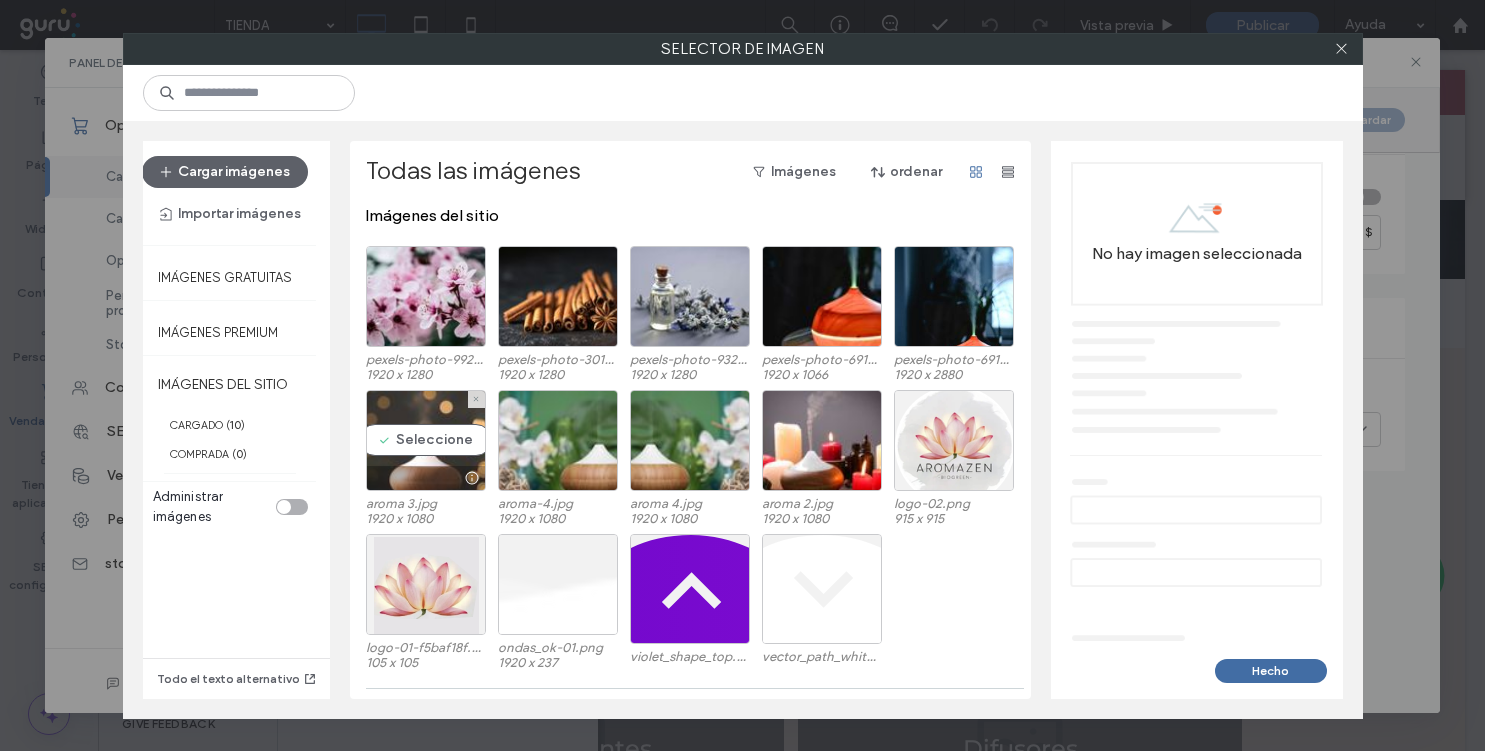 click on "Seleccione" at bounding box center (426, 440) 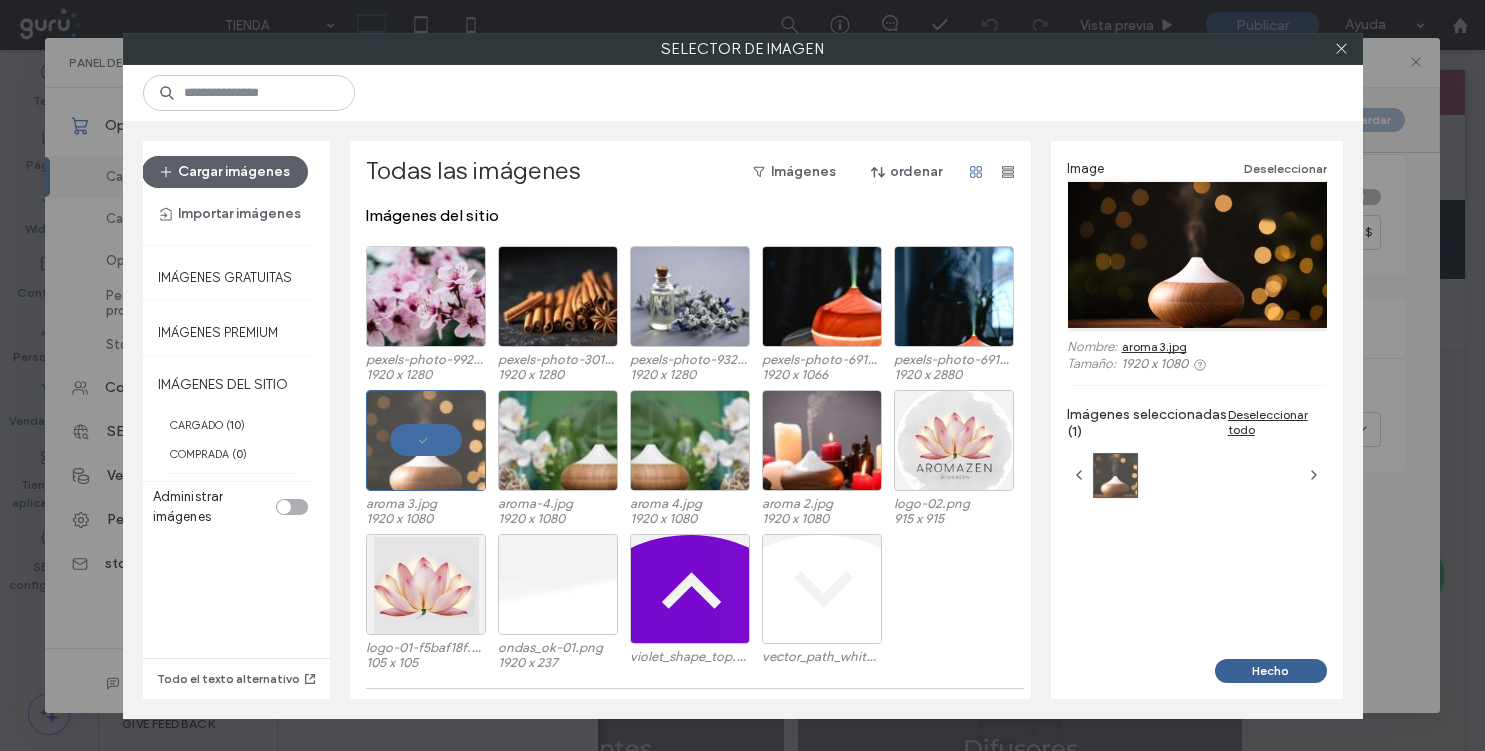 click on "Hecho" at bounding box center [1271, 671] 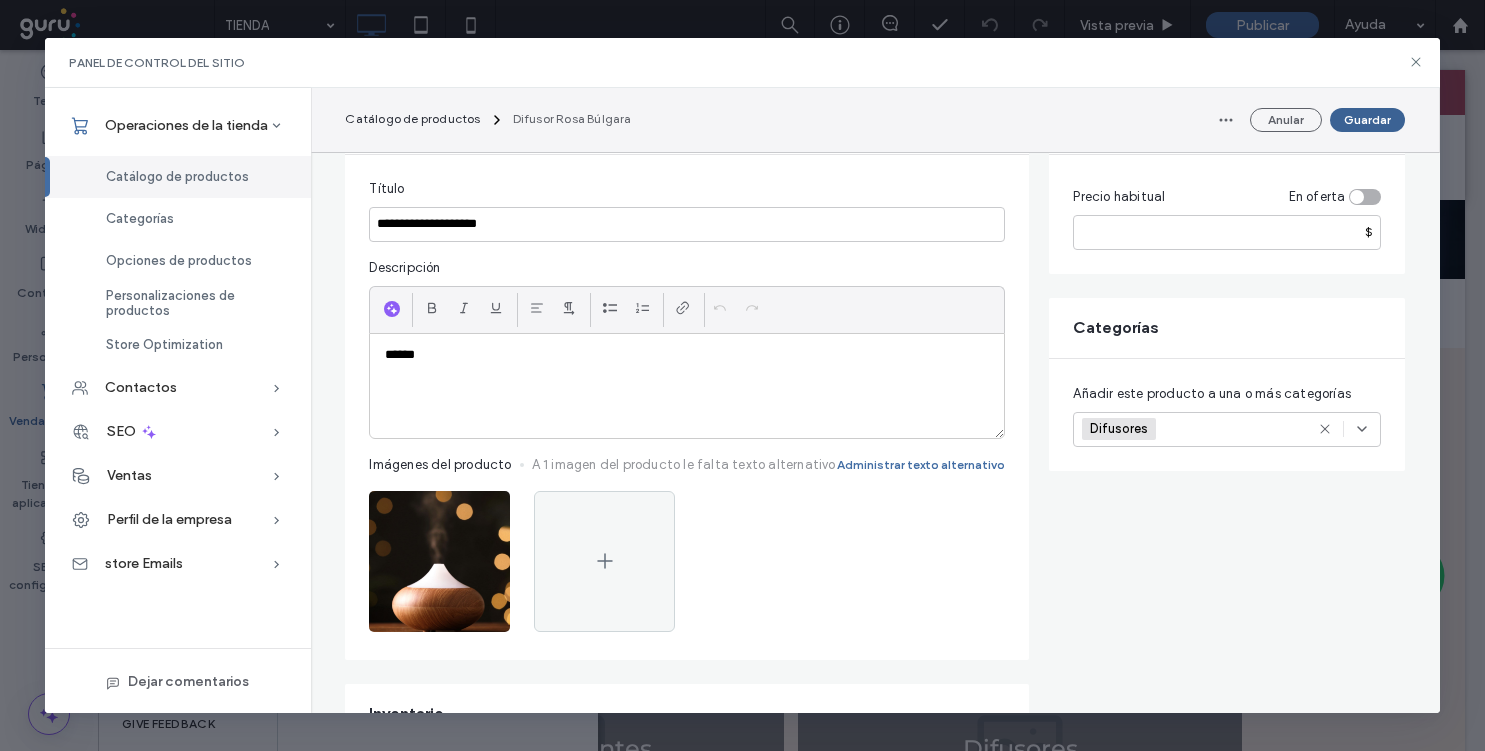 click on "Guardar" at bounding box center [1367, 120] 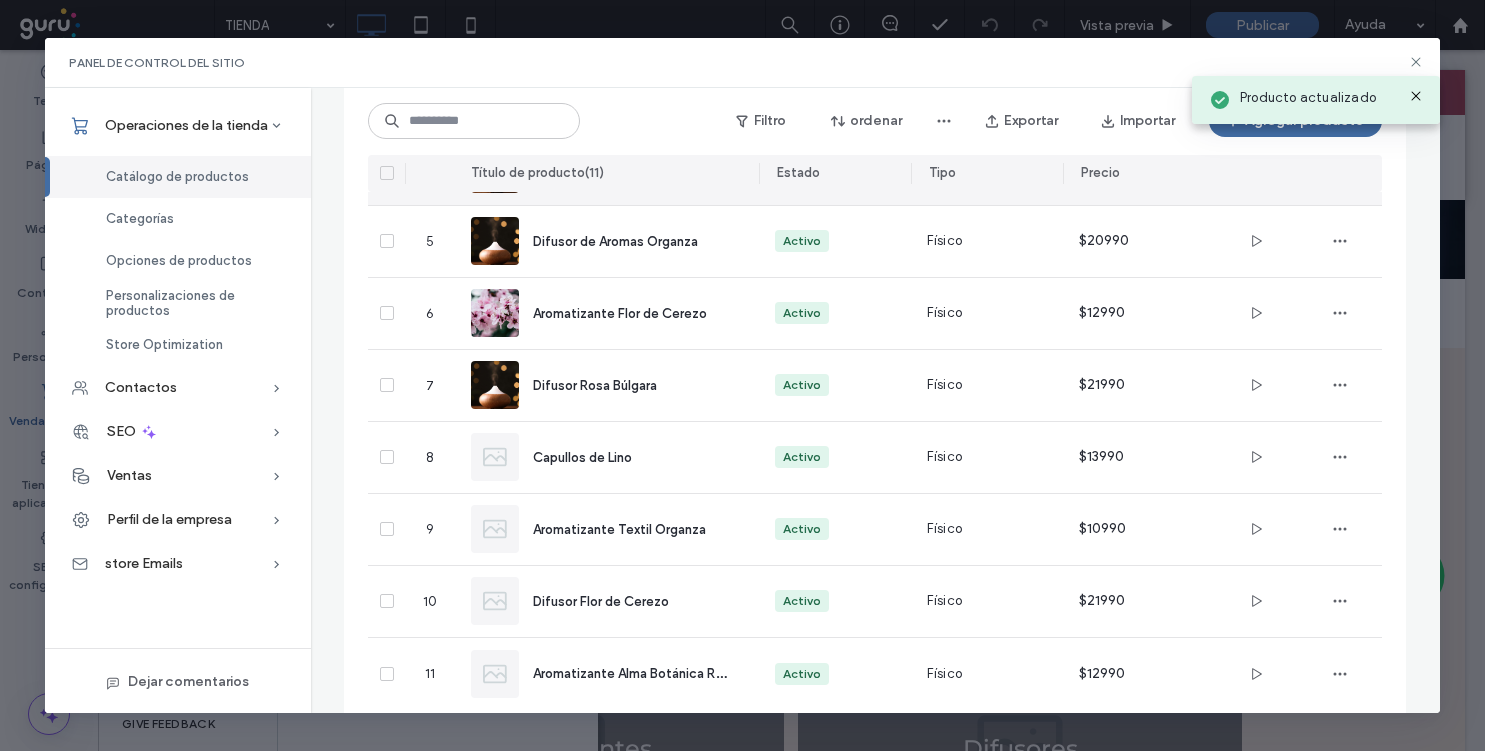 scroll, scrollTop: 457, scrollLeft: 0, axis: vertical 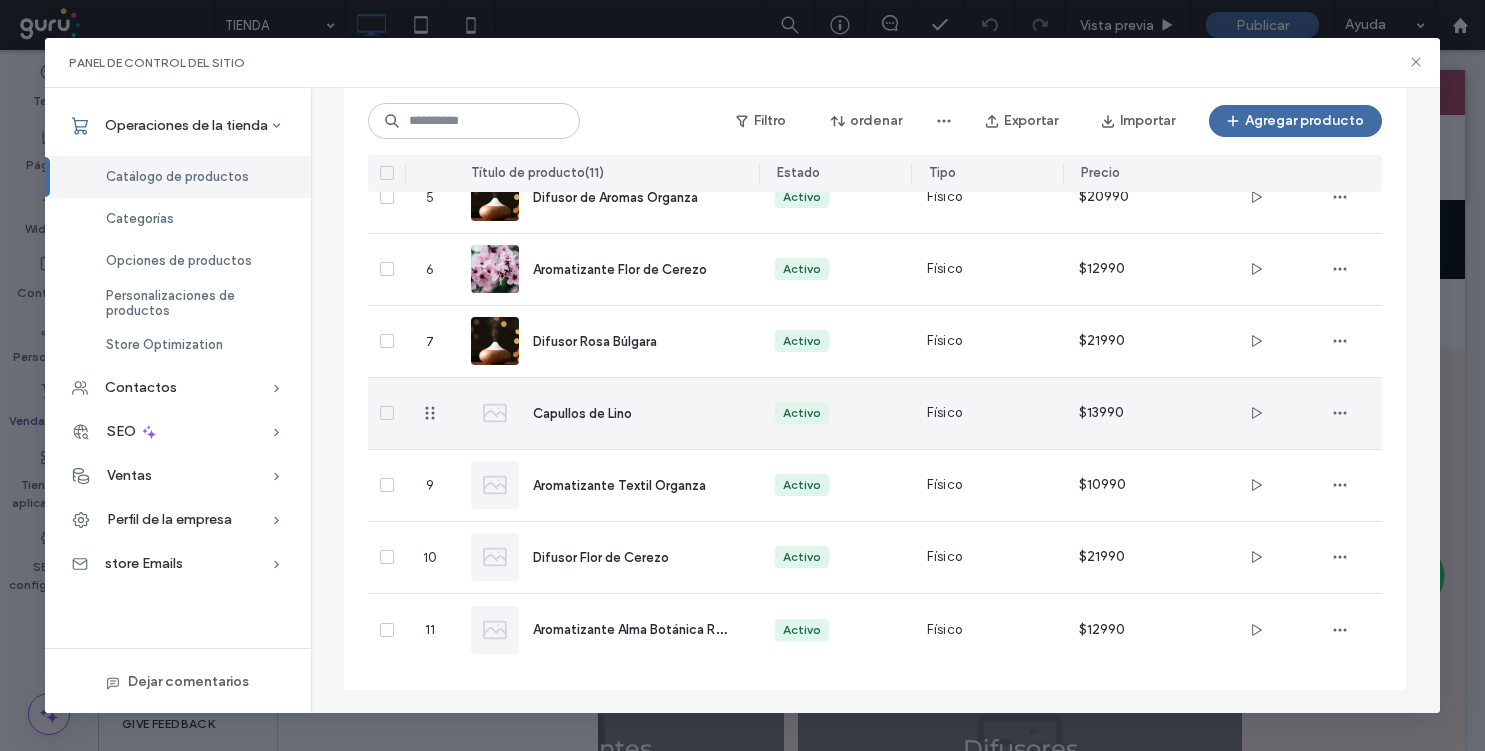 click on "Capullos de Lino" at bounding box center (582, 413) 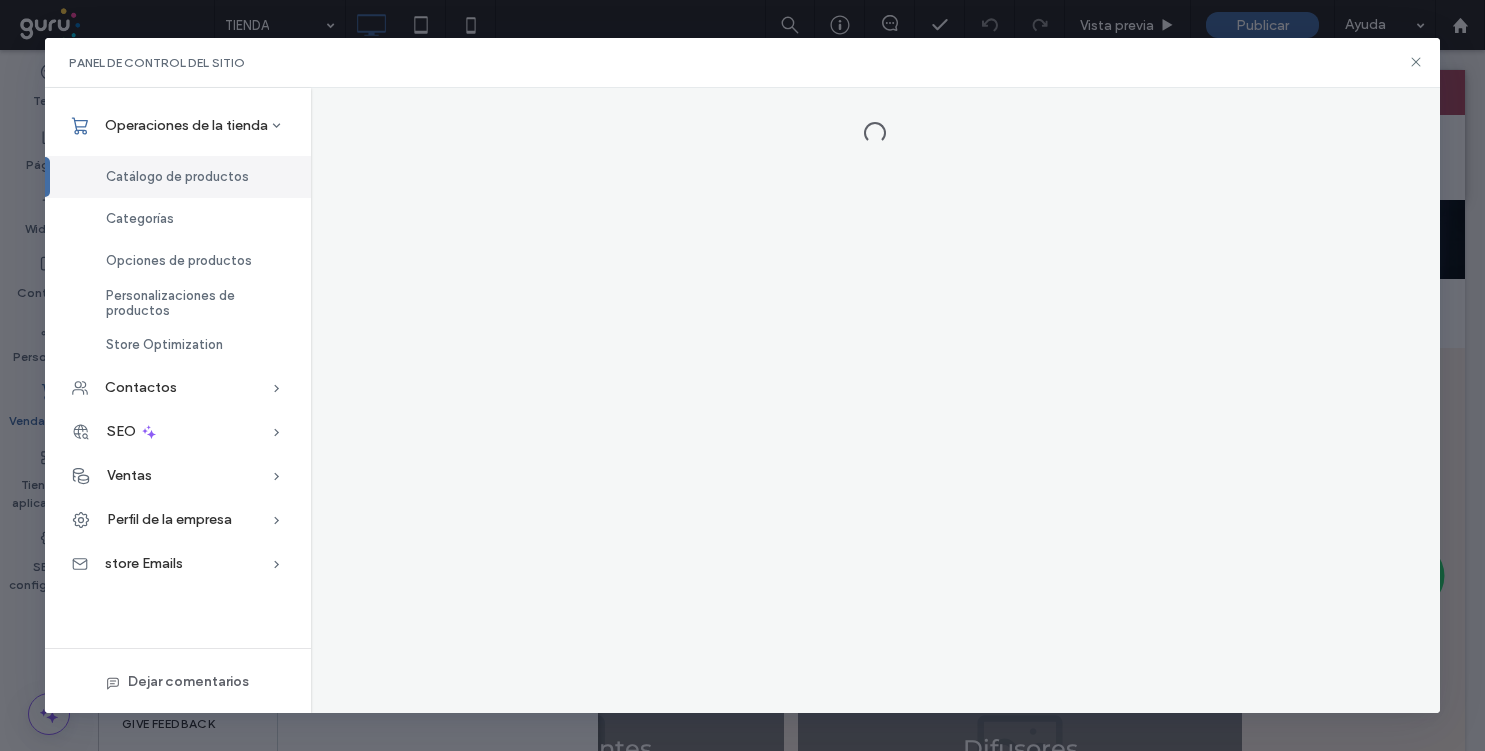 scroll, scrollTop: 0, scrollLeft: 0, axis: both 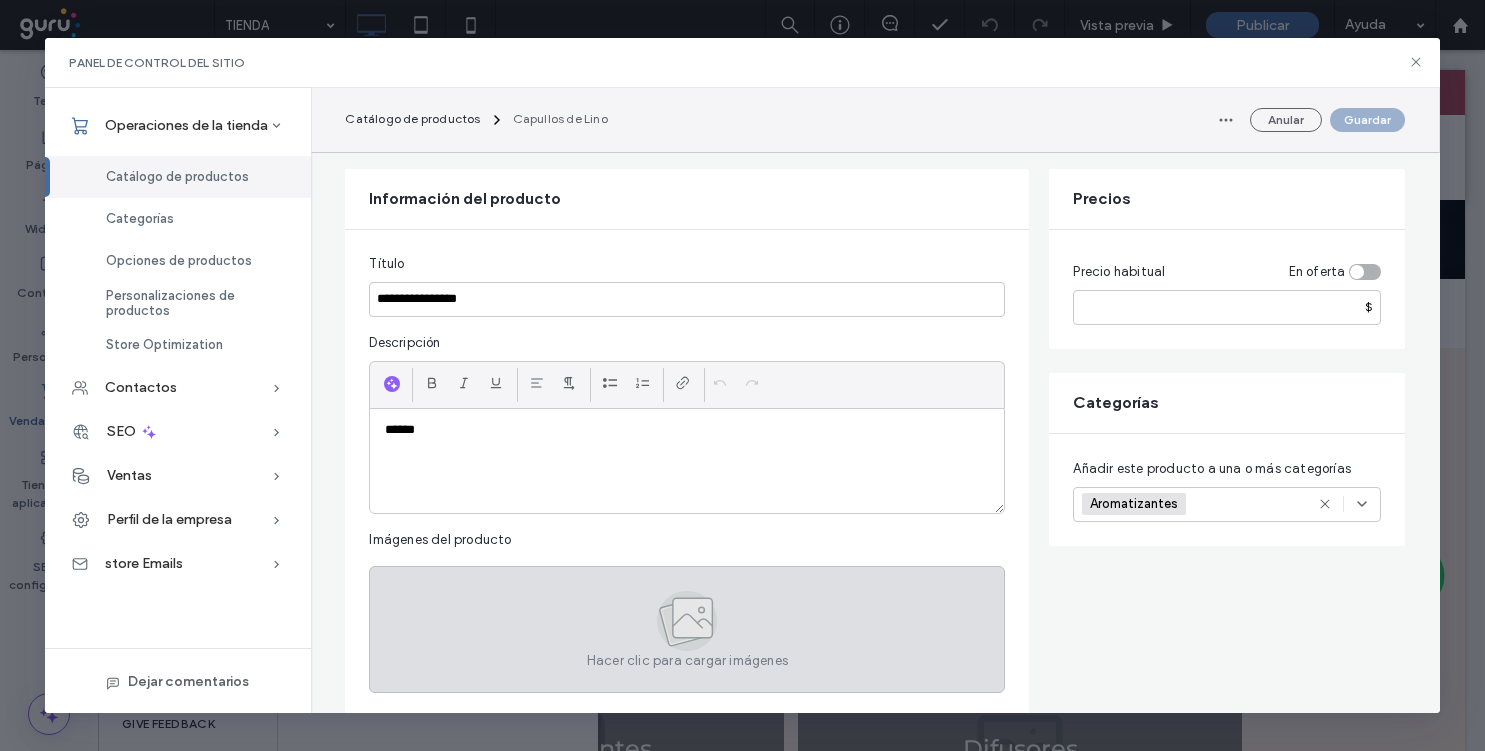 click on "Hacer clic para cargar imágenes" at bounding box center (687, 629) 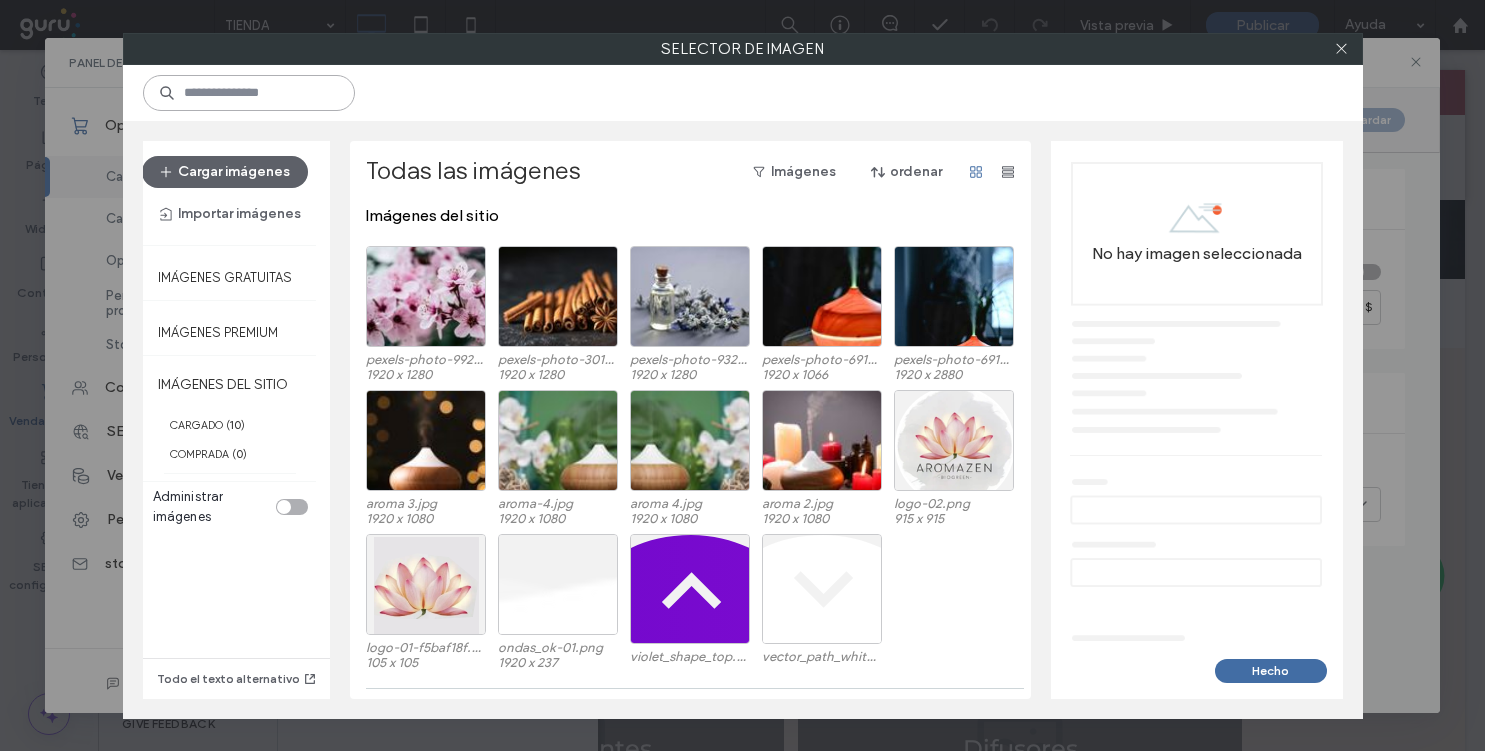 click at bounding box center (249, 93) 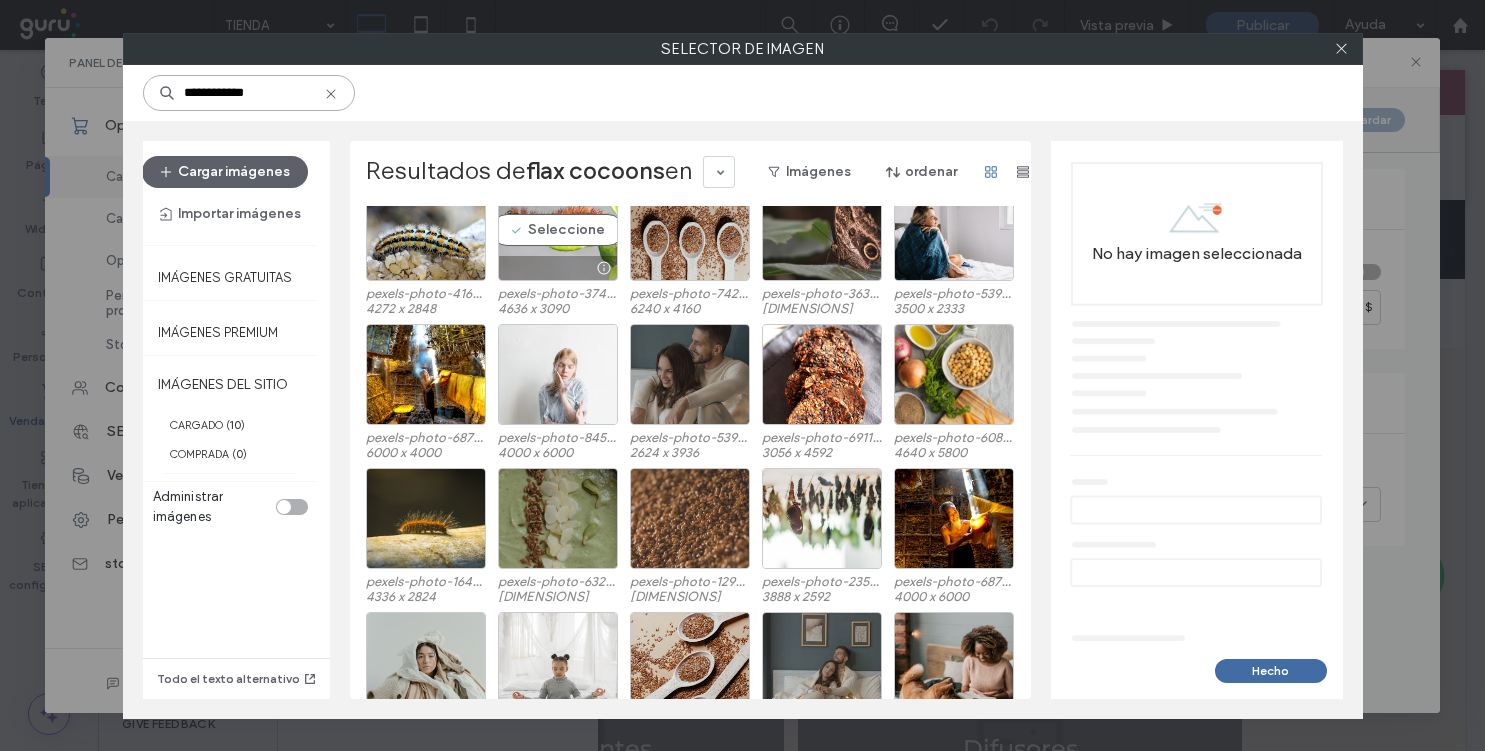 scroll, scrollTop: 1116, scrollLeft: 0, axis: vertical 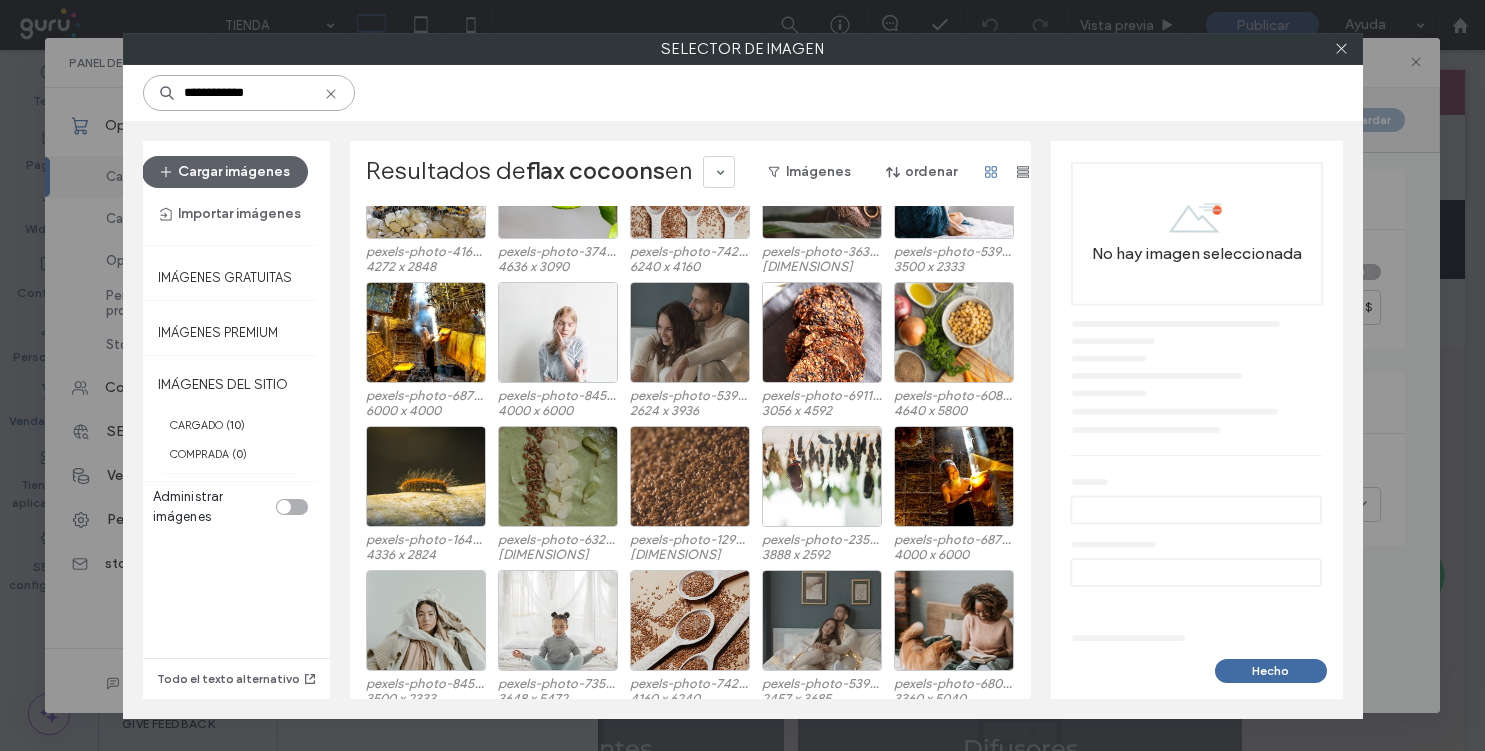 drag, startPoint x: 205, startPoint y: 99, endPoint x: 318, endPoint y: 99, distance: 113 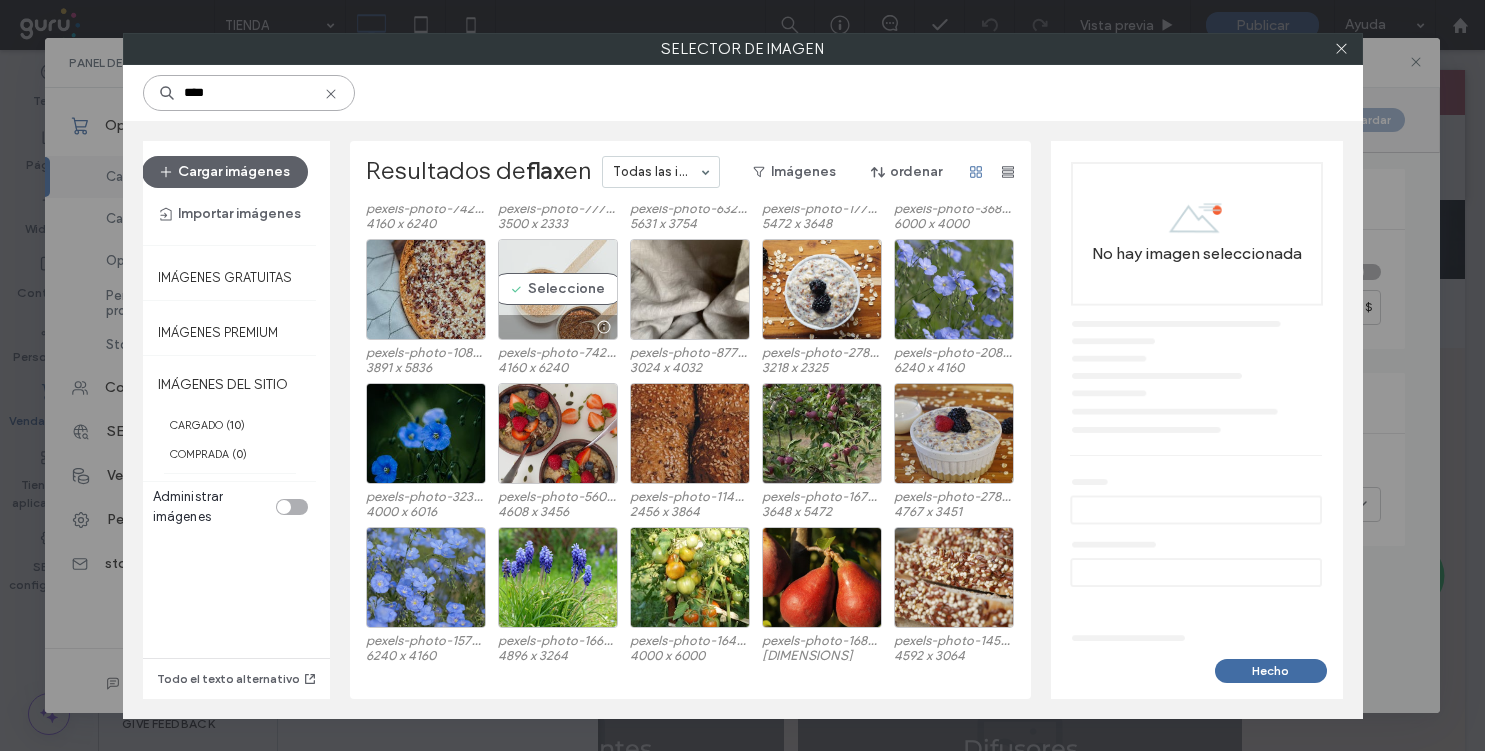 scroll, scrollTop: 1397, scrollLeft: 0, axis: vertical 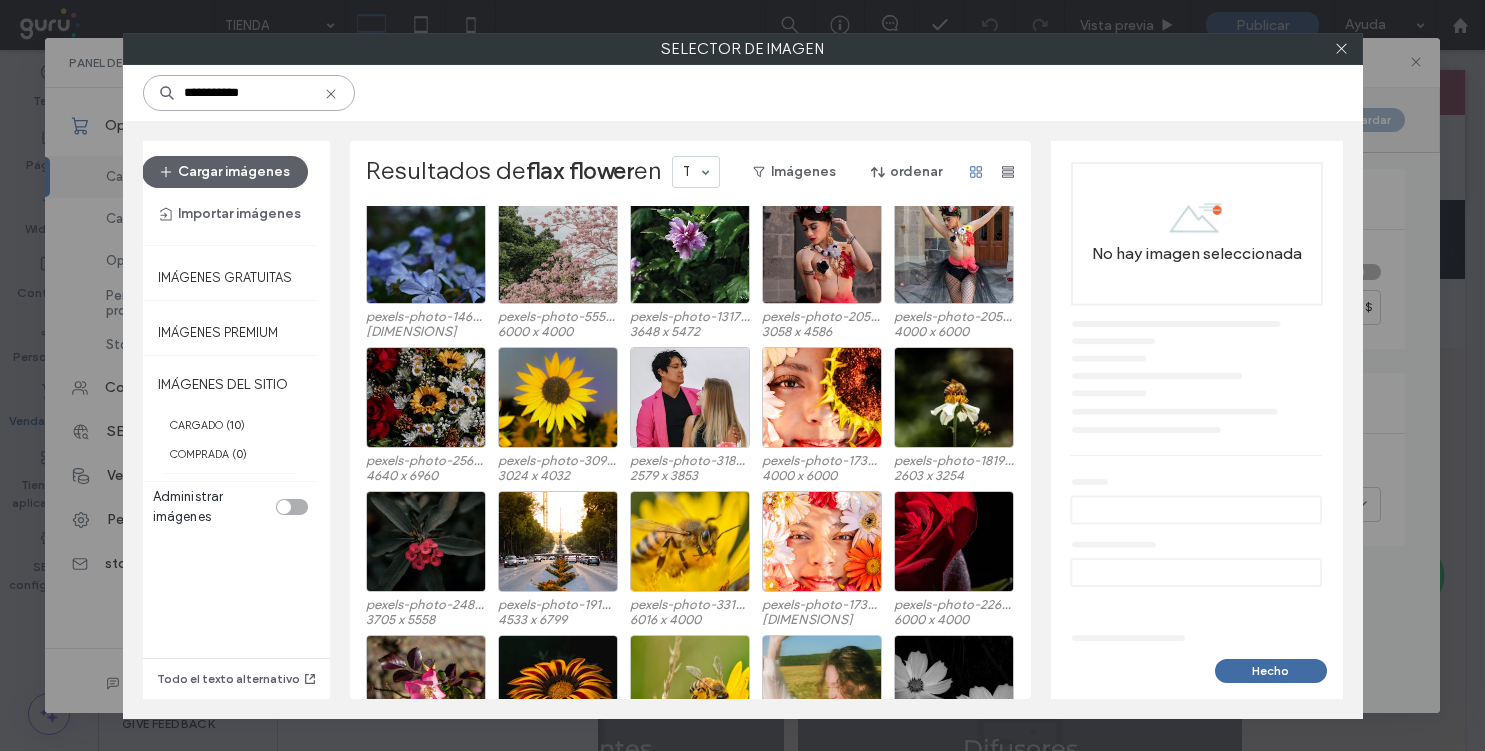 type on "**********" 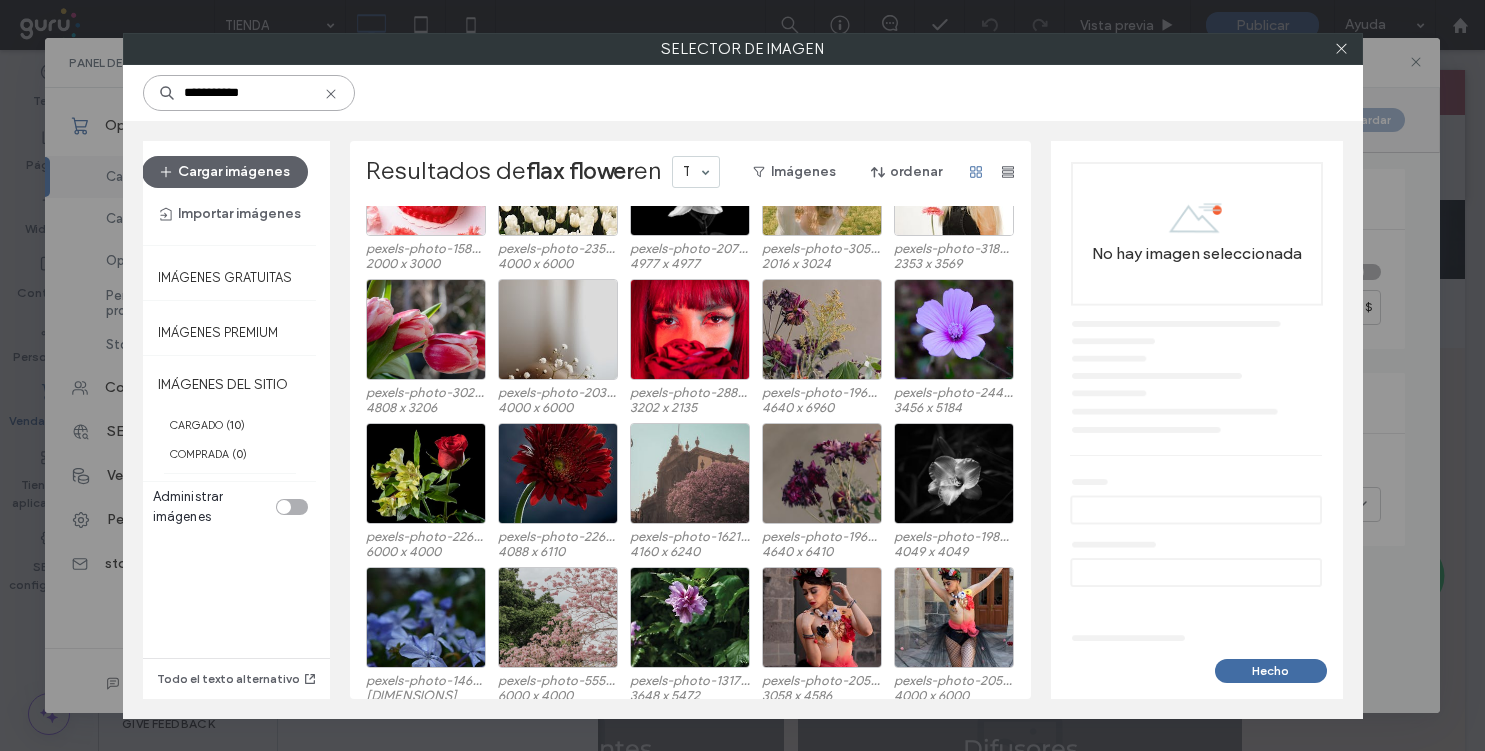 scroll, scrollTop: 820, scrollLeft: 0, axis: vertical 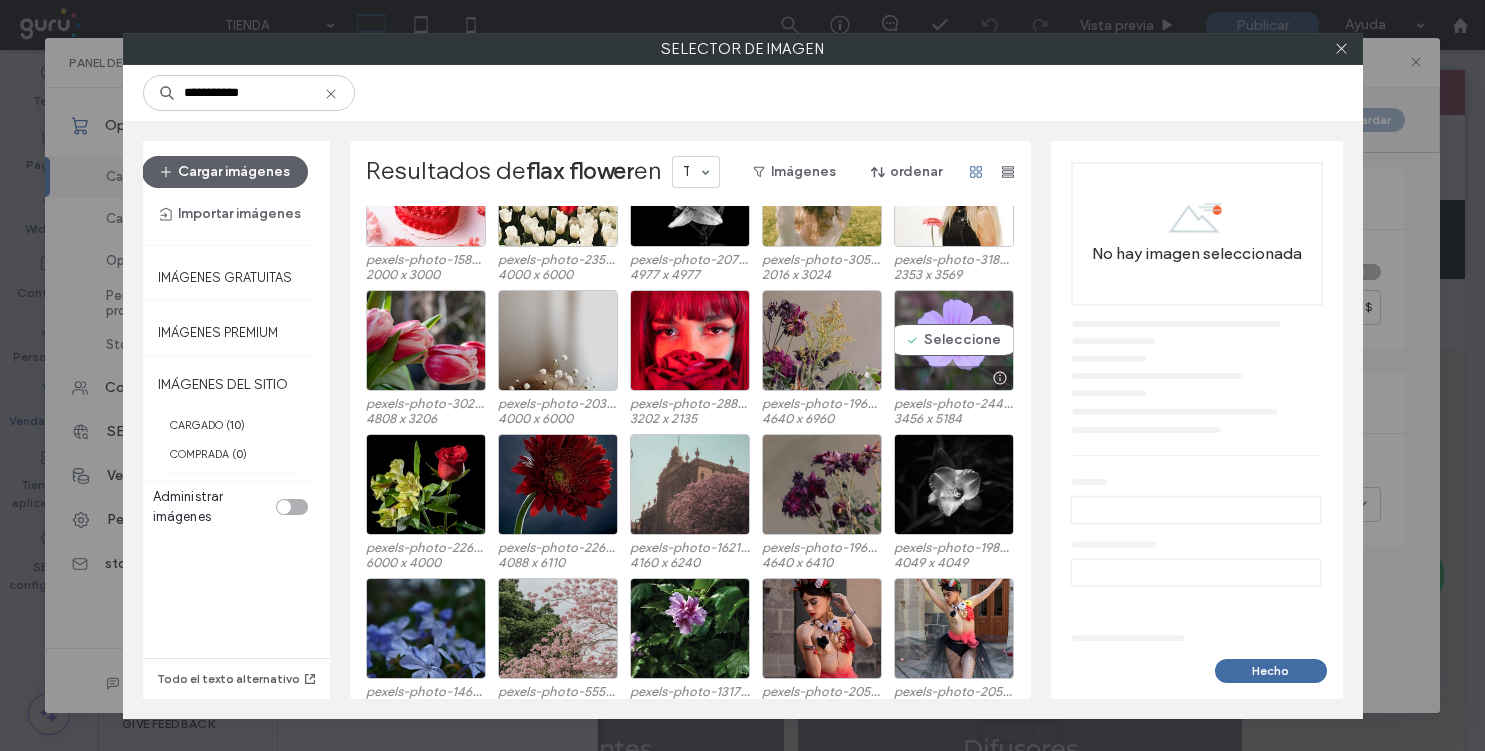 click on "Seleccione" at bounding box center (954, 340) 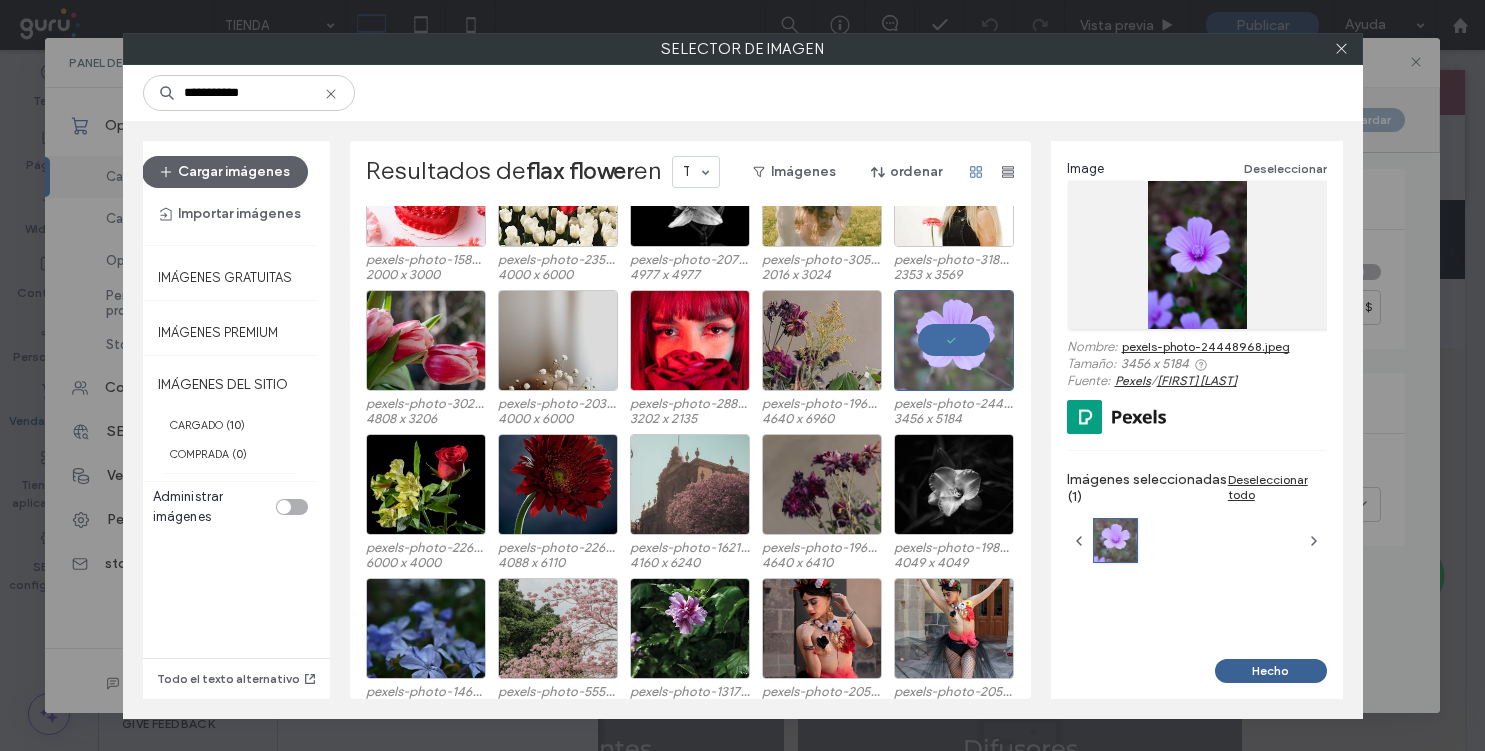 click on "Hecho" at bounding box center (1271, 671) 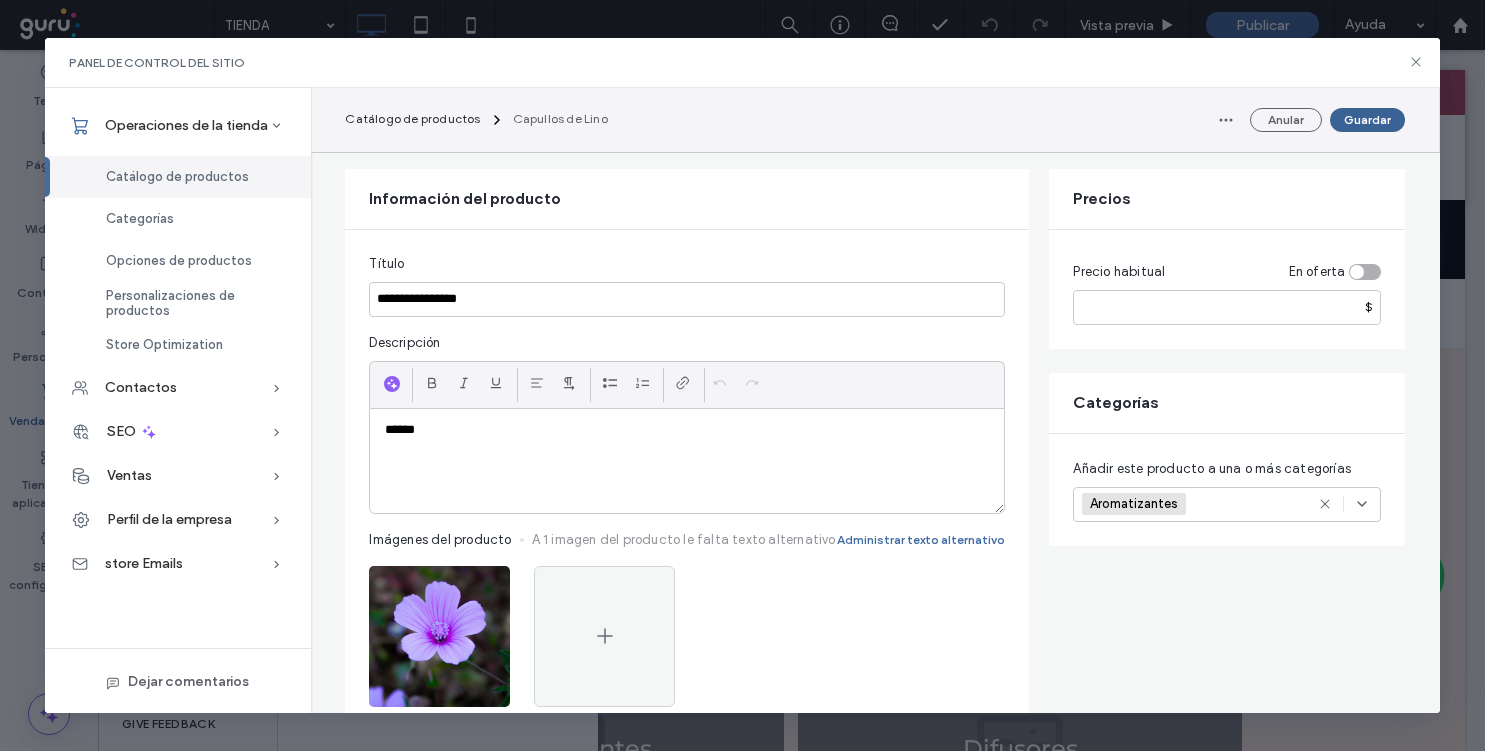 click on "Guardar" at bounding box center [1367, 120] 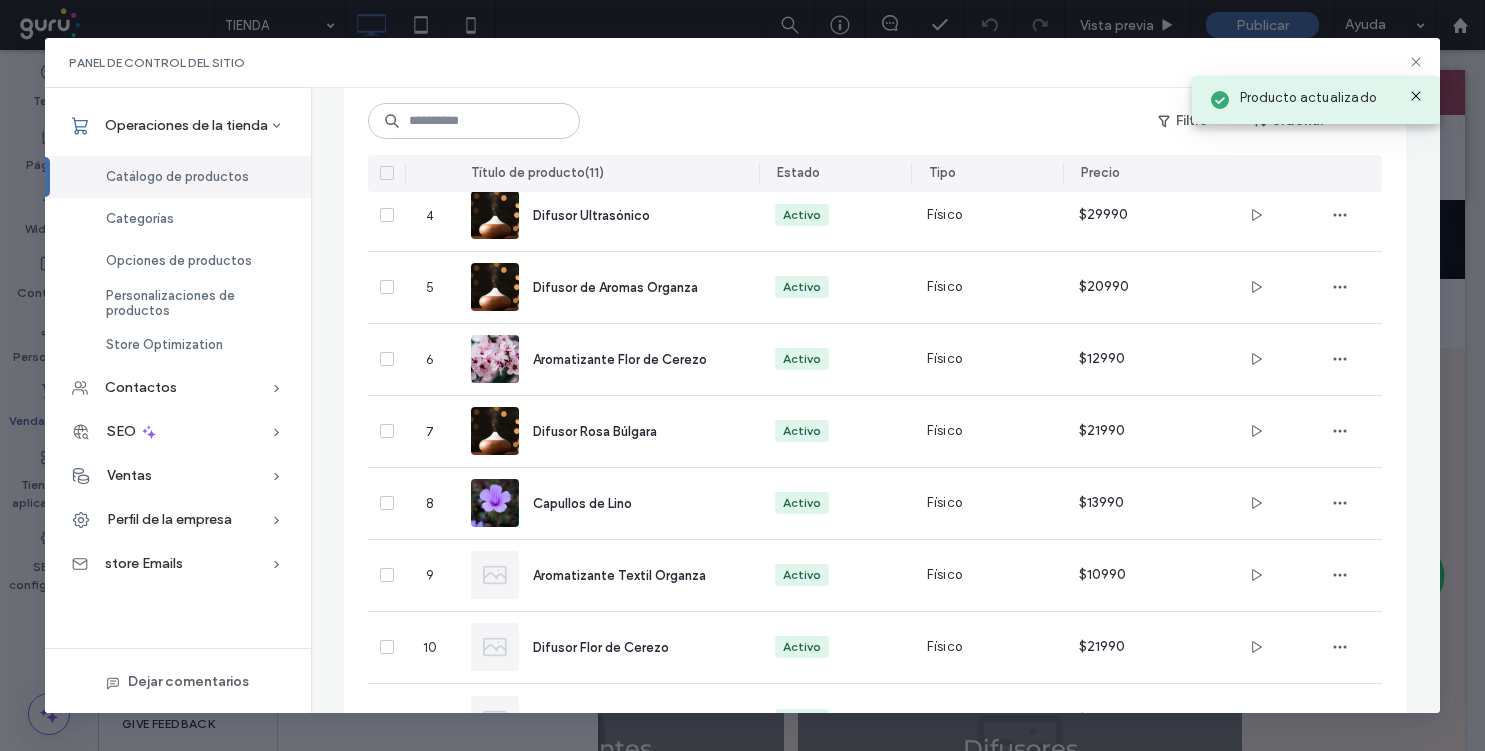 scroll, scrollTop: 457, scrollLeft: 0, axis: vertical 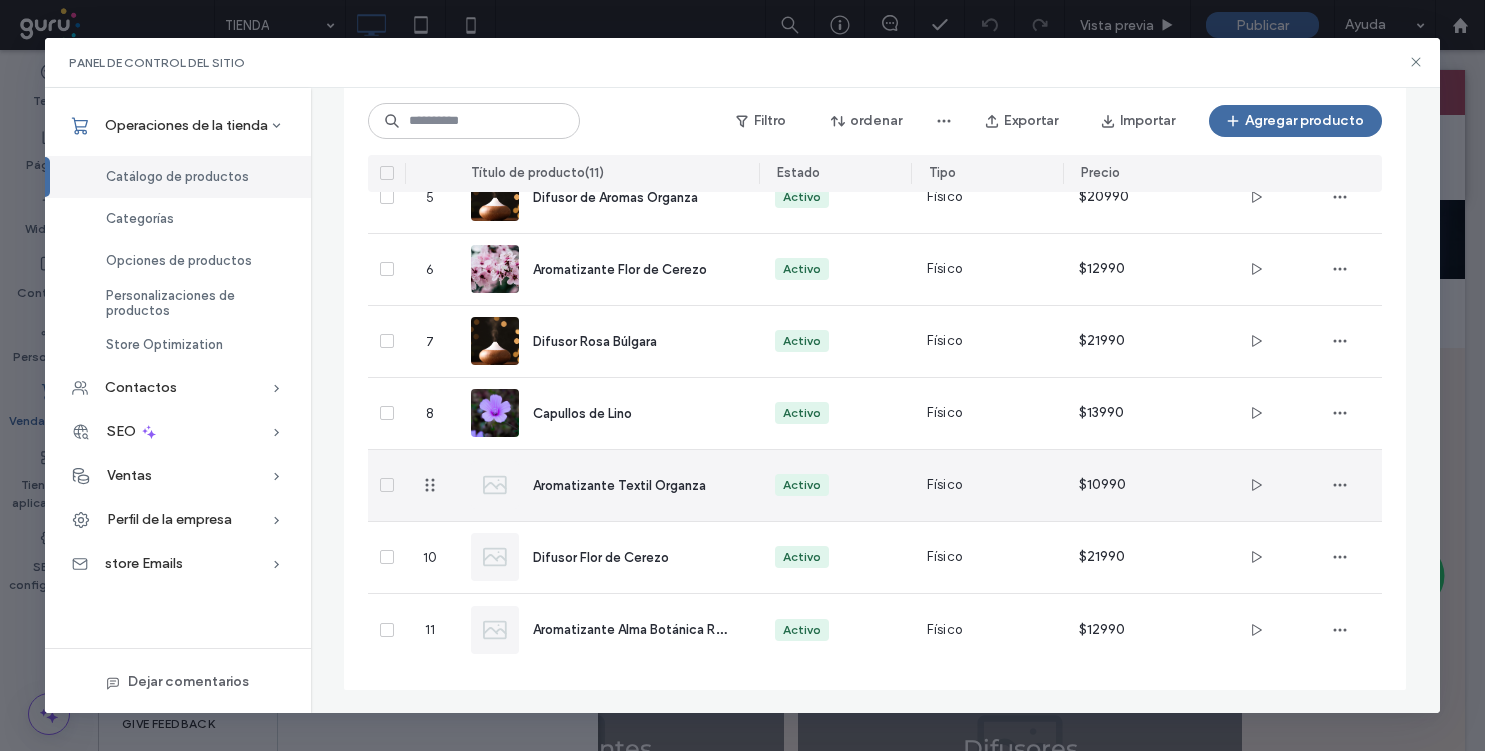 click on "Aromatizante Textil Organza" at bounding box center [630, 485] 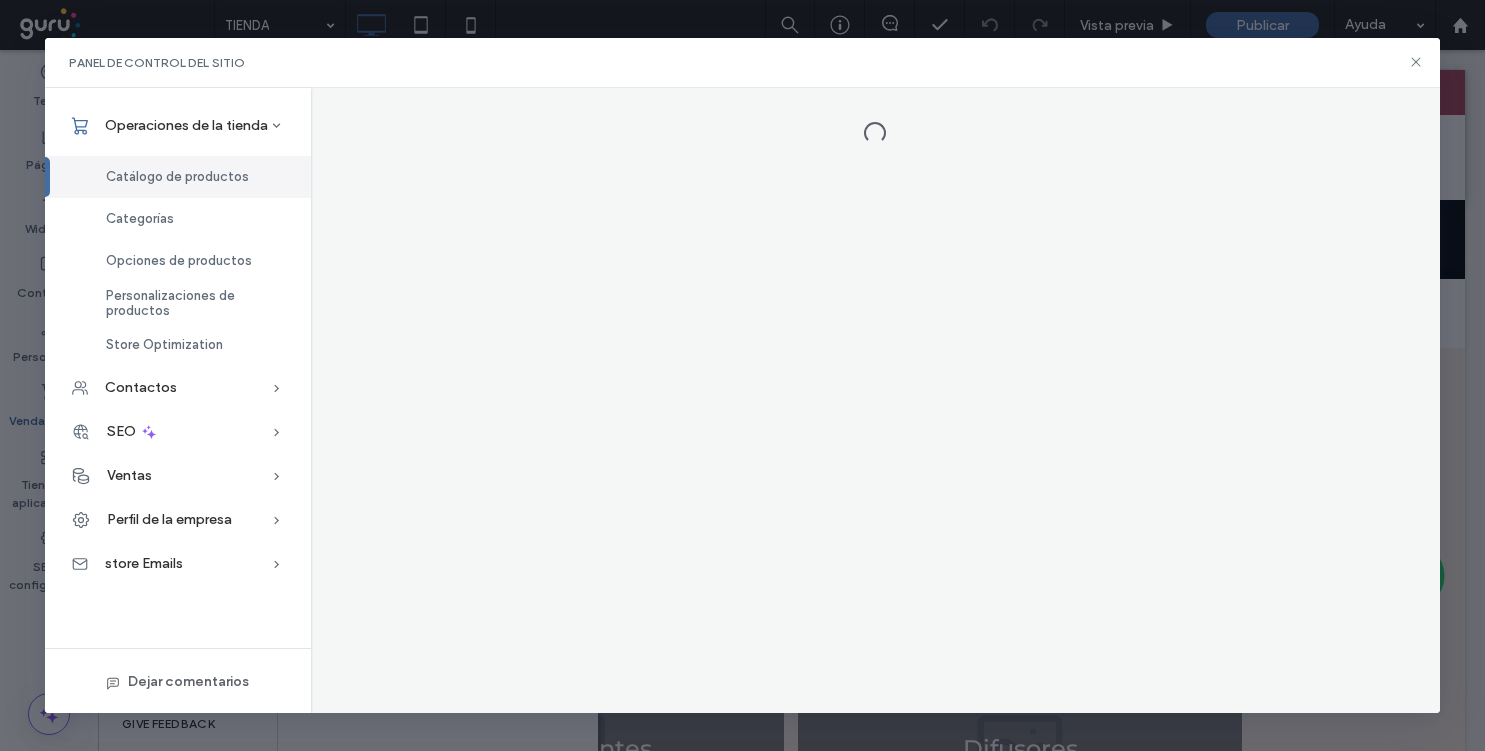 scroll, scrollTop: 0, scrollLeft: 0, axis: both 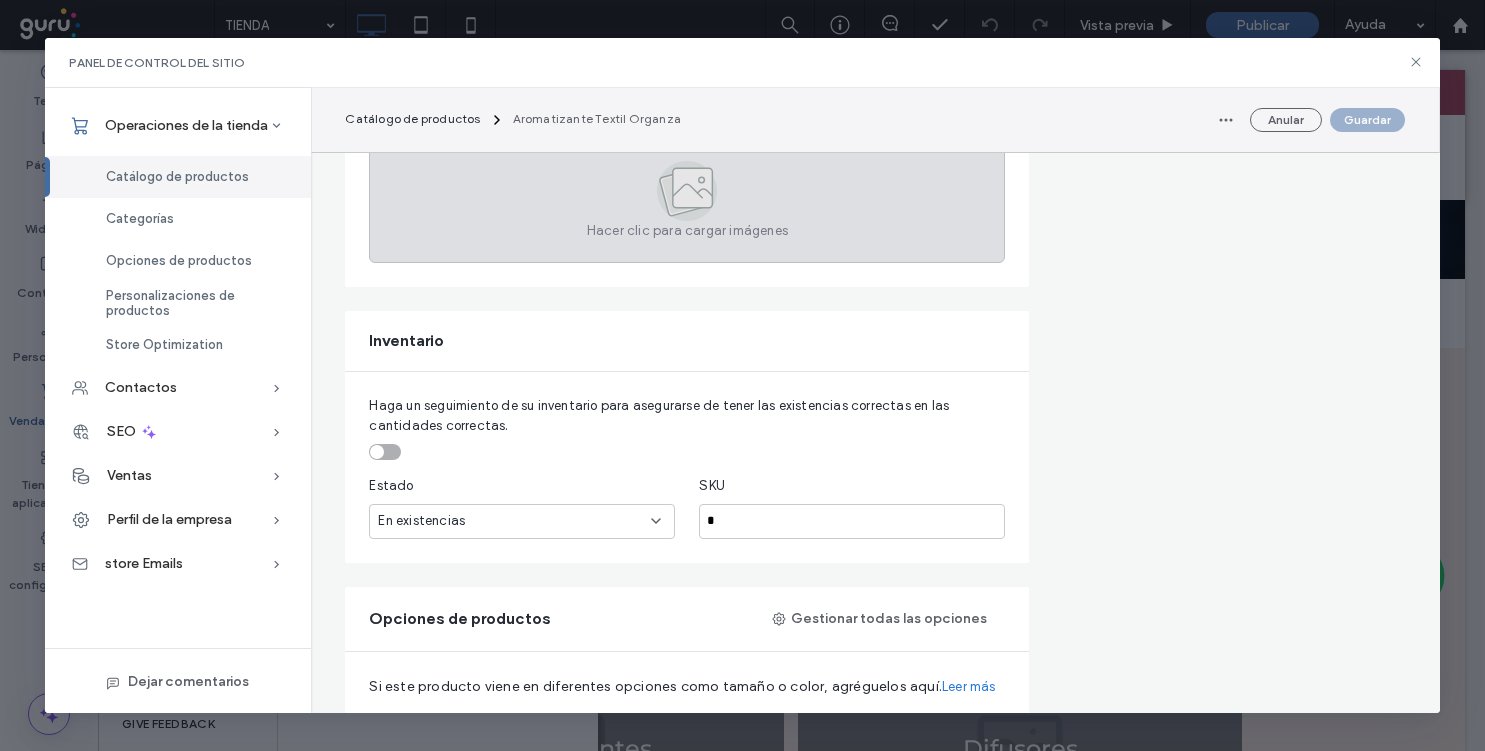 click on "Hacer clic para cargar imágenes" at bounding box center [687, 231] 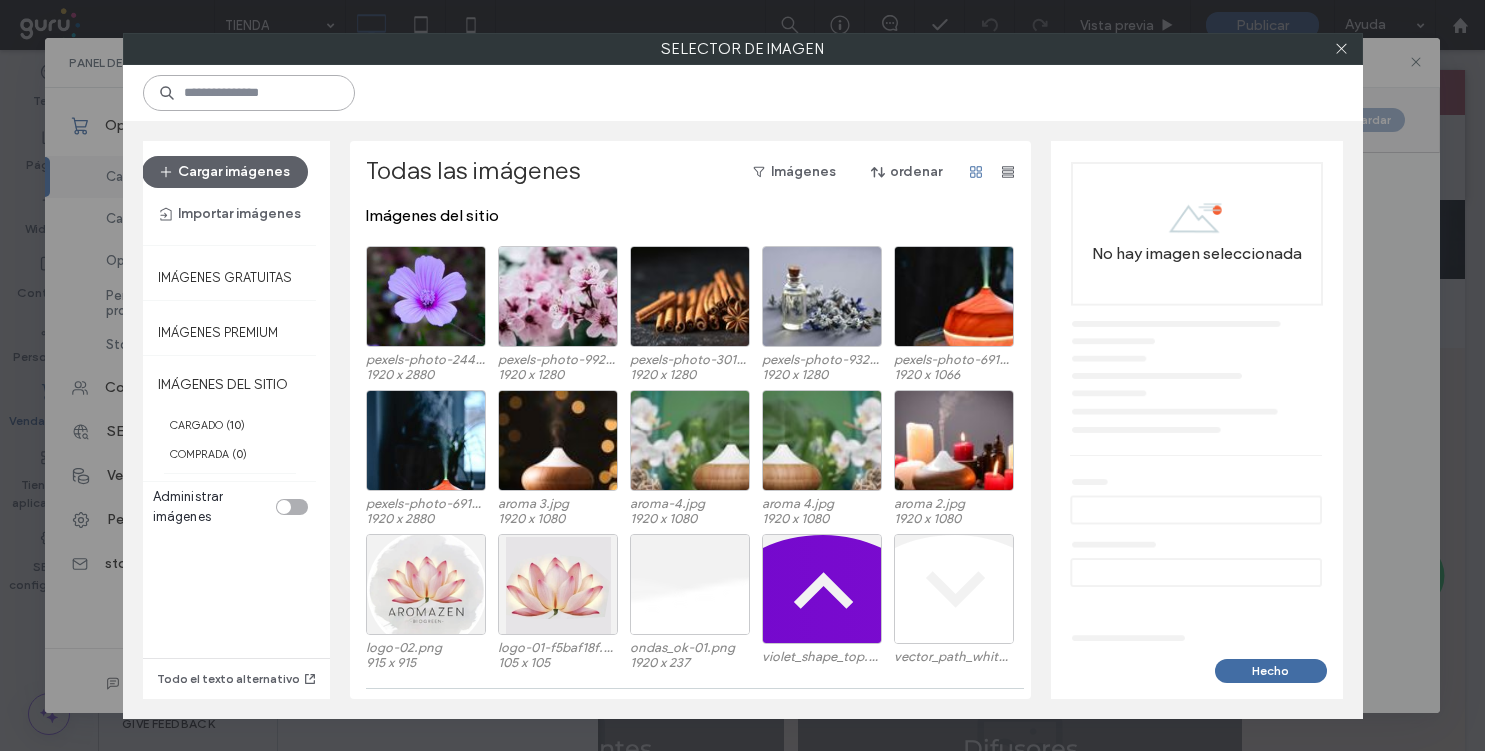 click at bounding box center [249, 93] 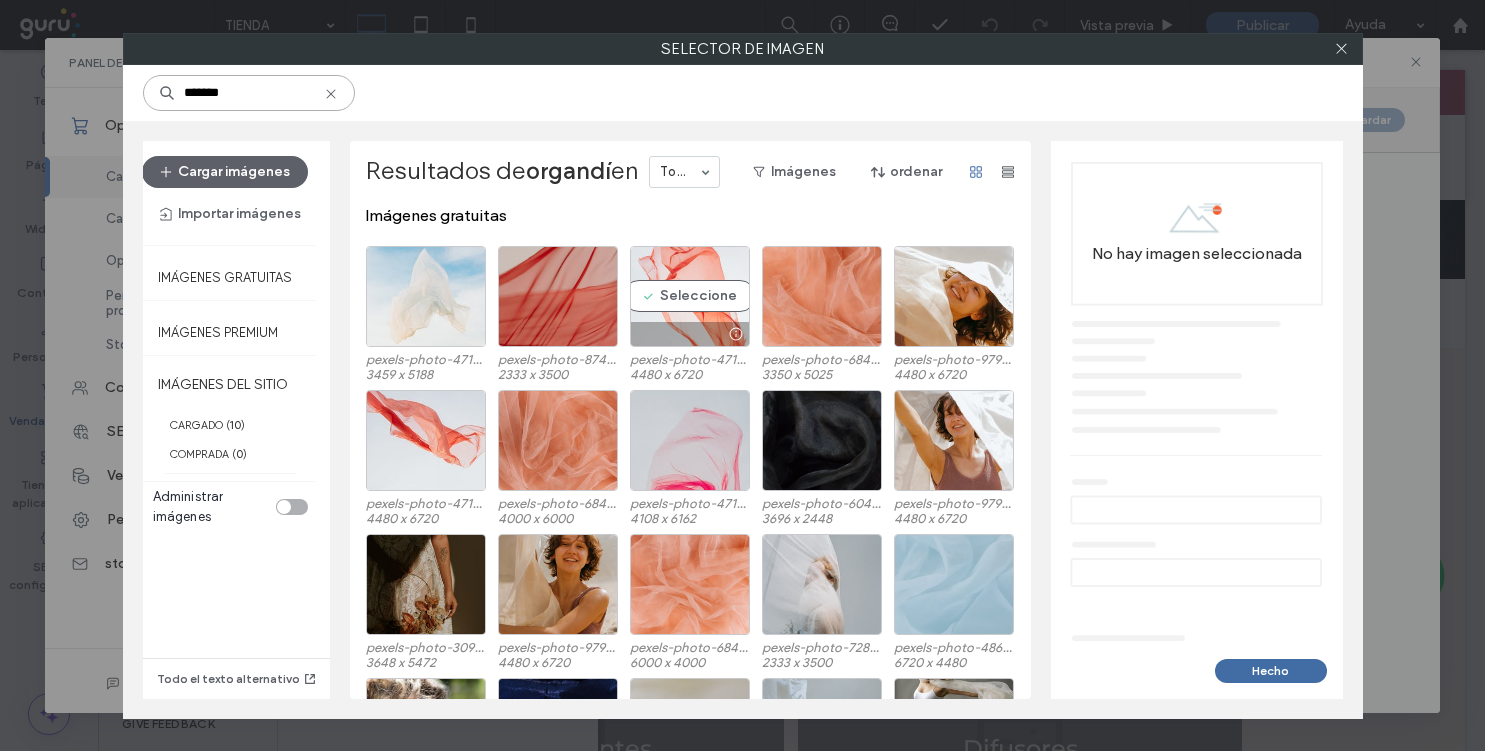 type on "*******" 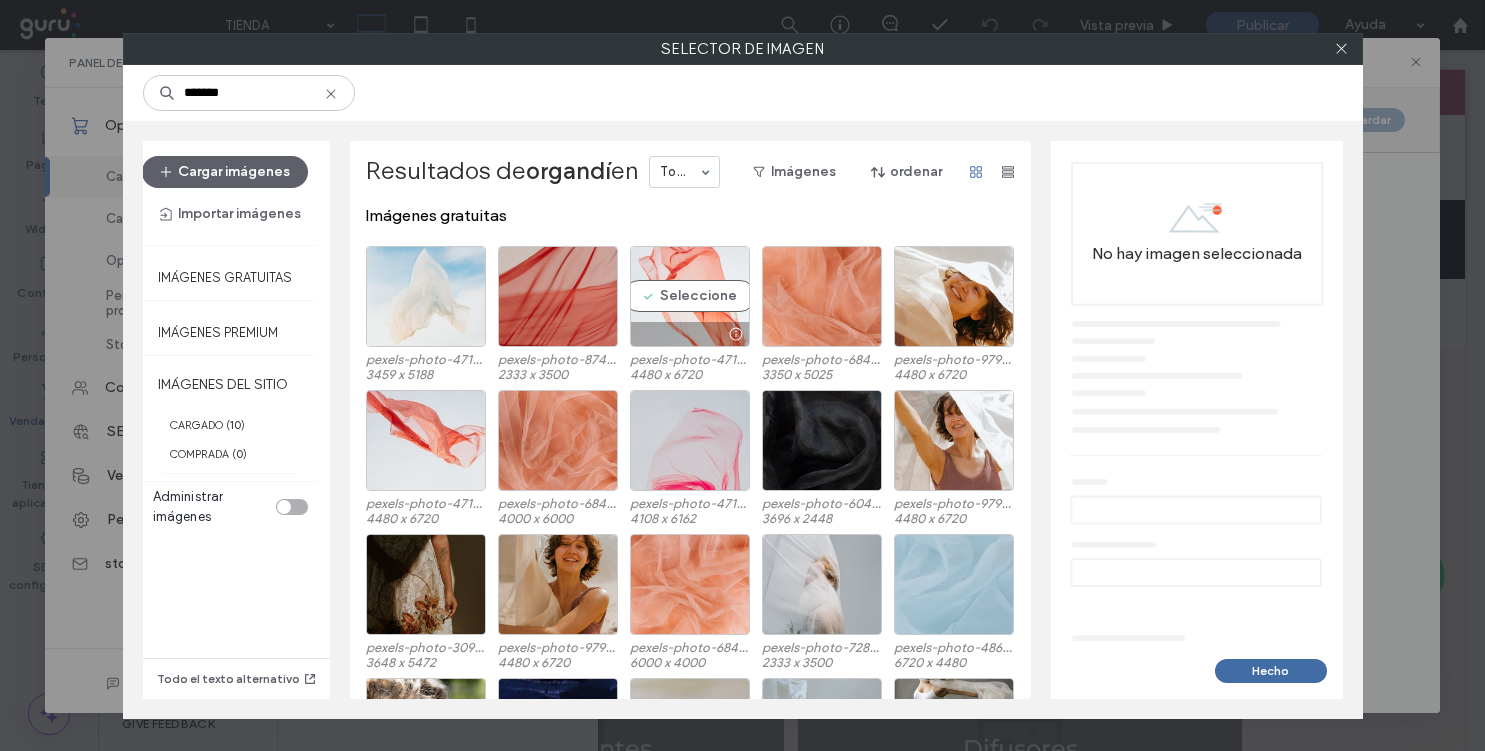 click on "Seleccione" at bounding box center [690, 296] 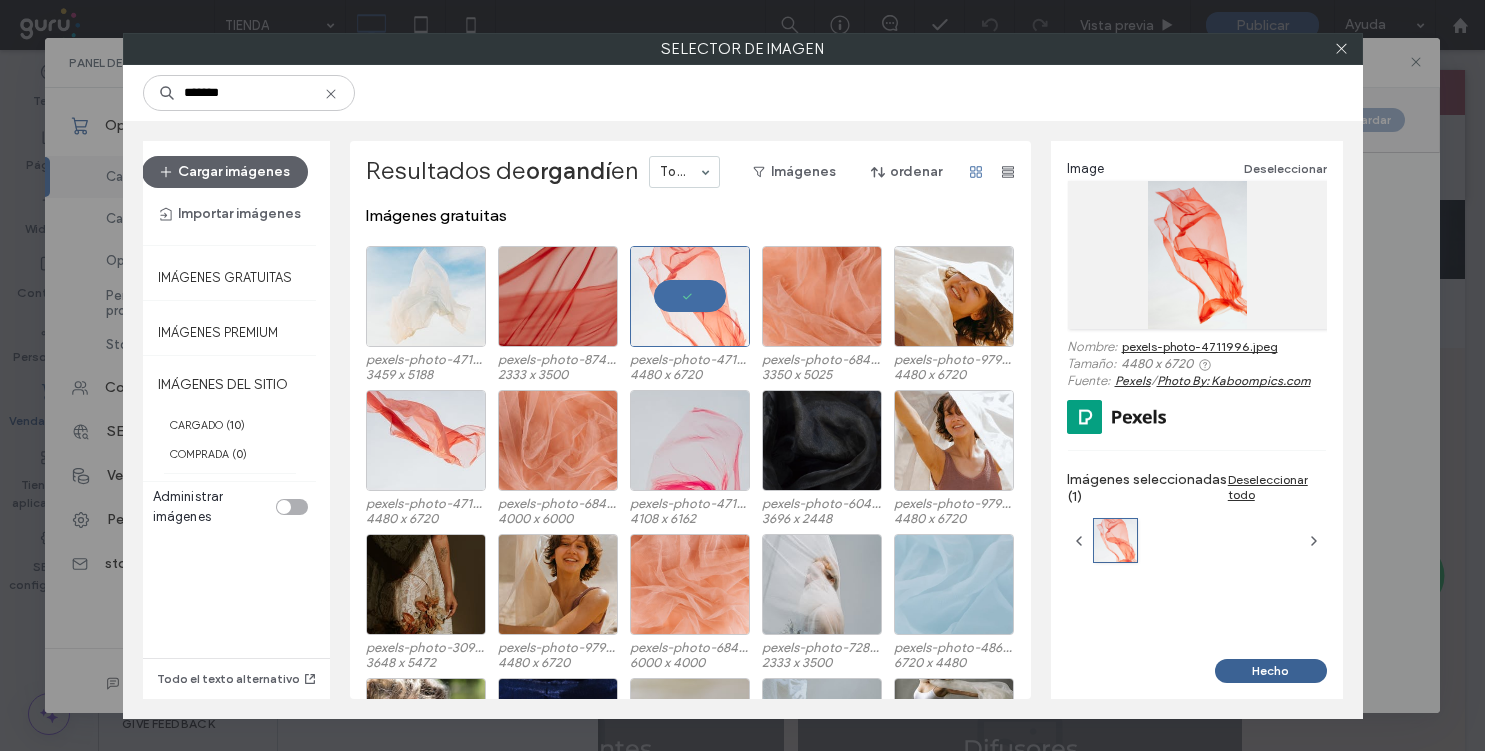 click on "Hecho" at bounding box center [1271, 671] 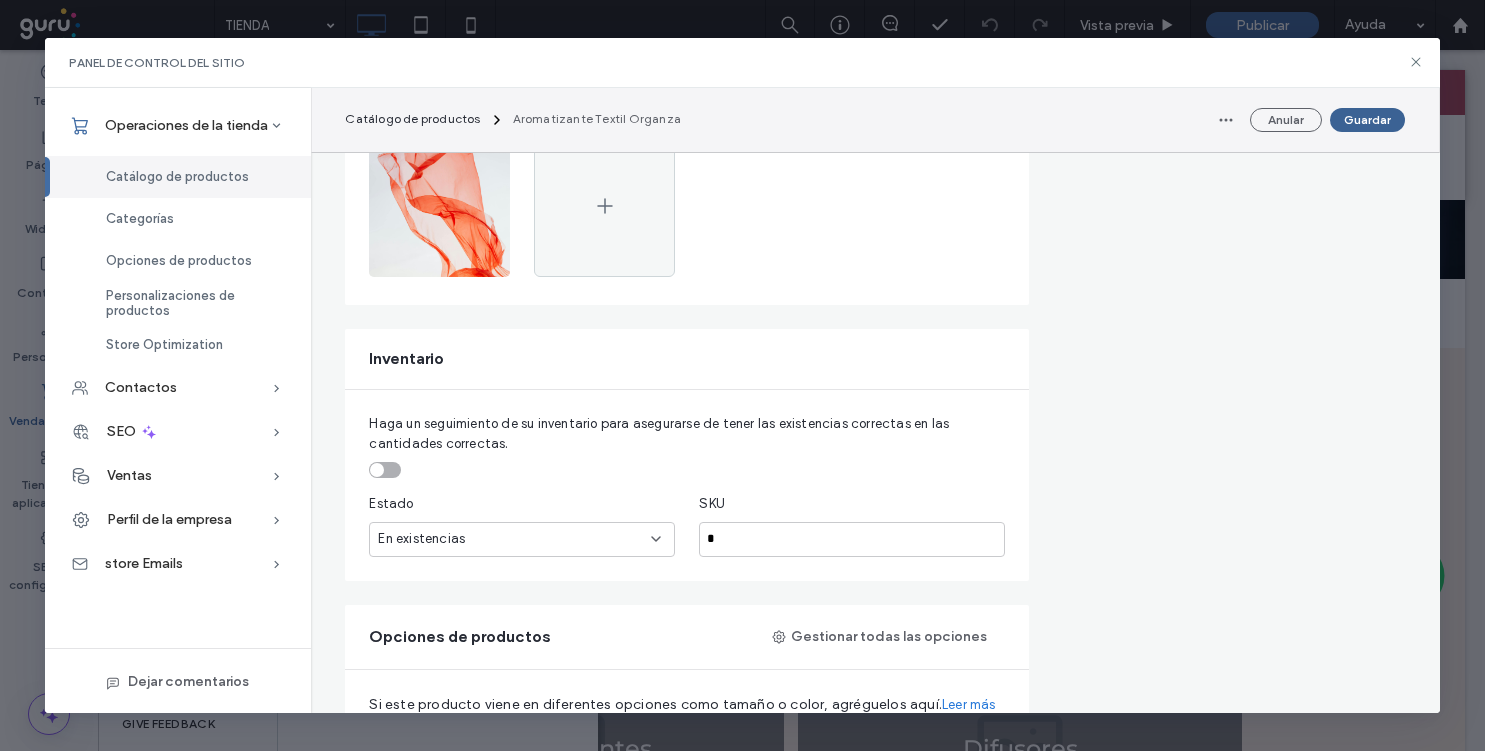 click on "Guardar" at bounding box center [1367, 120] 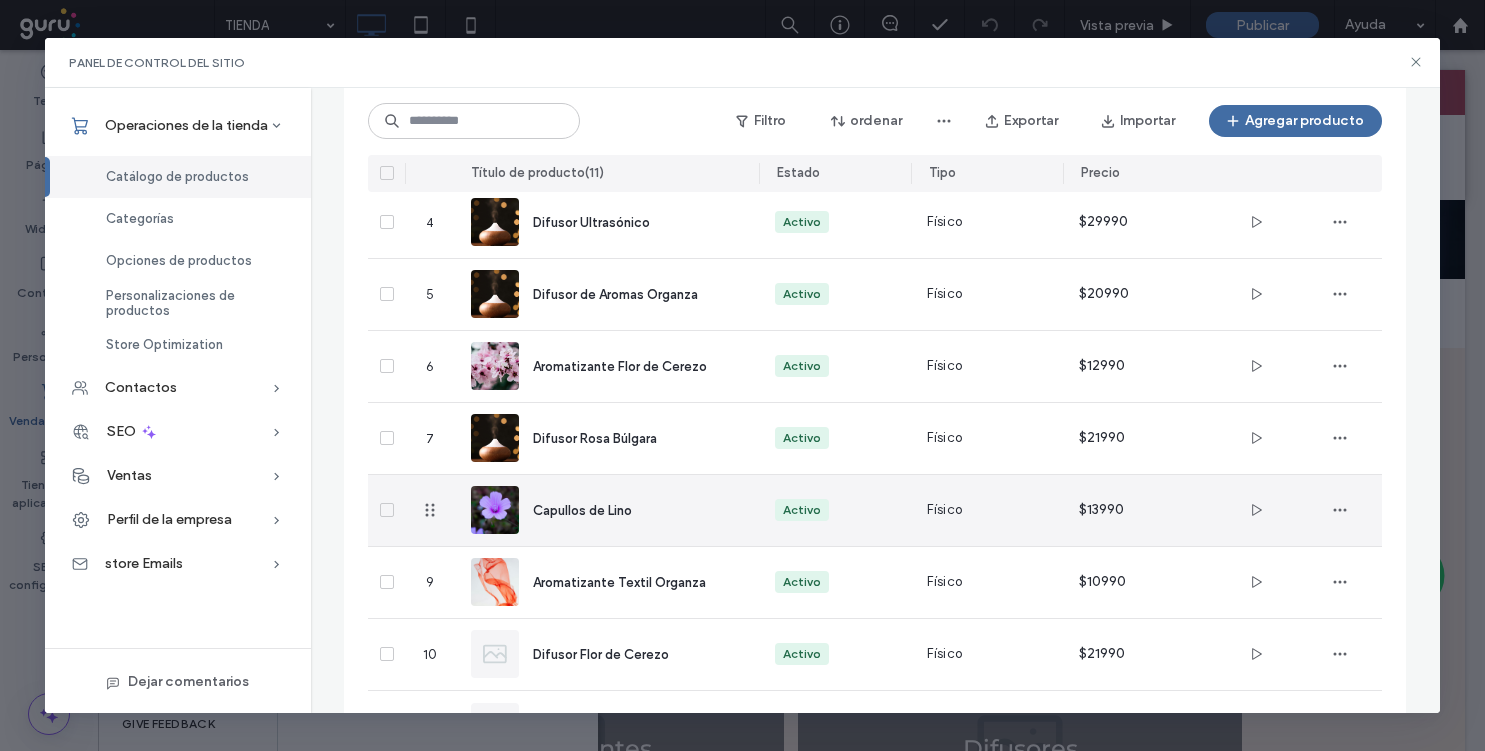 scroll, scrollTop: 457, scrollLeft: 0, axis: vertical 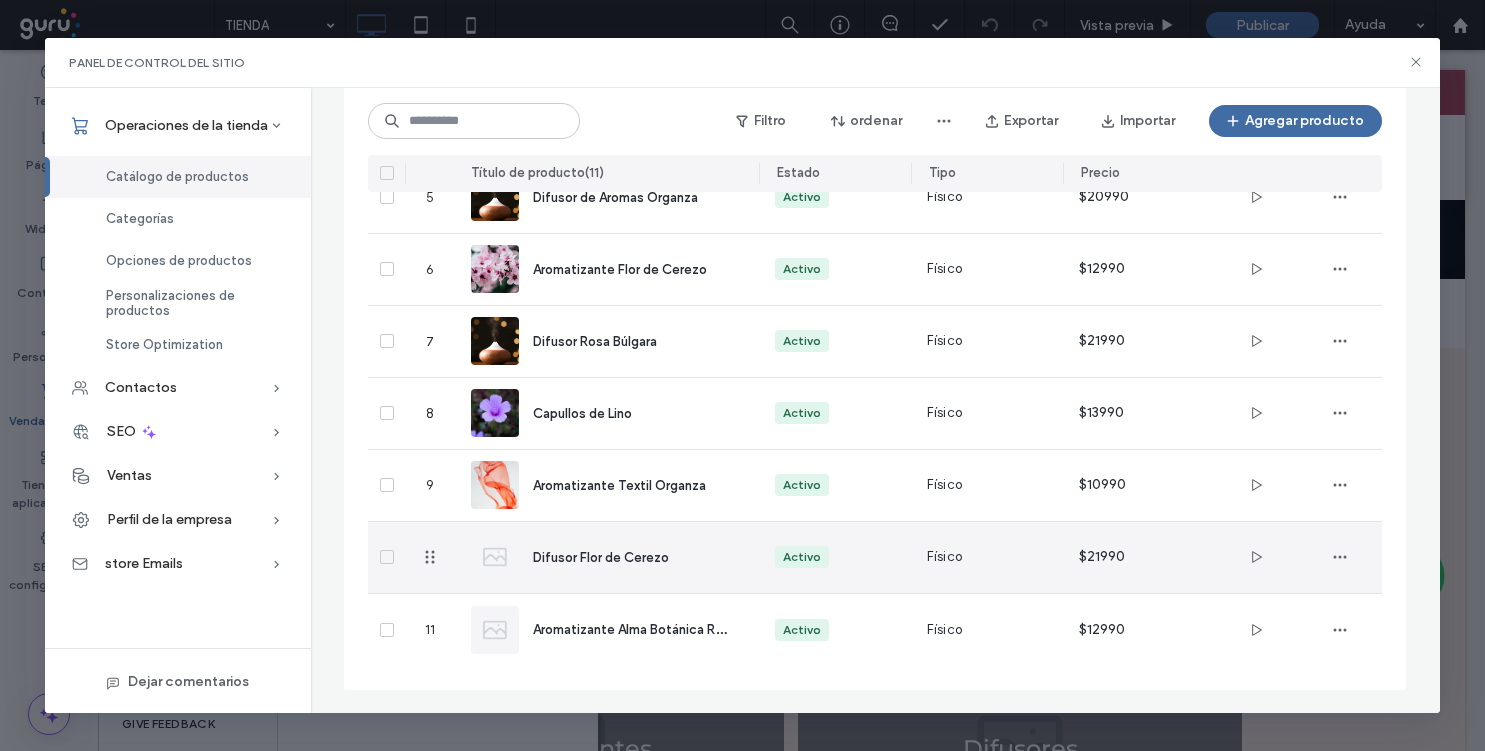 click at bounding box center [495, 557] 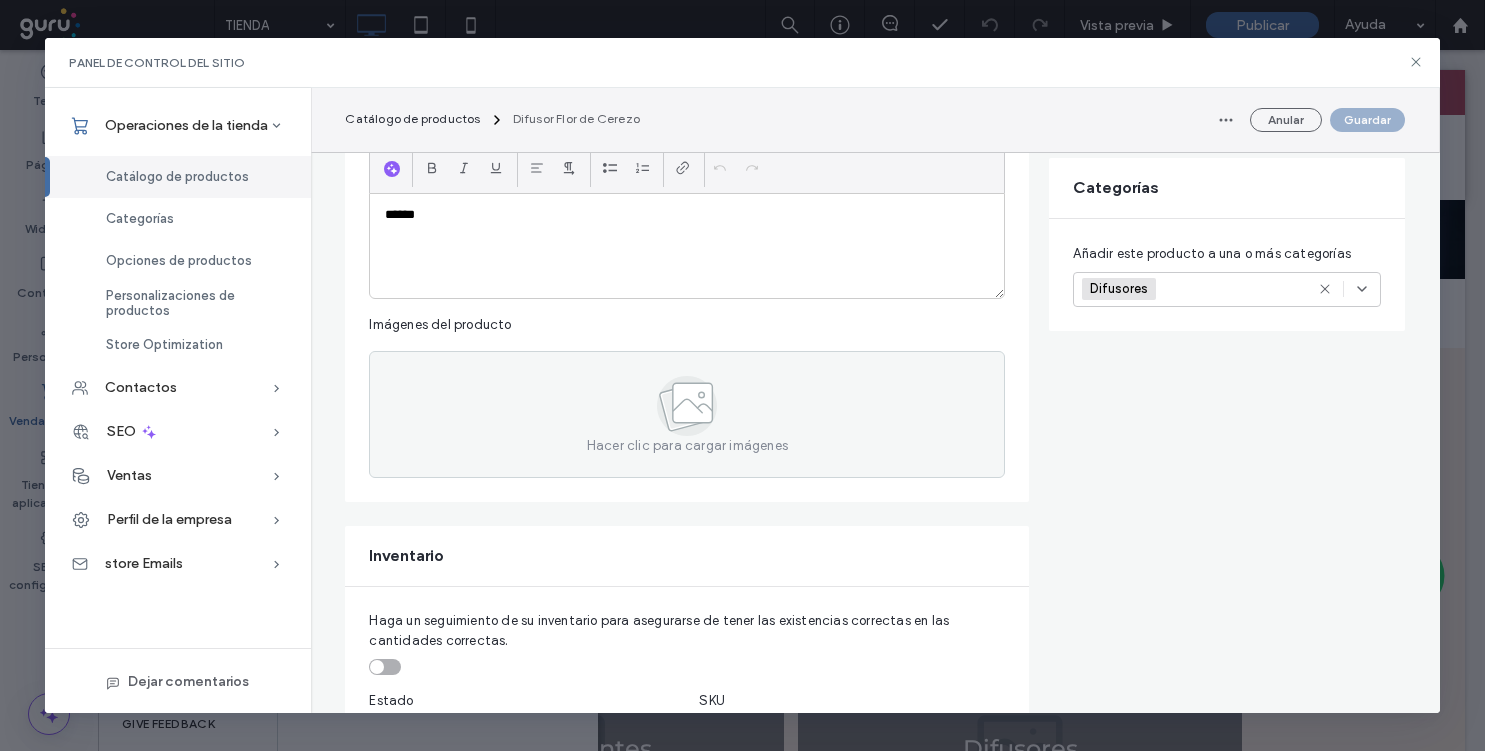 scroll, scrollTop: 383, scrollLeft: 0, axis: vertical 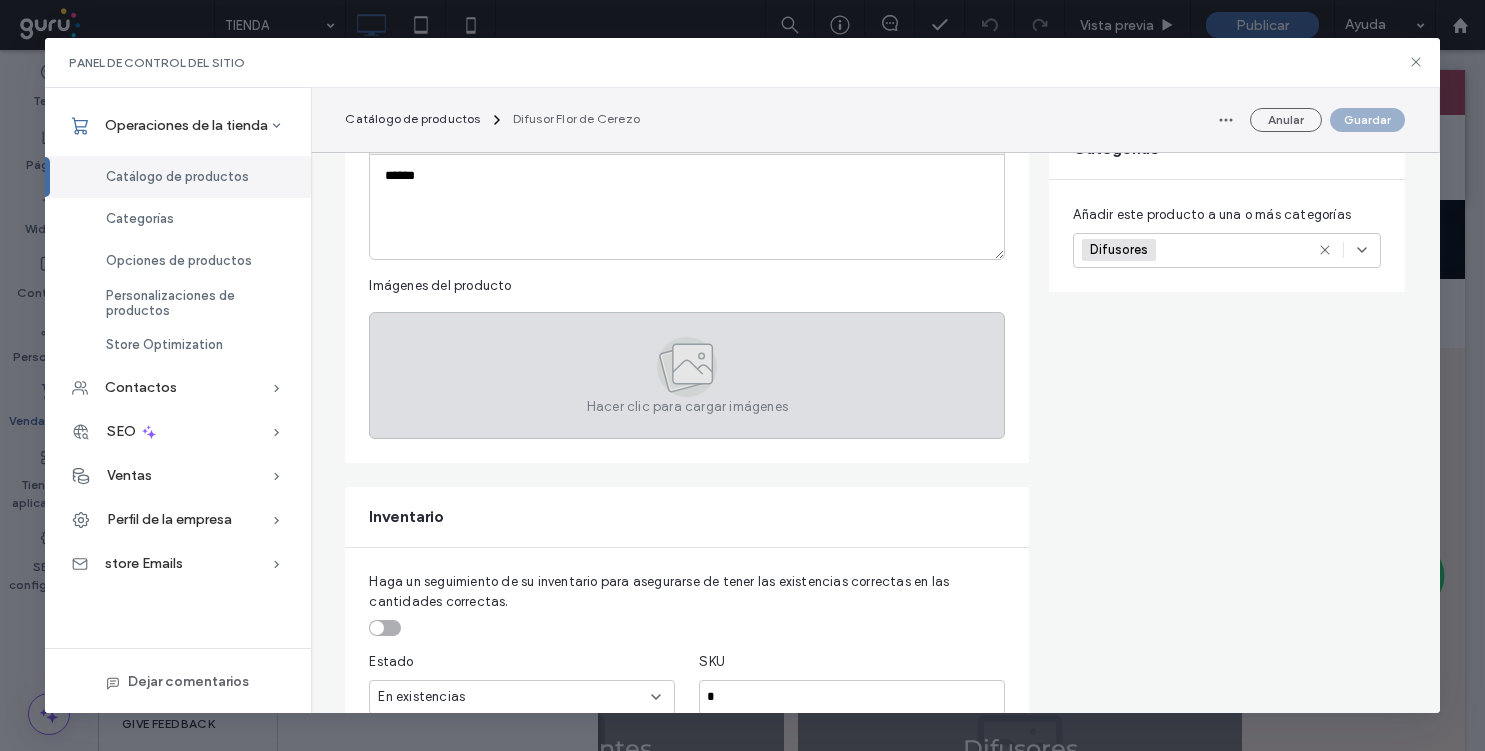 click on "Hacer clic para cargar imágenes" at bounding box center (687, 375) 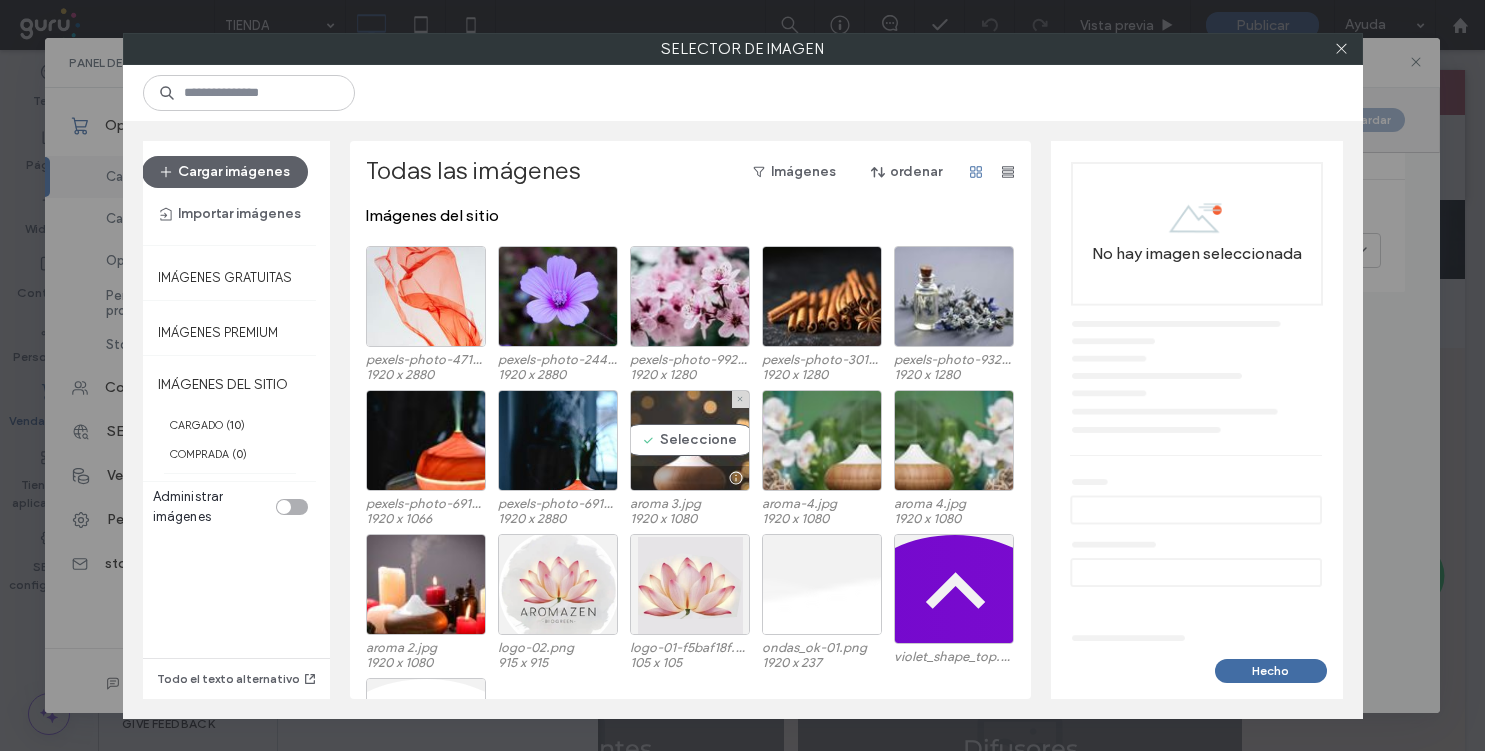 click on "Seleccione" at bounding box center [690, 440] 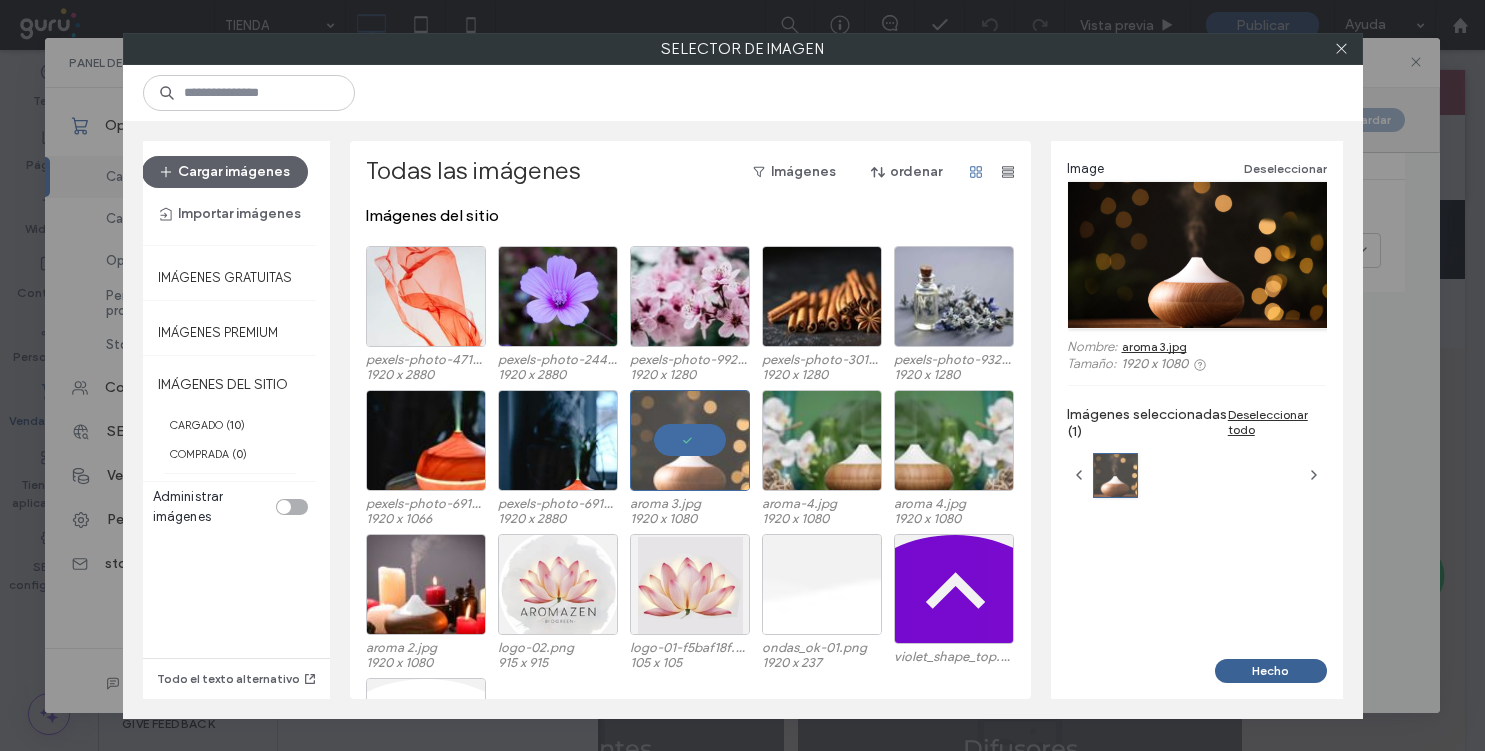 click on "Hecho" at bounding box center (1271, 671) 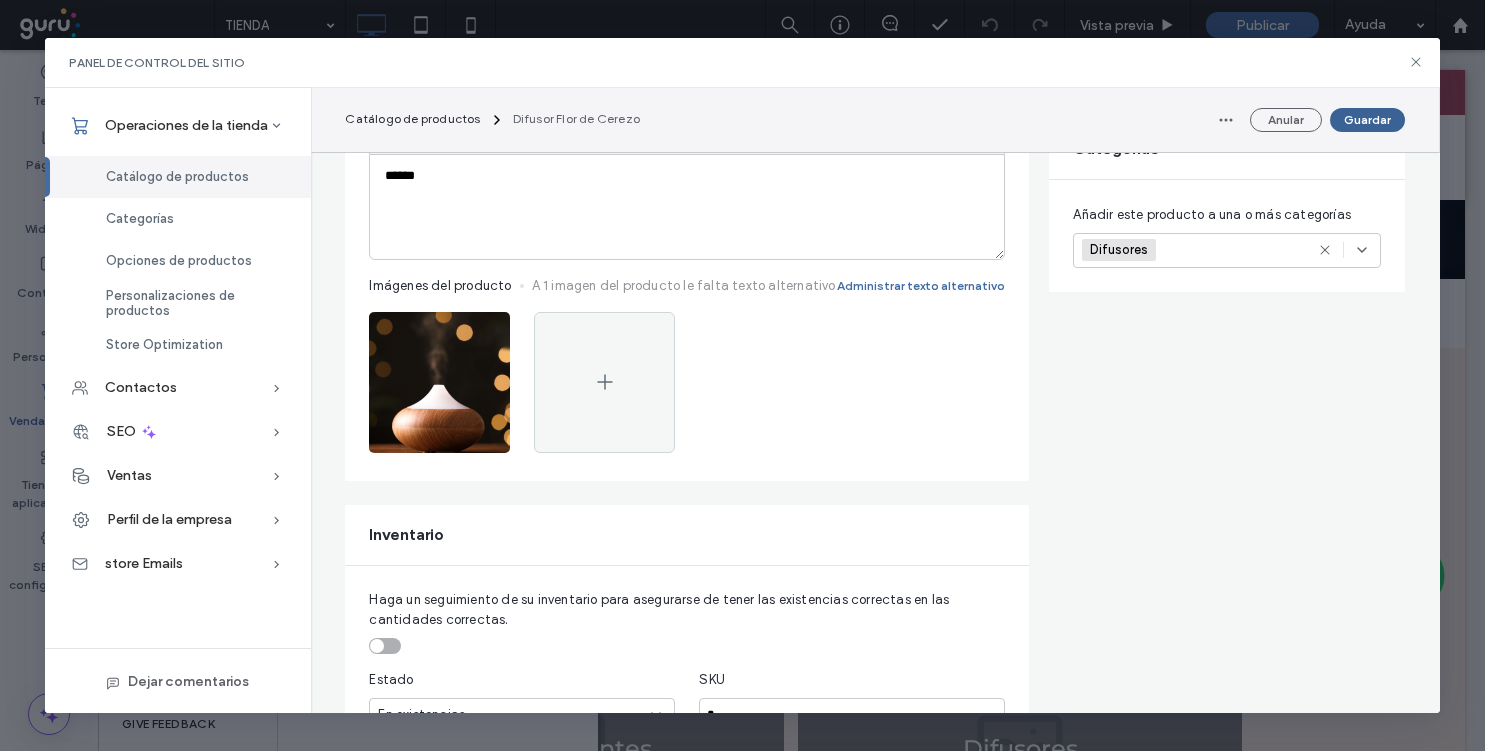 click on "Guardar" at bounding box center (1367, 120) 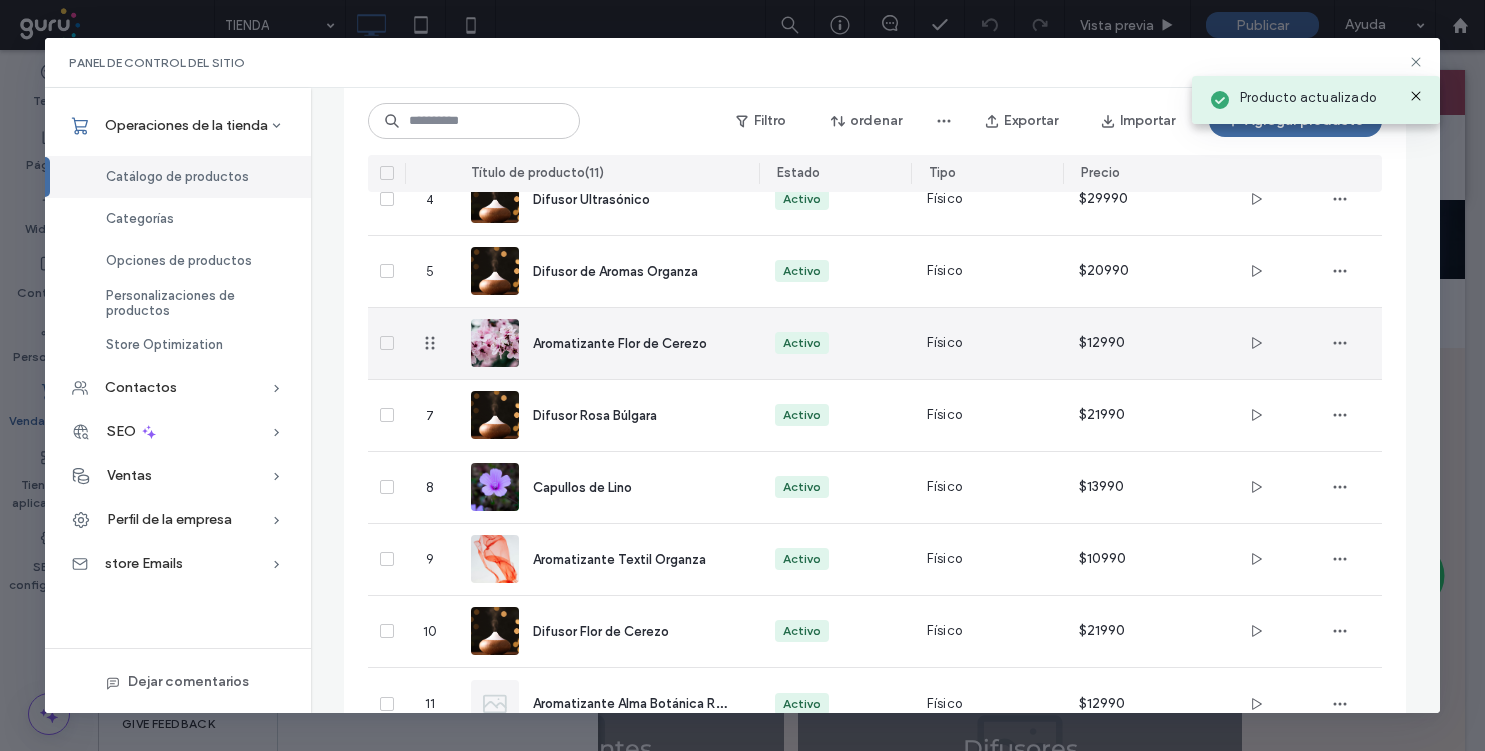 scroll, scrollTop: 457, scrollLeft: 0, axis: vertical 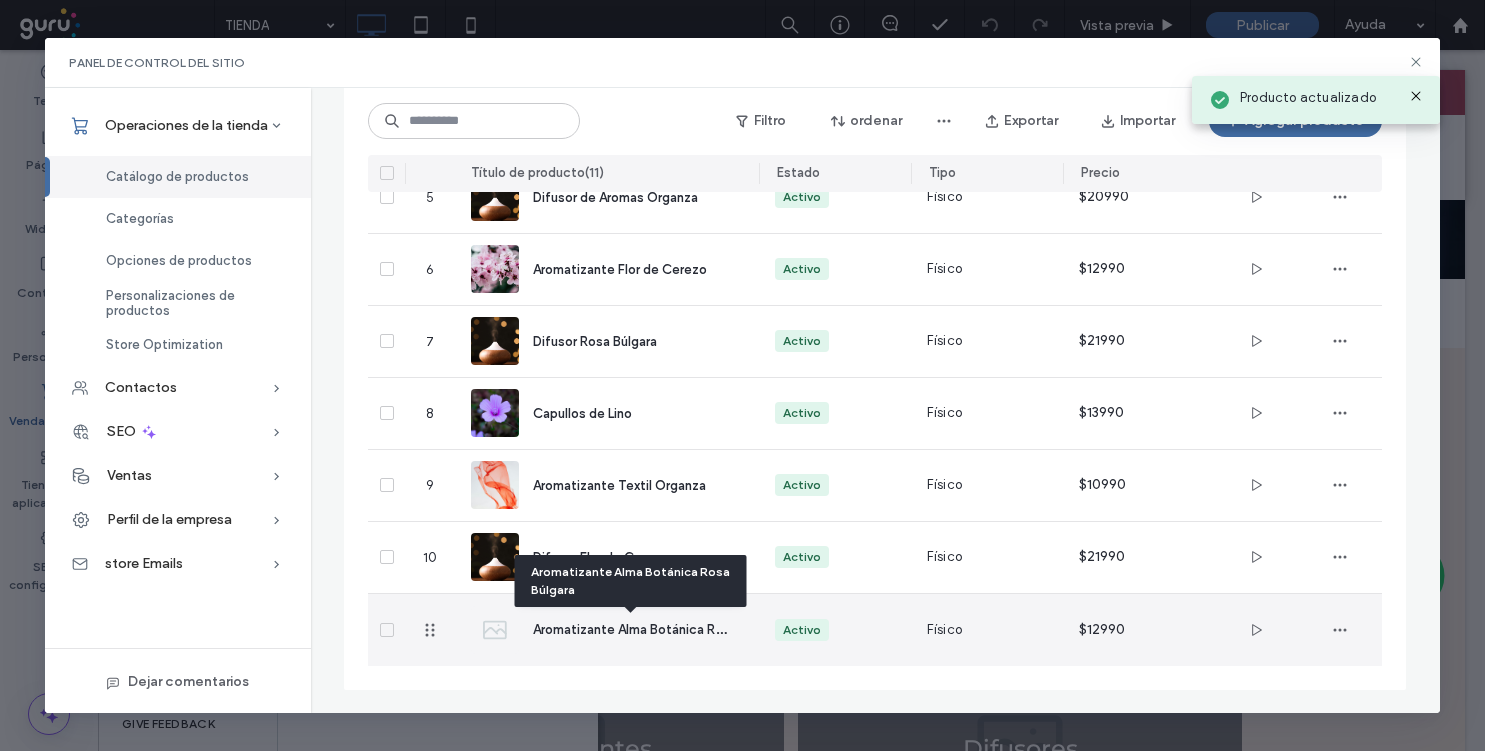 click on "Aromatizante Alma Botánica Rosa Búlgara" at bounding box center (630, 629) 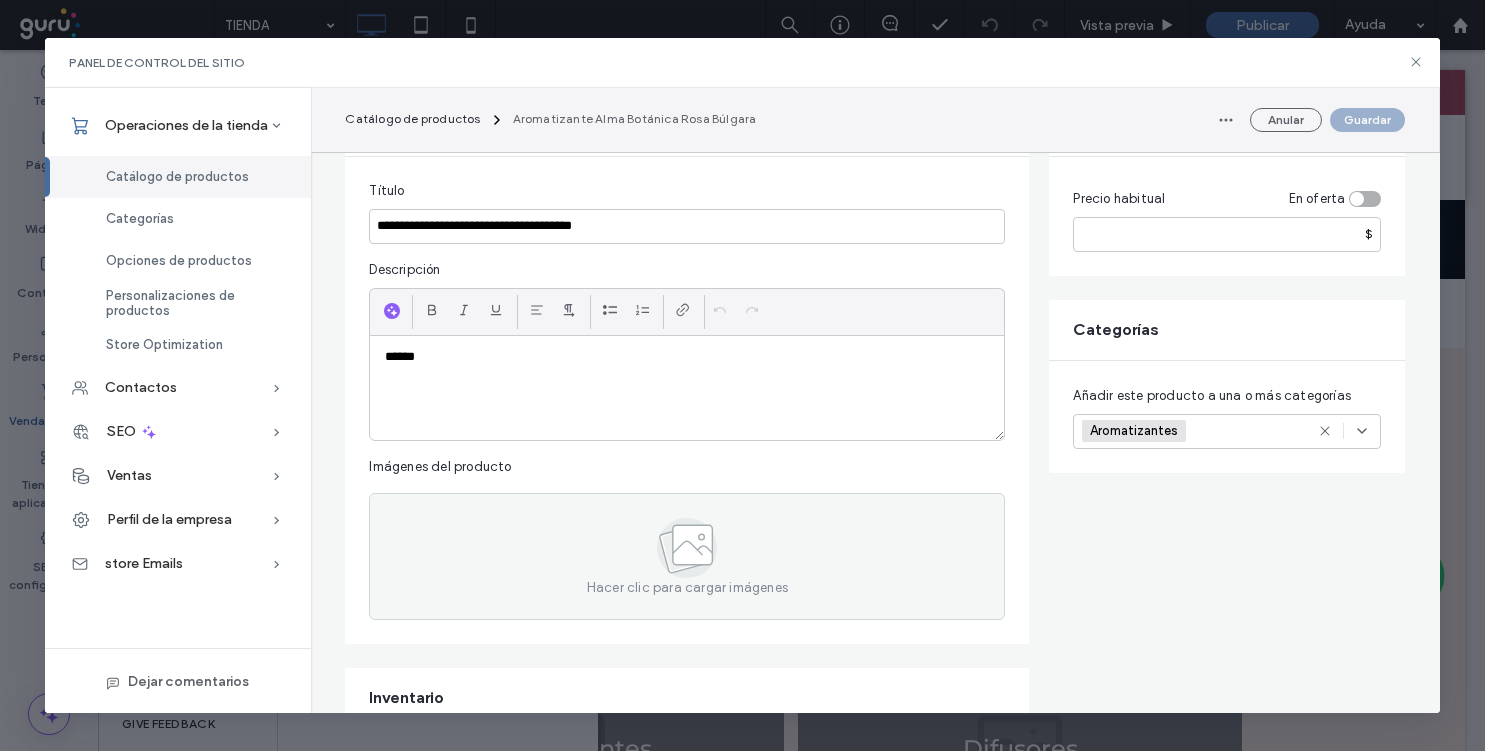 scroll, scrollTop: 356, scrollLeft: 0, axis: vertical 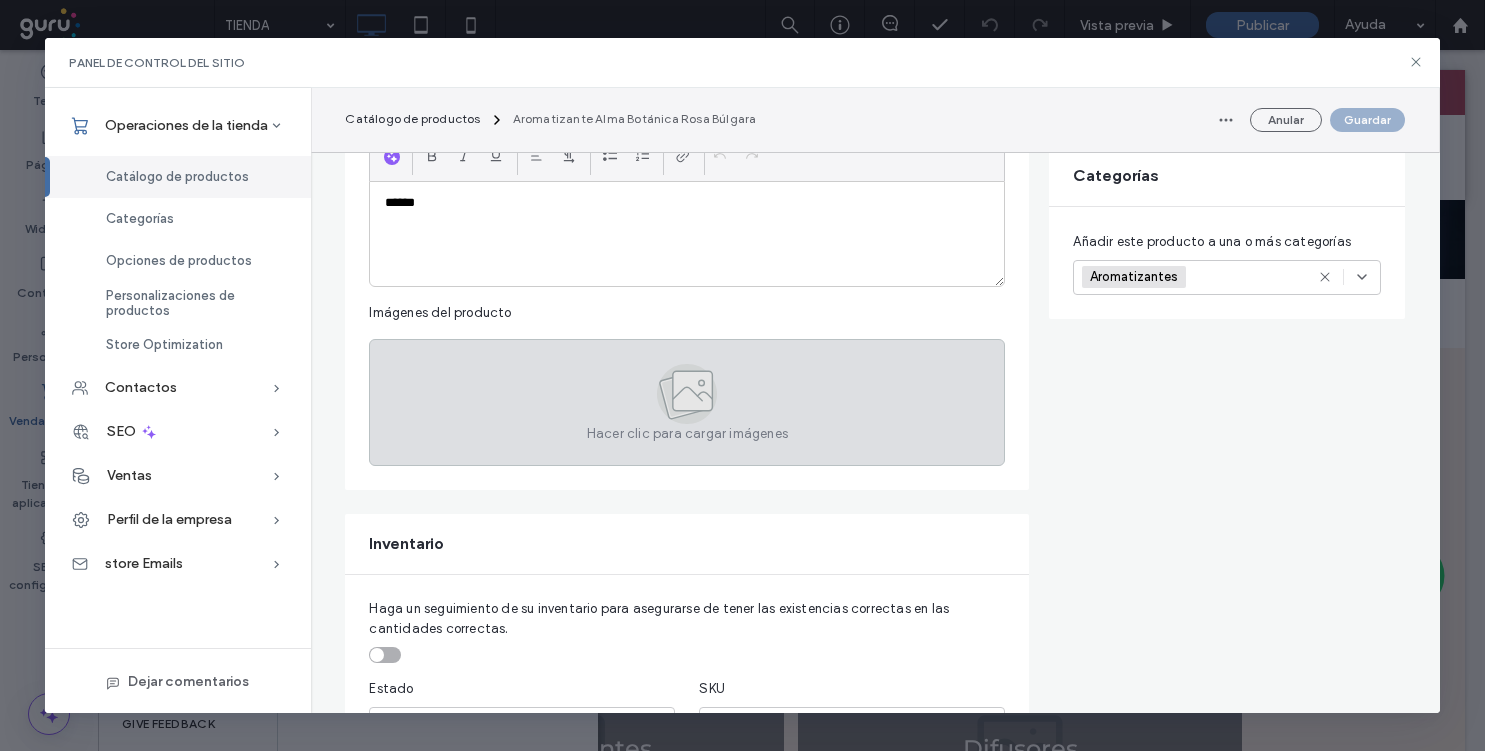 click on "Hacer clic para cargar imágenes" at bounding box center (687, 402) 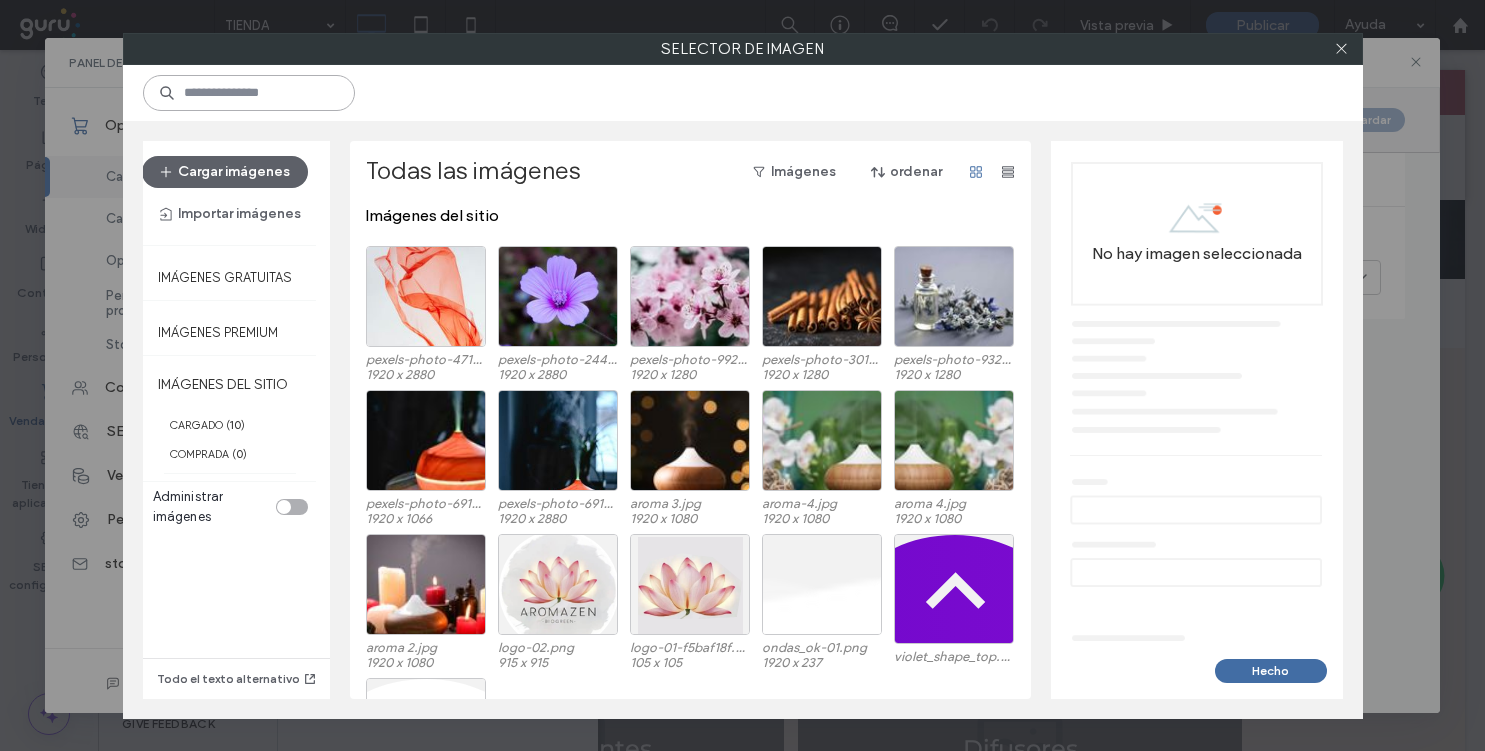 click at bounding box center [249, 93] 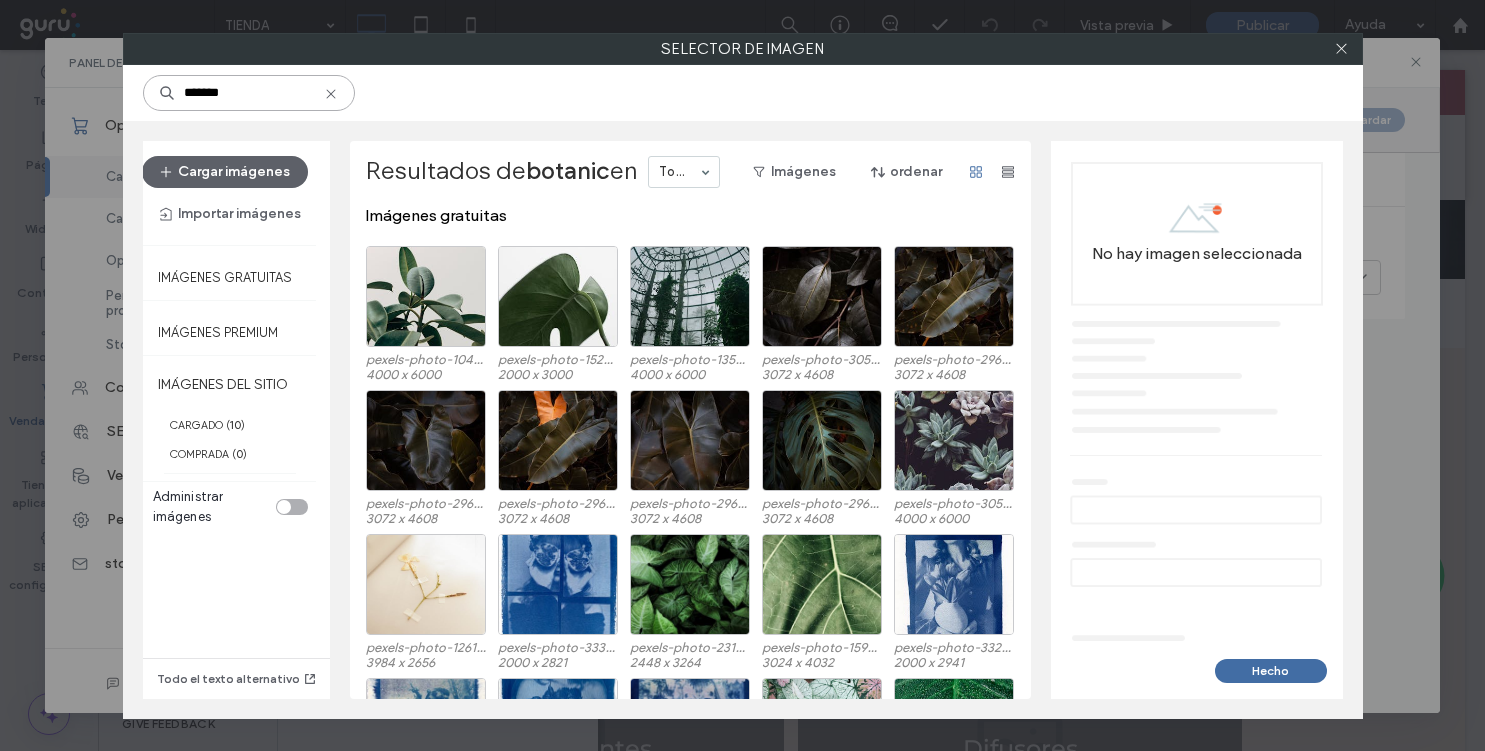 click on "*******" at bounding box center [249, 93] 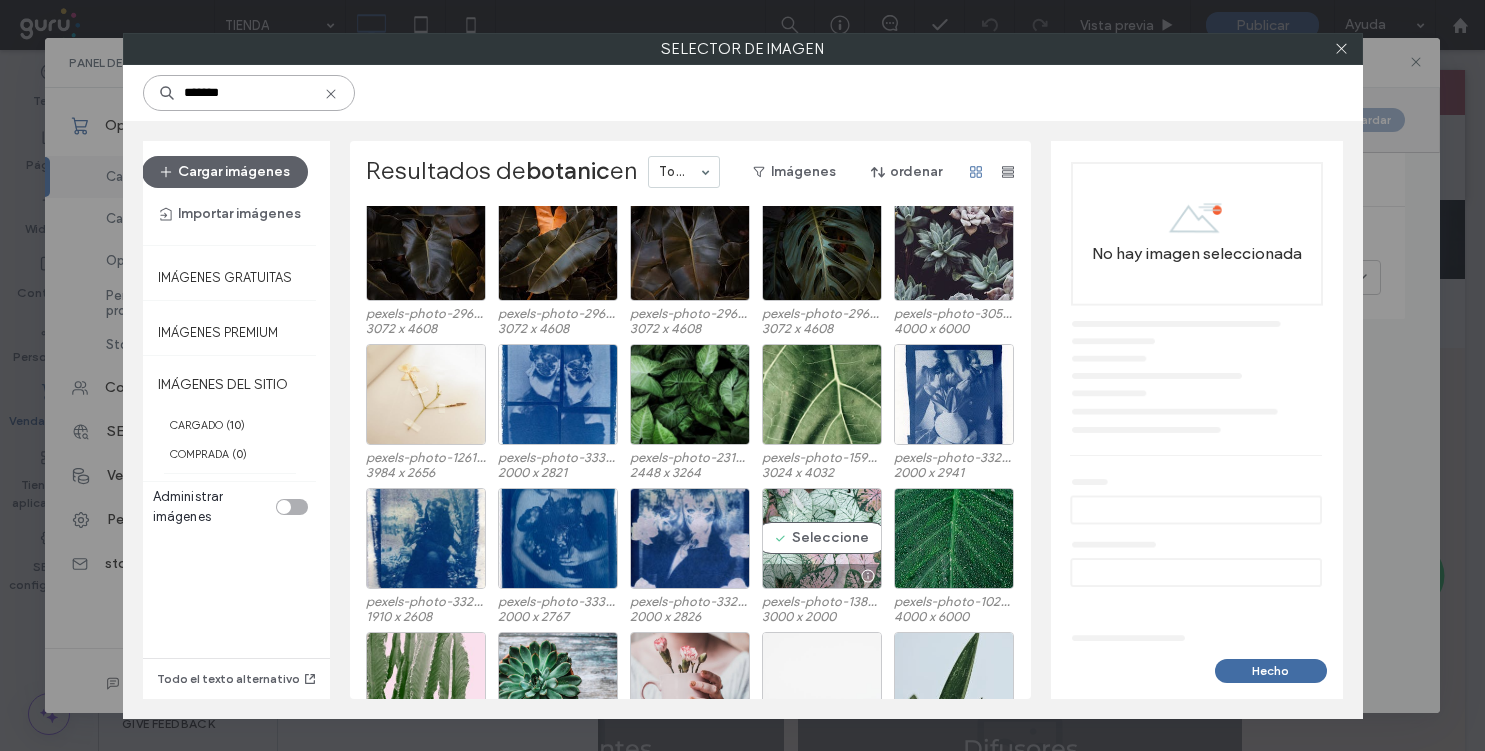 scroll, scrollTop: 123, scrollLeft: 0, axis: vertical 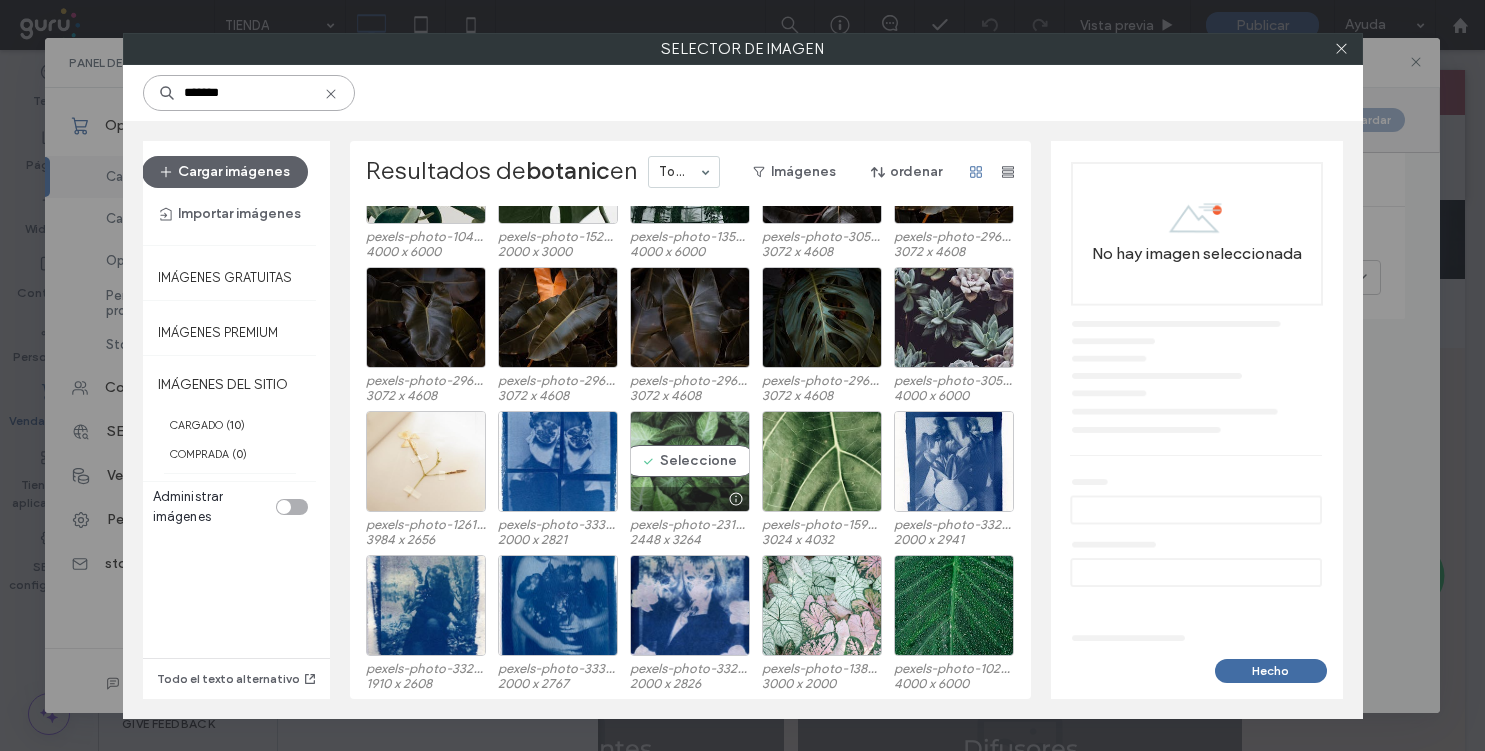 type on "*******" 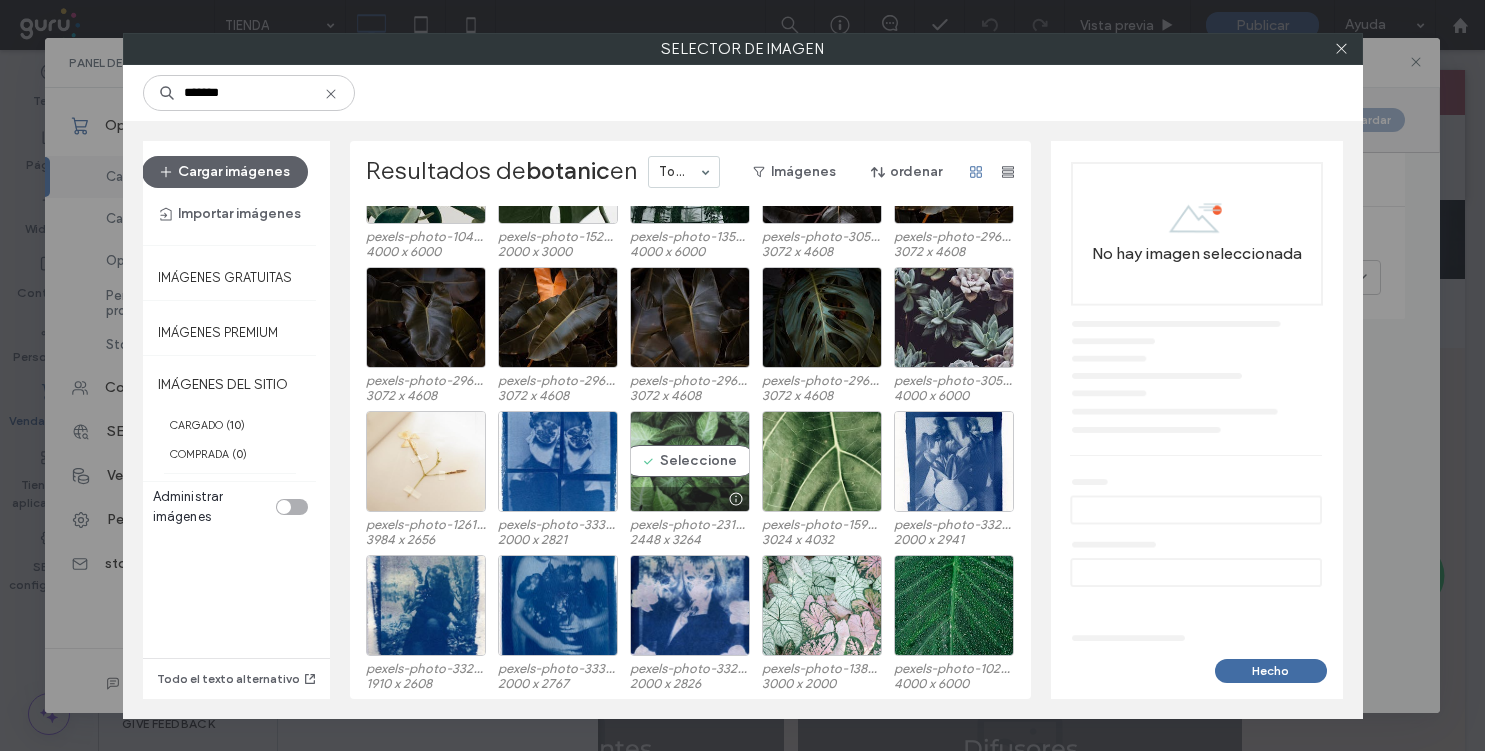 click on "Seleccione" at bounding box center (690, 461) 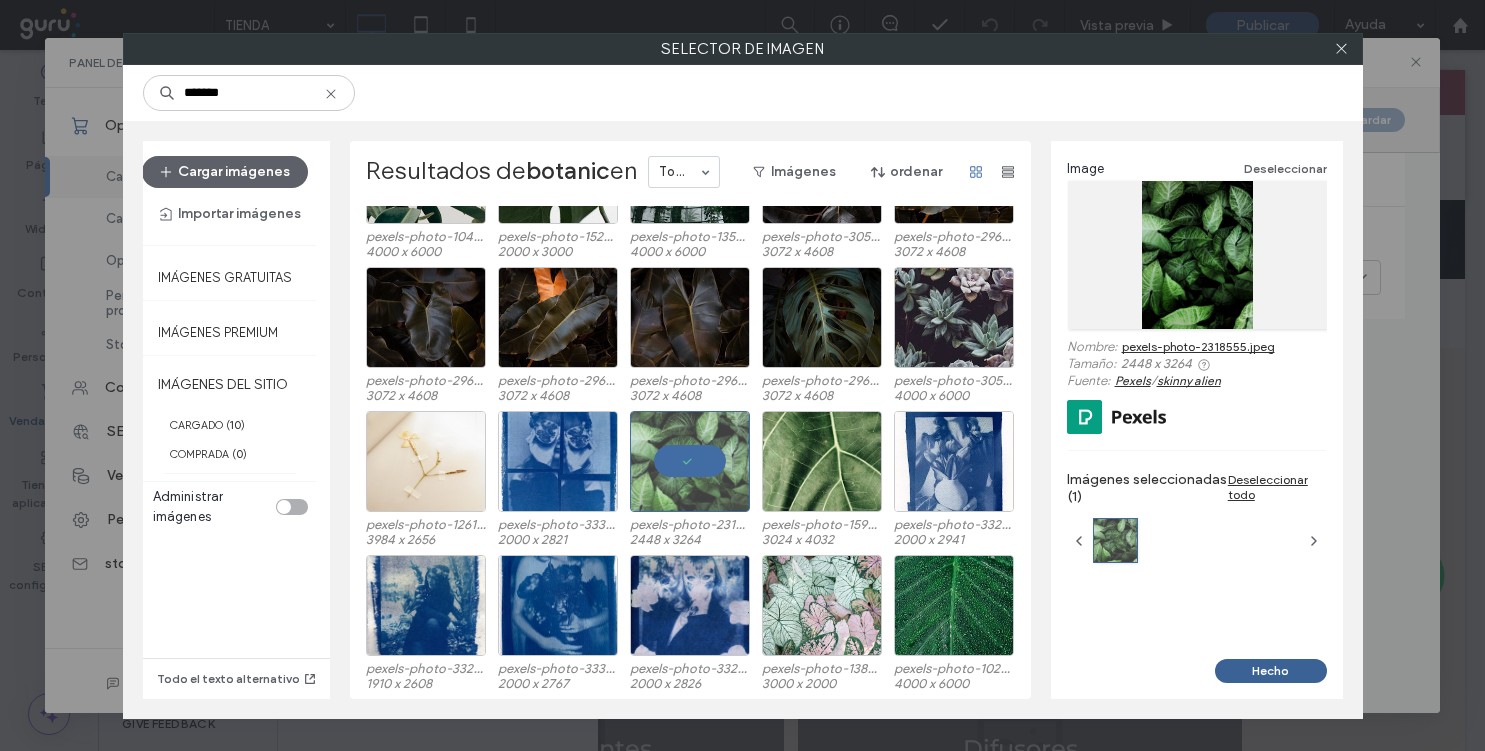 click on "Hecho" at bounding box center [1271, 671] 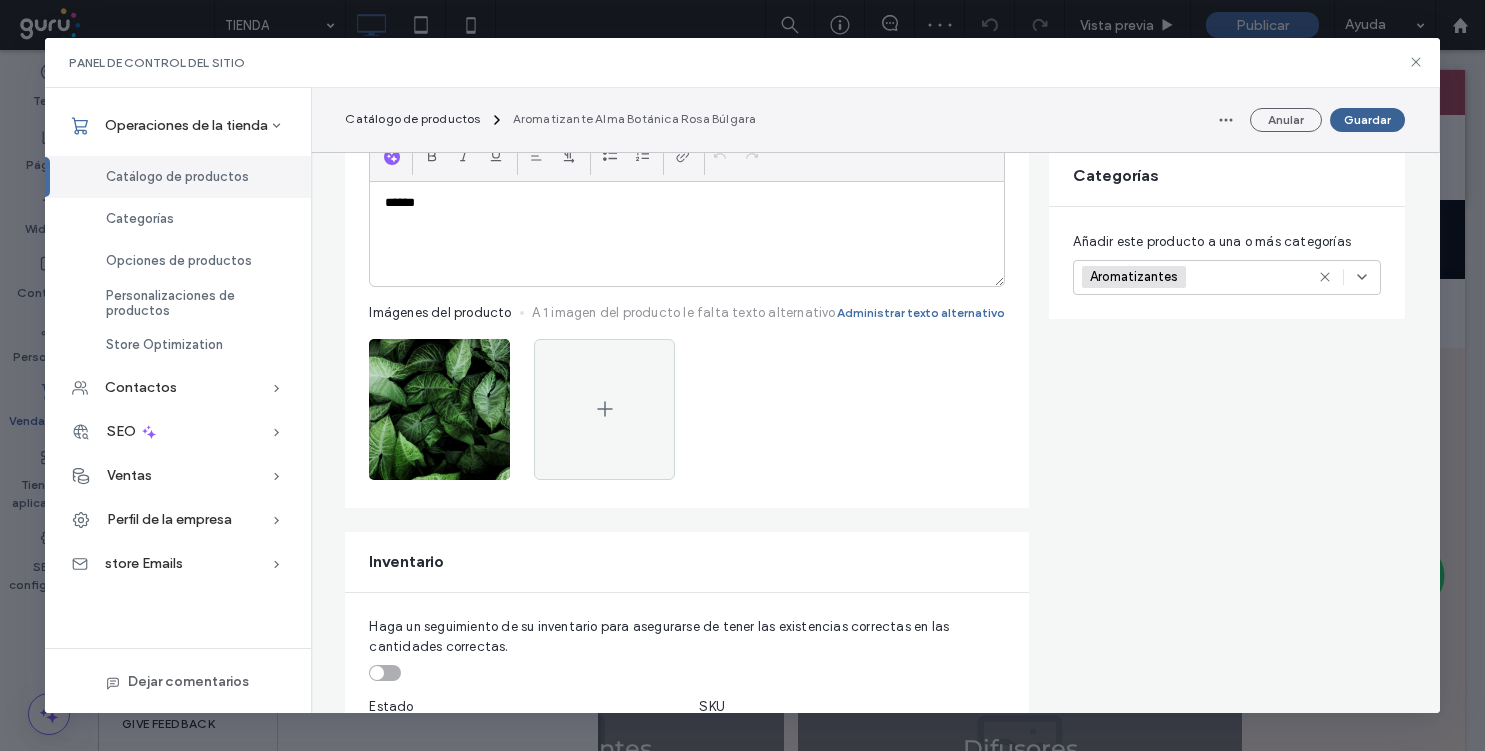 click on "Guardar" at bounding box center (1367, 120) 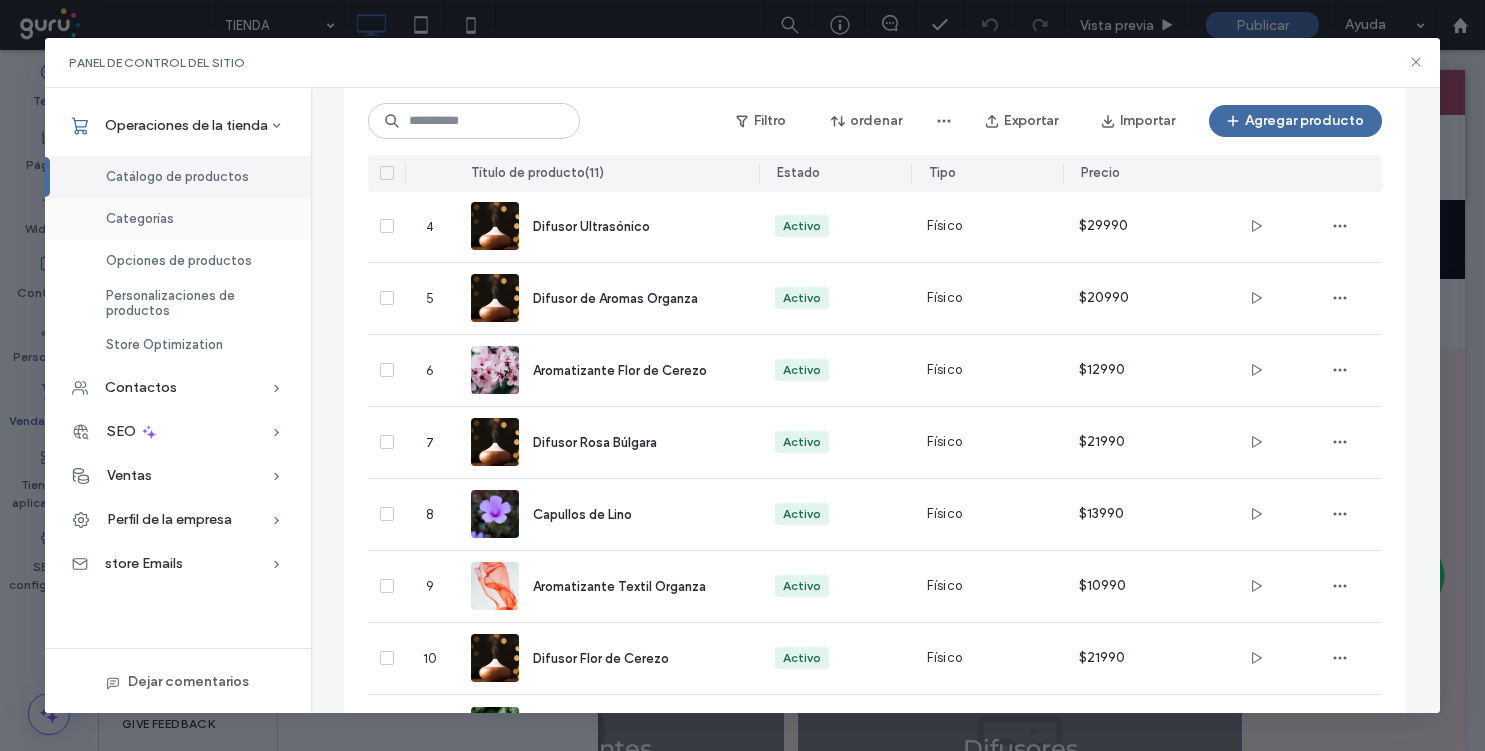 click on "Categorías" at bounding box center [178, 219] 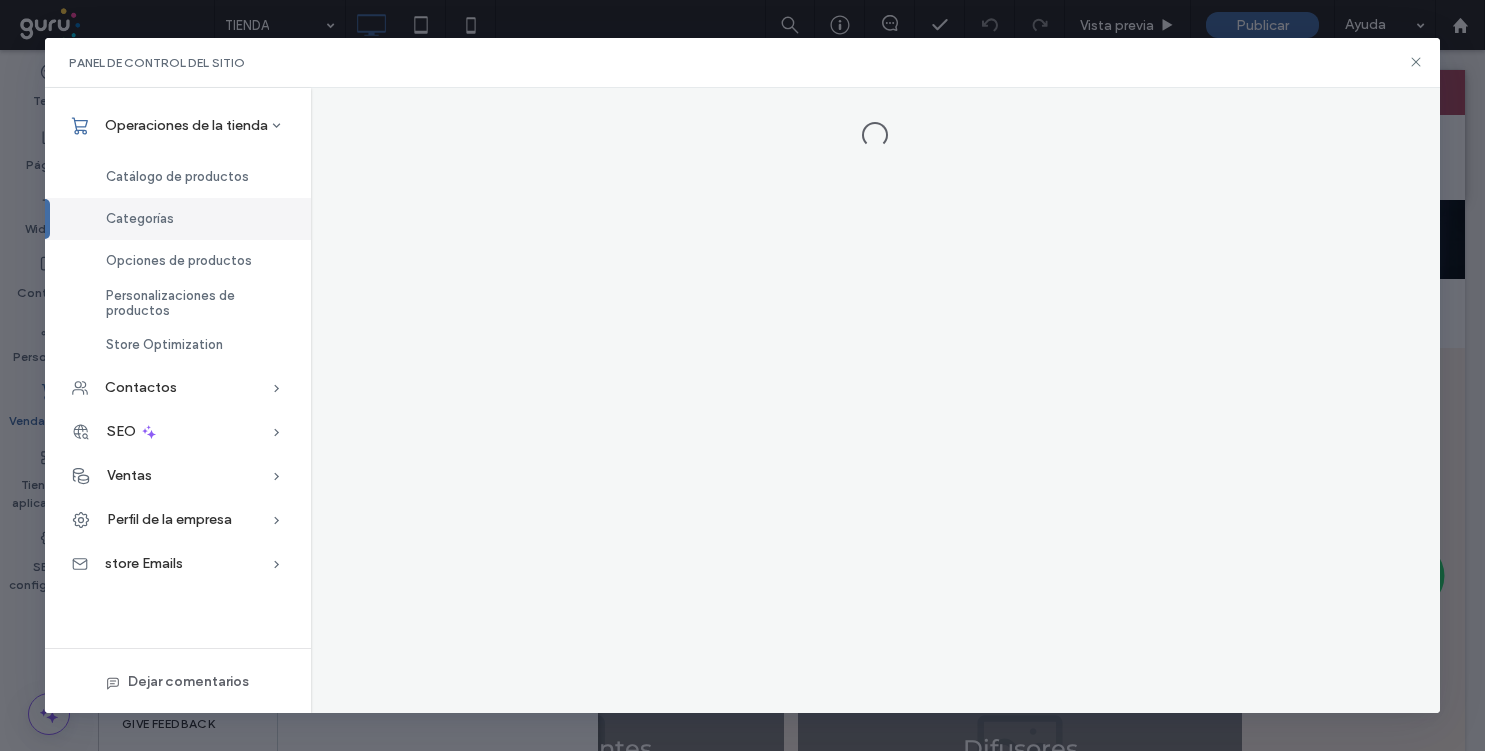 scroll, scrollTop: 0, scrollLeft: 0, axis: both 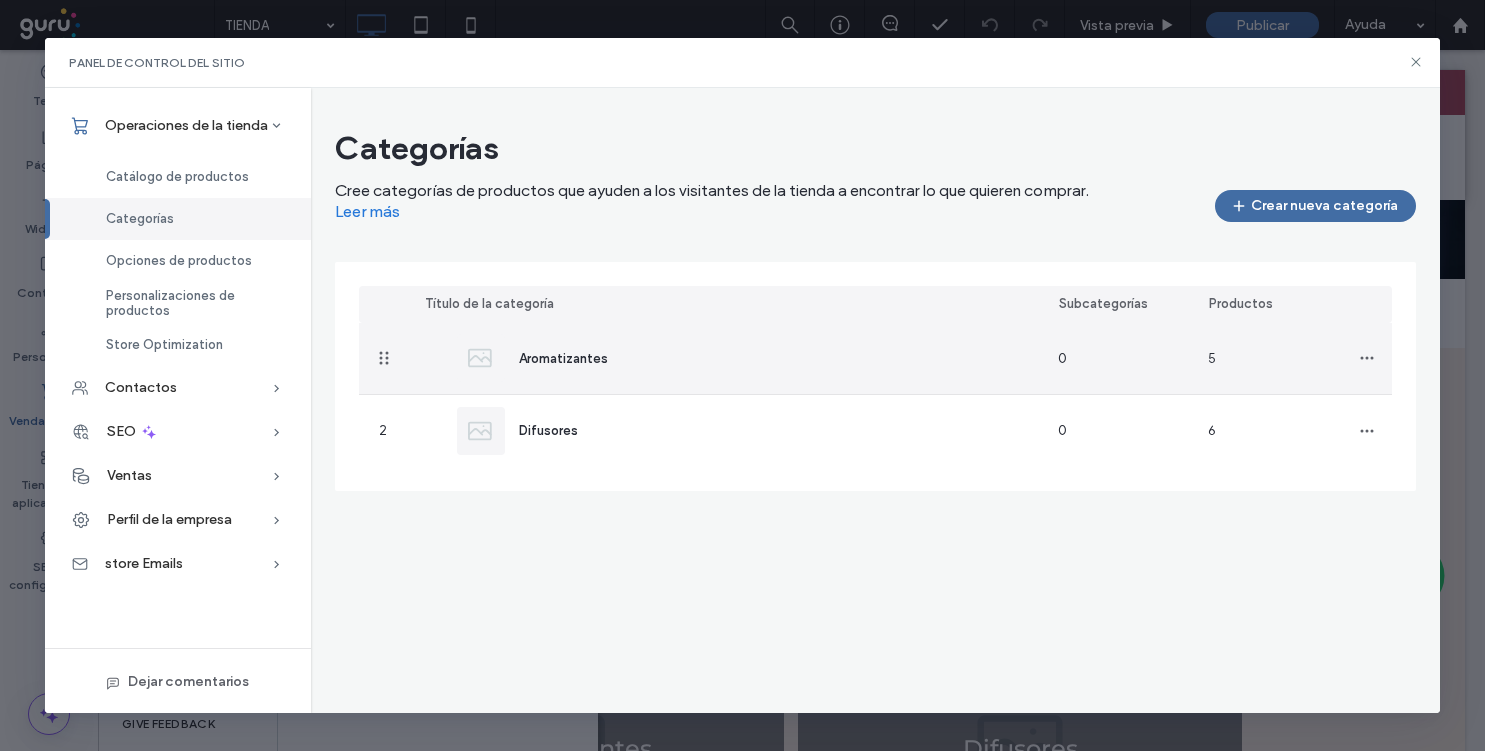 click on "Aromatizantes" at bounding box center (563, 358) 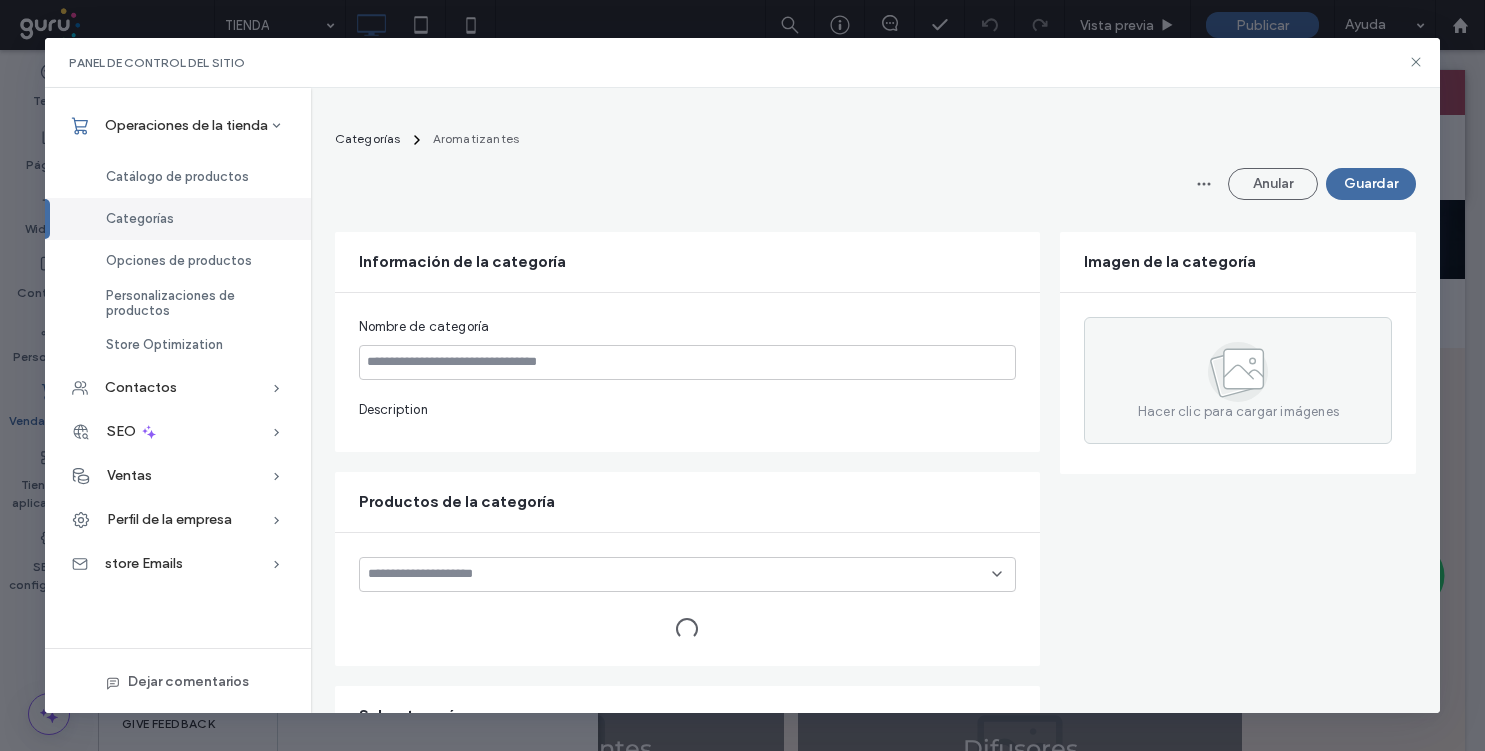 type on "**********" 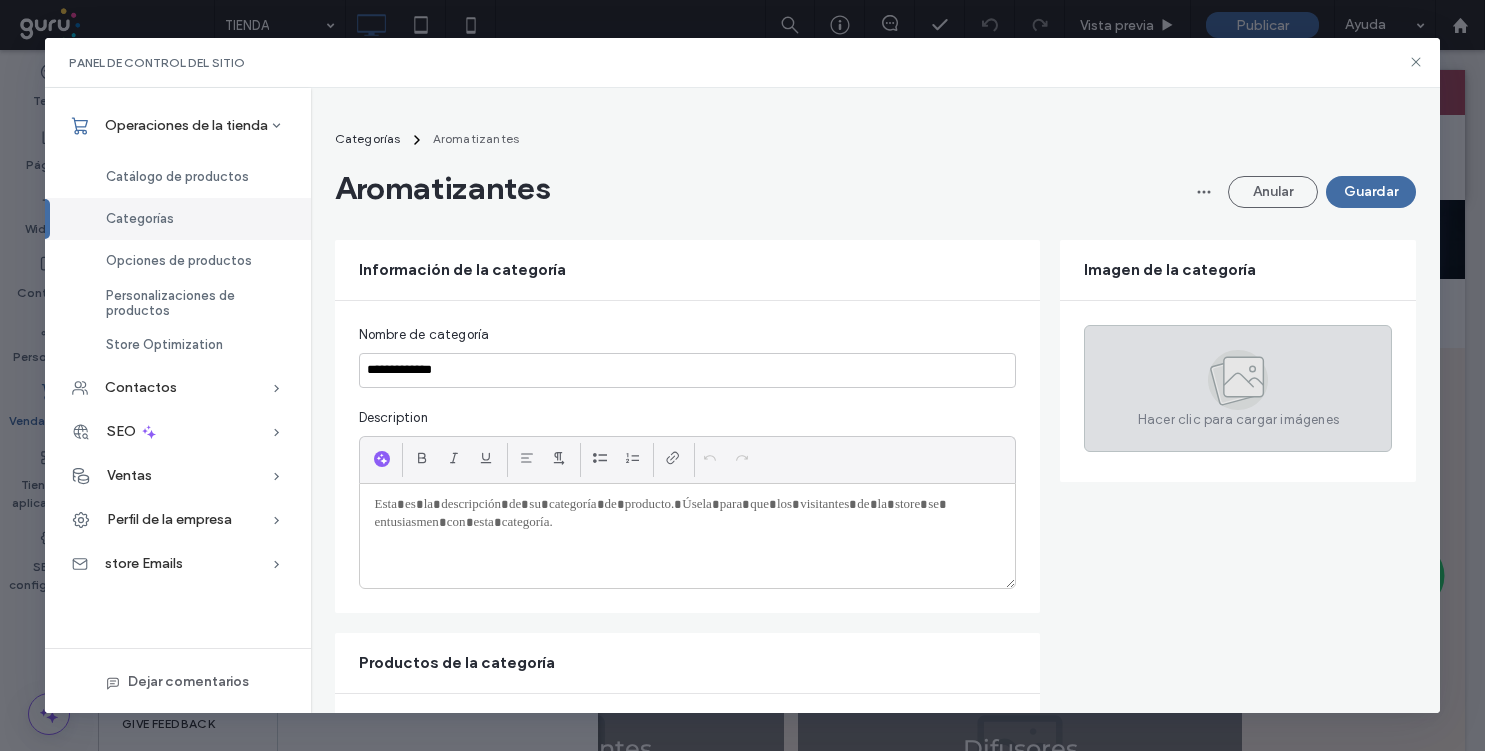 click on "Hacer clic para cargar imágenes" at bounding box center [1238, 388] 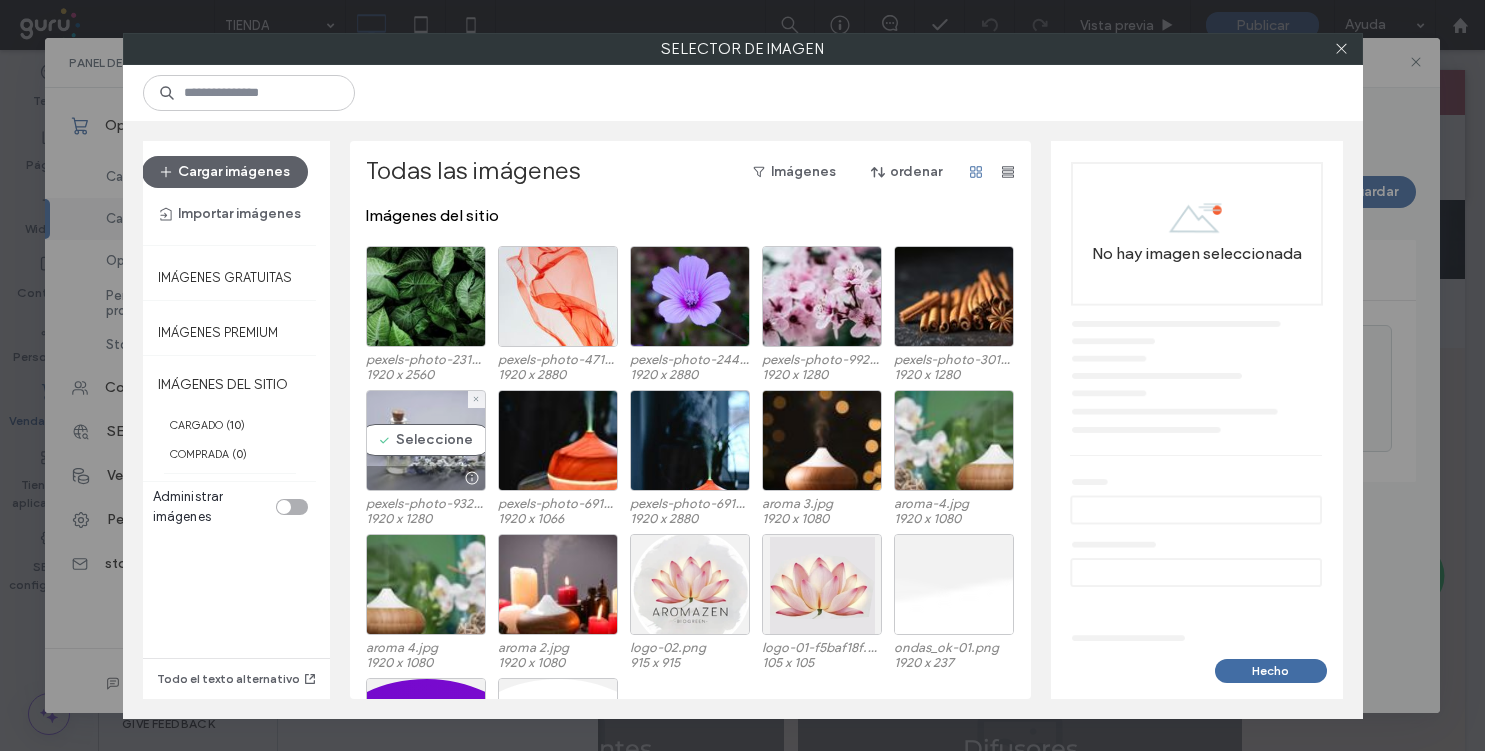 click at bounding box center [426, 478] 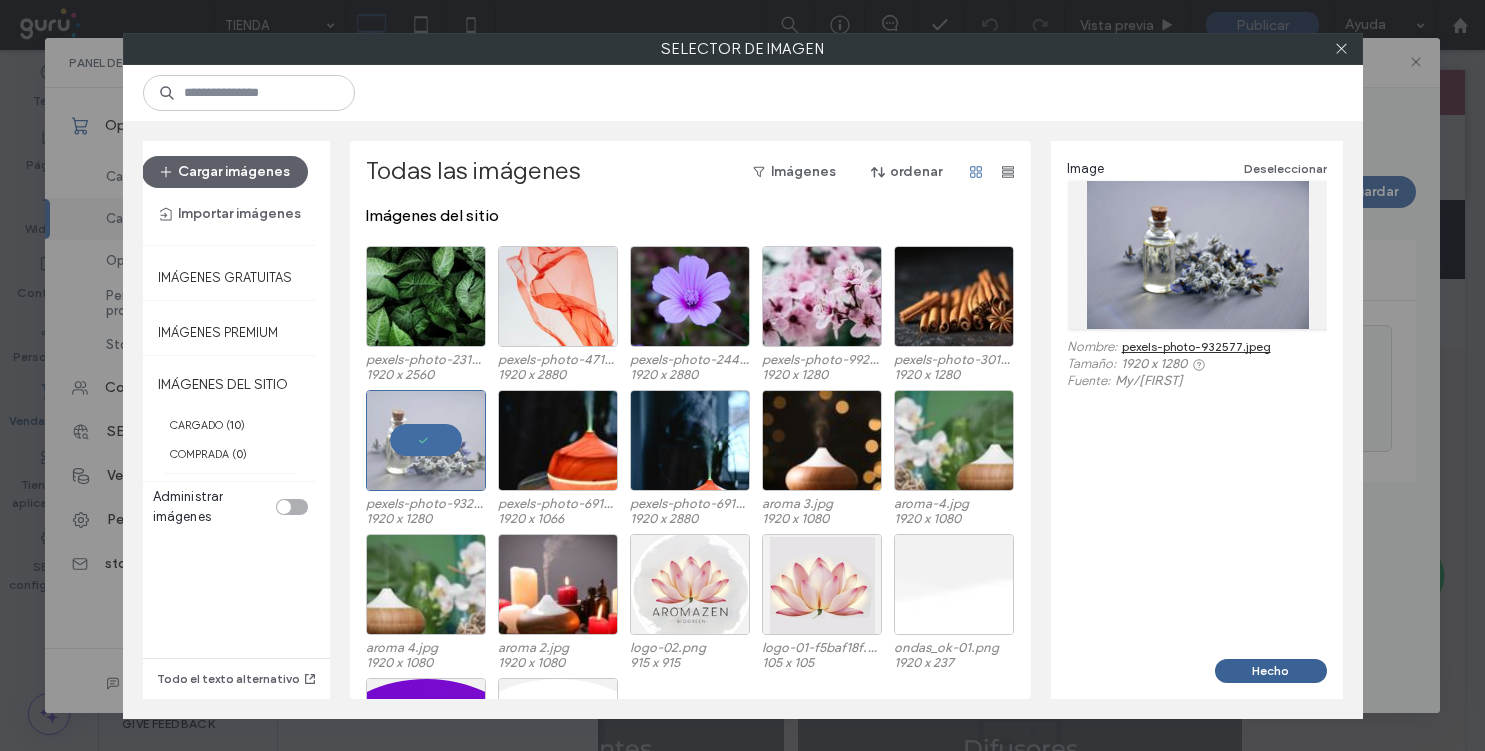 click on "Hecho" at bounding box center [1271, 671] 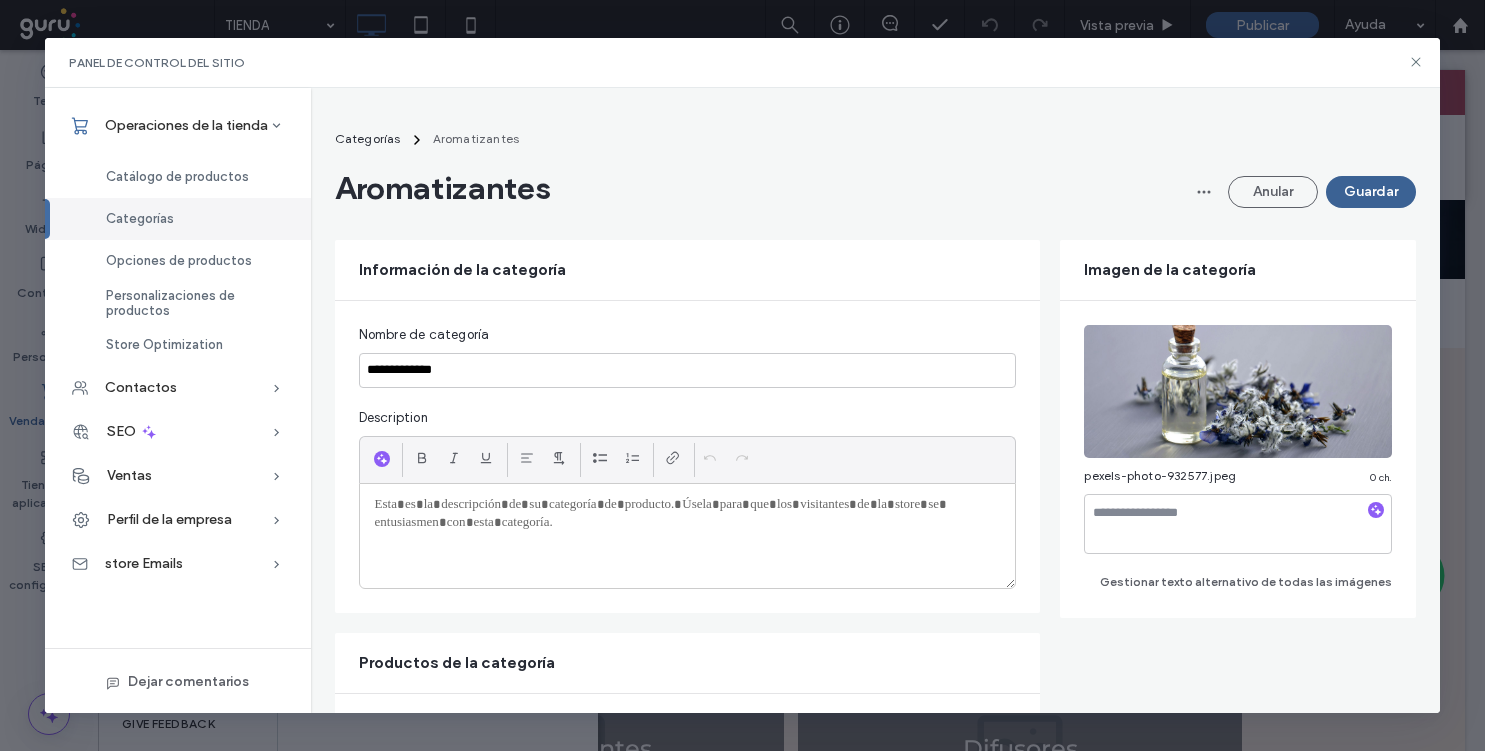 click on "Guardar" at bounding box center [1371, 192] 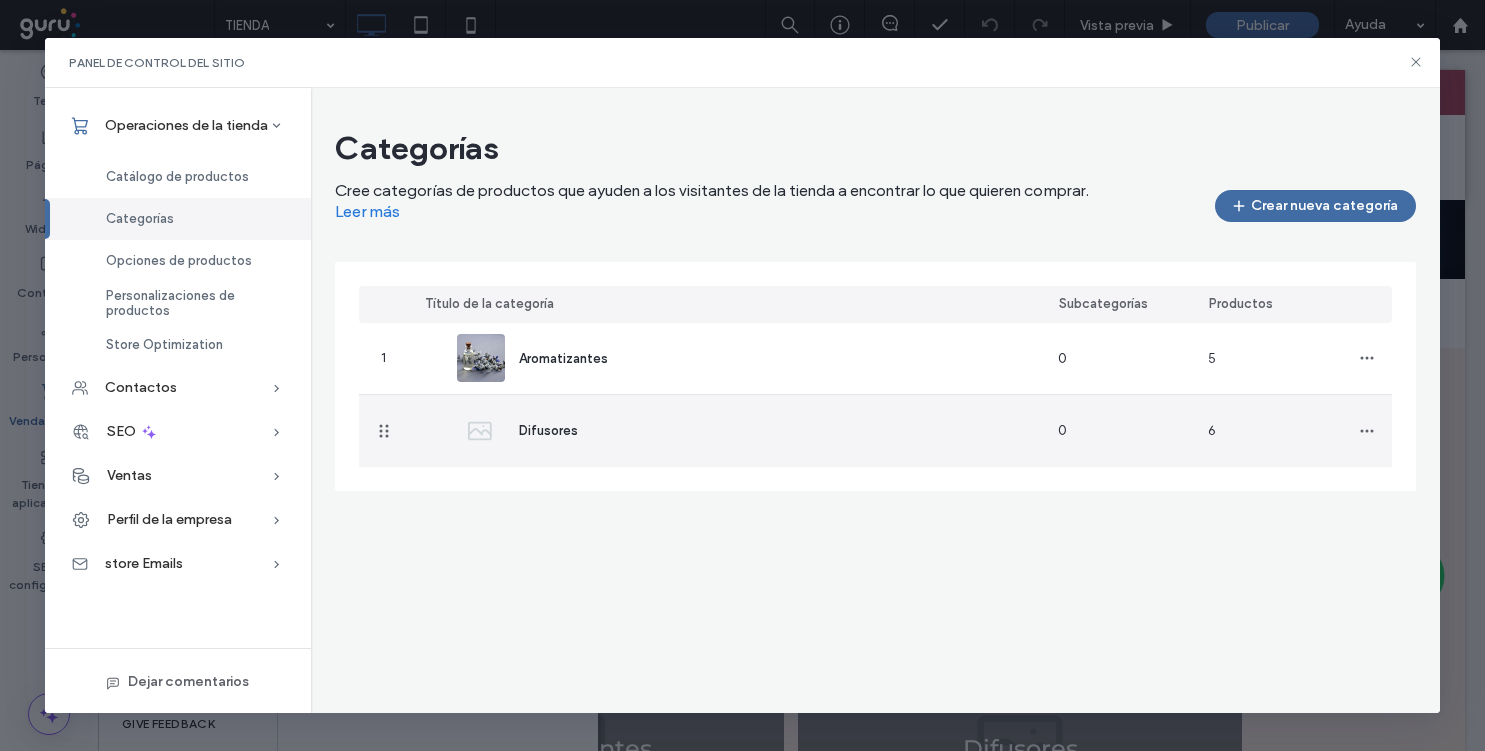 click on "Difusores" at bounding box center (726, 431) 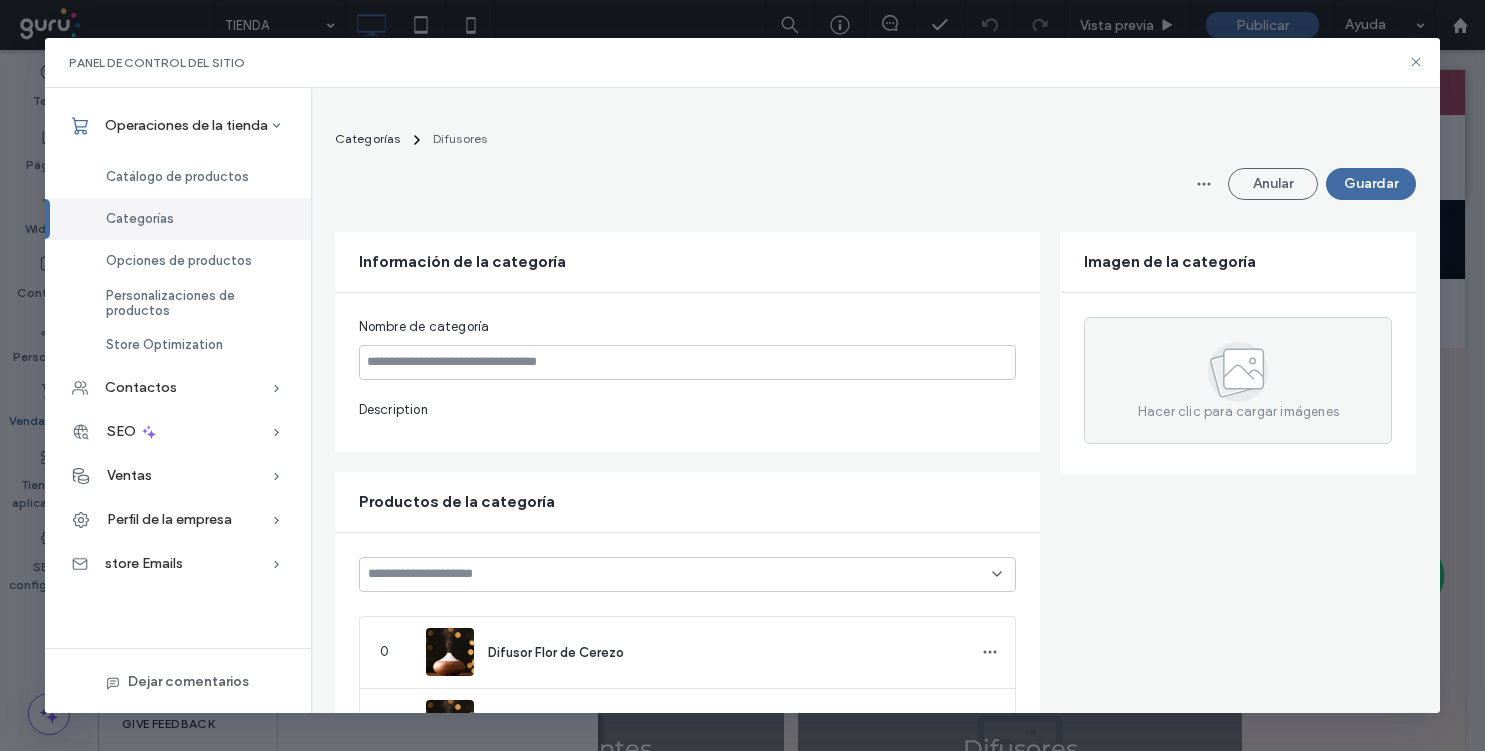 type on "*********" 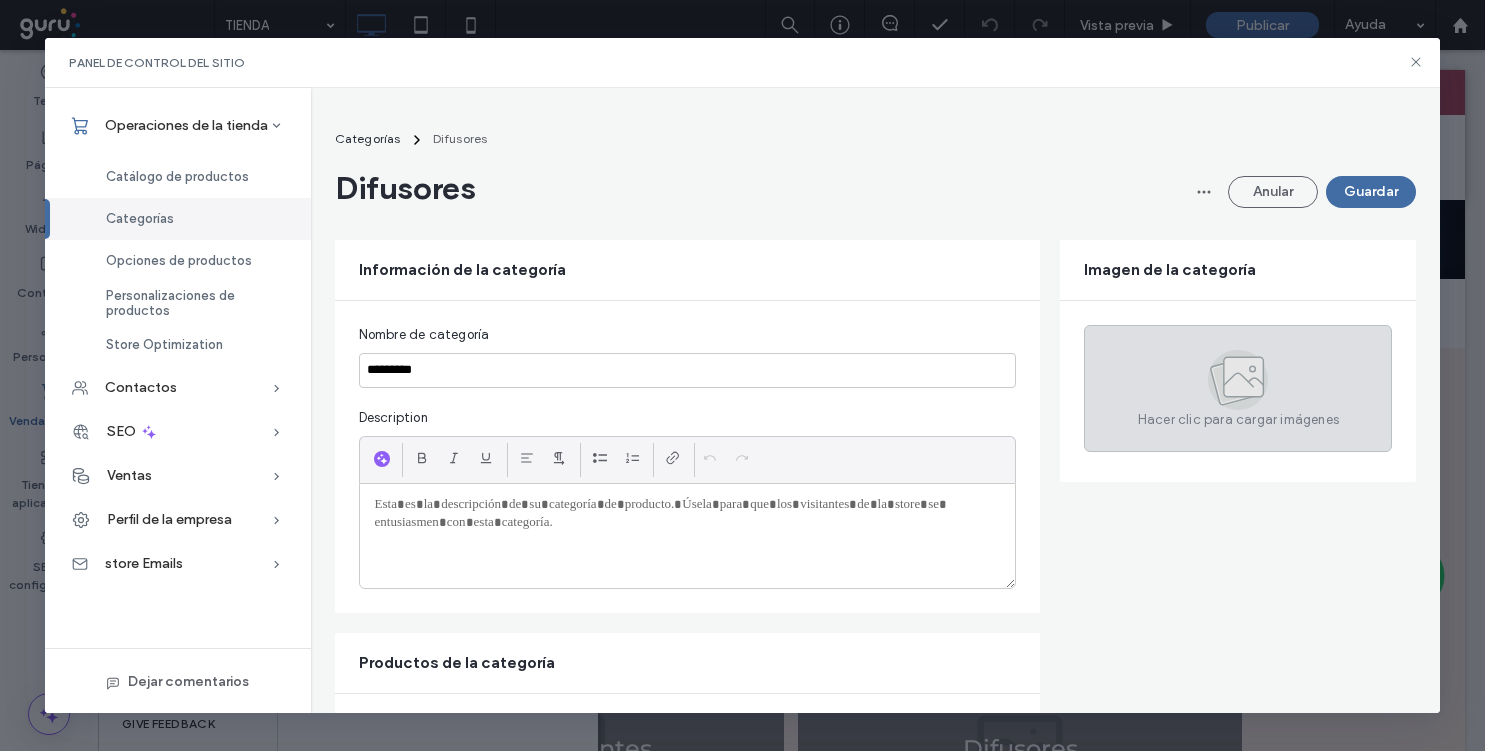 click on "Hacer clic para cargar imágenes" at bounding box center [1238, 388] 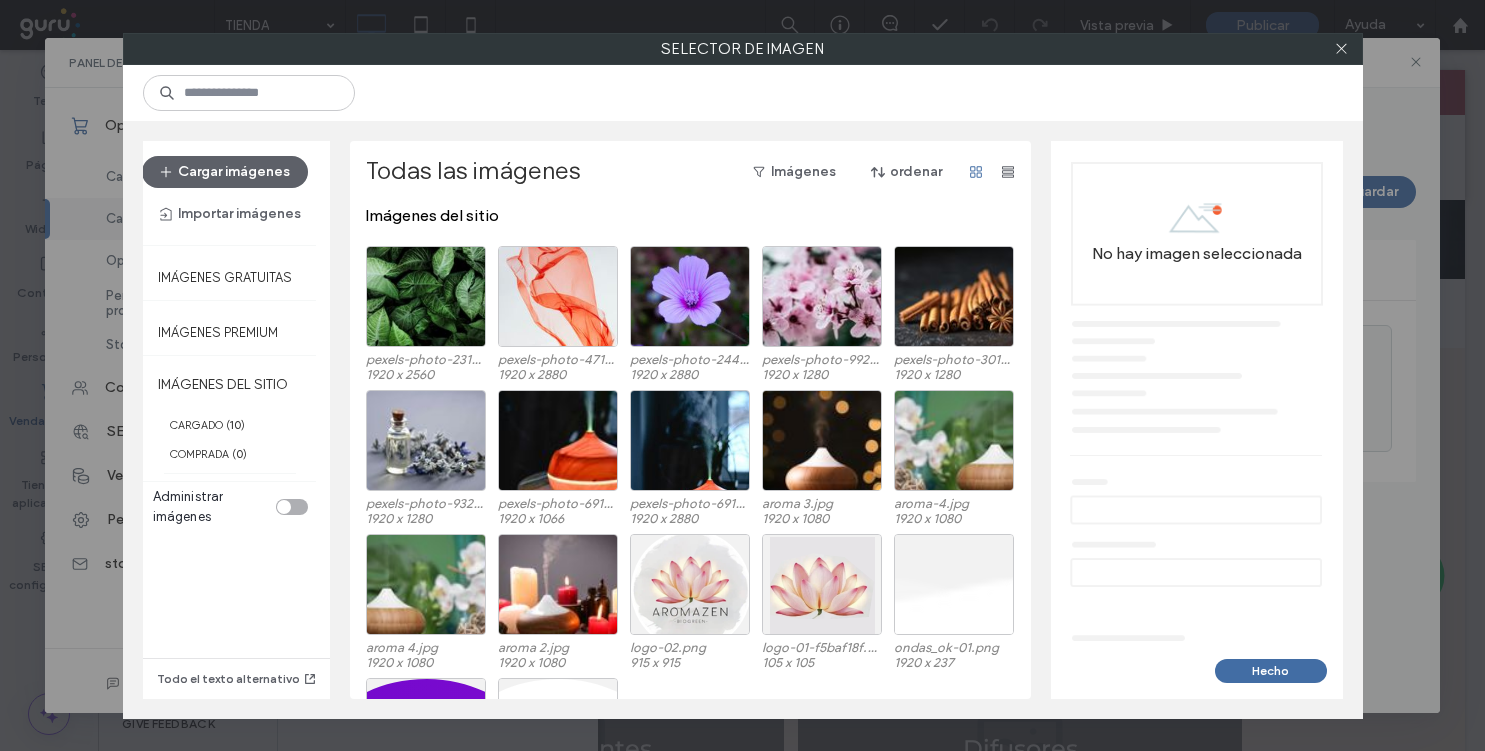 scroll, scrollTop: 10, scrollLeft: 0, axis: vertical 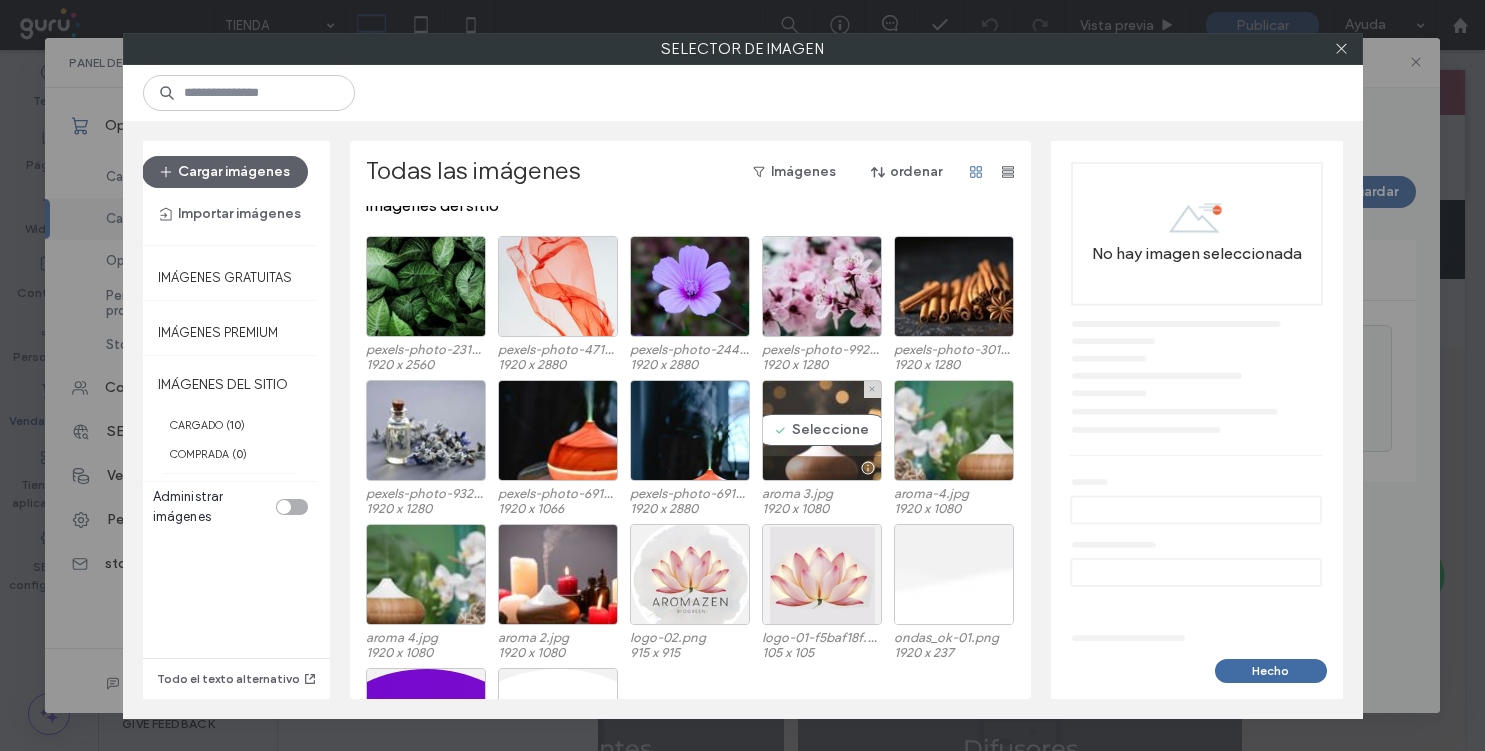 click on "Seleccione" at bounding box center [822, 430] 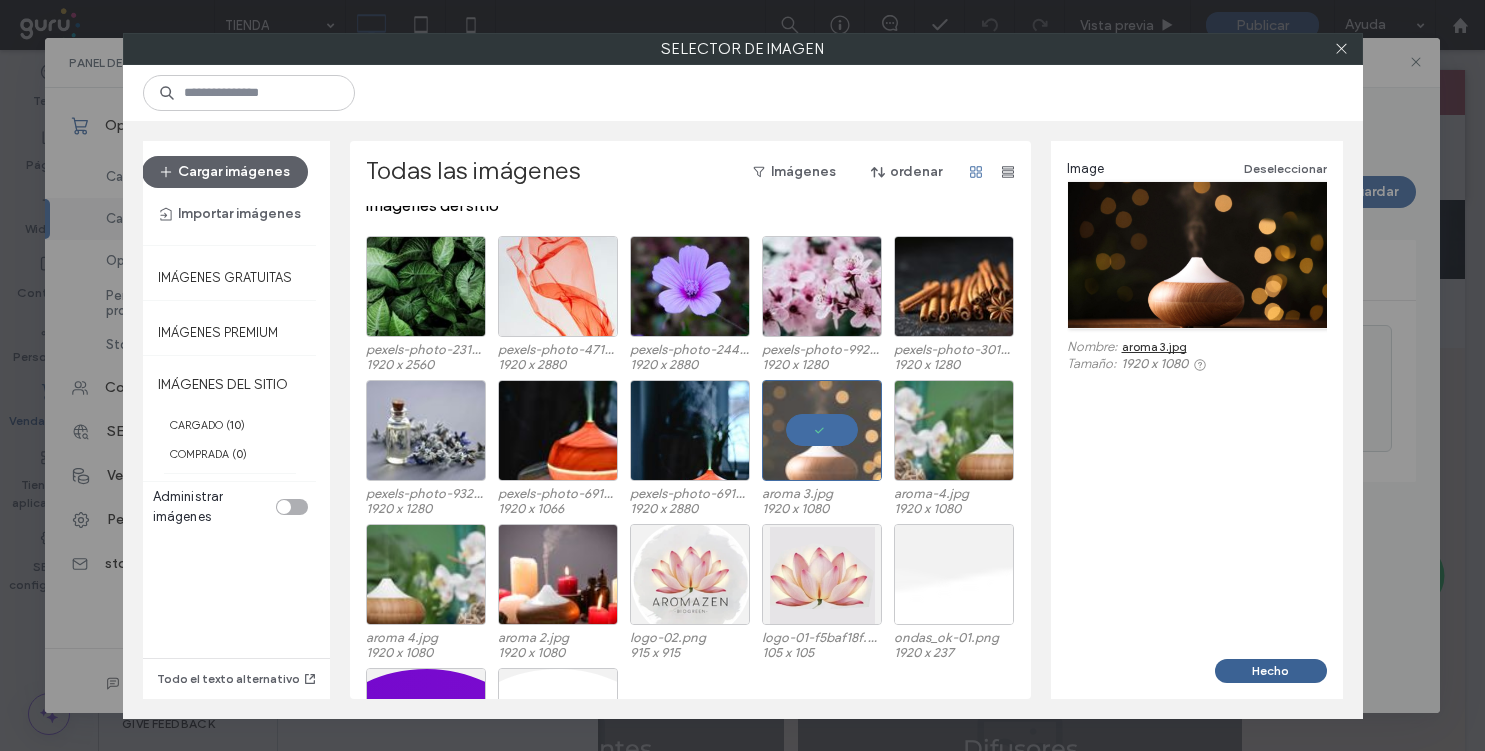 click on "Hecho" at bounding box center [1271, 671] 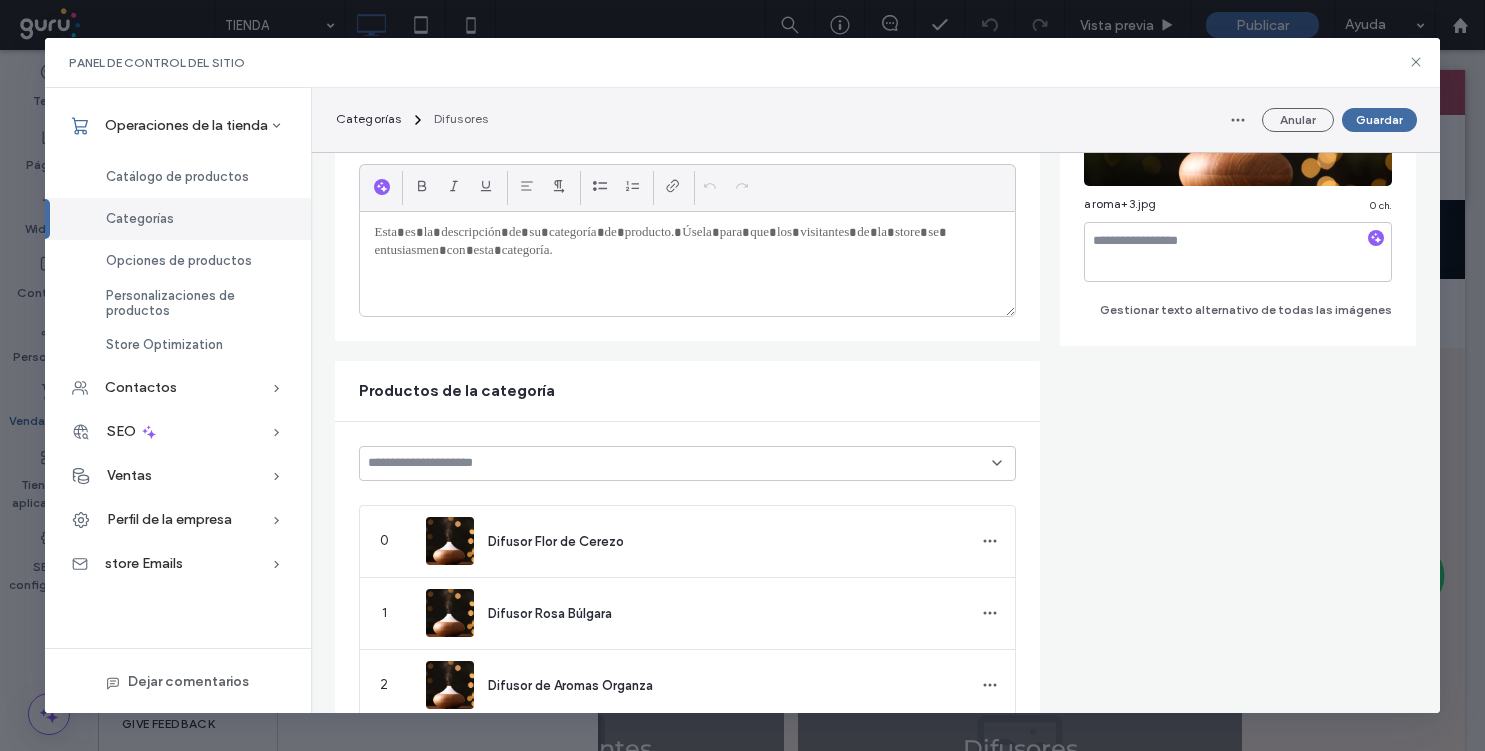 scroll, scrollTop: 0, scrollLeft: 0, axis: both 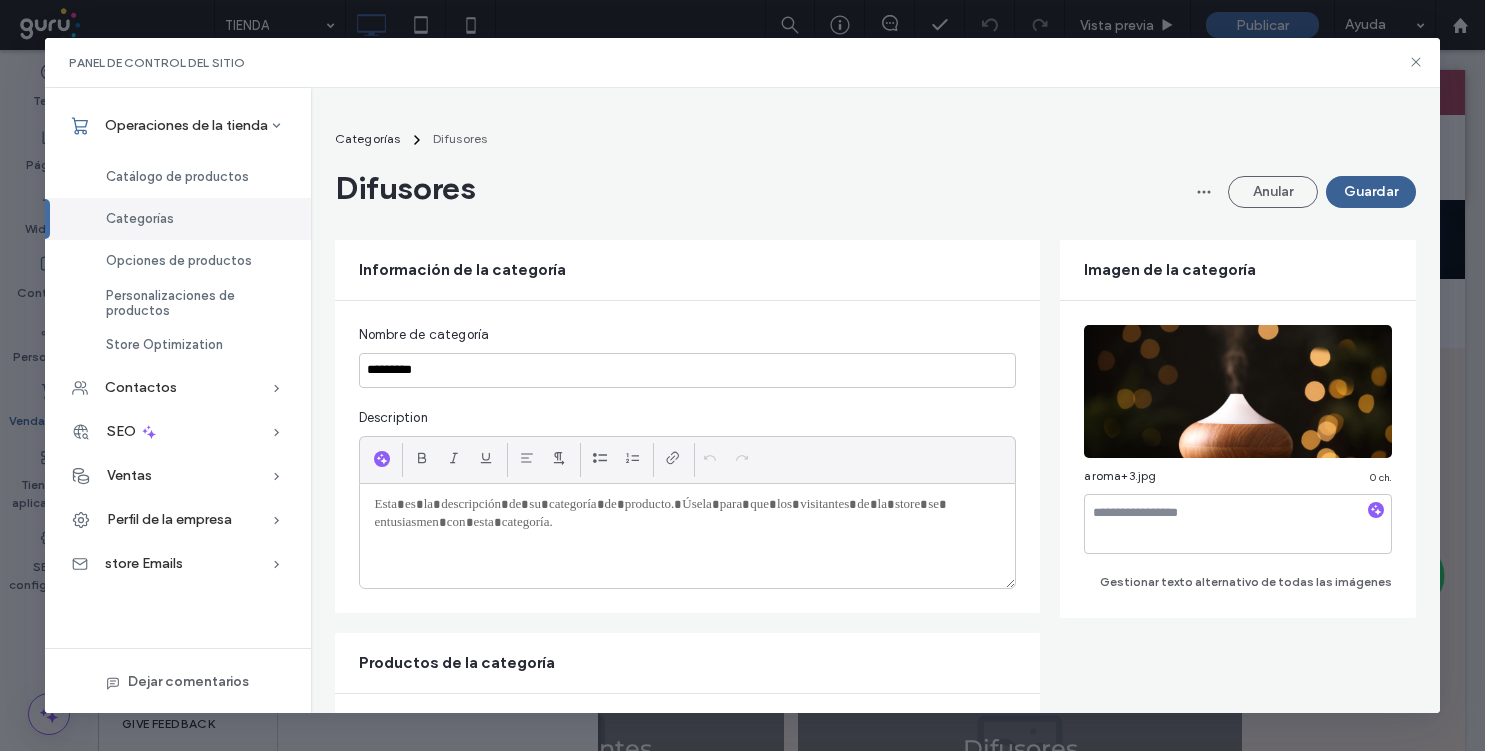 click on "Guardar" at bounding box center (1371, 192) 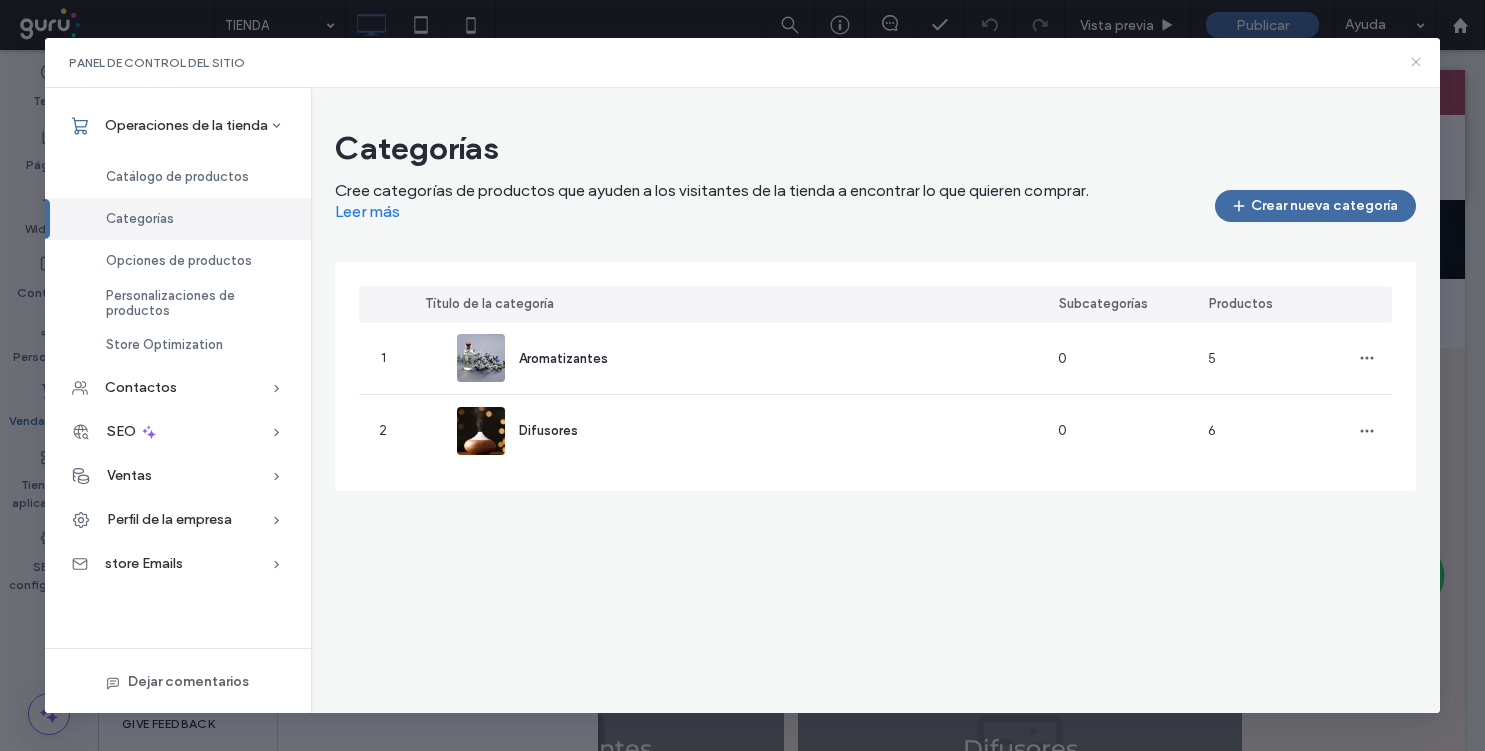 click 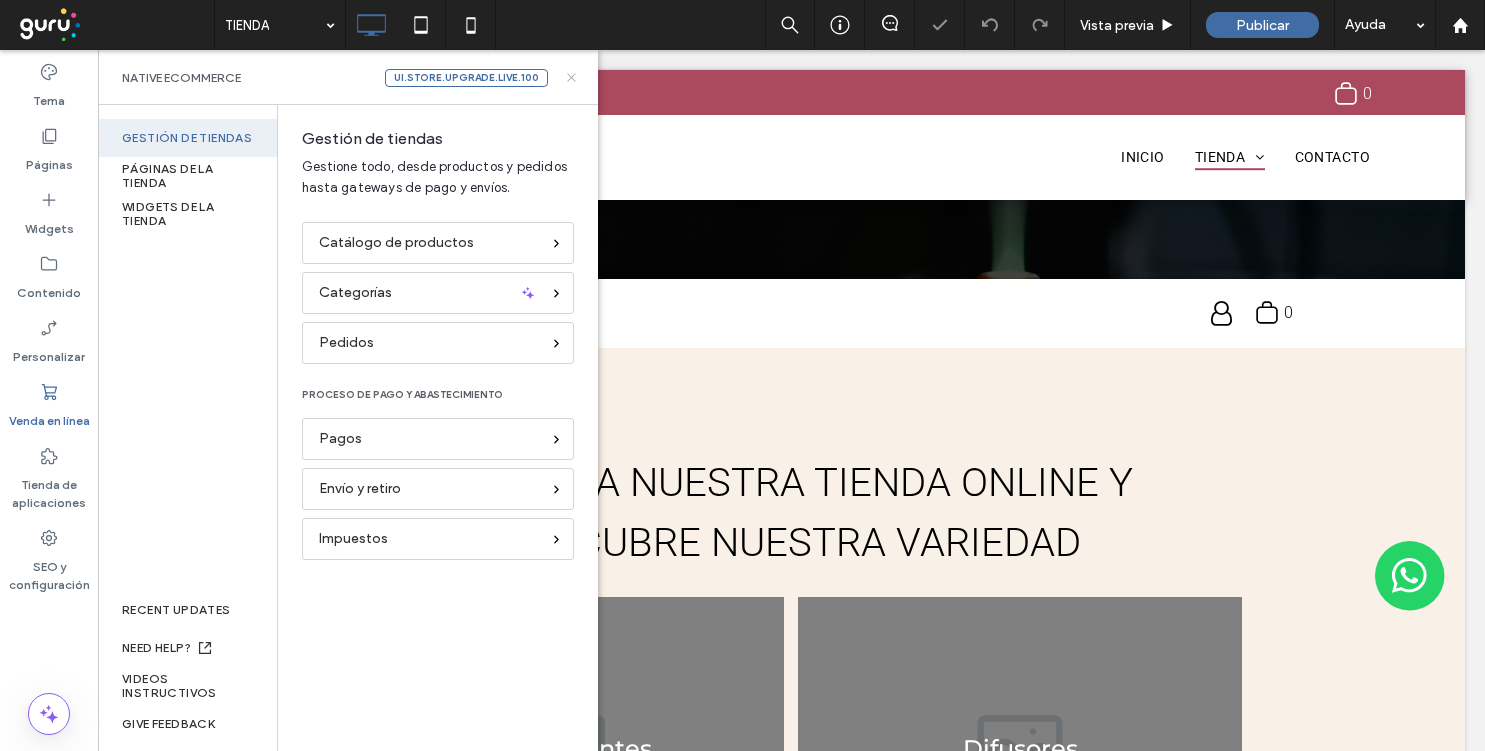 click 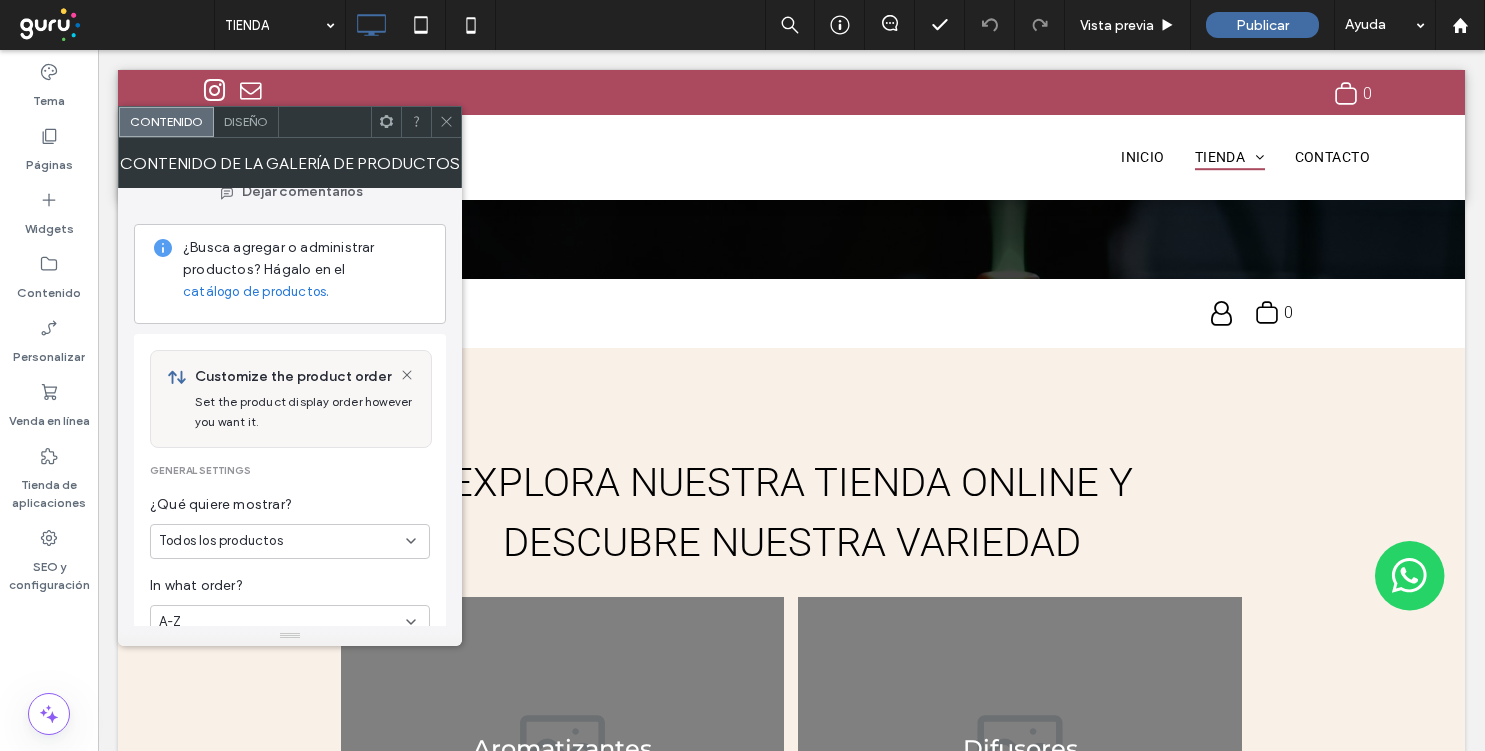 scroll, scrollTop: 0, scrollLeft: 0, axis: both 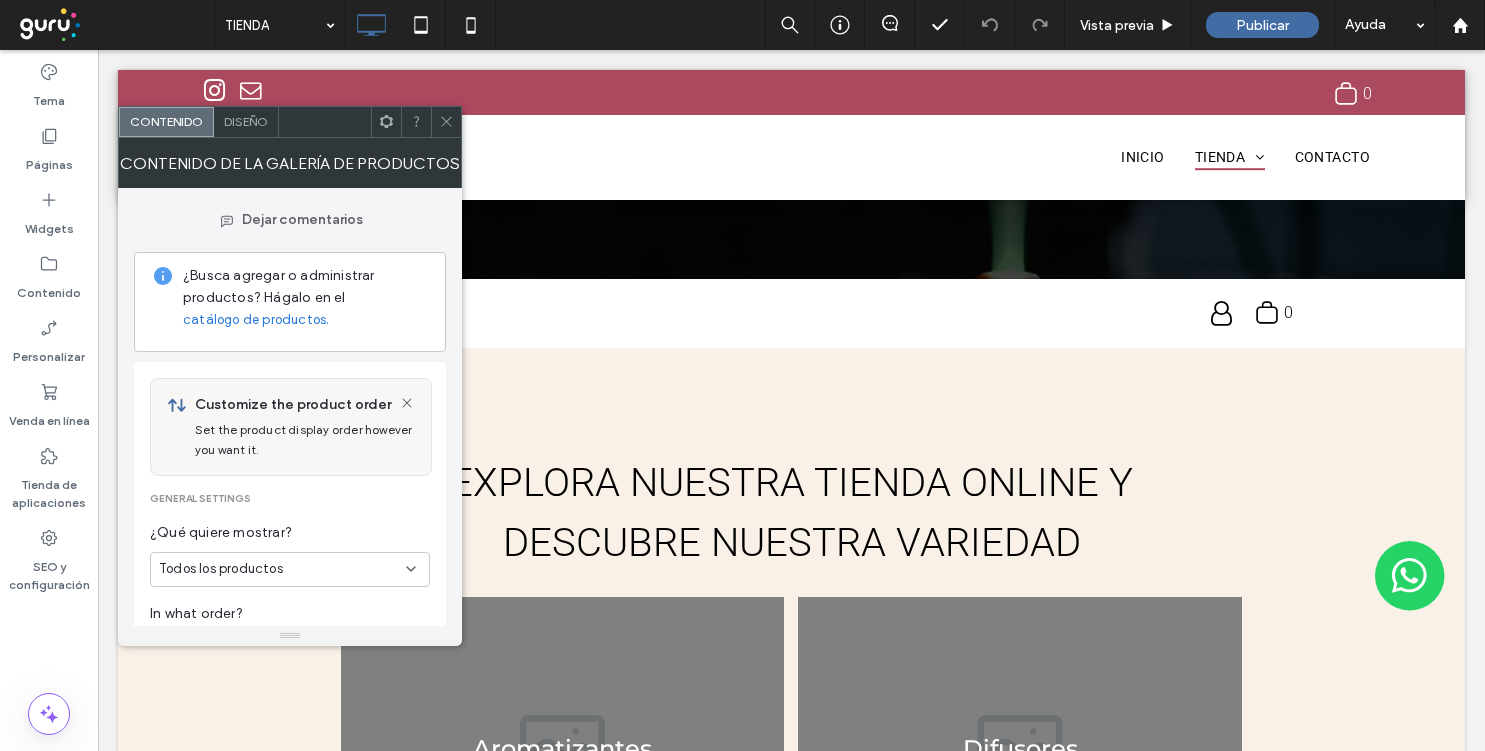 click on "Diseño" at bounding box center [246, 121] 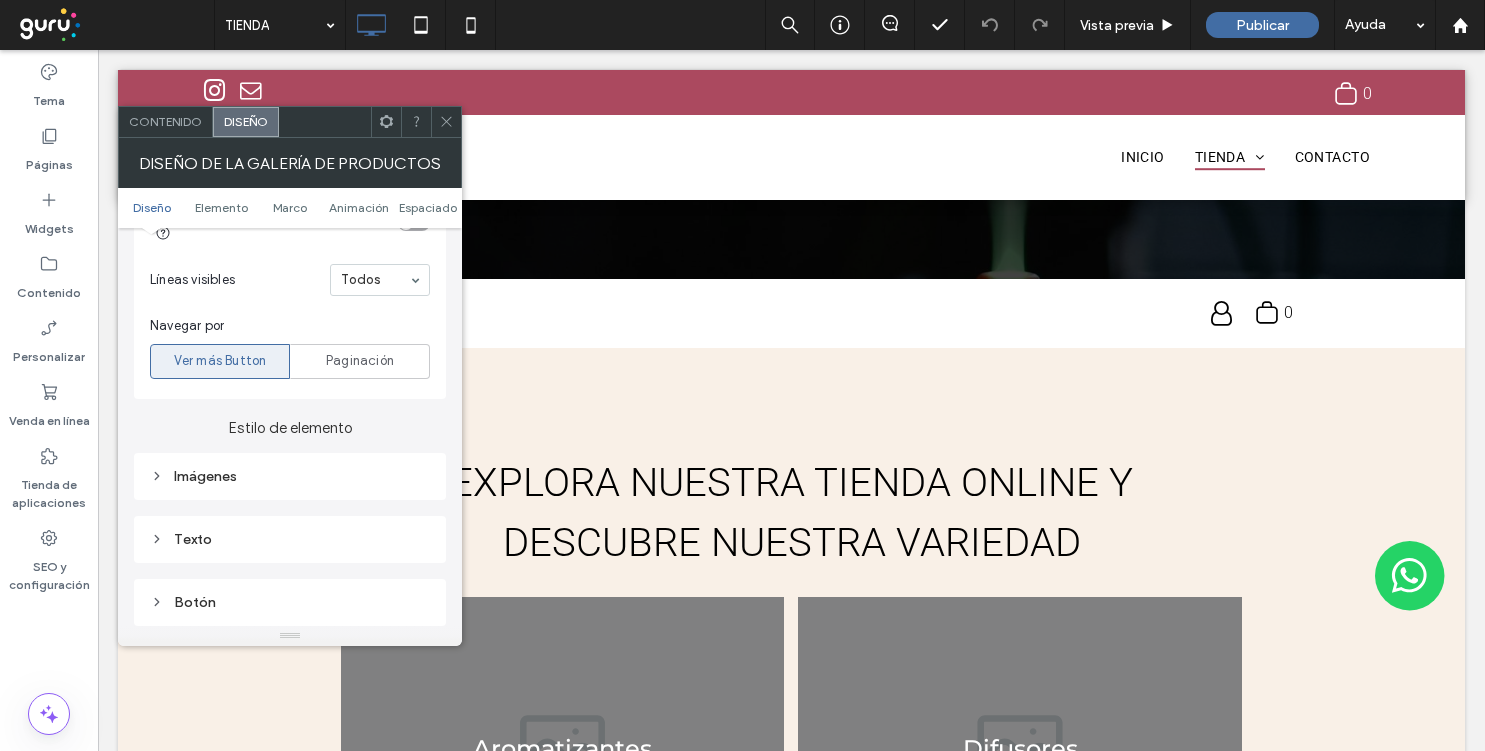 scroll, scrollTop: 685, scrollLeft: 0, axis: vertical 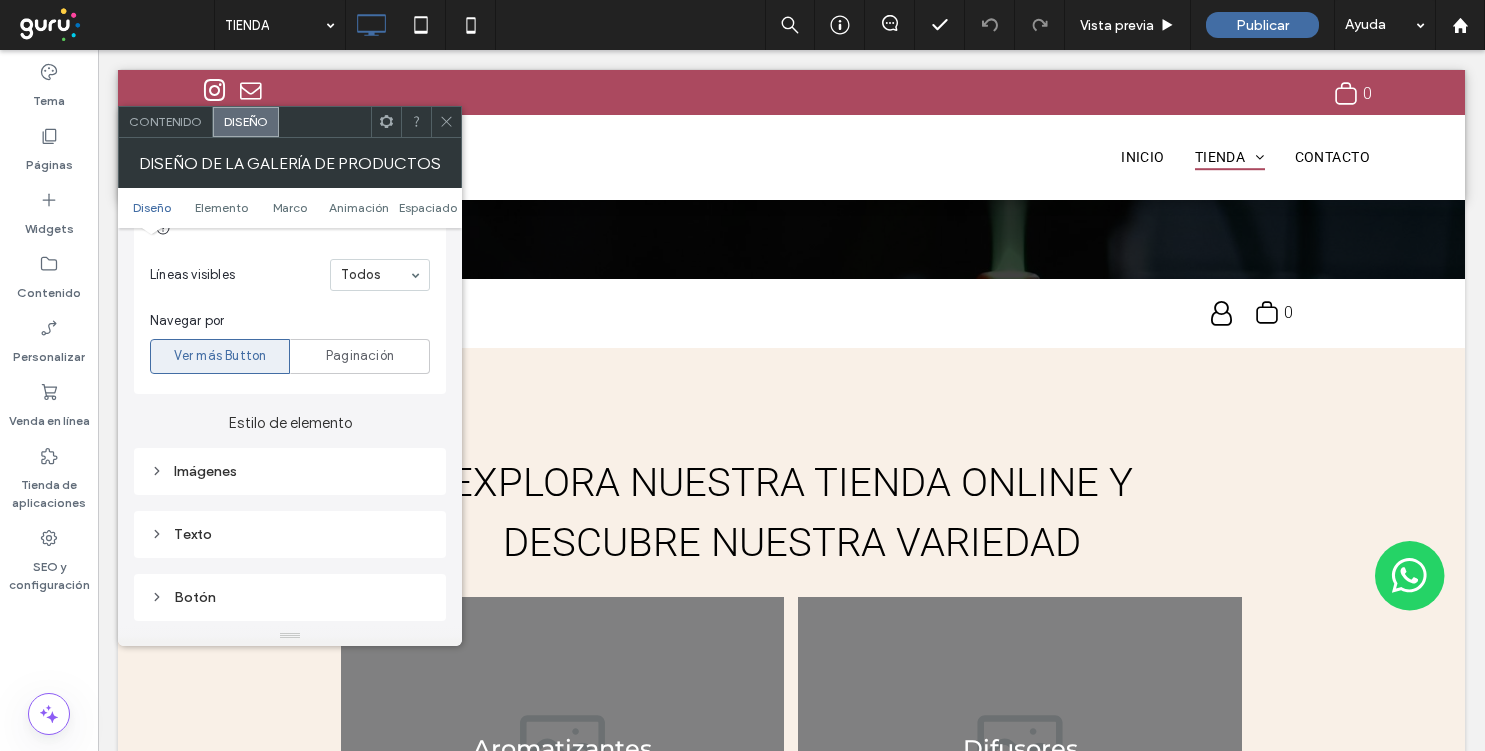 click on "Imágenes" at bounding box center [290, 471] 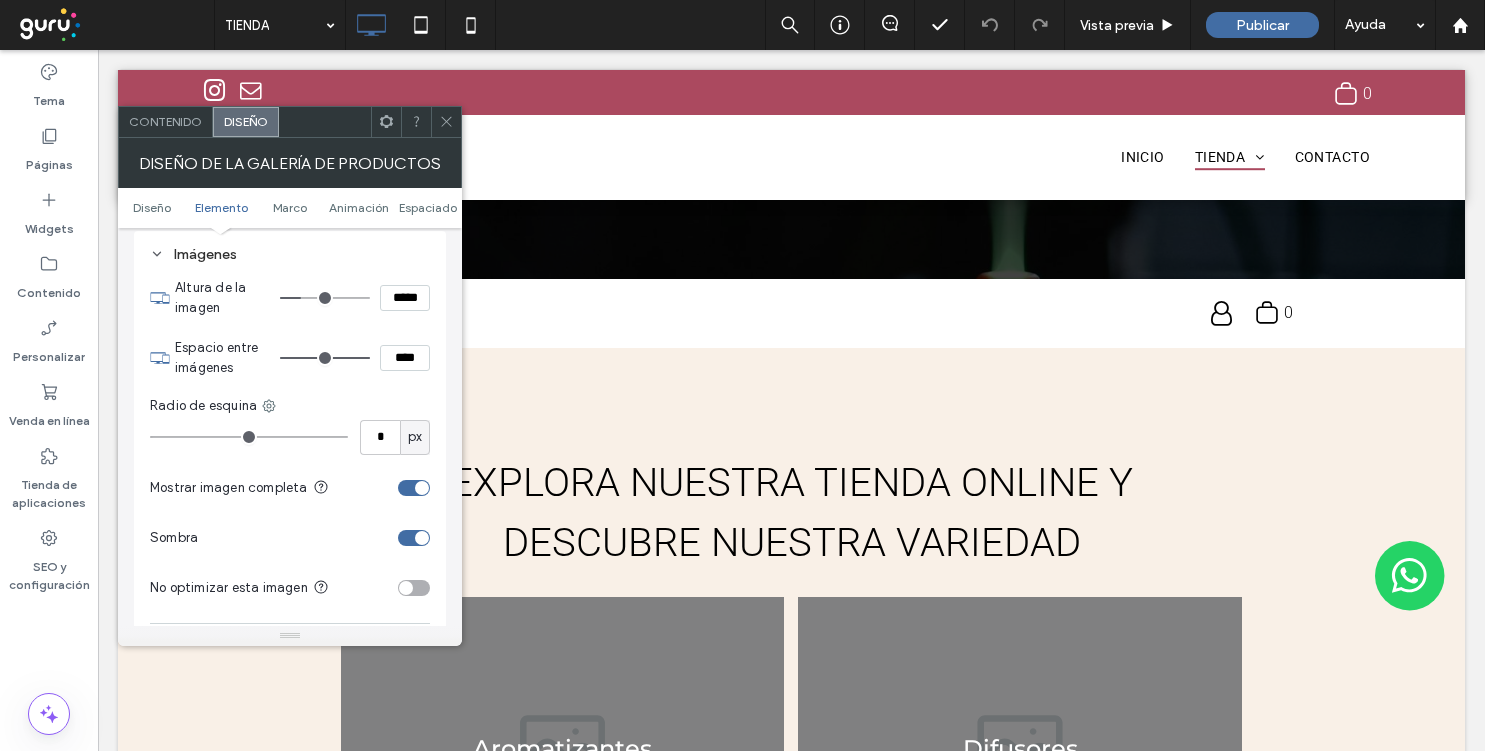scroll, scrollTop: 930, scrollLeft: 0, axis: vertical 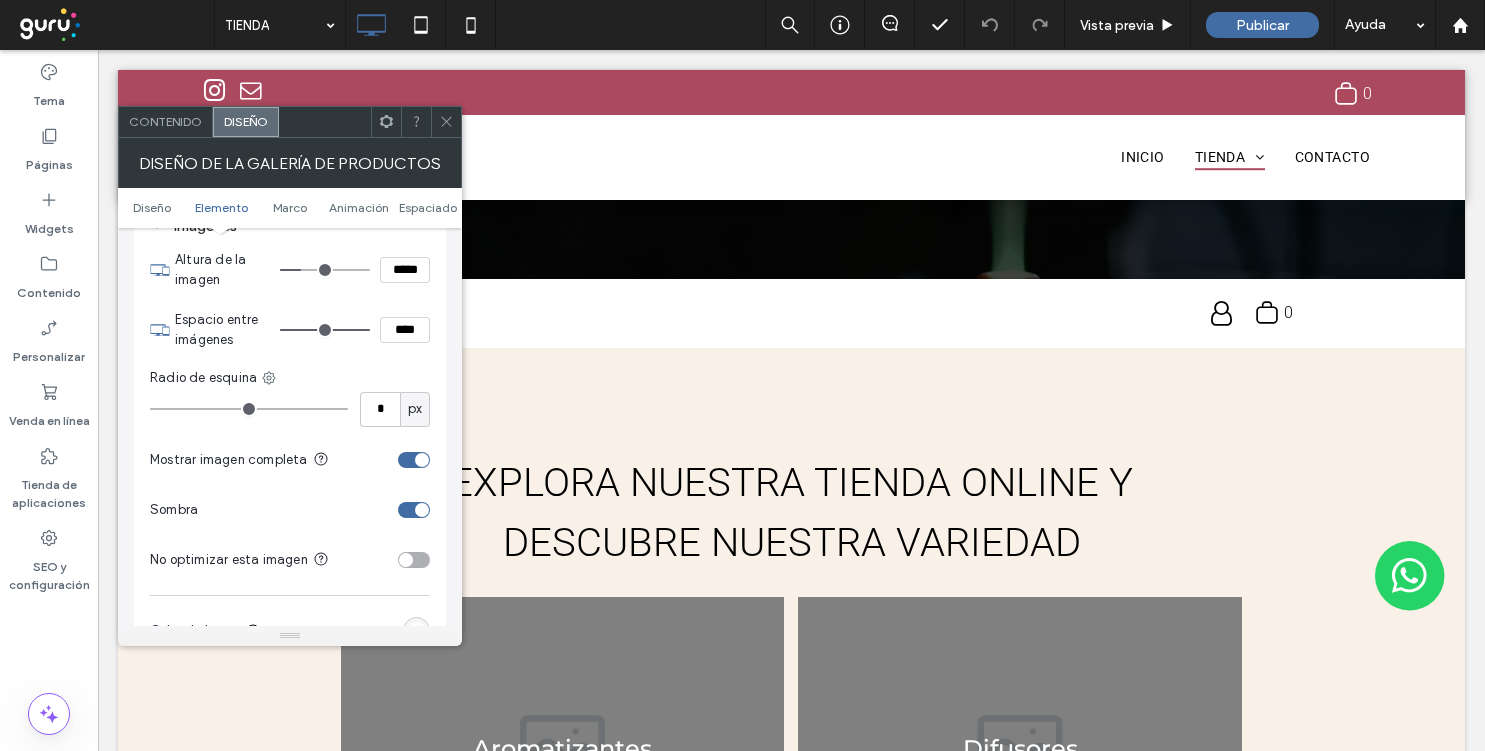 click at bounding box center [414, 460] 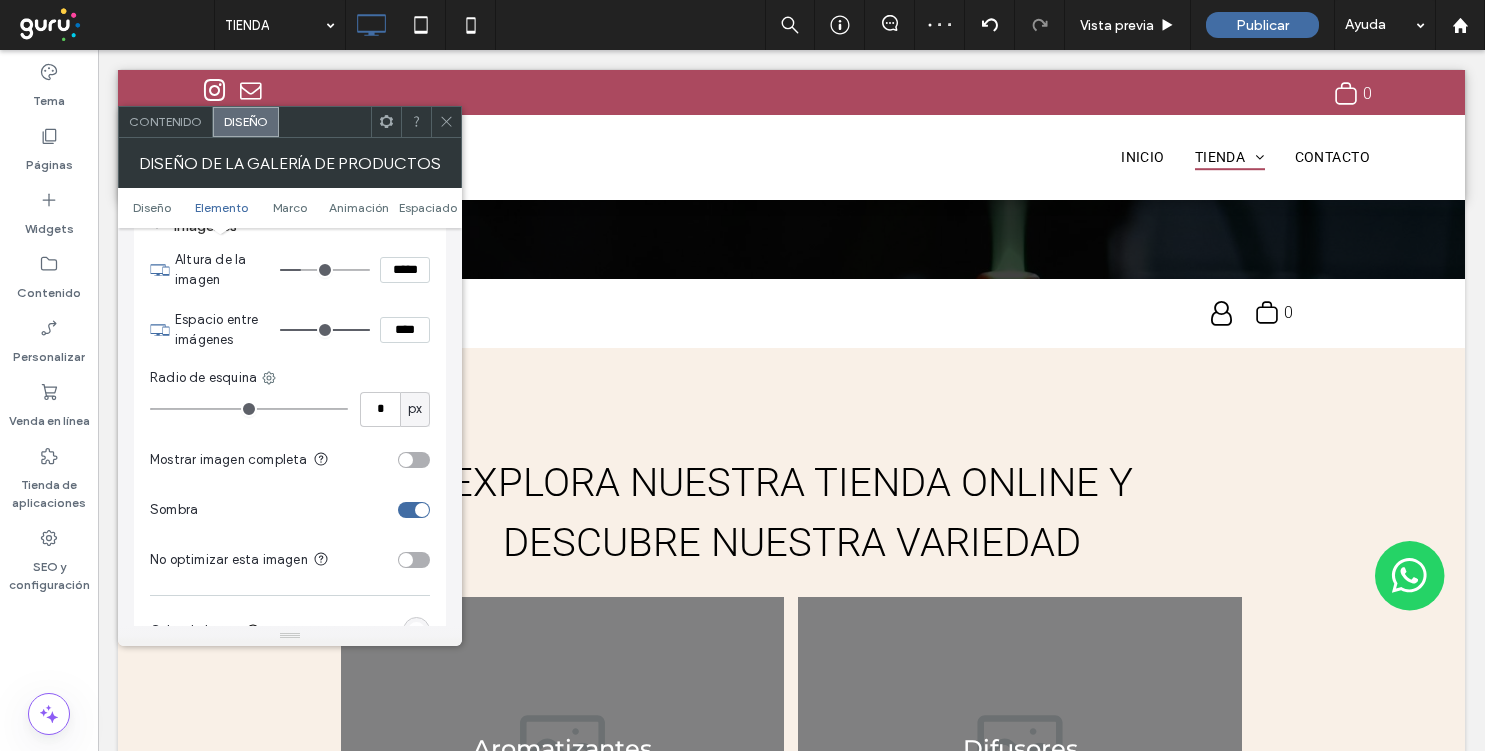 click 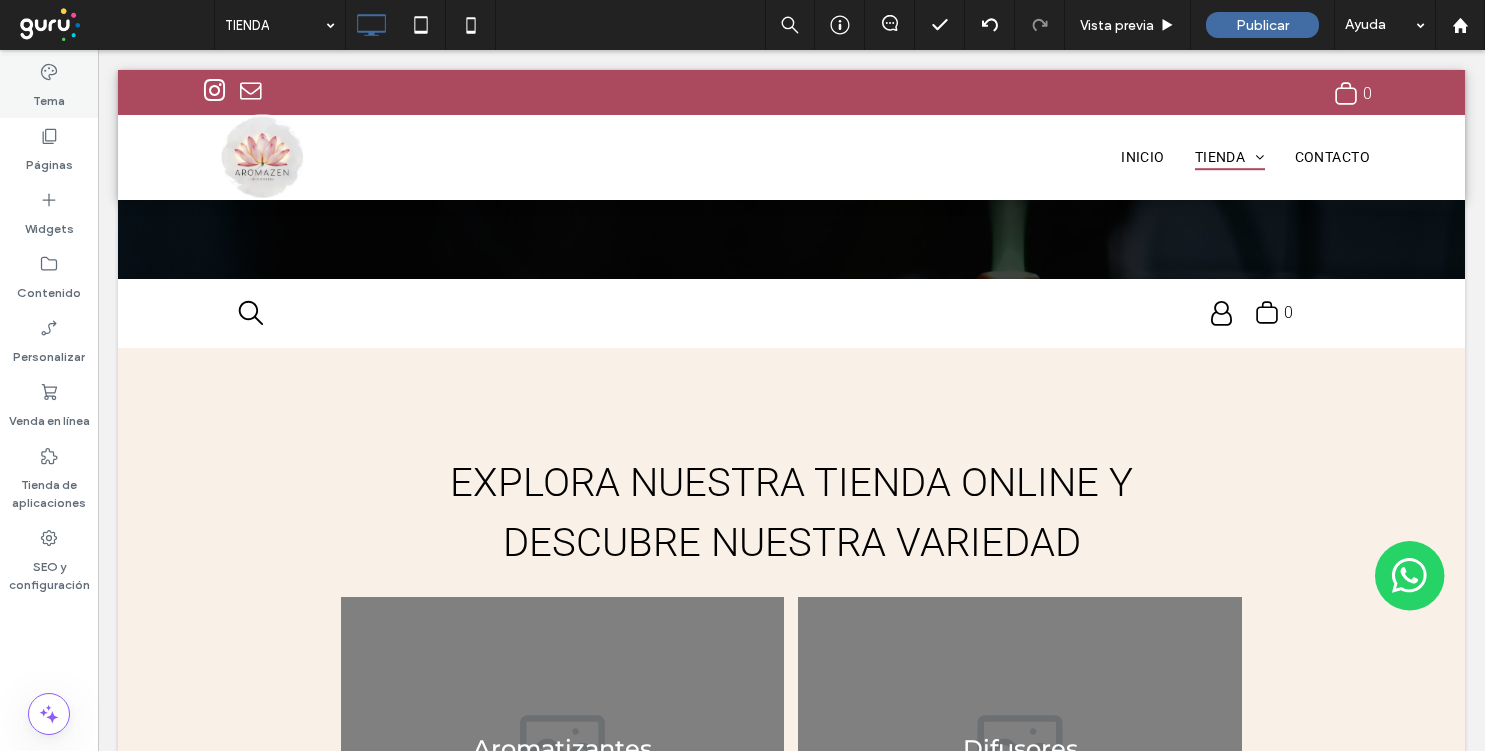 click on "Tema" at bounding box center [49, 86] 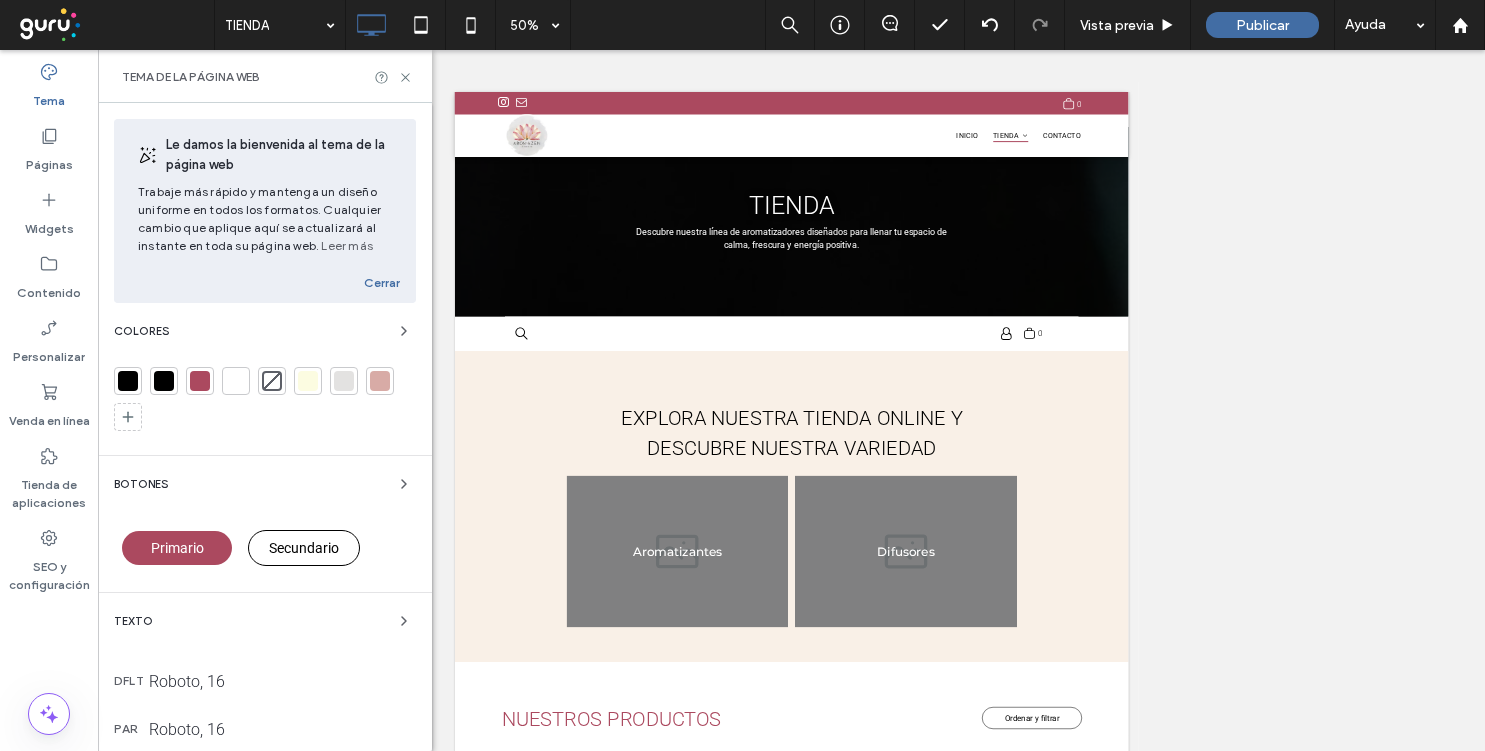 click on "Primario" at bounding box center (177, 548) 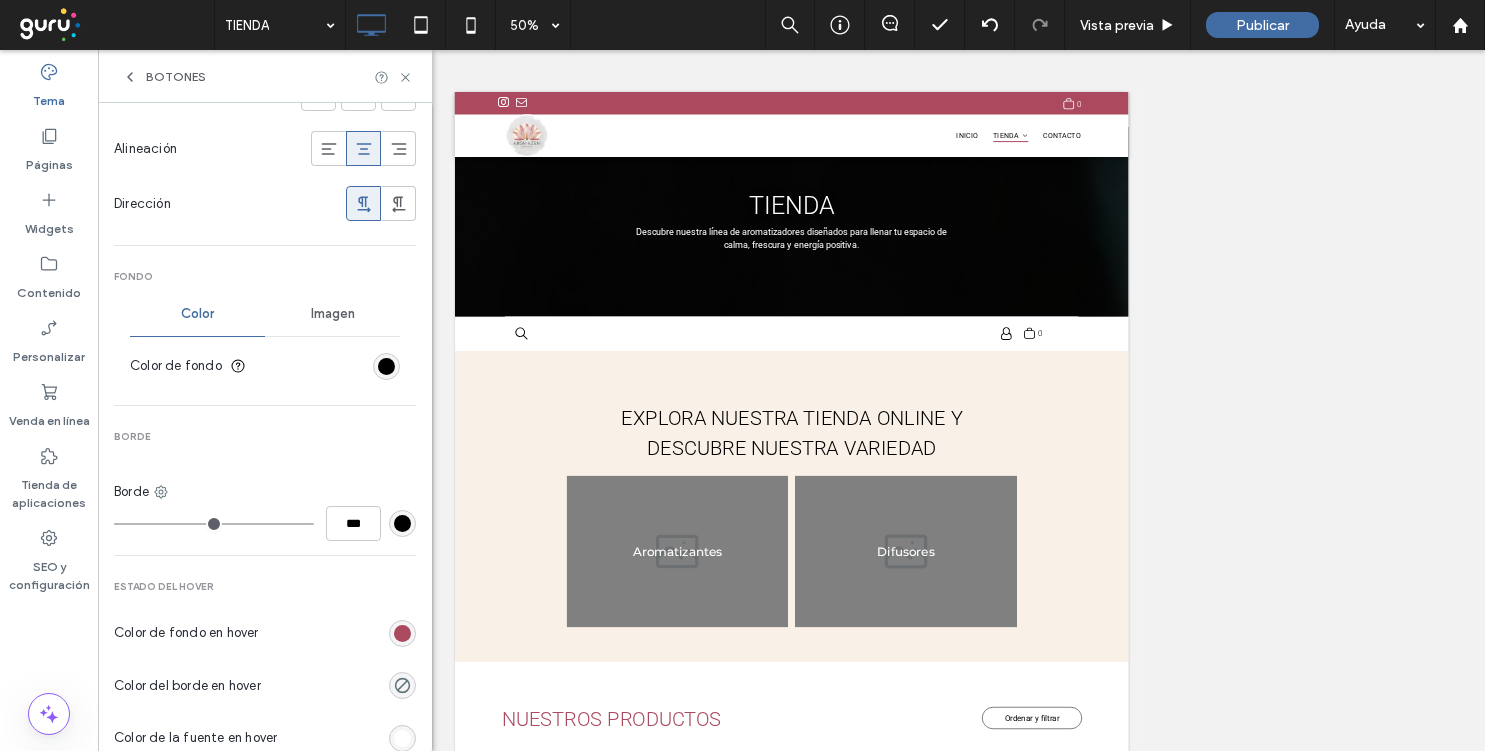 scroll, scrollTop: 477, scrollLeft: 0, axis: vertical 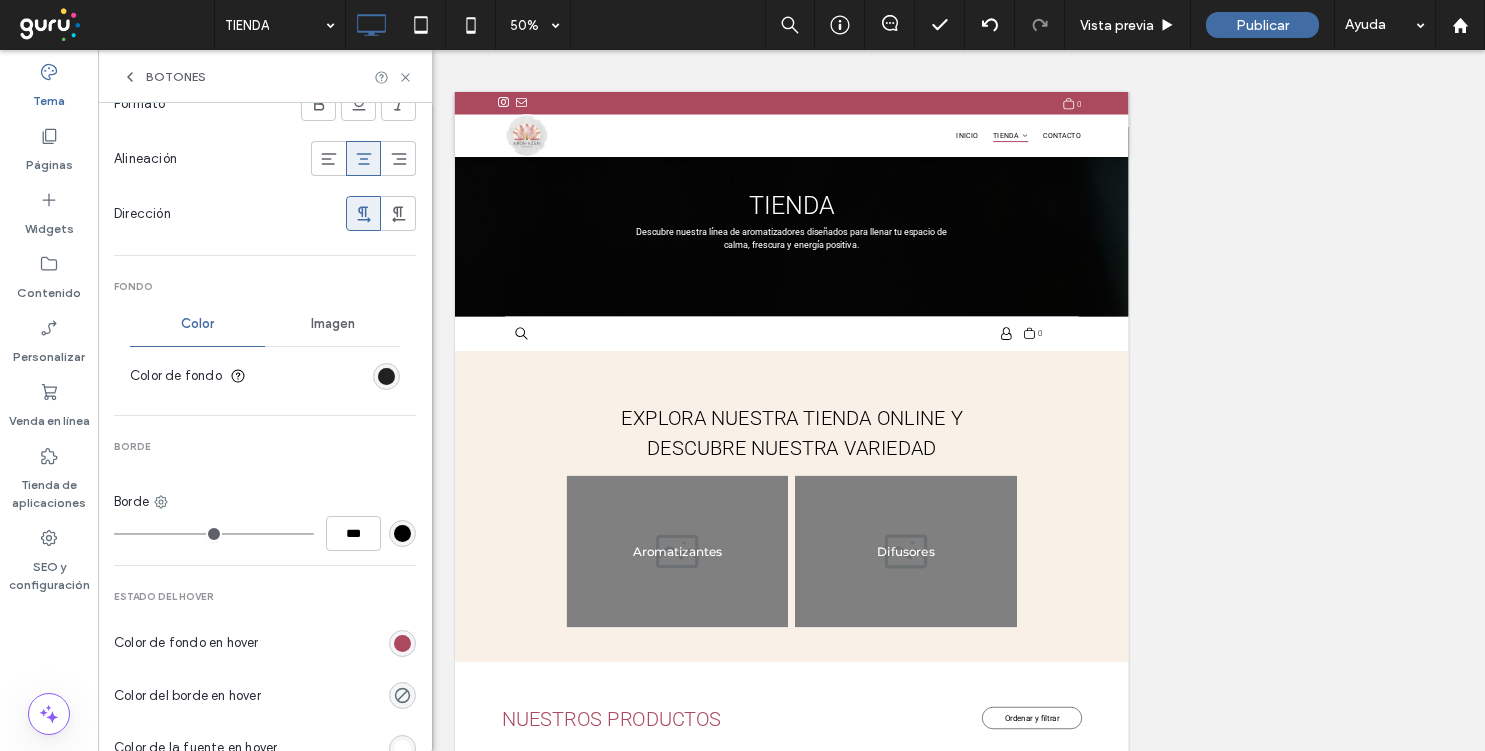 click at bounding box center (386, 376) 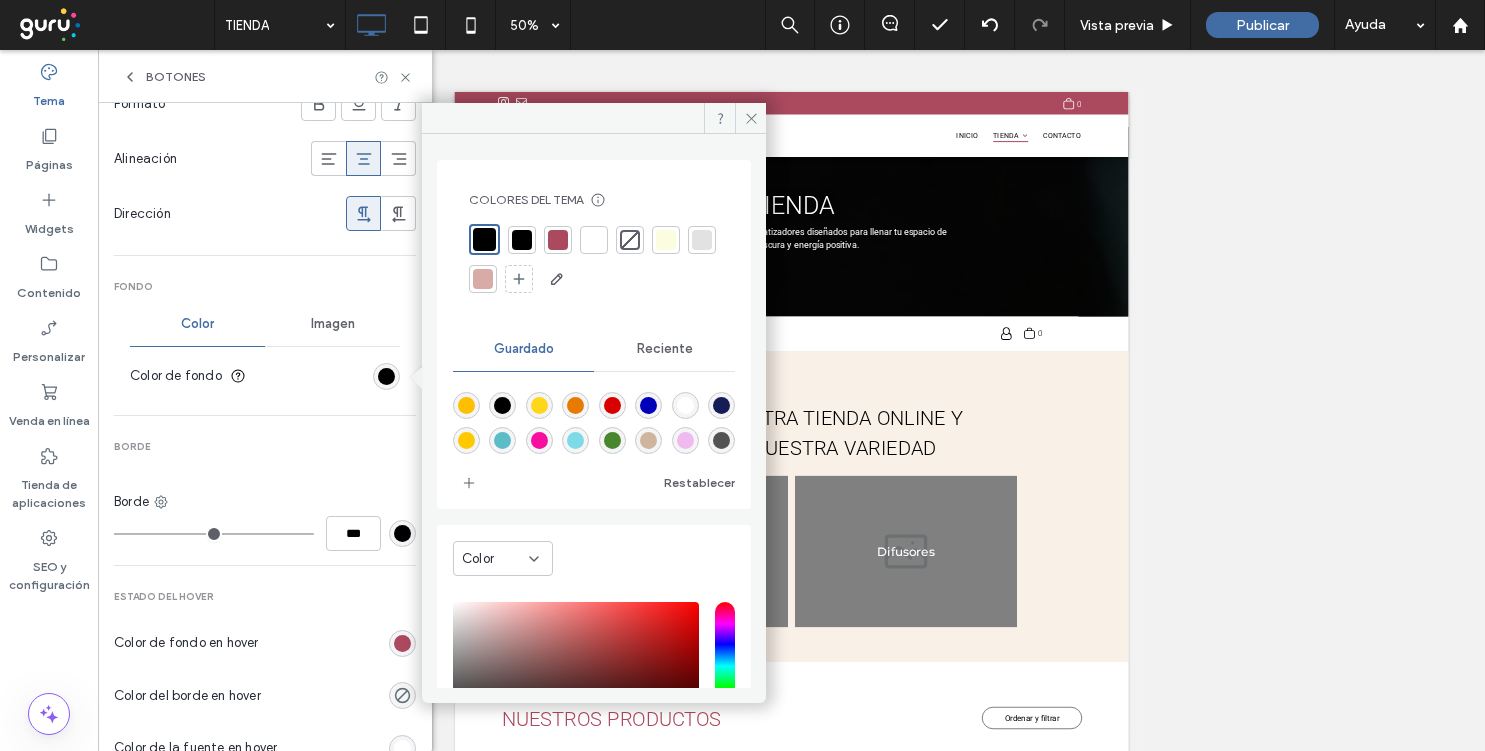 click at bounding box center (558, 240) 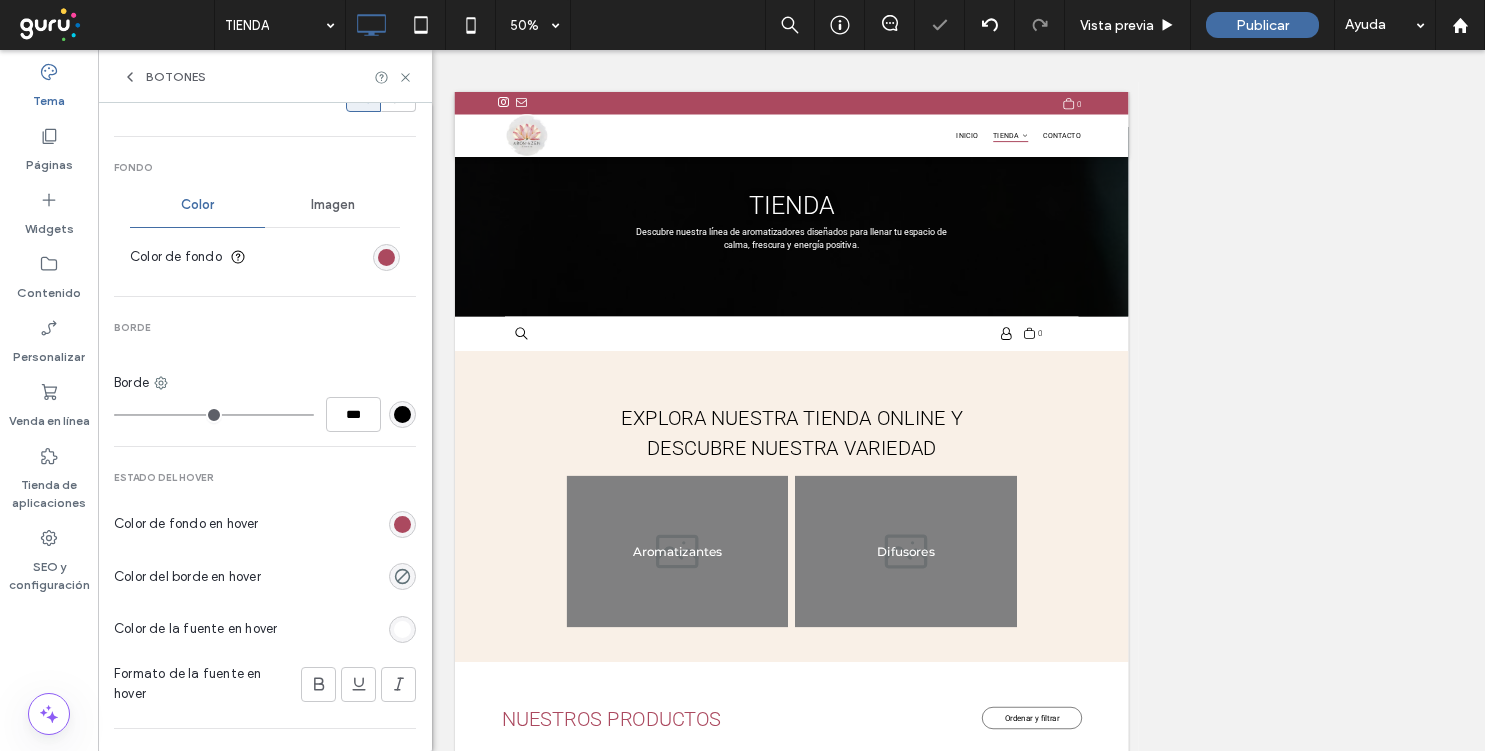scroll, scrollTop: 629, scrollLeft: 0, axis: vertical 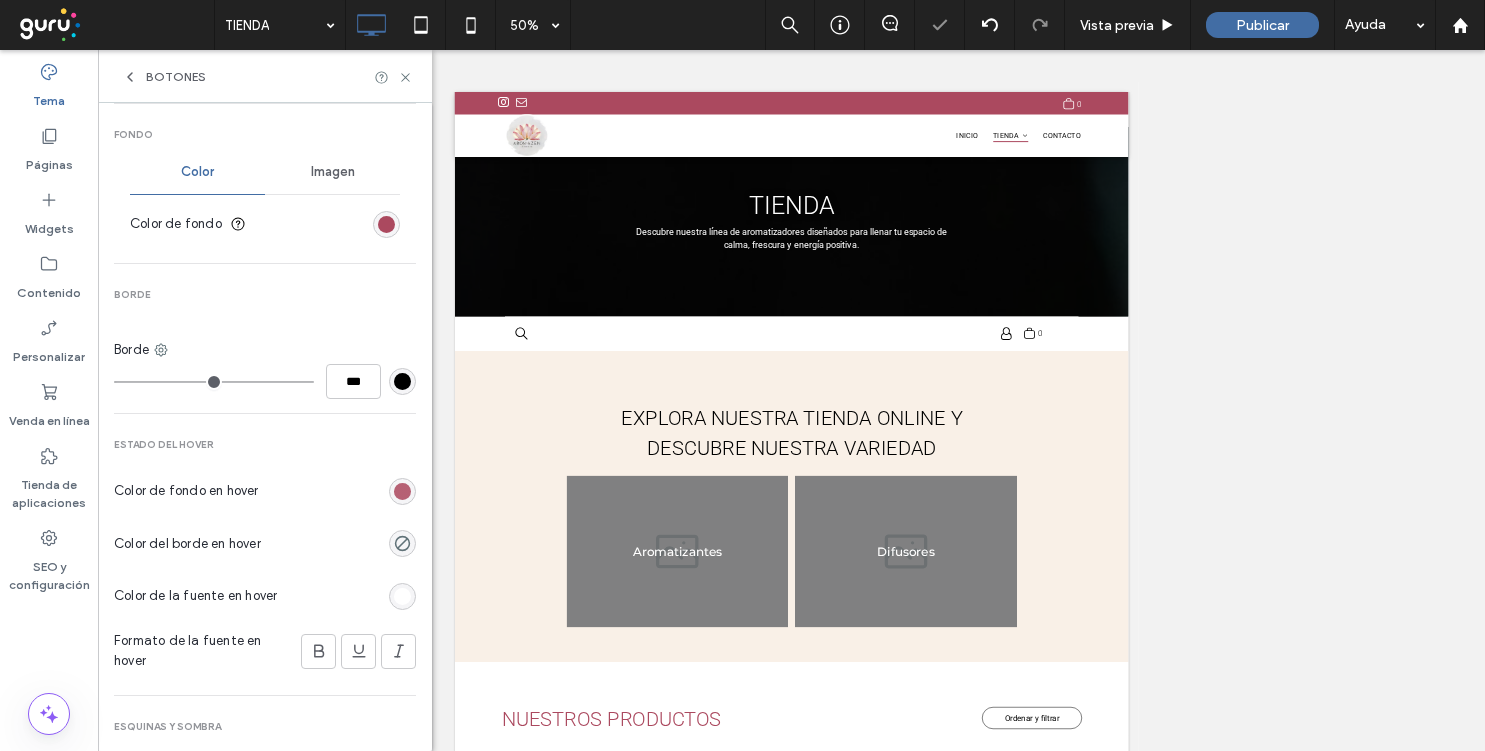 click at bounding box center [402, 491] 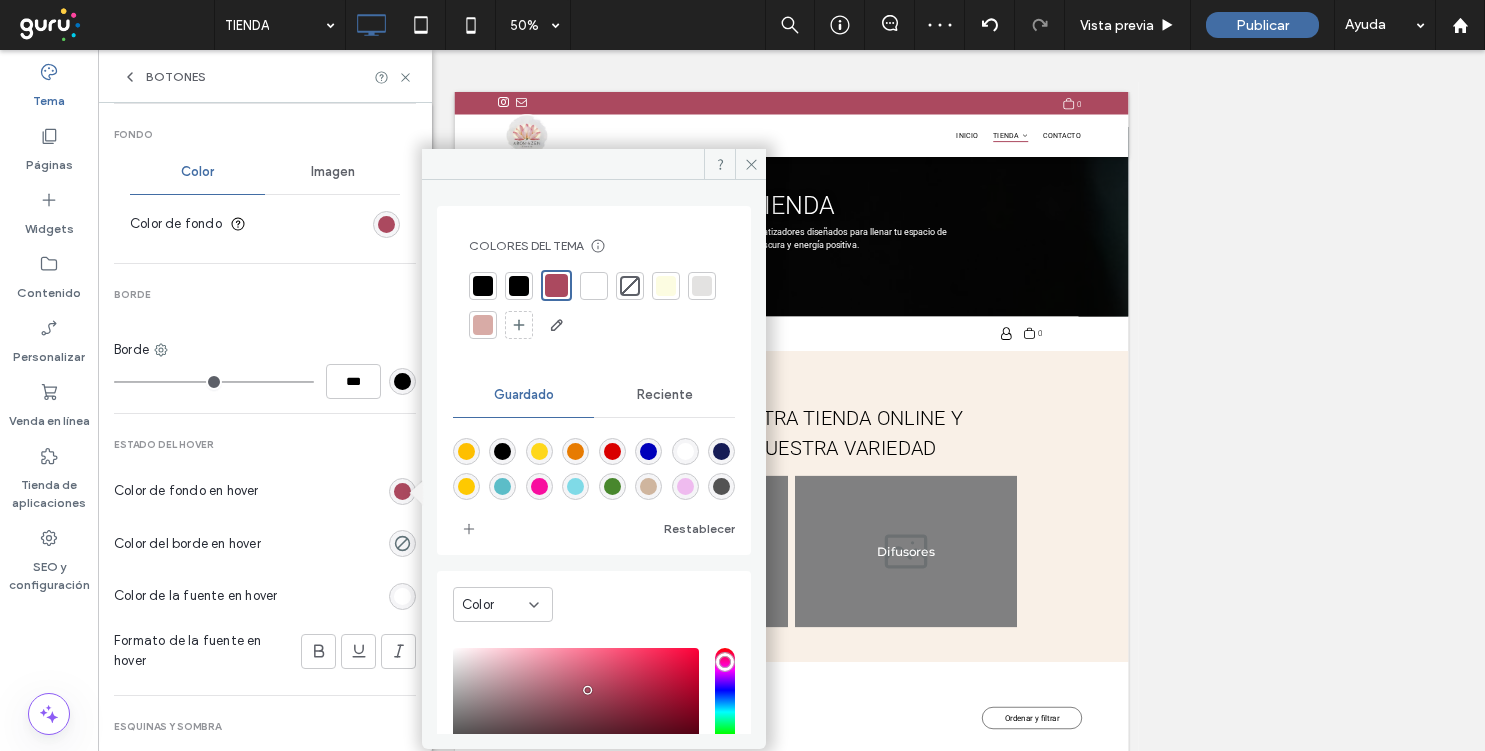 click at bounding box center (483, 325) 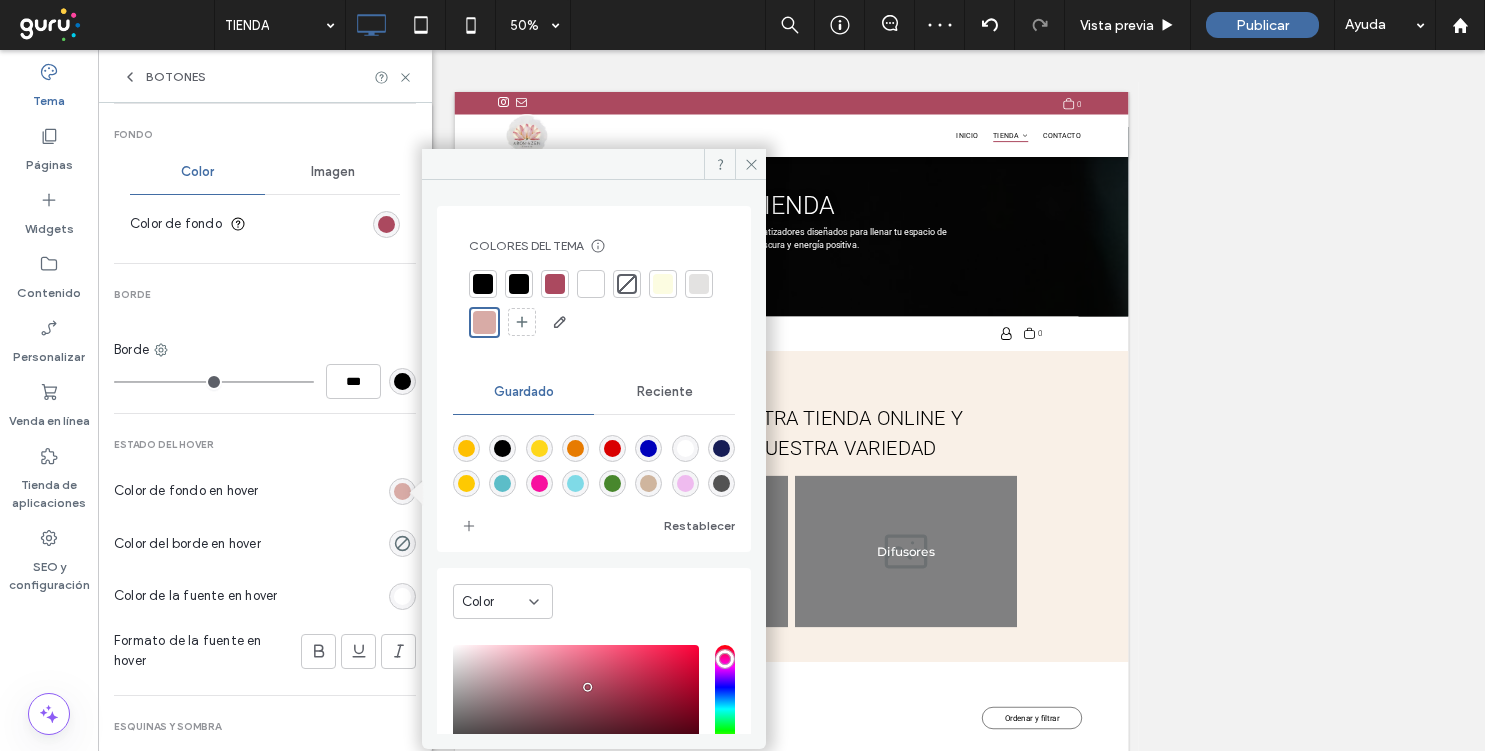 scroll, scrollTop: 690, scrollLeft: 0, axis: vertical 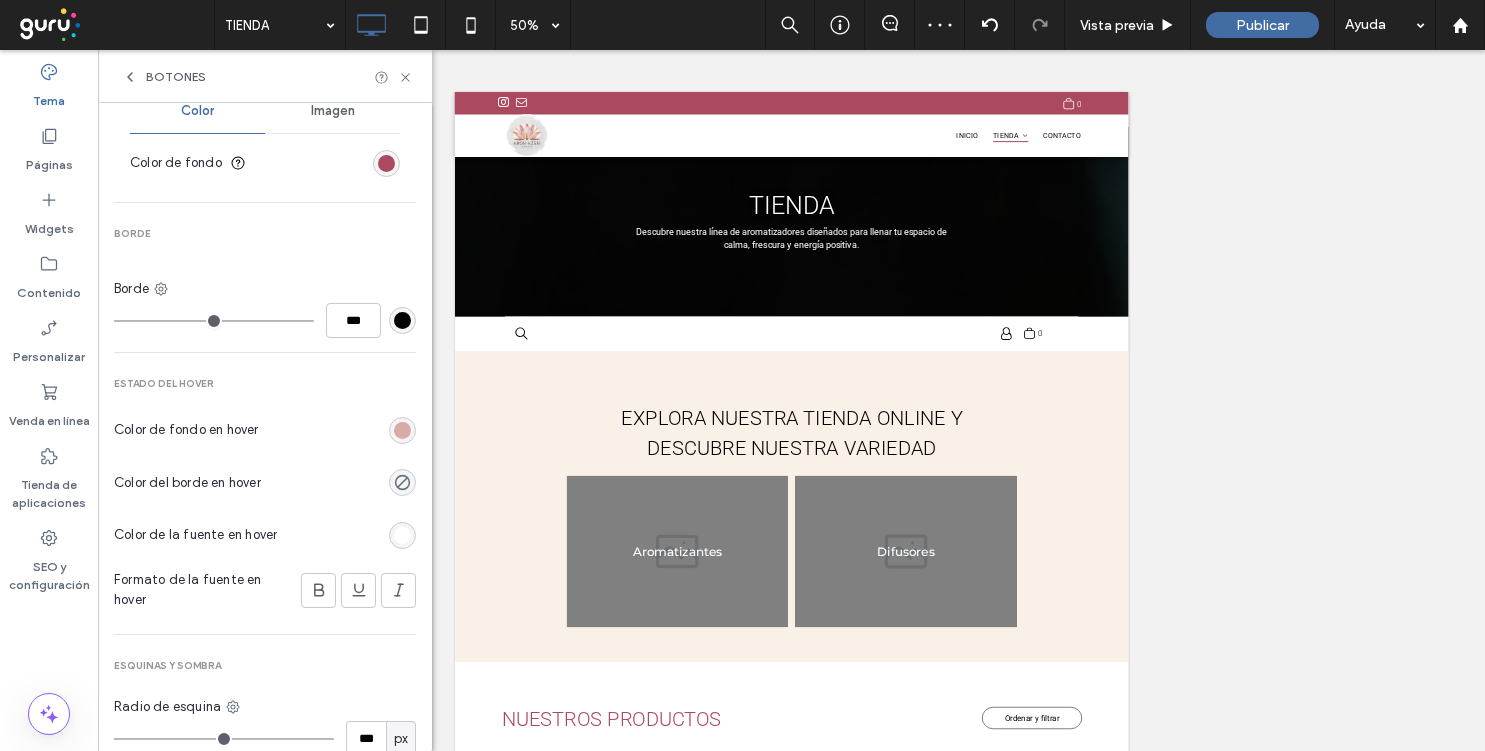 click at bounding box center [402, 535] 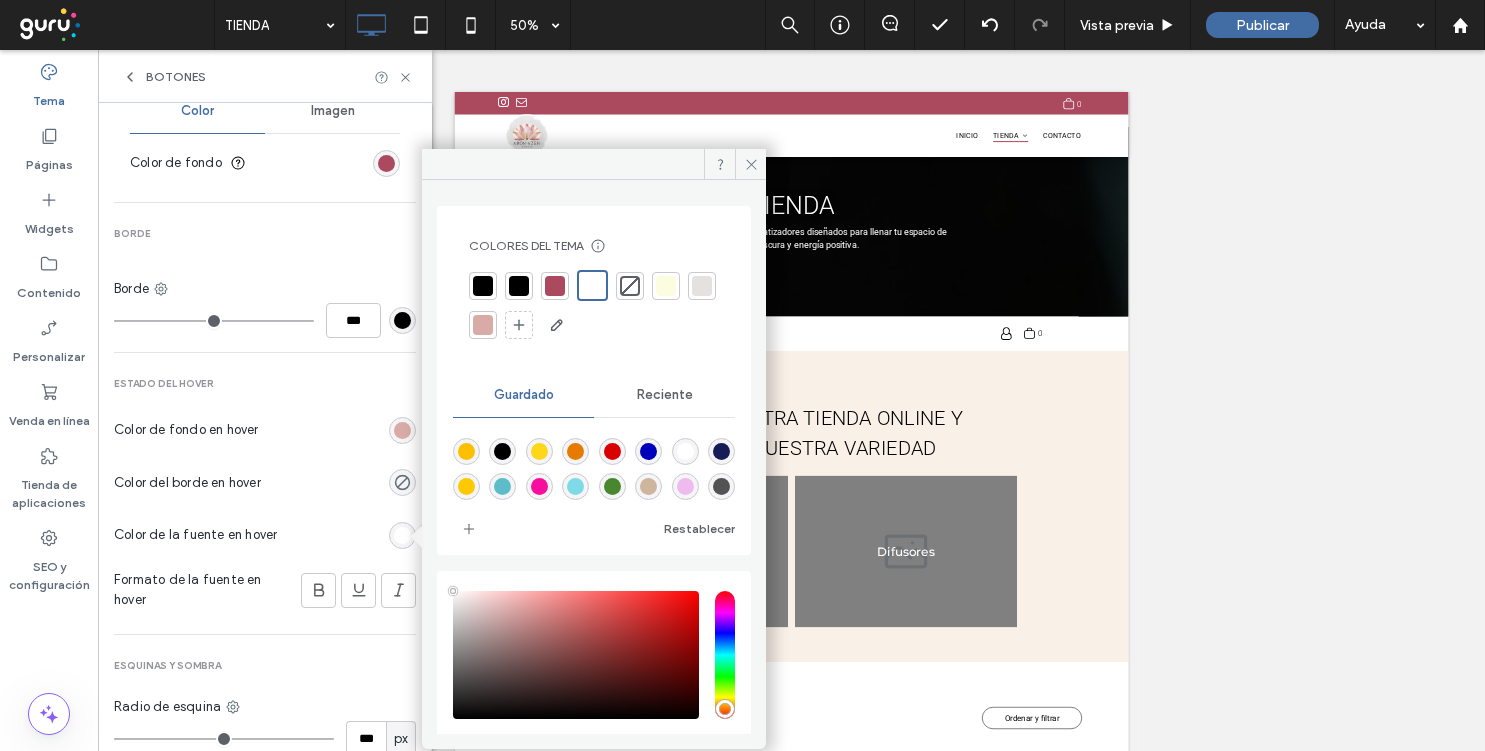 click at bounding box center [594, 305] 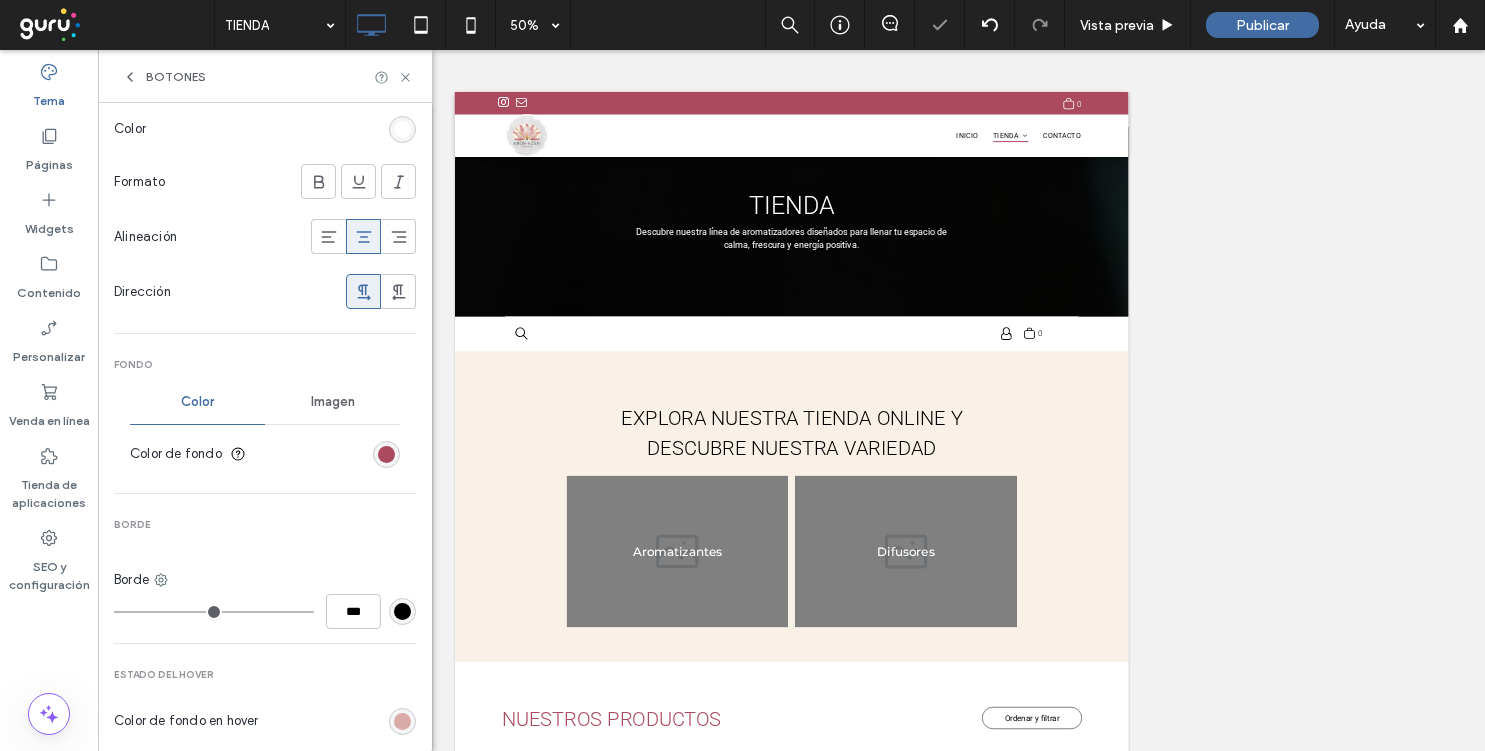 type on "***" 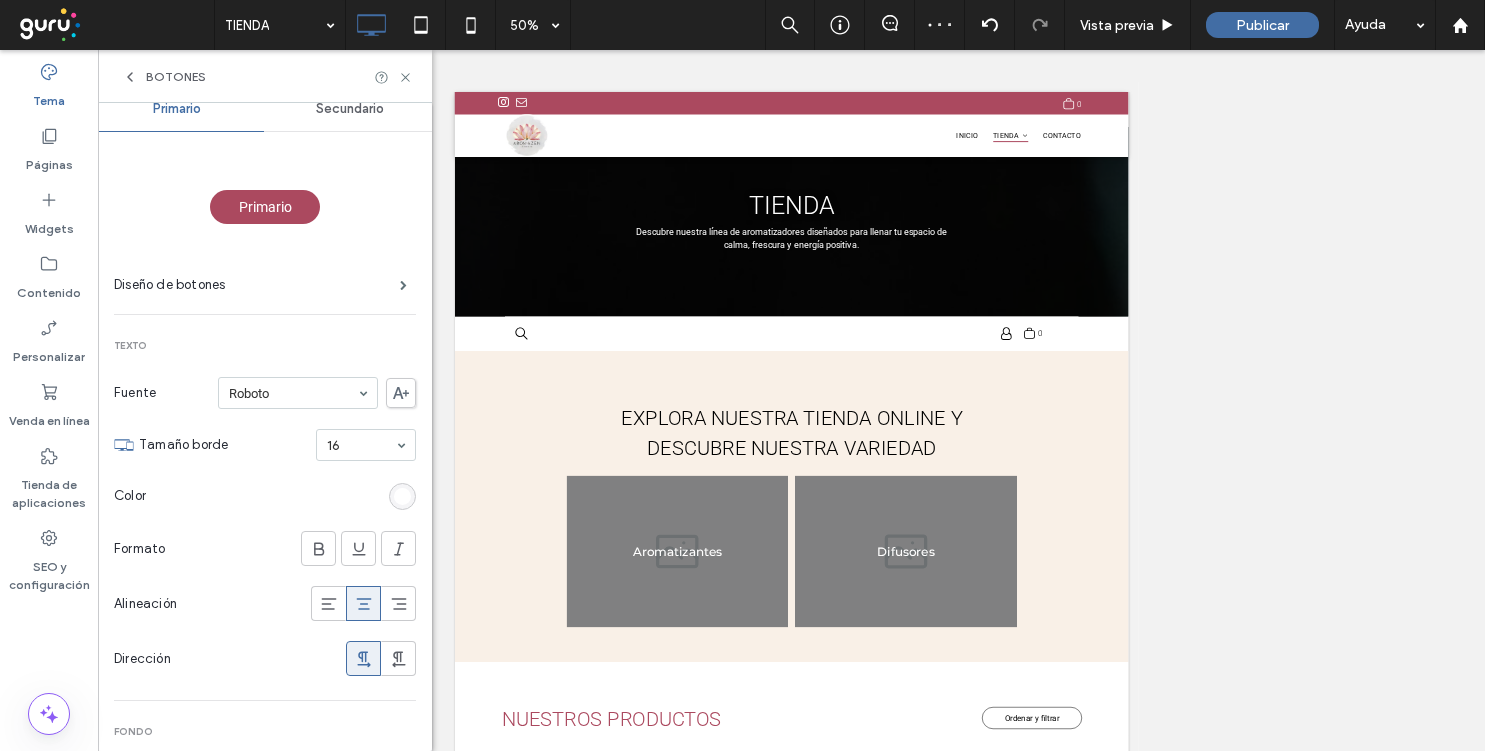 scroll, scrollTop: 0, scrollLeft: 0, axis: both 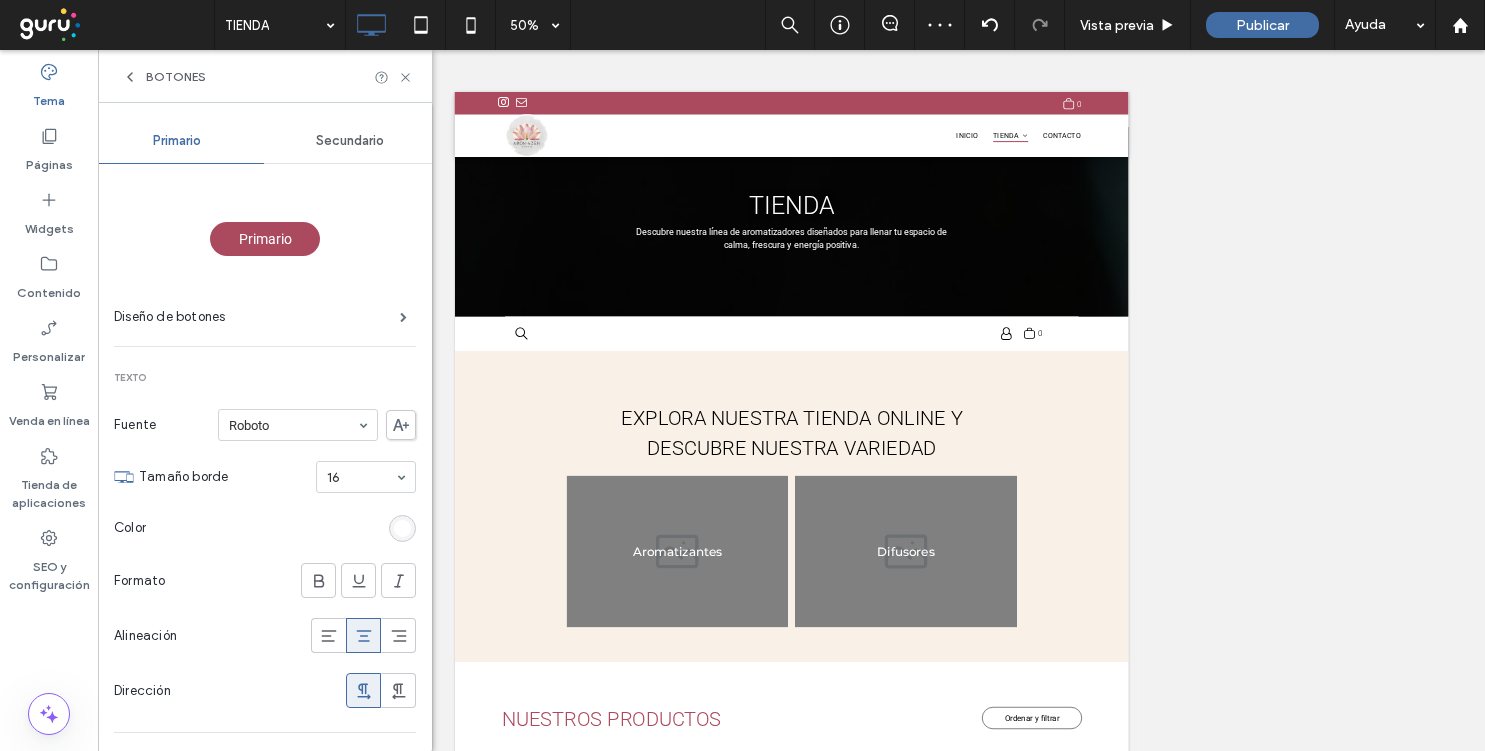 click on "Secundario" at bounding box center (350, 141) 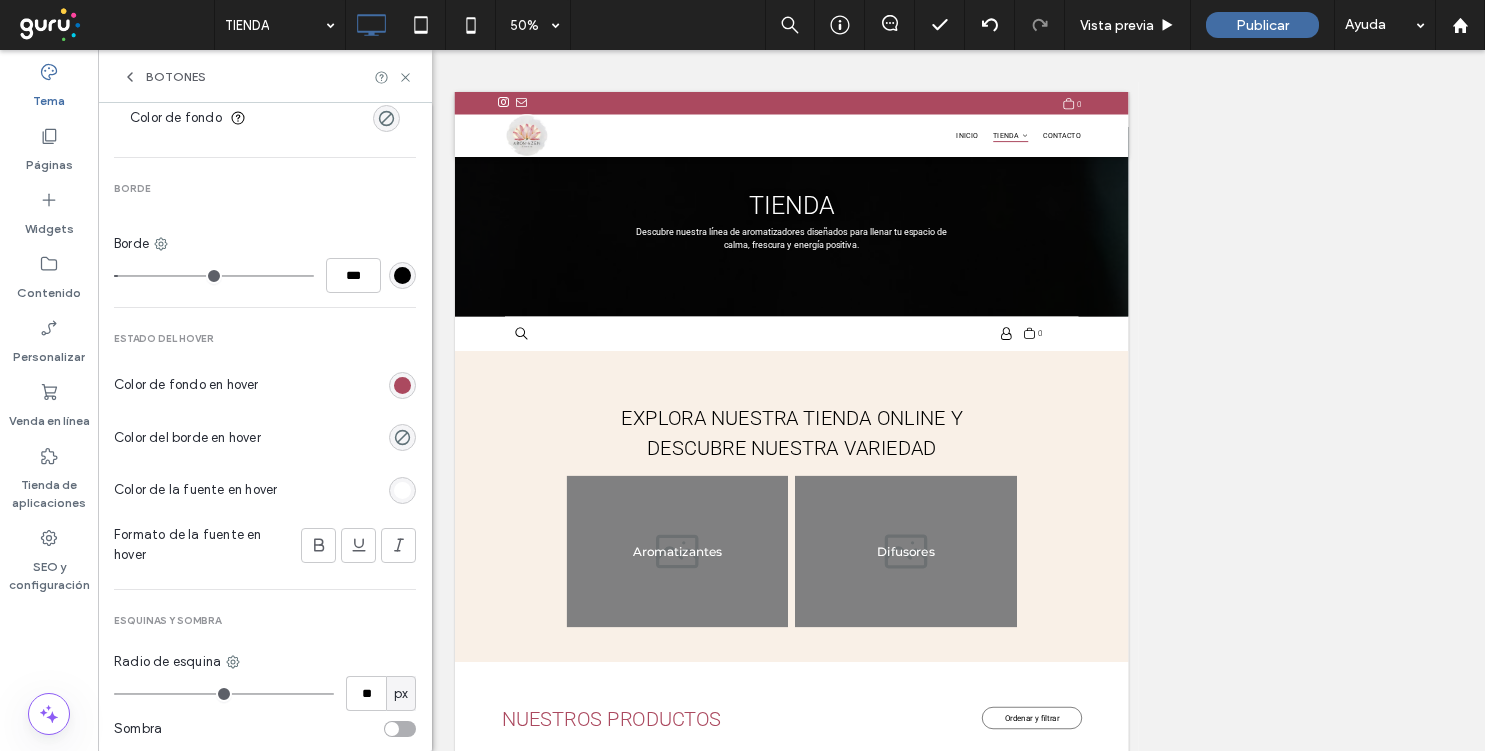 scroll, scrollTop: 742, scrollLeft: 0, axis: vertical 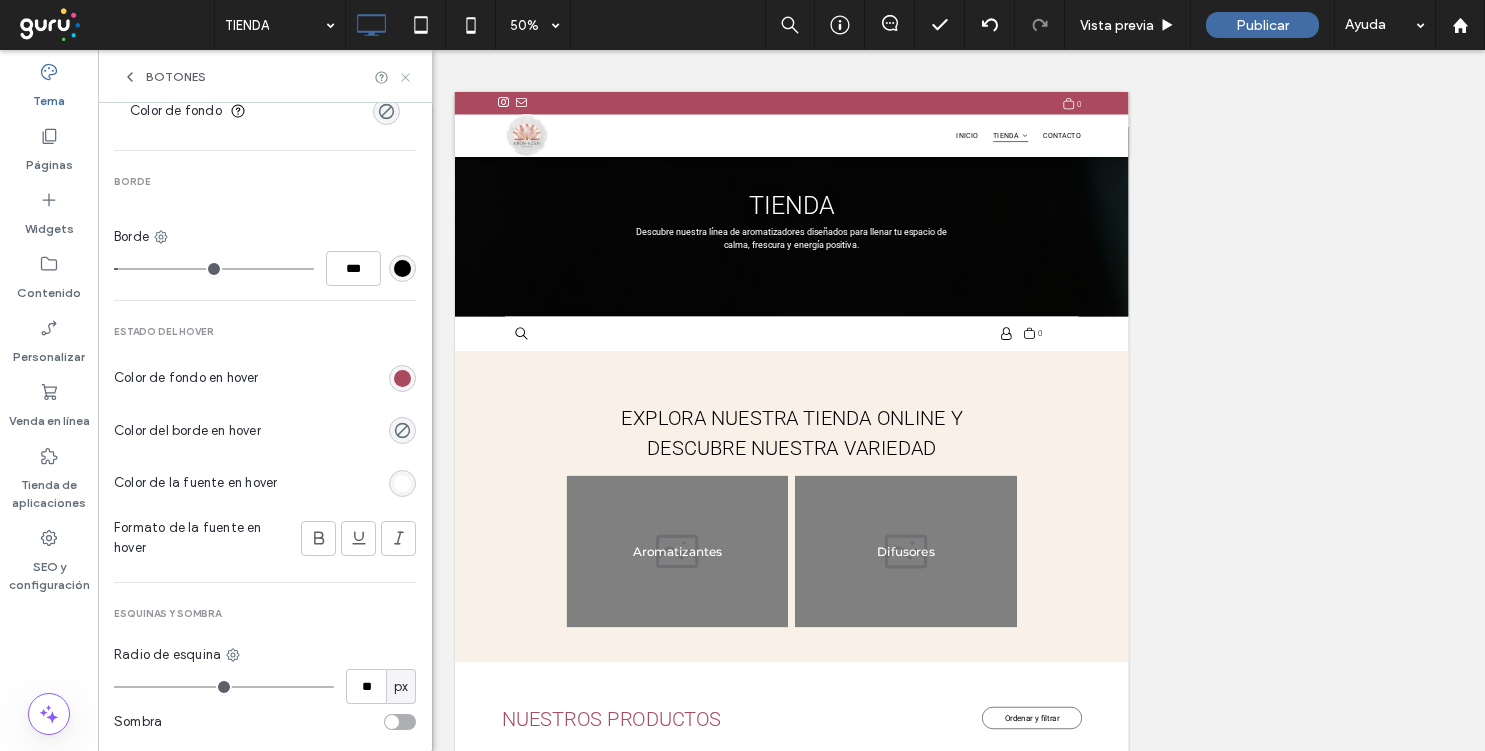 click 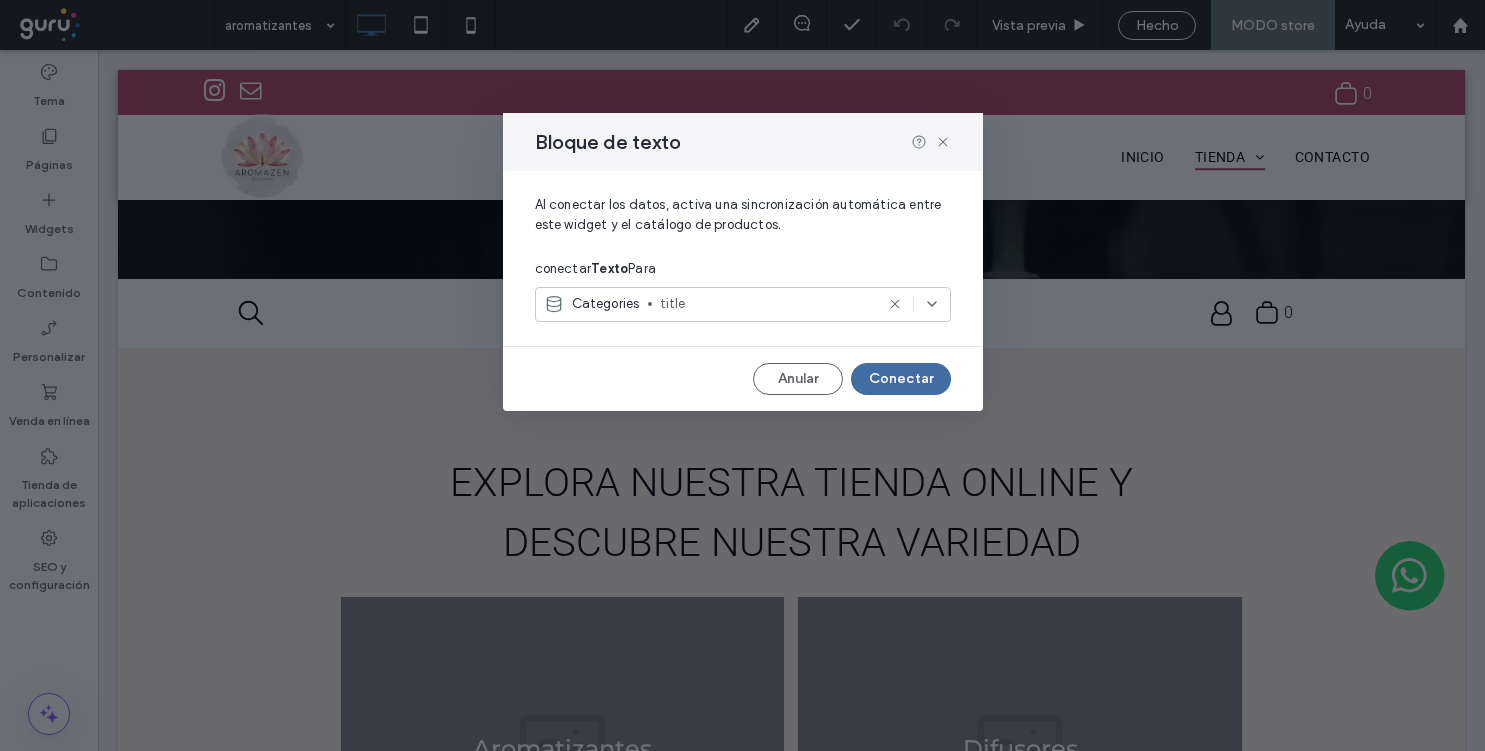 click on "Anular" at bounding box center (798, 379) 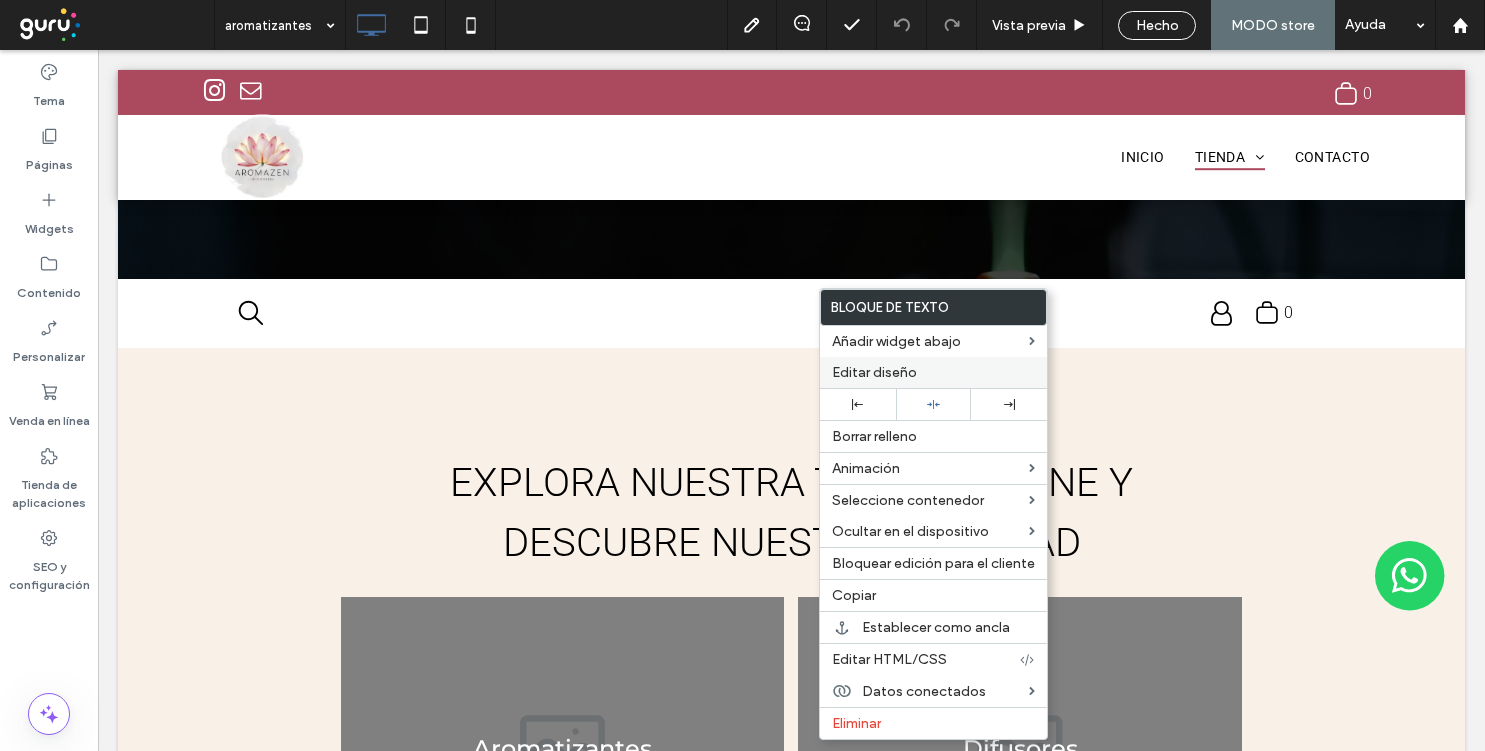 drag, startPoint x: 889, startPoint y: 363, endPoint x: 877, endPoint y: 364, distance: 12.0415945 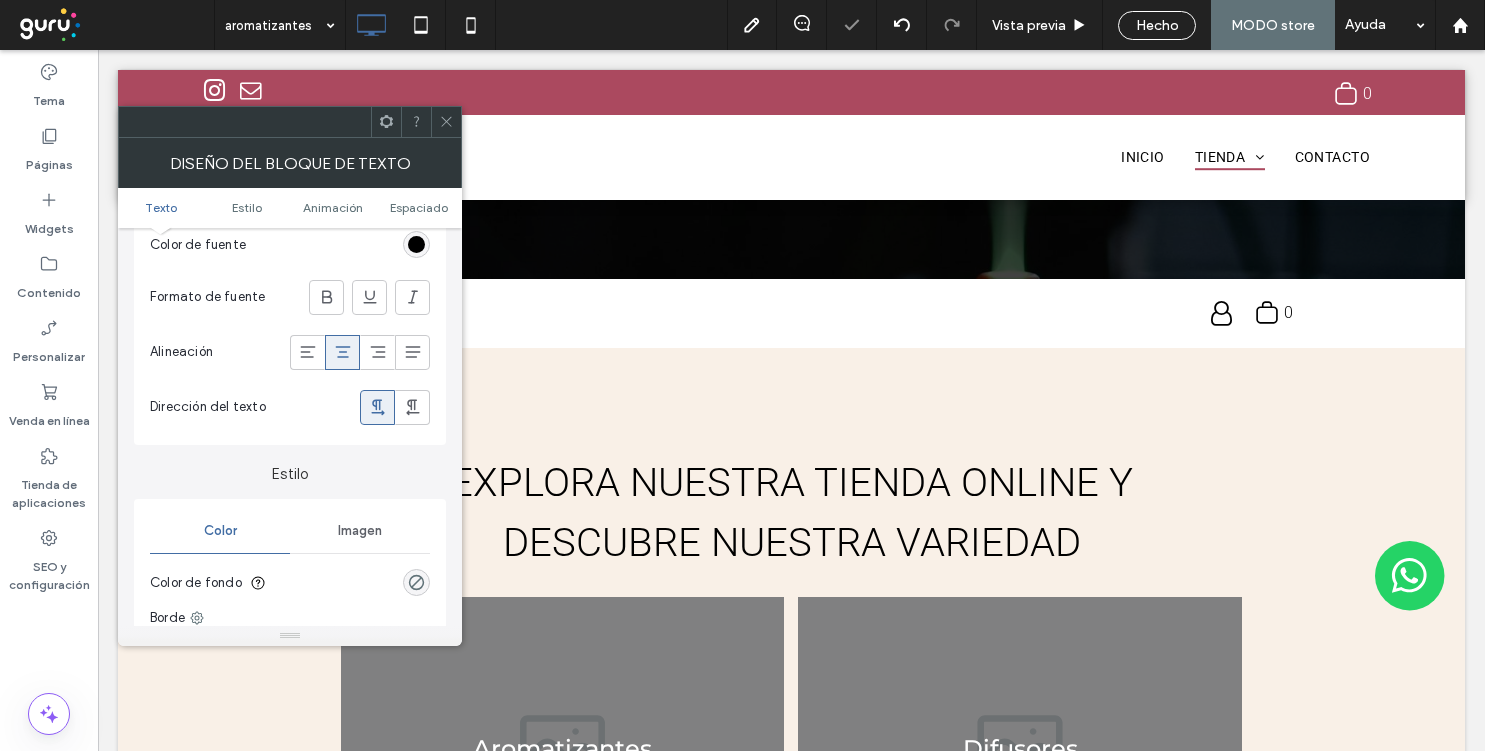 scroll, scrollTop: 283, scrollLeft: 0, axis: vertical 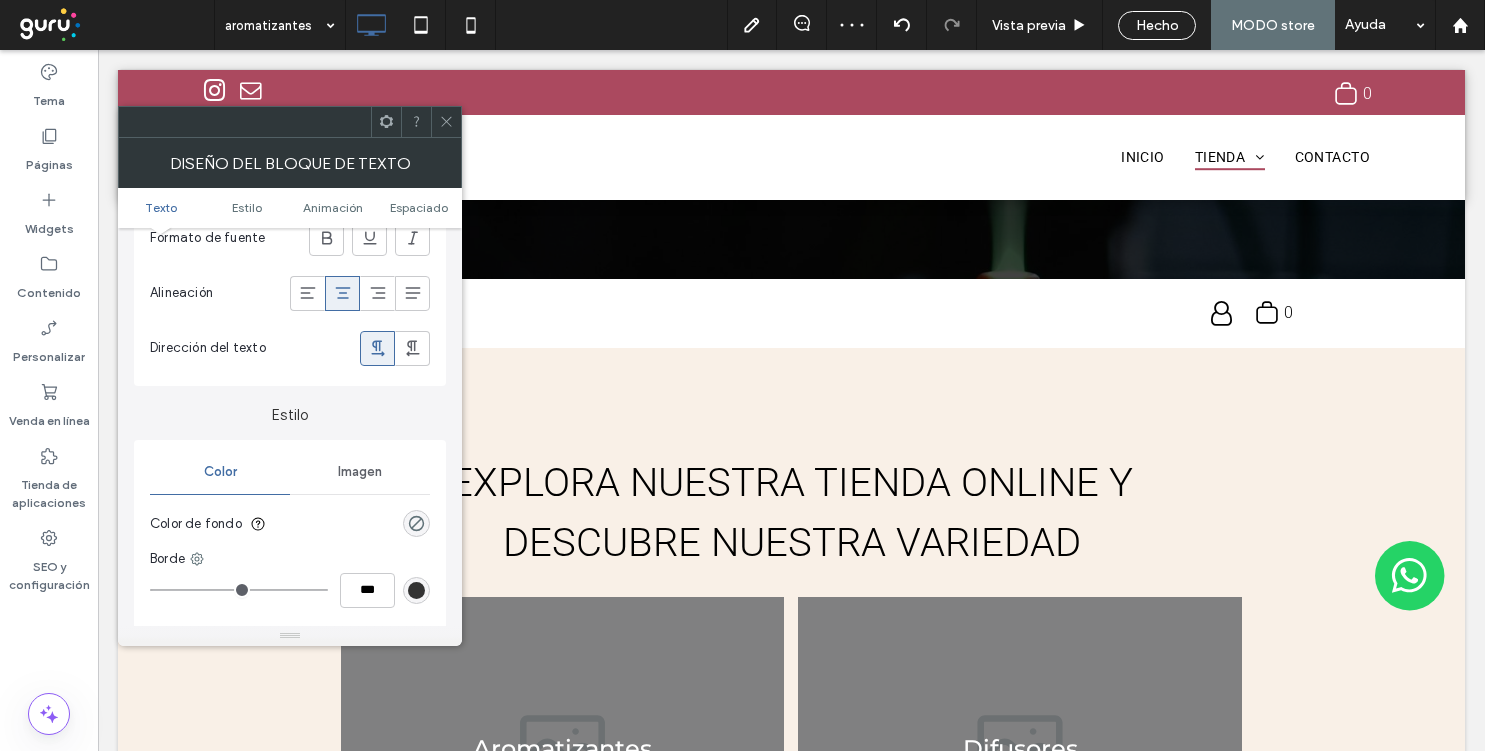 click 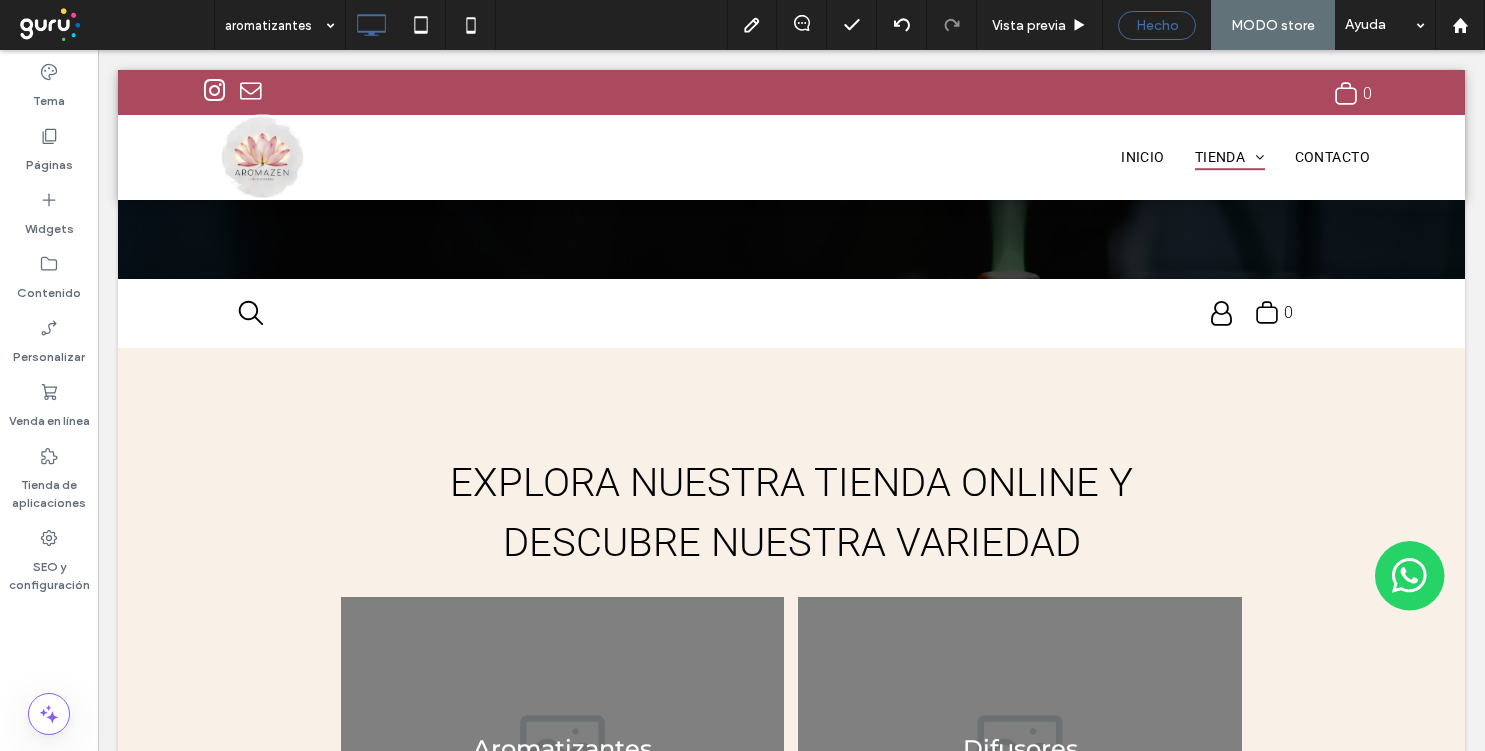 click on "Hecho" at bounding box center [1157, 25] 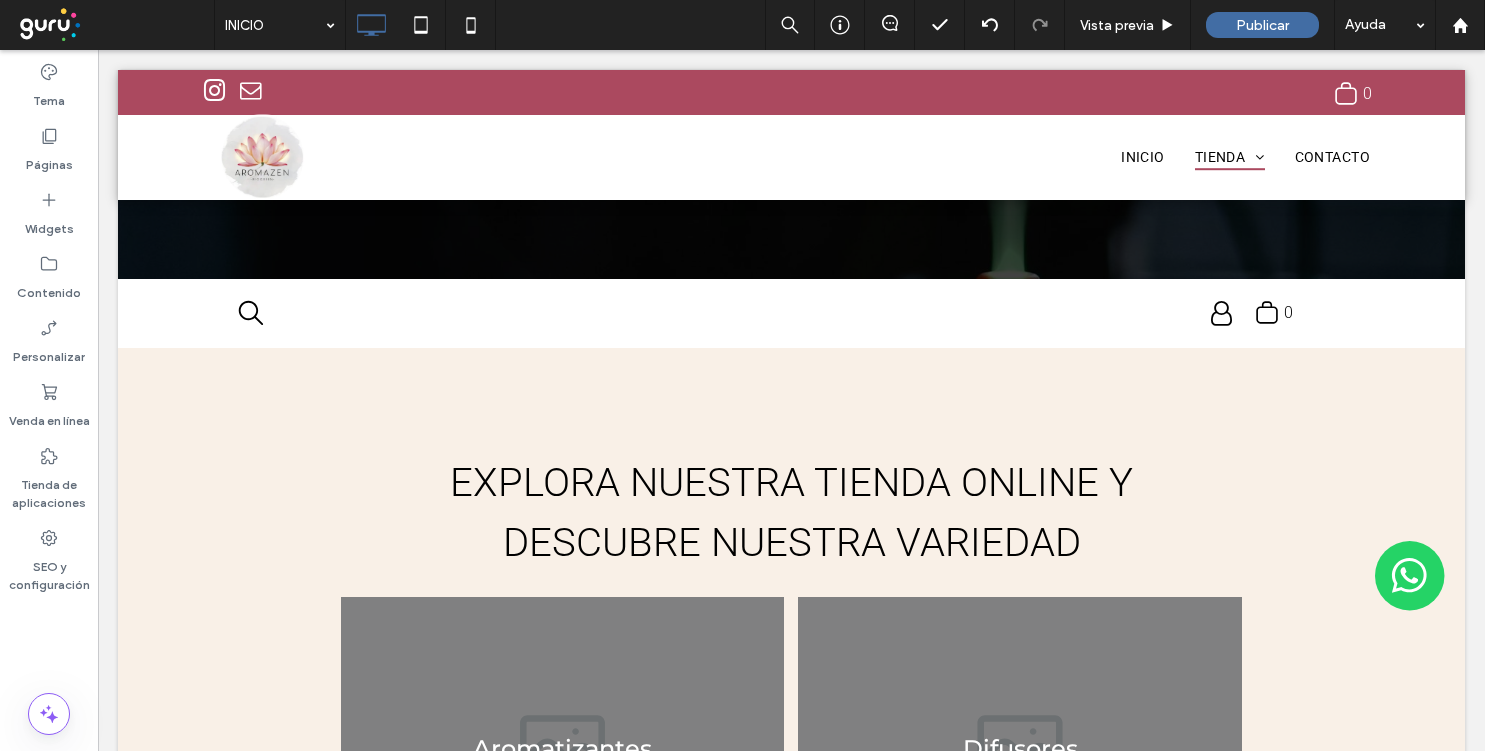 click at bounding box center [742, 375] 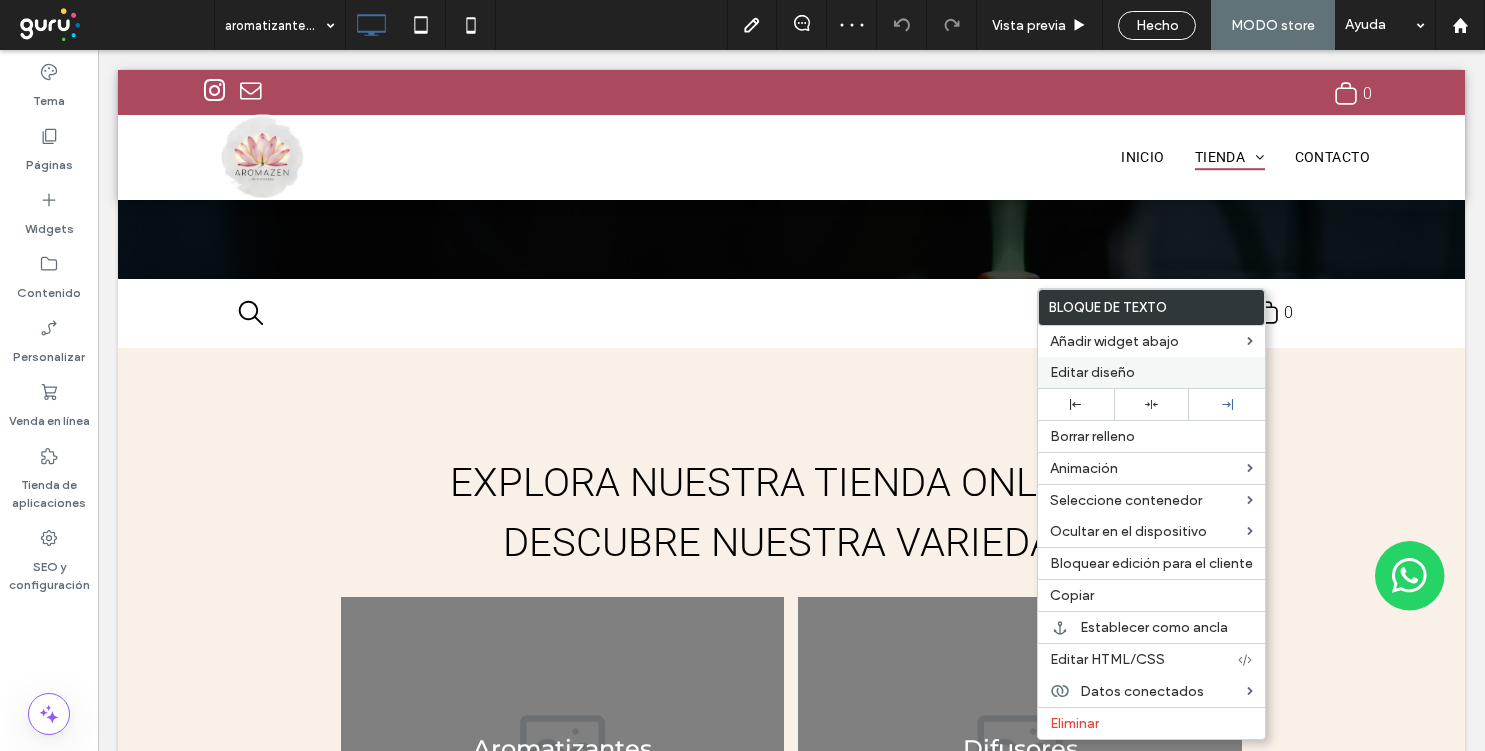 click on "Editar diseño" at bounding box center [1092, 372] 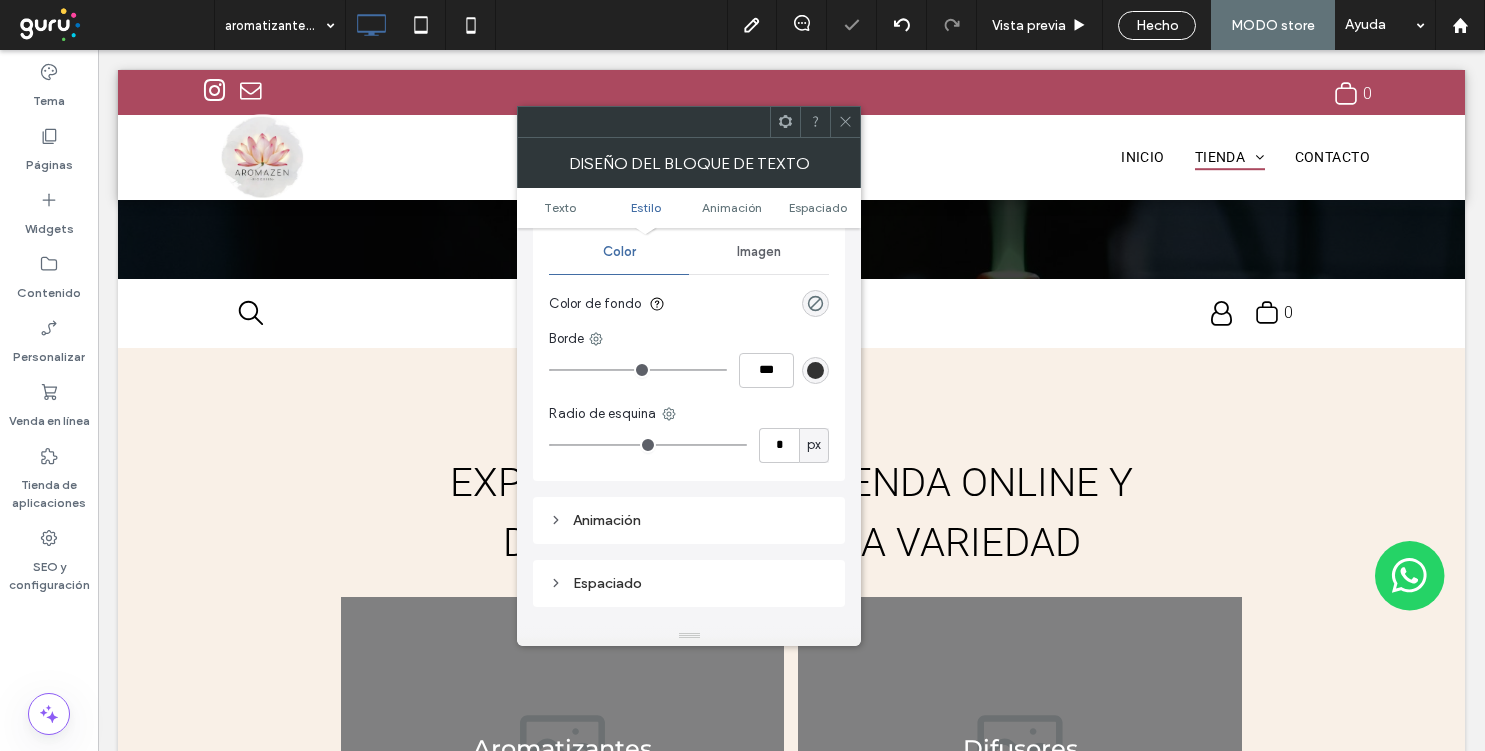 scroll, scrollTop: 506, scrollLeft: 0, axis: vertical 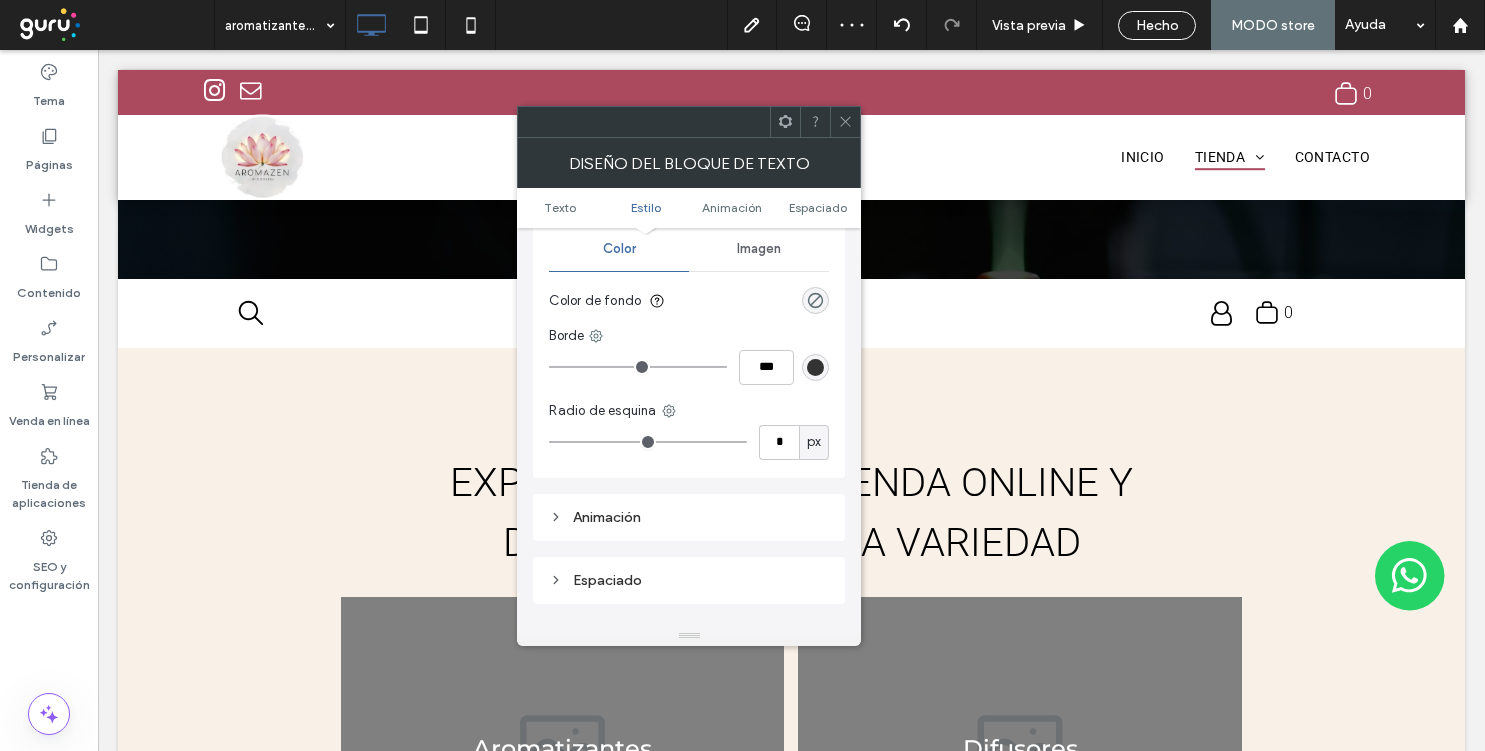 click 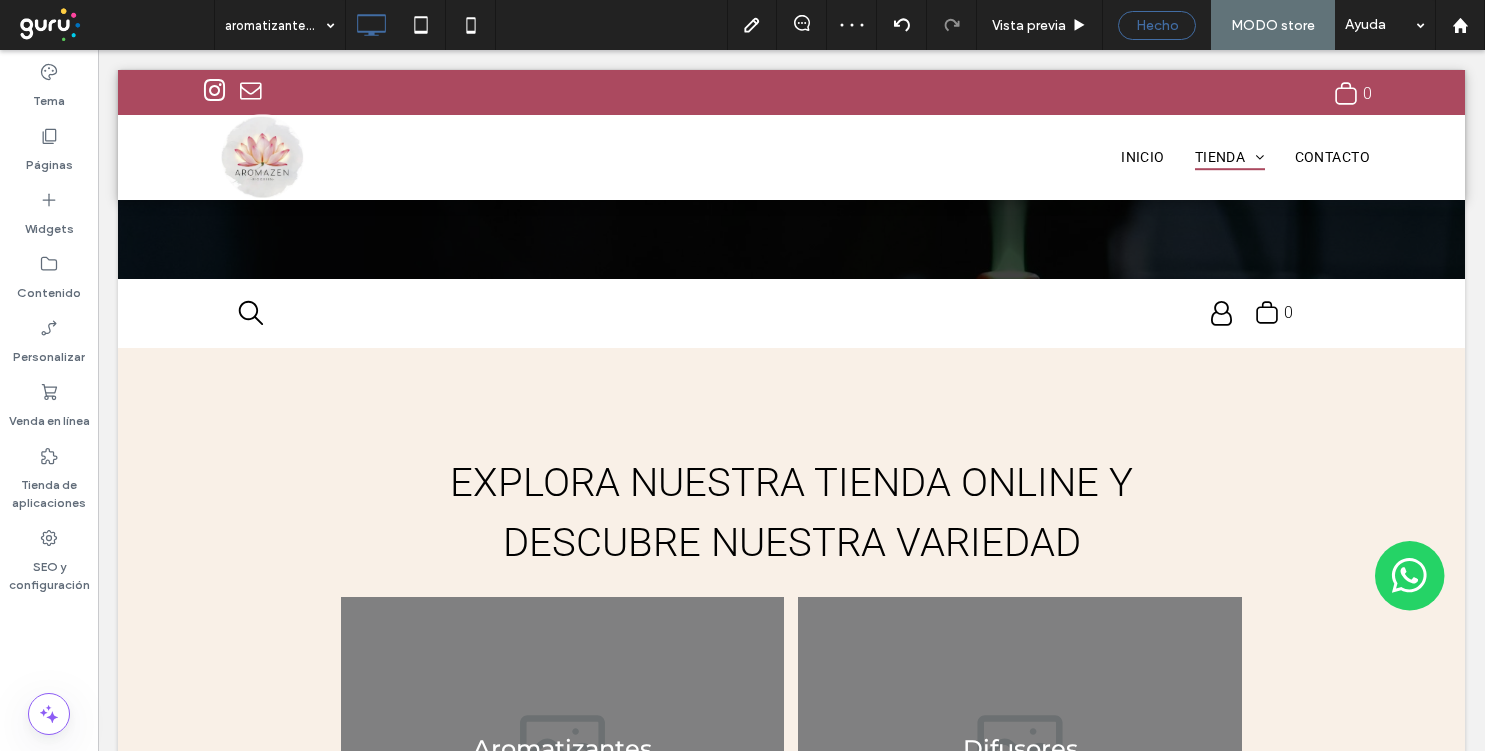 click on "Hecho" at bounding box center (1157, 25) 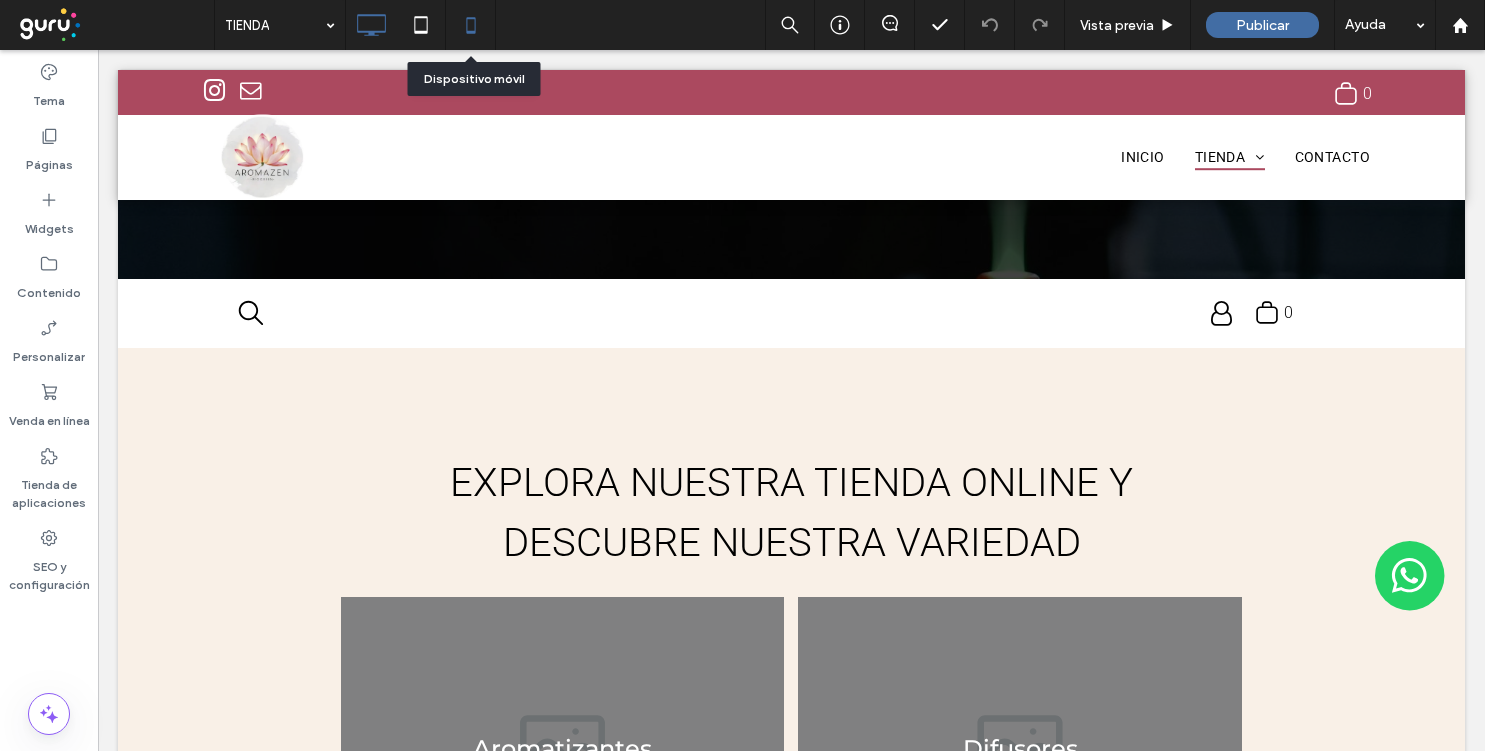 click 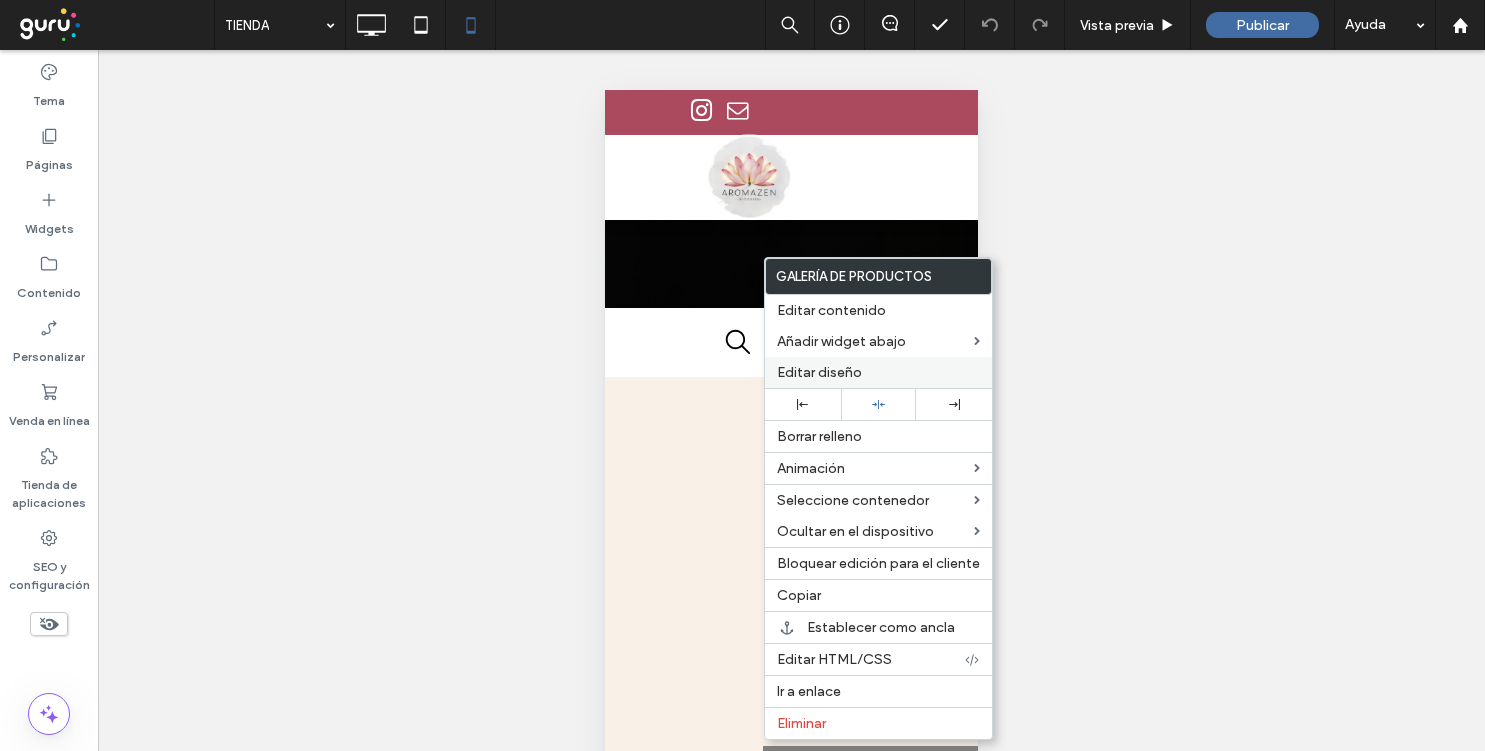 click on "Editar diseño" at bounding box center (819, 372) 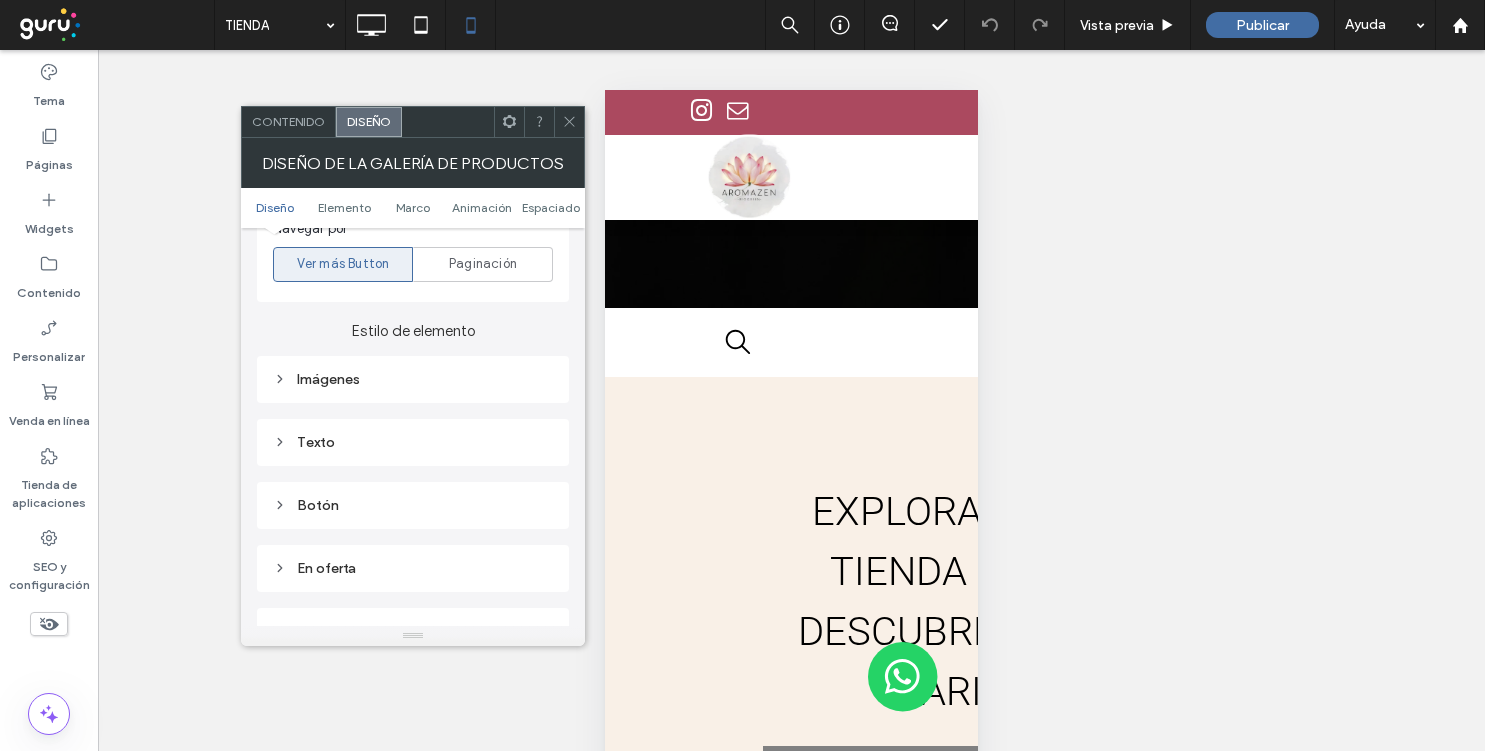 scroll, scrollTop: 764, scrollLeft: 0, axis: vertical 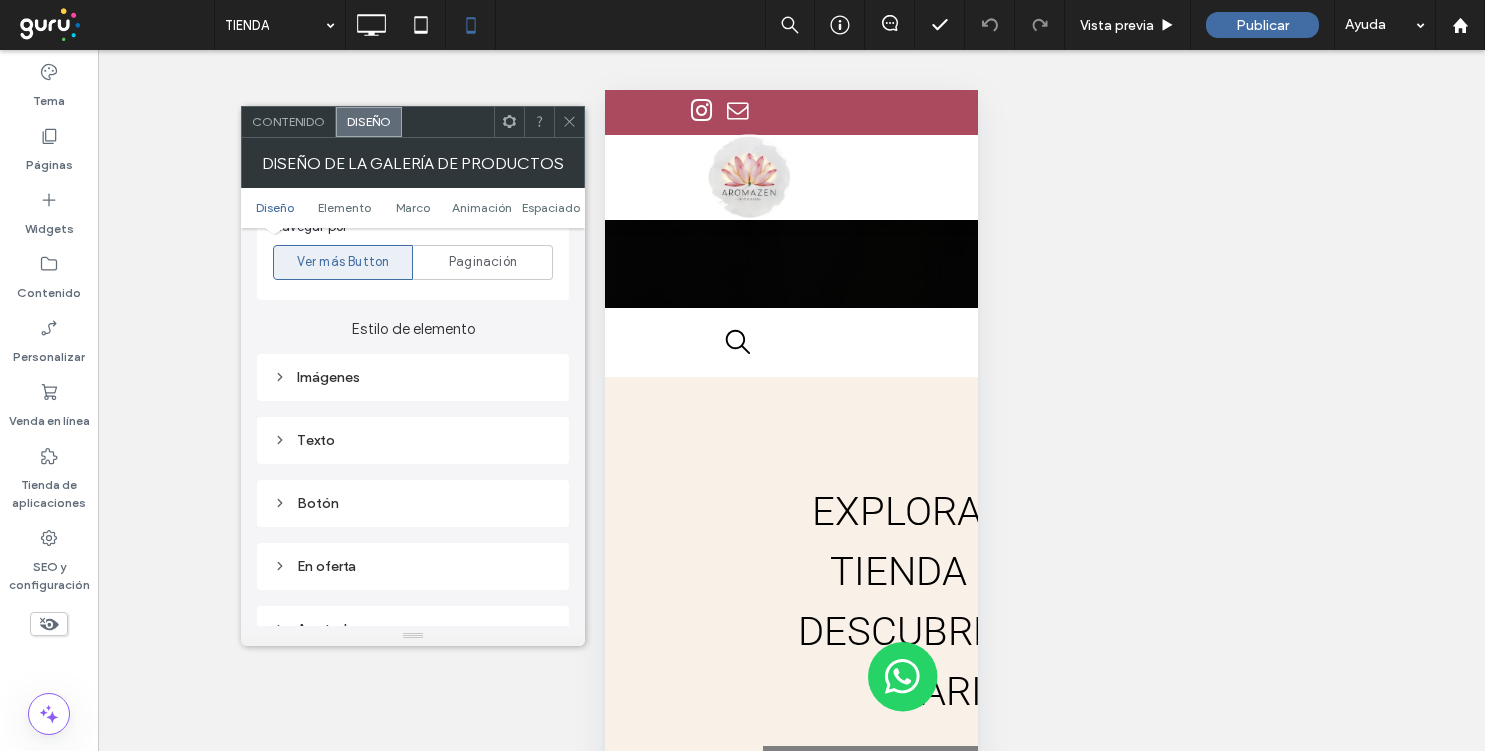 click on "Texto" at bounding box center (413, 440) 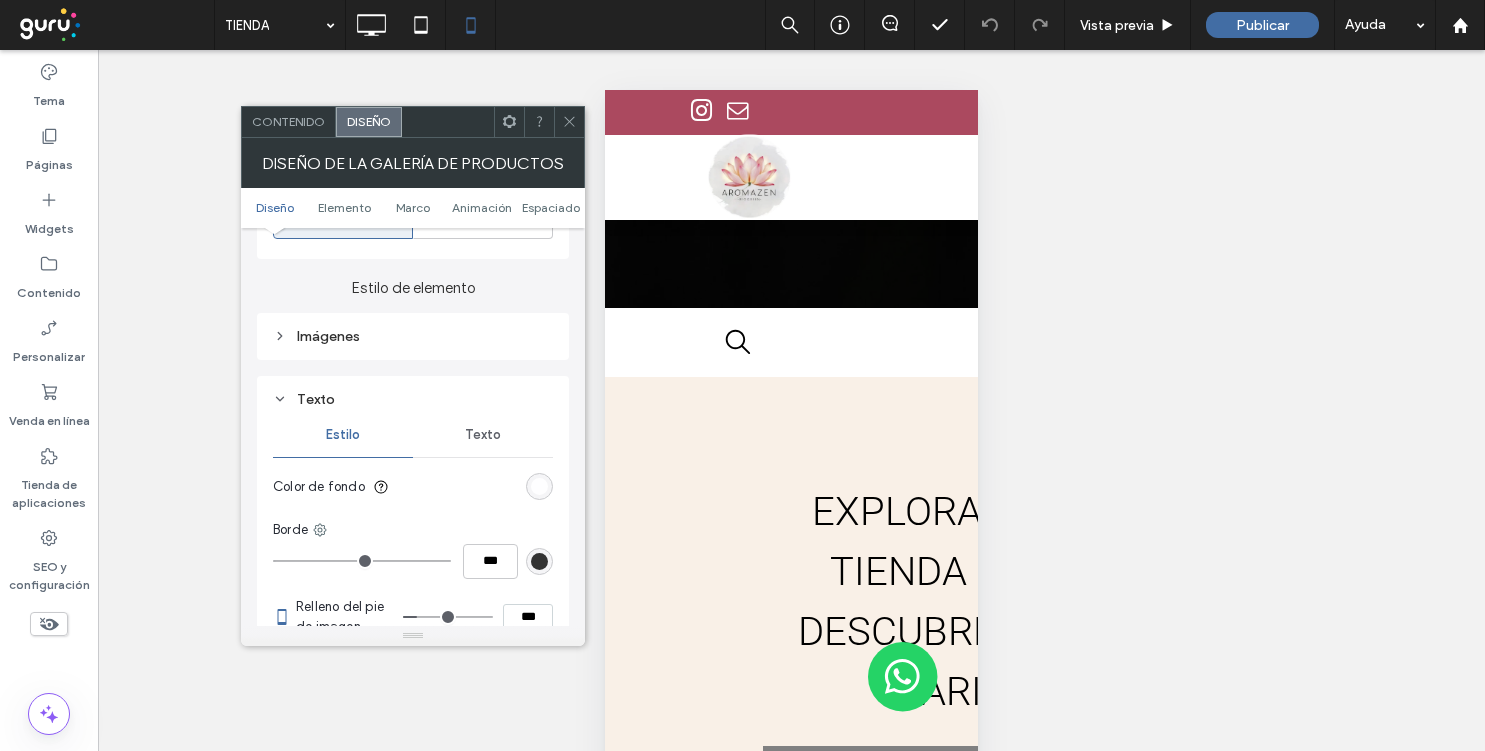 scroll, scrollTop: 808, scrollLeft: 0, axis: vertical 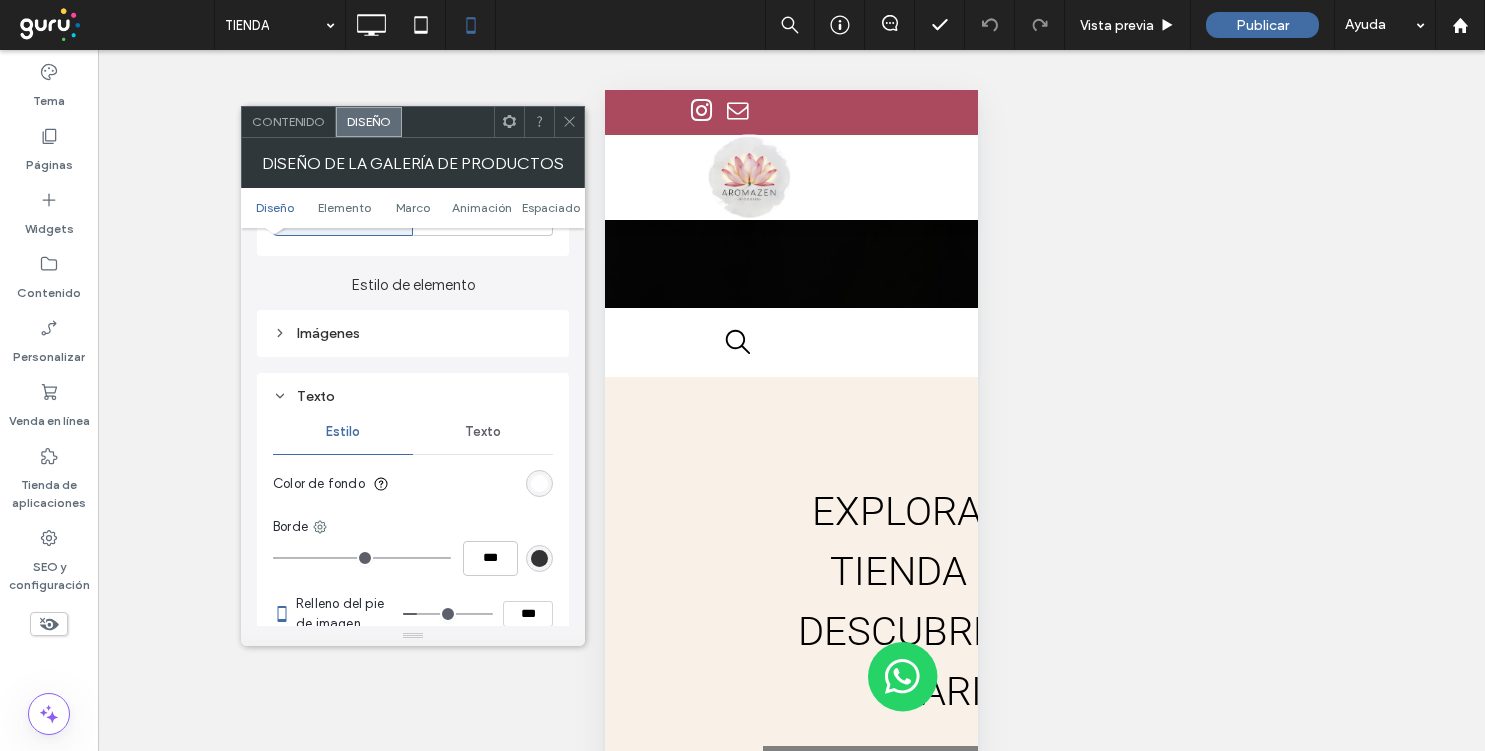 click on "Texto" at bounding box center (483, 432) 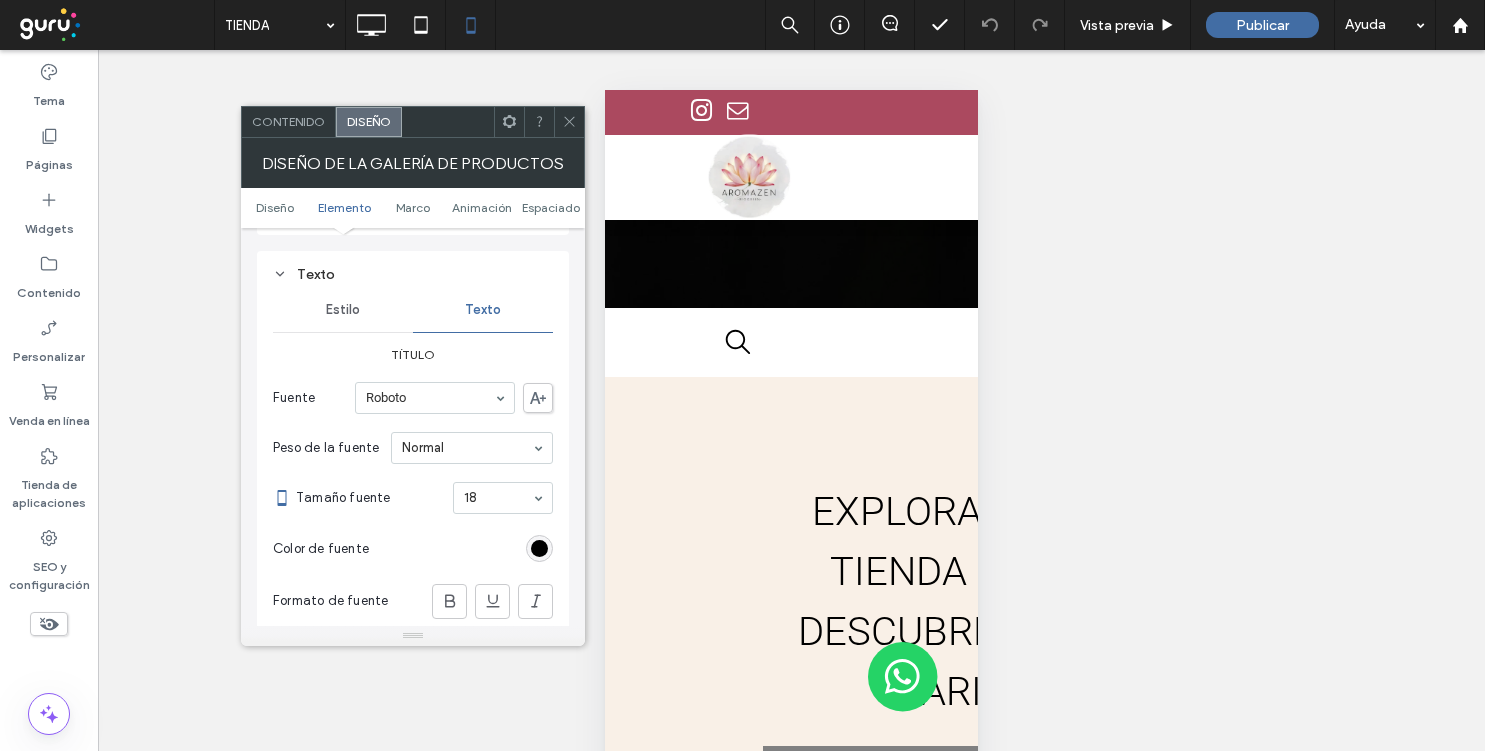 scroll, scrollTop: 969, scrollLeft: 0, axis: vertical 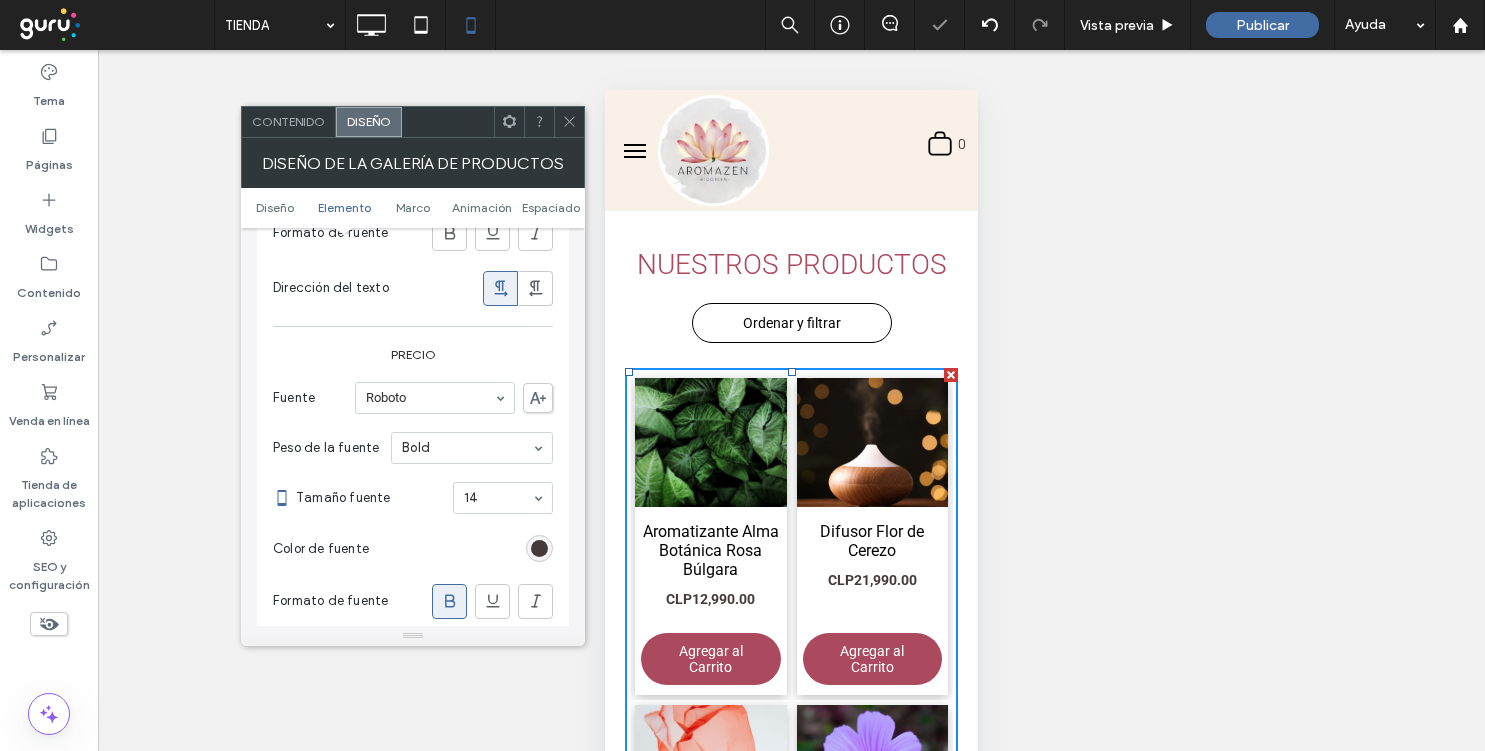 click 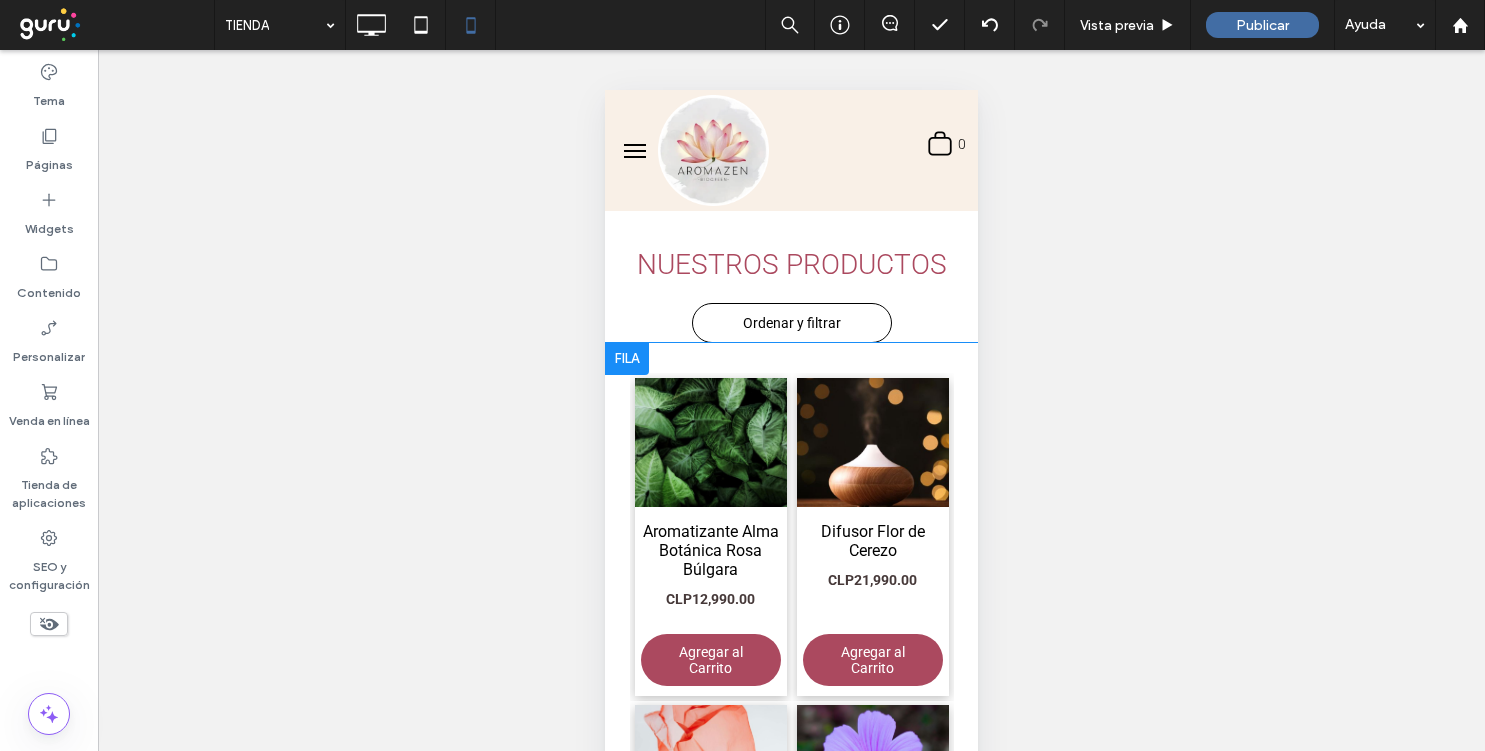 click on "Aromatizante Alma Botánica Rosa Búlgara
5
CLP12,990.00
Agregar al Carrito
Difusor Flor de Cerezo
7
CLP21,990.00
Agregar al Carrito
Aromatizante Textil Organza
3
CLP10,990.00
Agregar al Carrito
Capullos de Lino
4
CLP13,990.00
Agregar al Carrito
Difusor Rosa Búlgara
10
CLP21,990.00
Agregar al Carrito
Aromatizante Flor de Cerezo
1
CLP12,990.00
Agregar al Carrito
Difusor de Aromas Organza
8
CLP20,990.00
Agregar al Carrito
Difusor Ultrasónico
11
CLP29,990.00
Agregar al Carrito
2" at bounding box center (791, 1025) 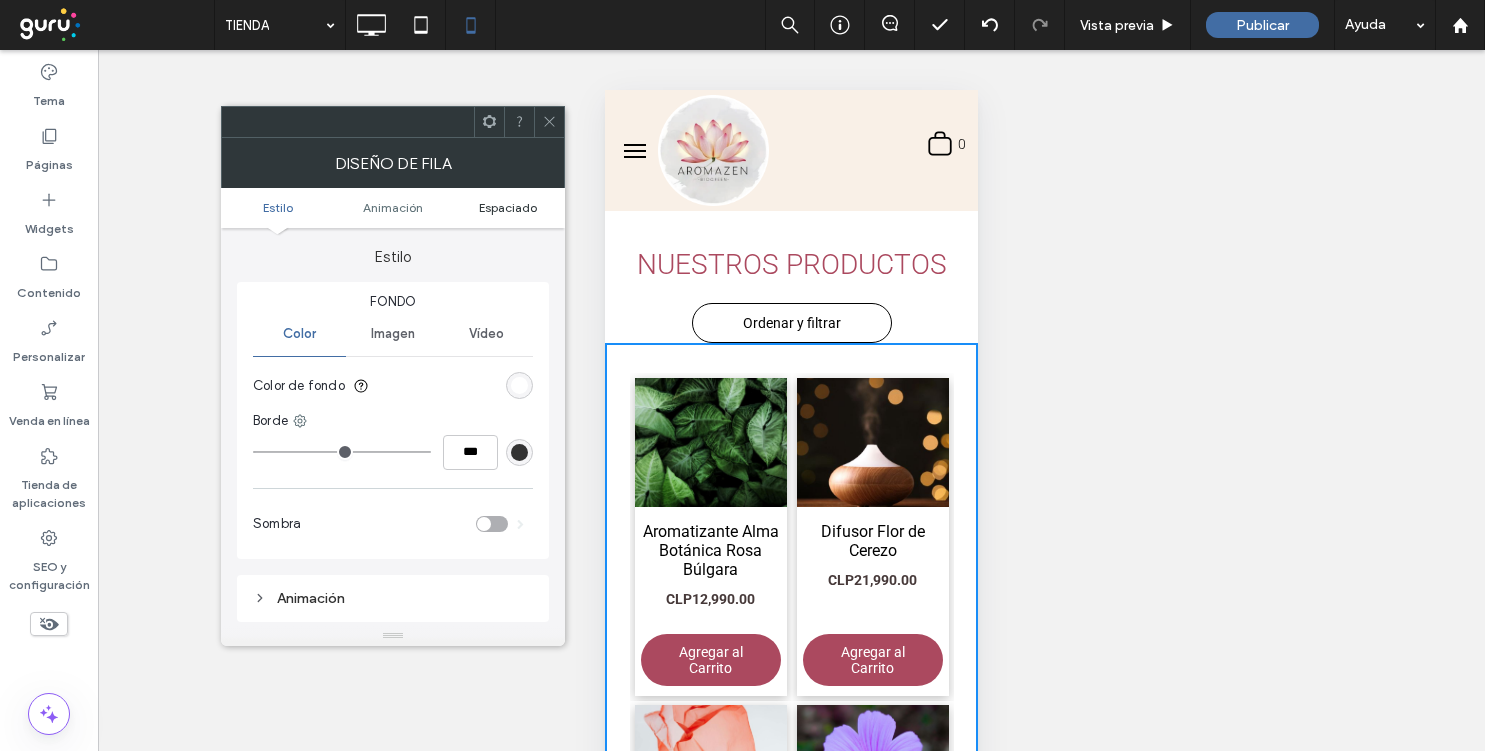 click on "Espaciado" at bounding box center [508, 207] 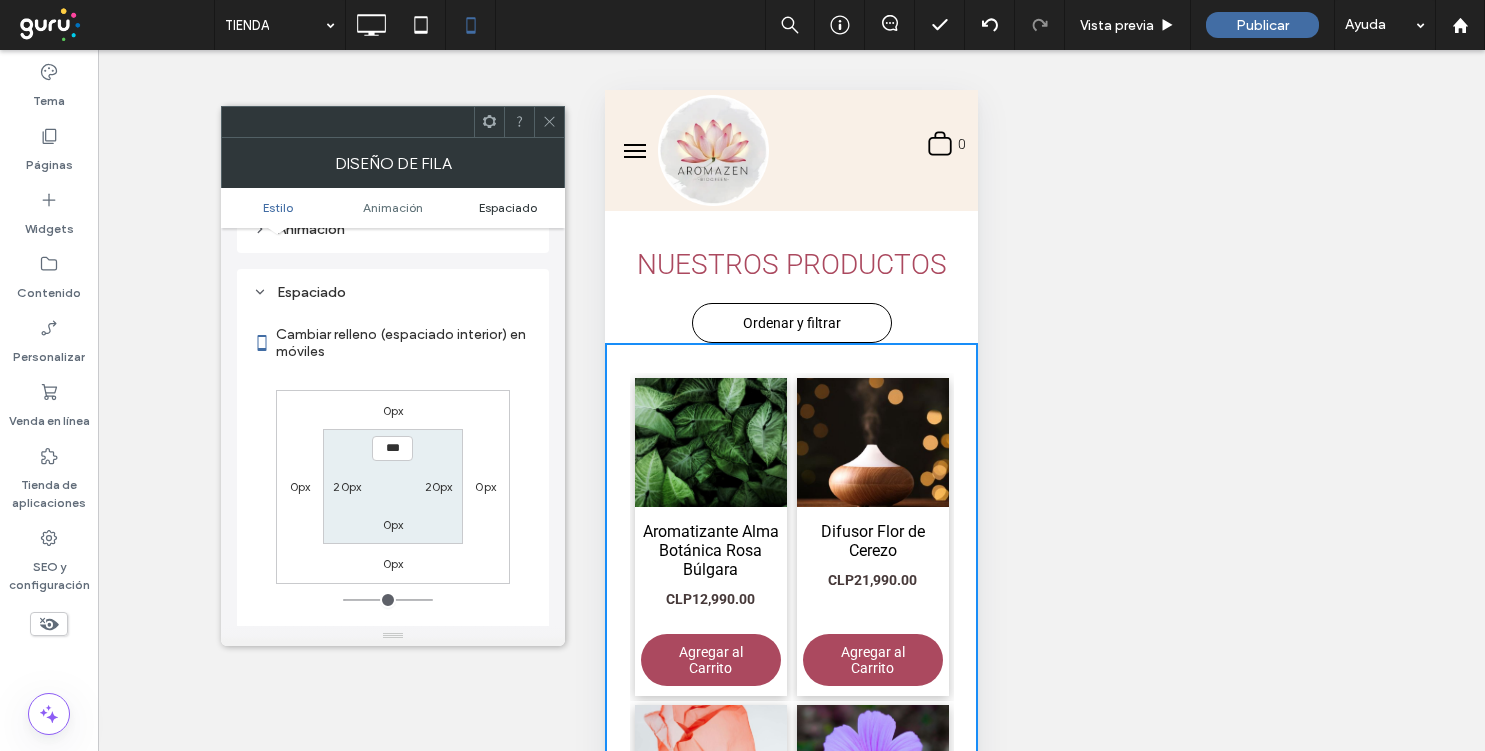 scroll, scrollTop: 395, scrollLeft: 0, axis: vertical 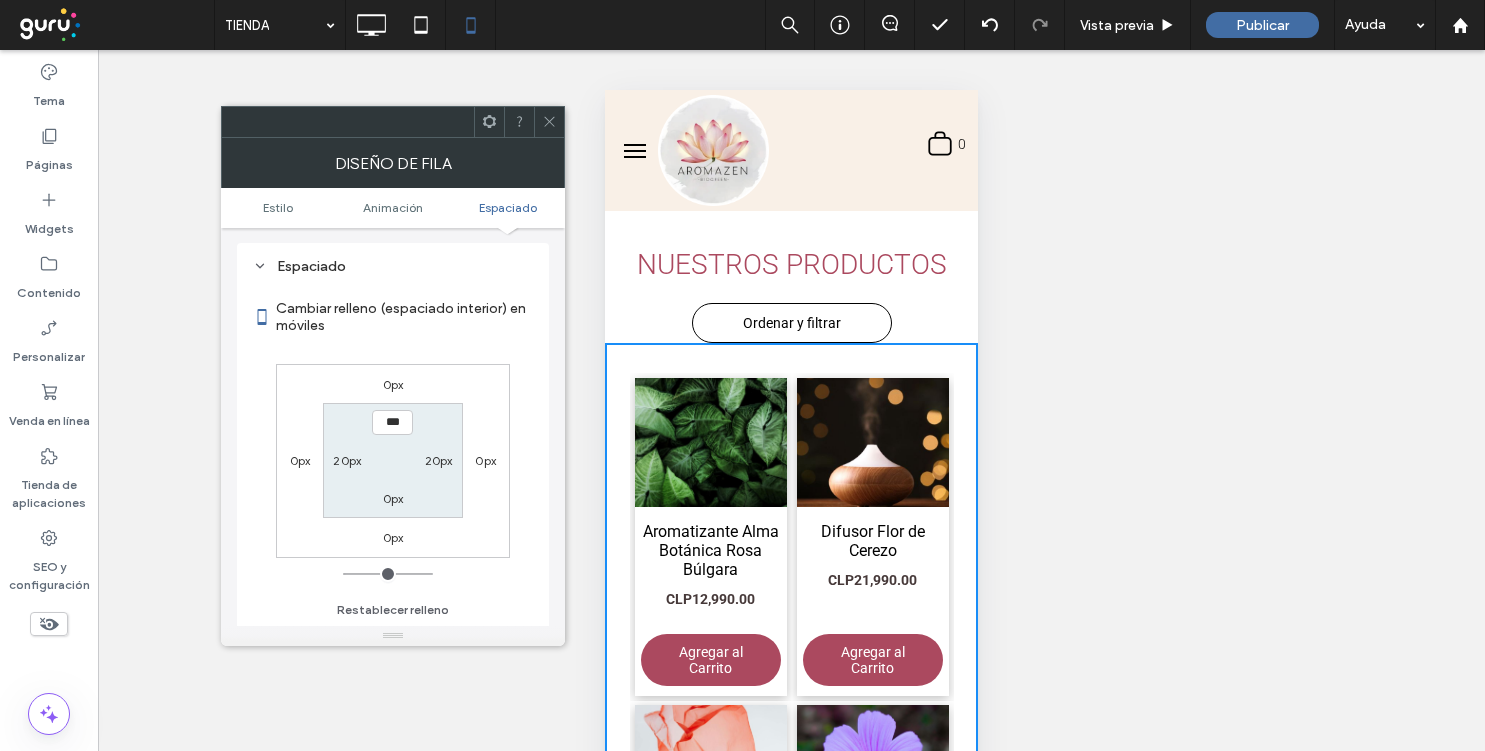 click on "20px" at bounding box center (347, 460) 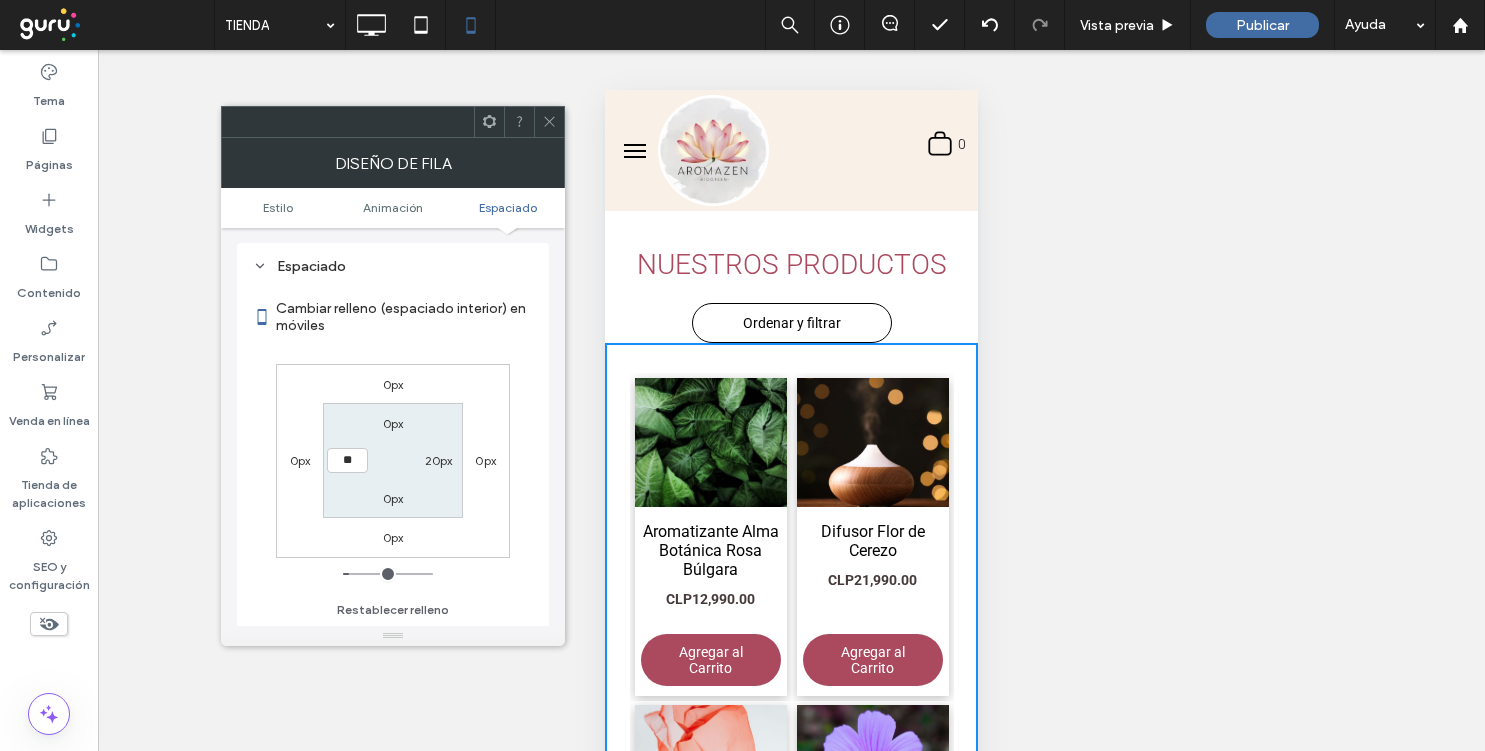 type on "**" 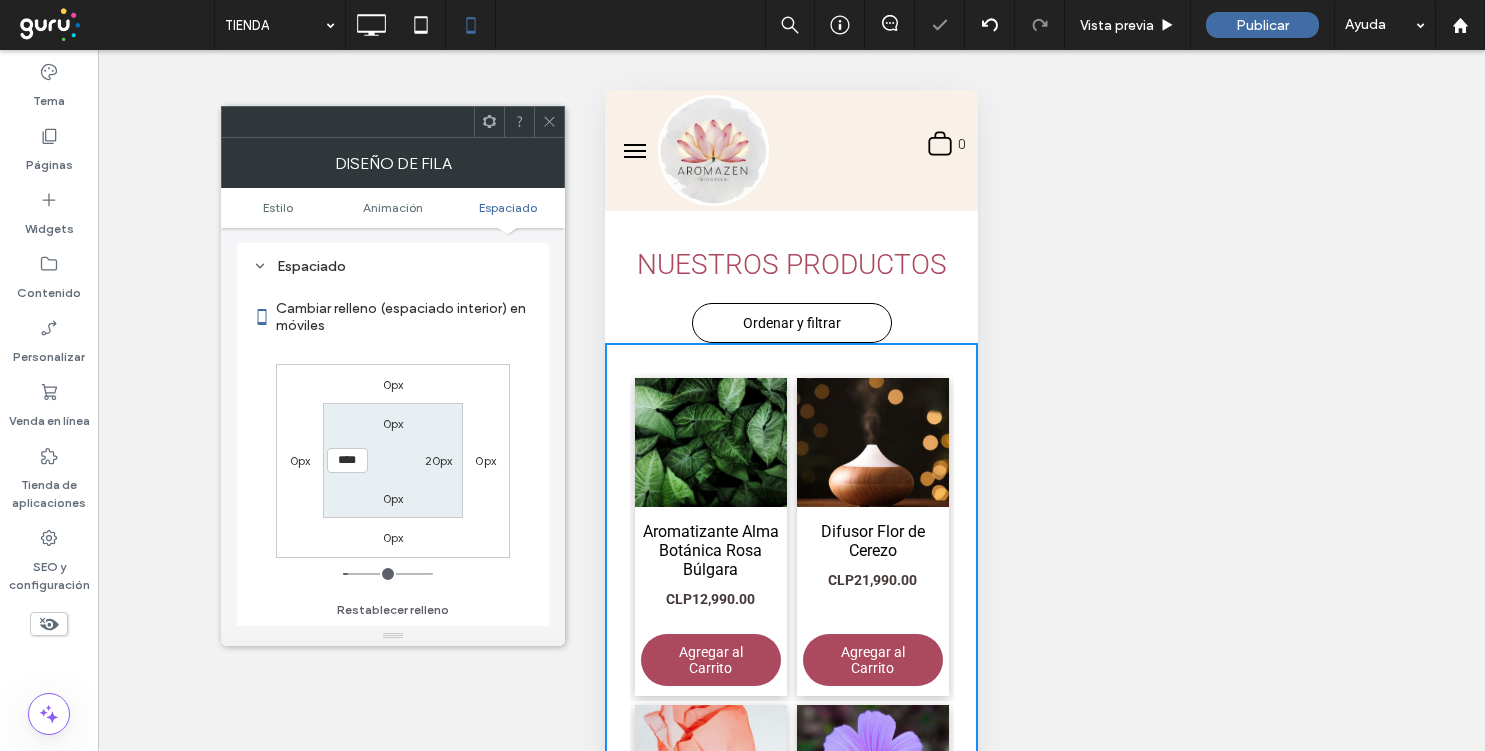 click on "20px" at bounding box center (439, 460) 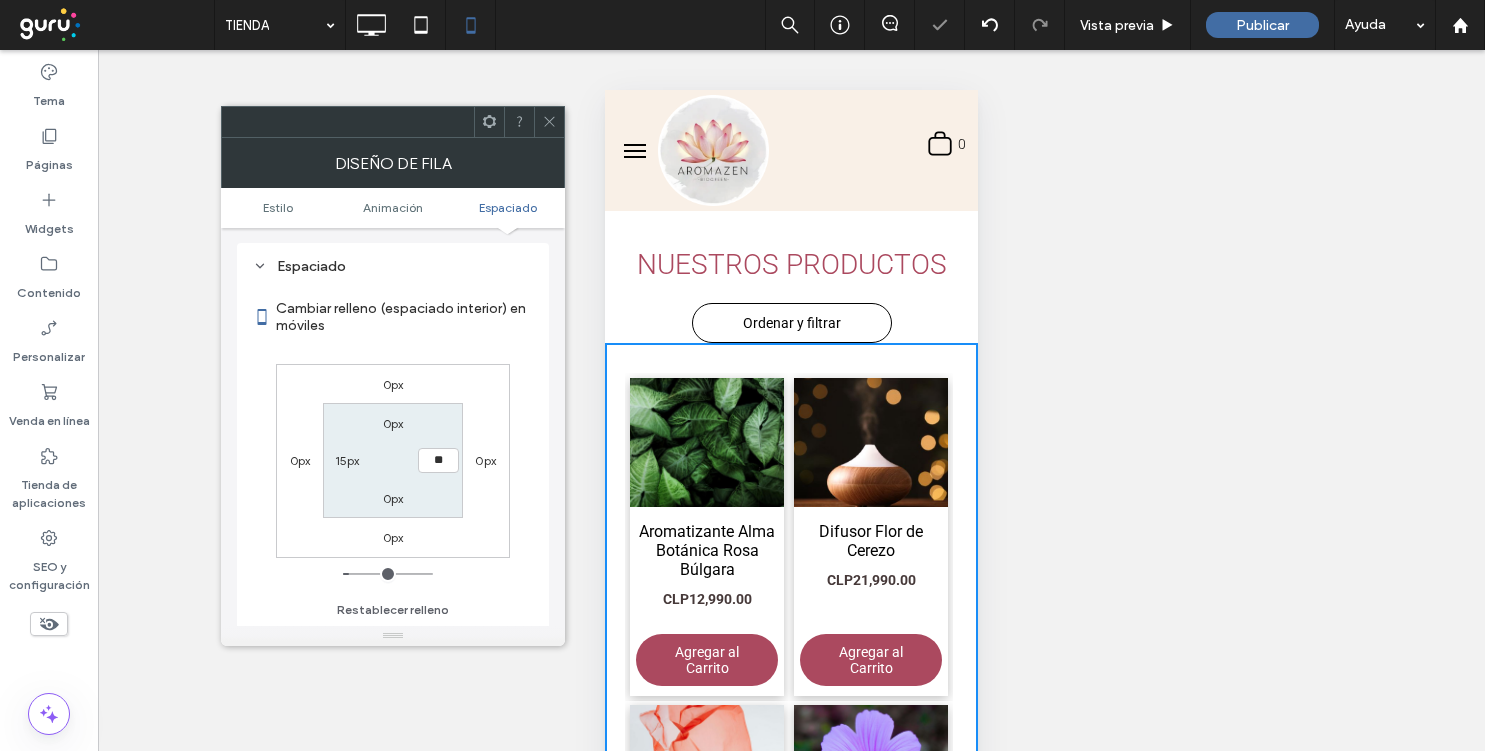 type on "**" 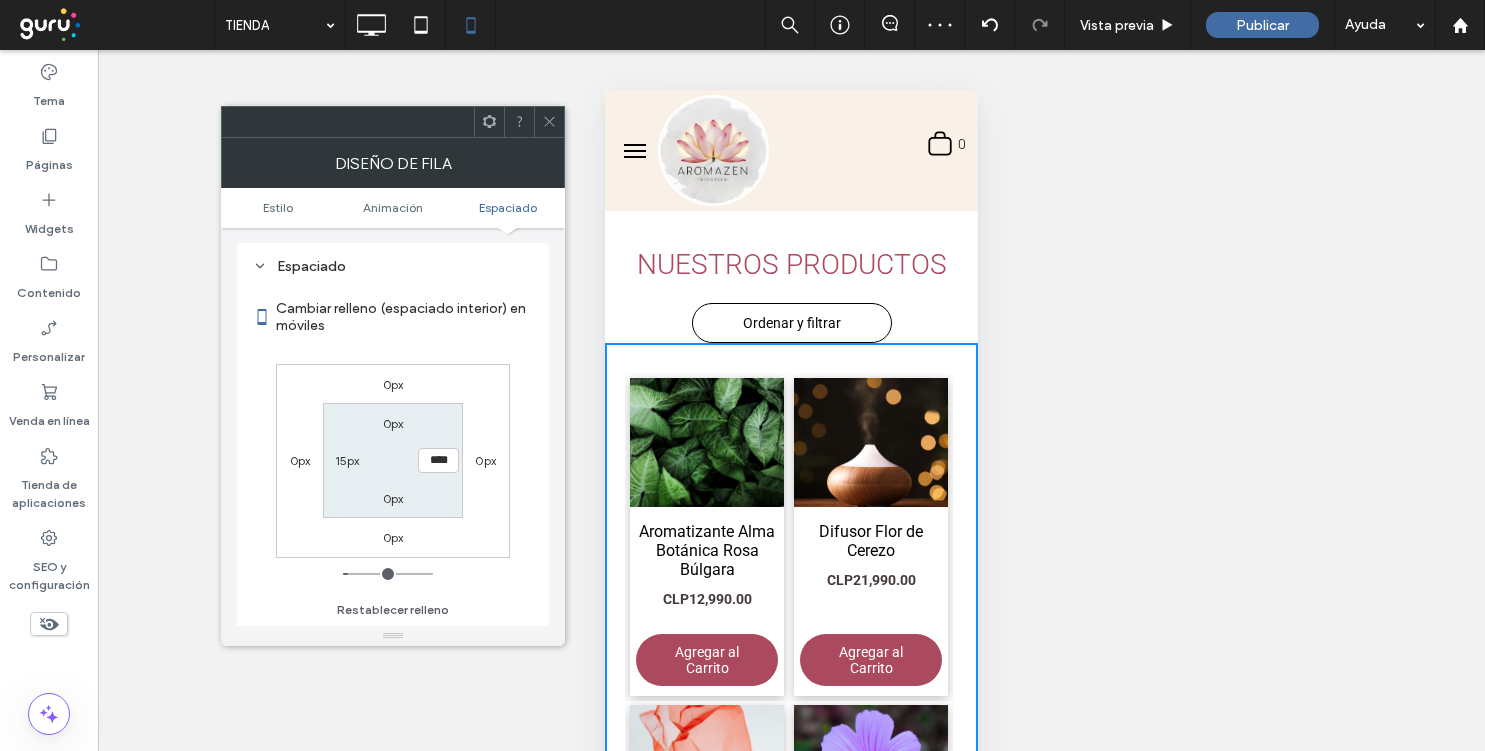 click on "0px" at bounding box center [393, 423] 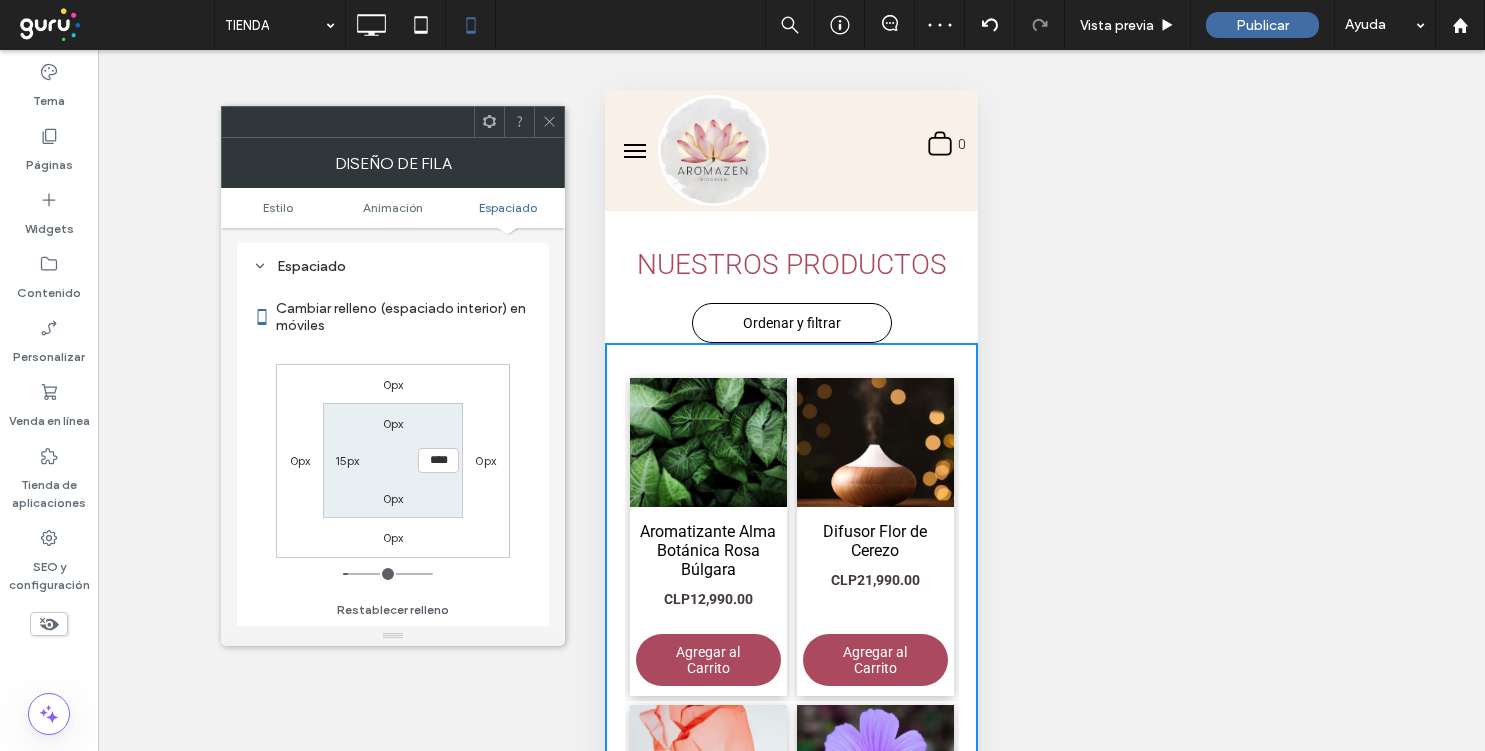 type on "*" 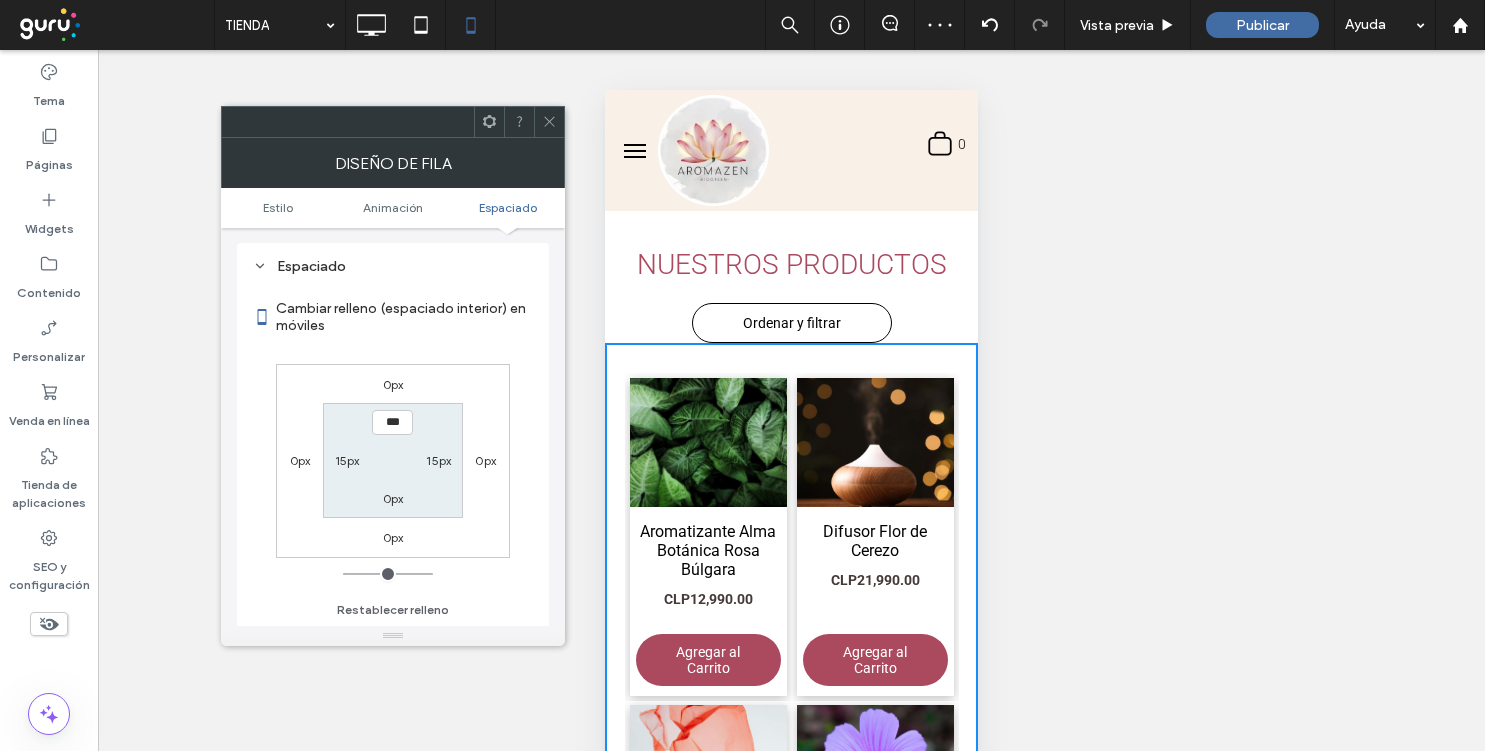 click 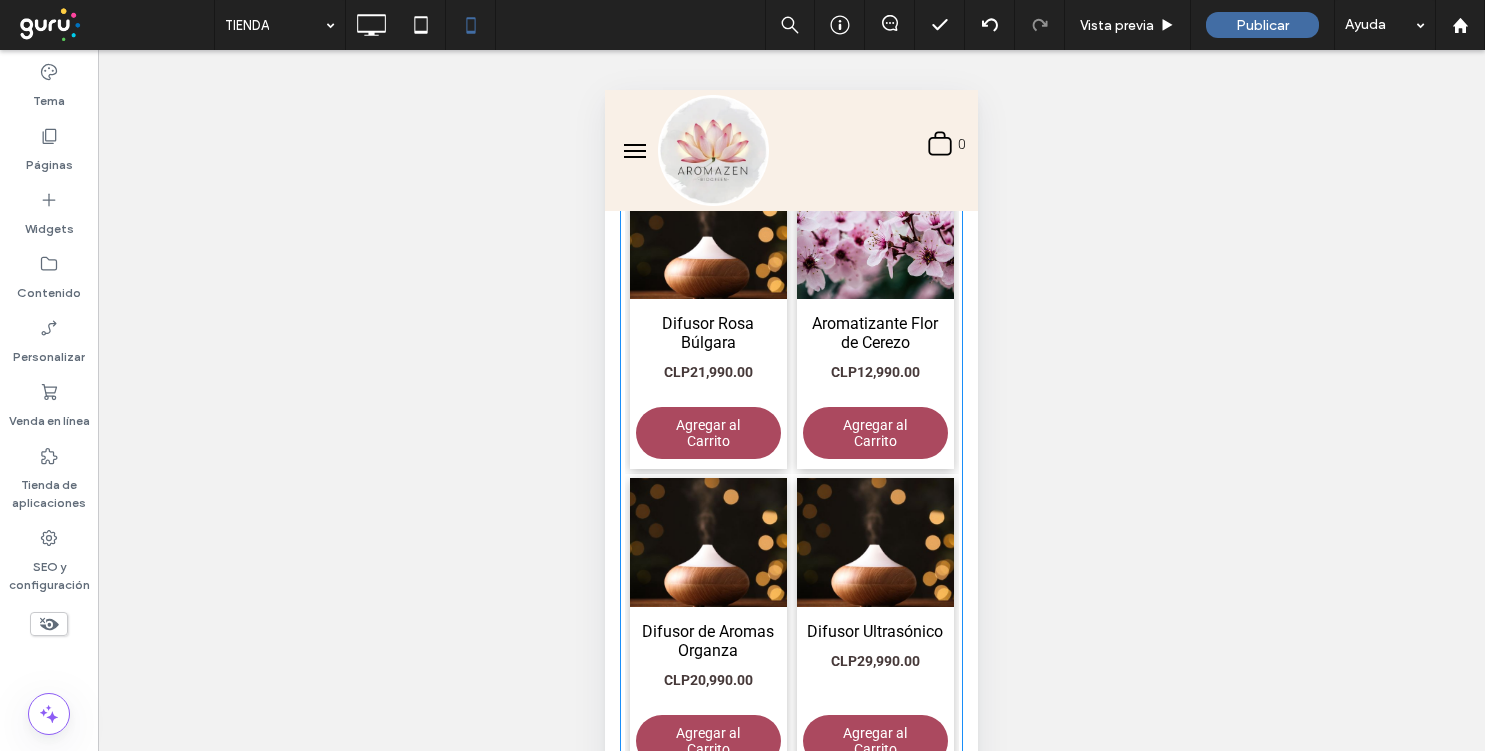 scroll, scrollTop: 1786, scrollLeft: 0, axis: vertical 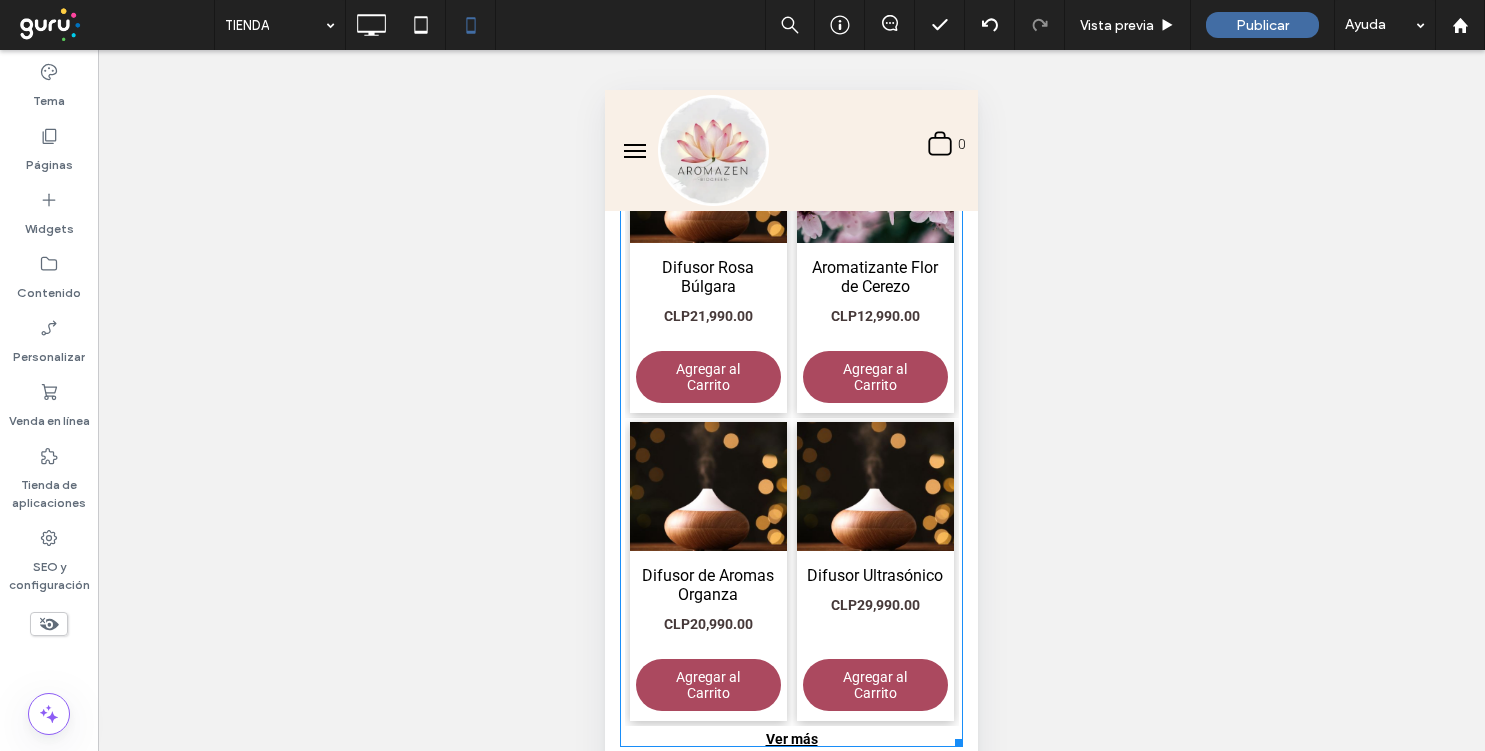 click on "CLP12,990.00" at bounding box center [874, 310] 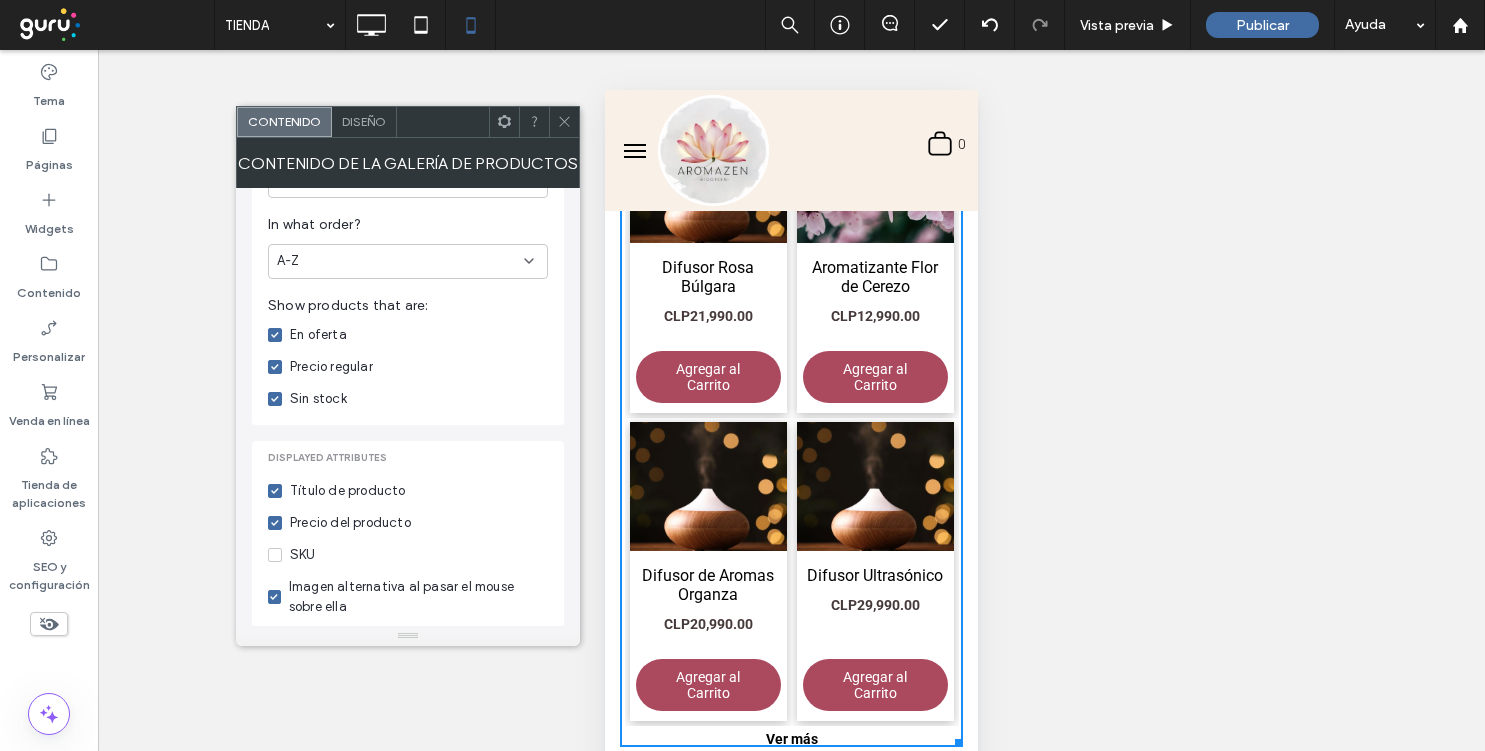 scroll, scrollTop: 0, scrollLeft: 0, axis: both 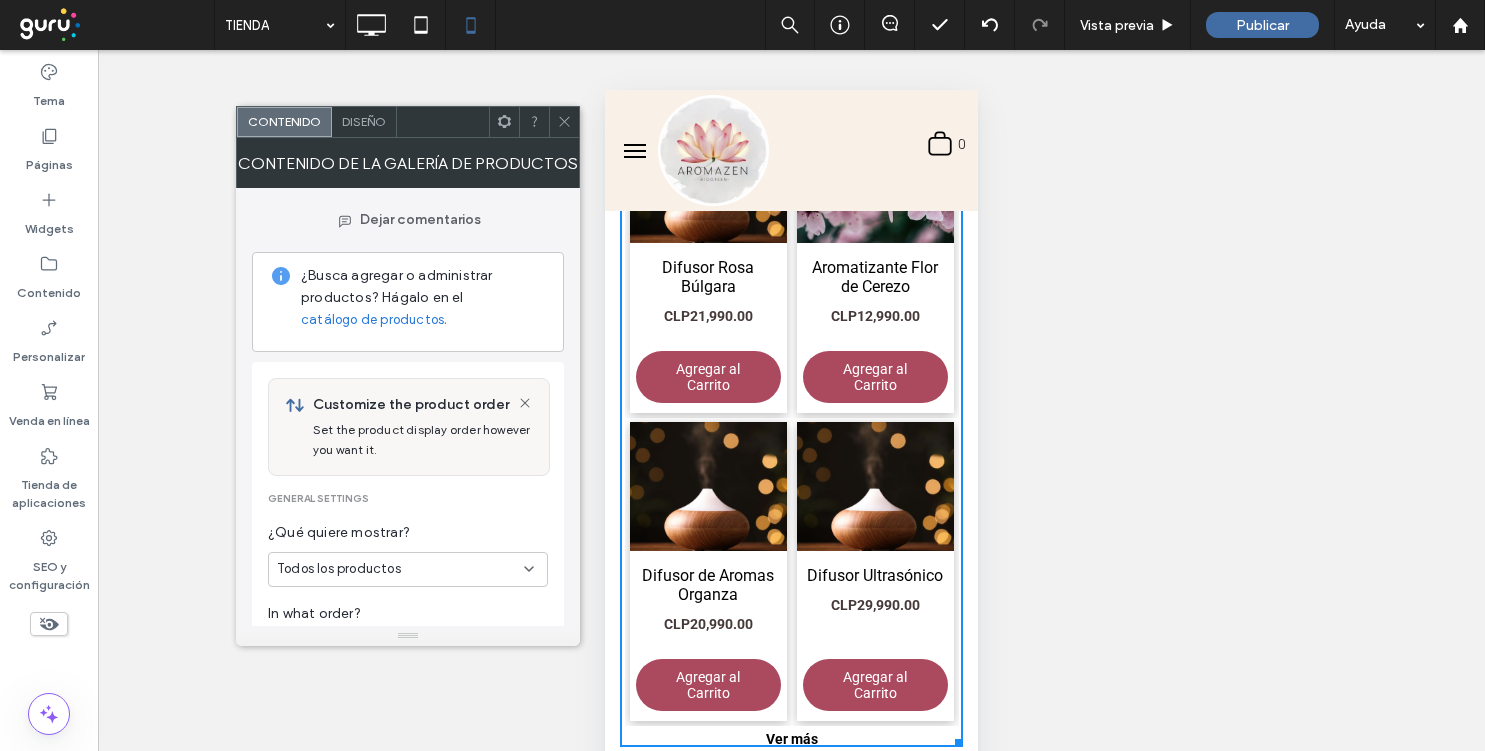 click 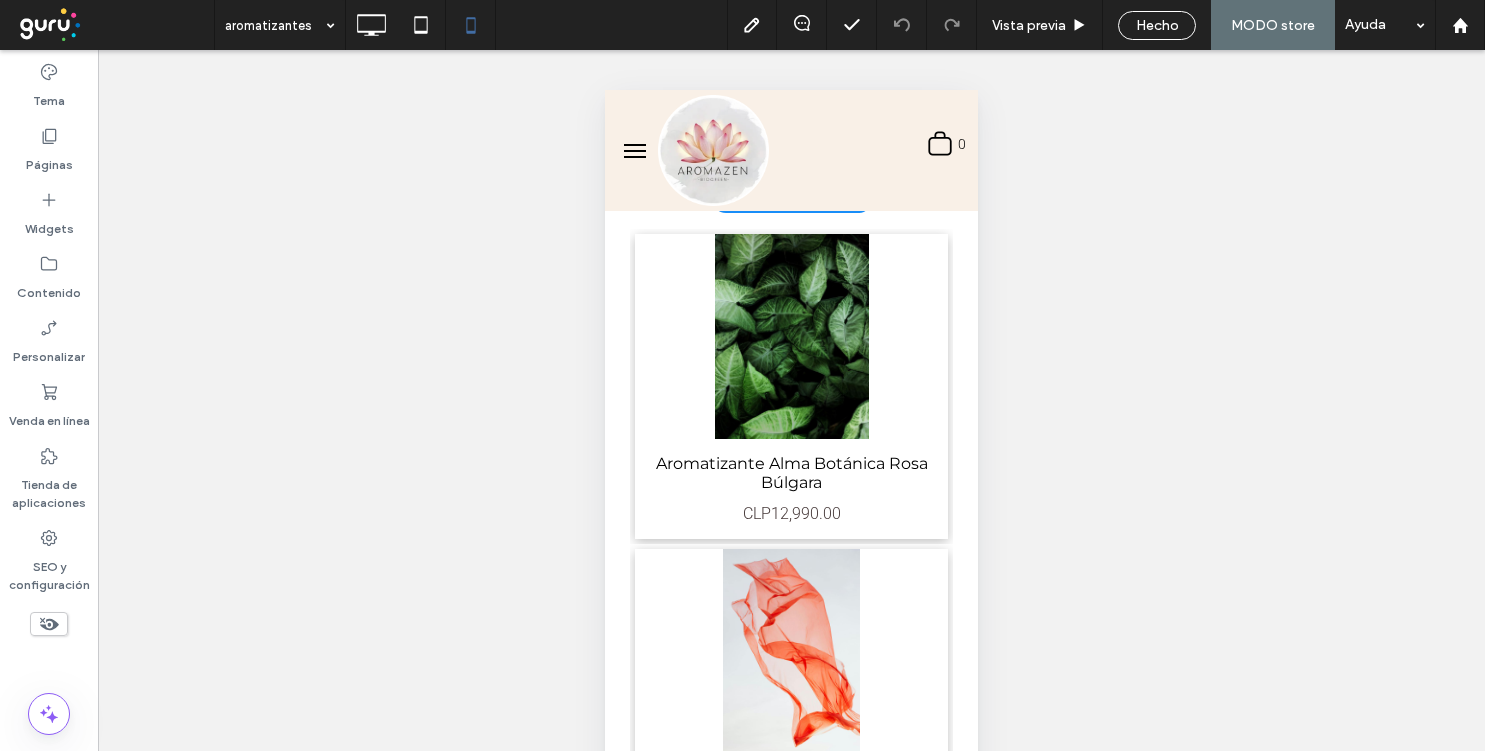 scroll, scrollTop: 410, scrollLeft: 0, axis: vertical 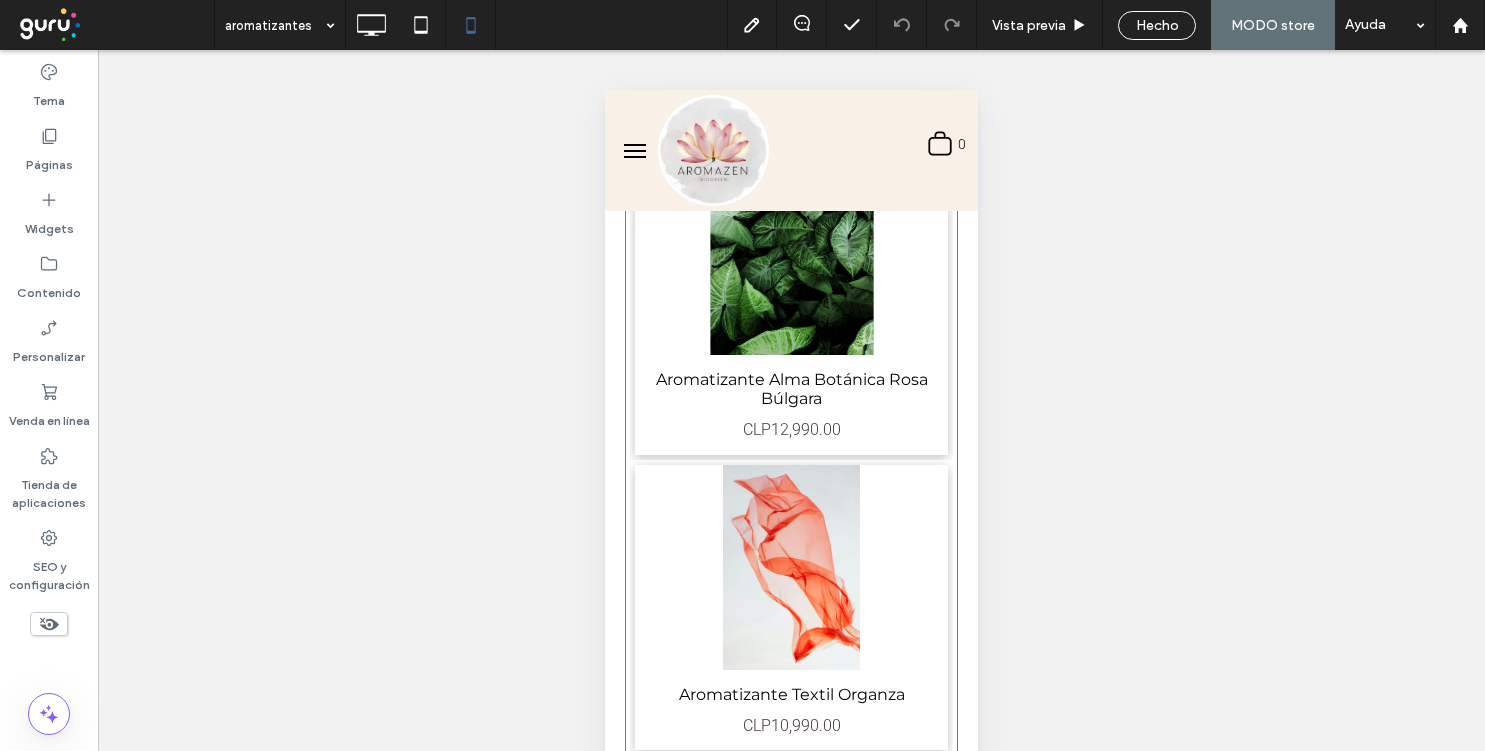 click on "Aromatizante Alma Botánica Rosa Búlgara
5
CLP12,990.00" at bounding box center (791, 405) 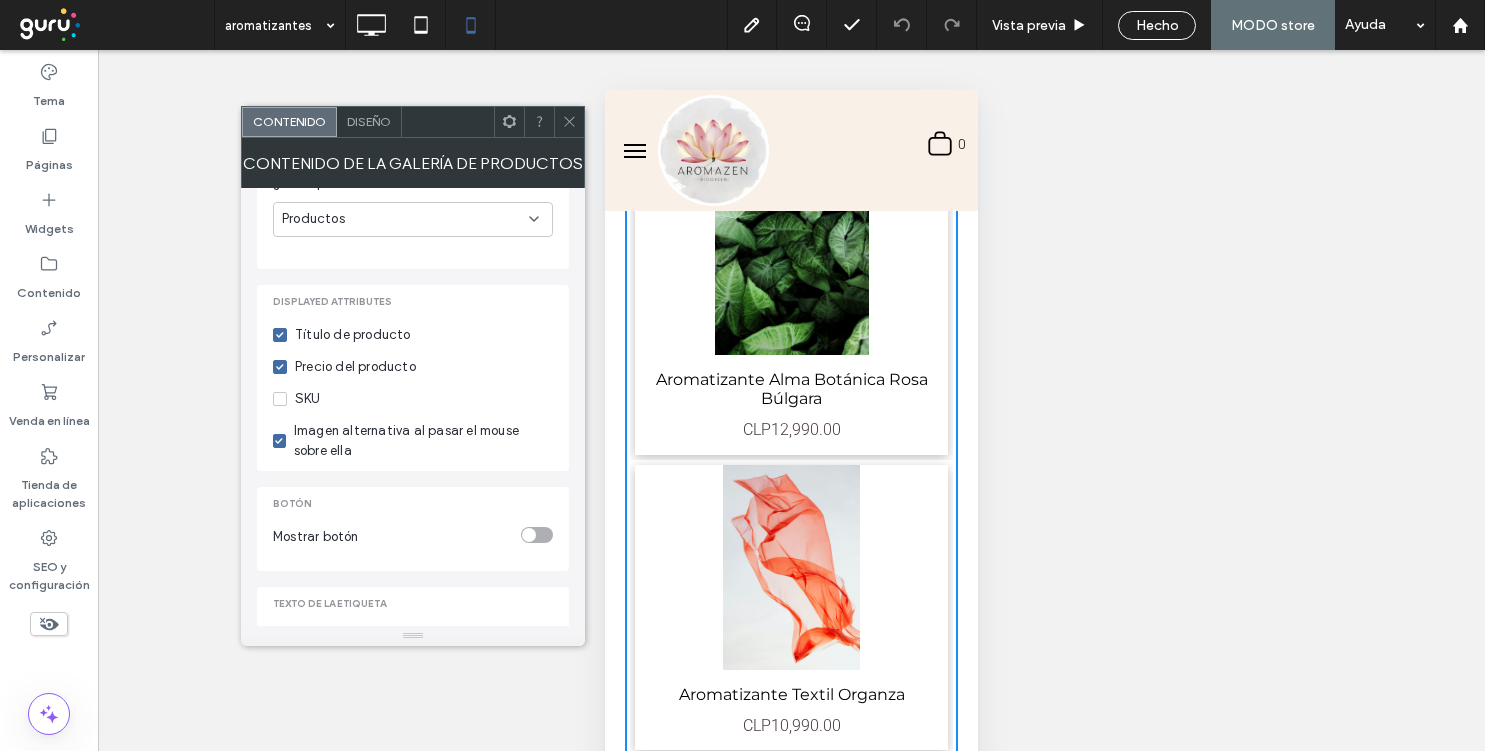 scroll, scrollTop: 0, scrollLeft: 0, axis: both 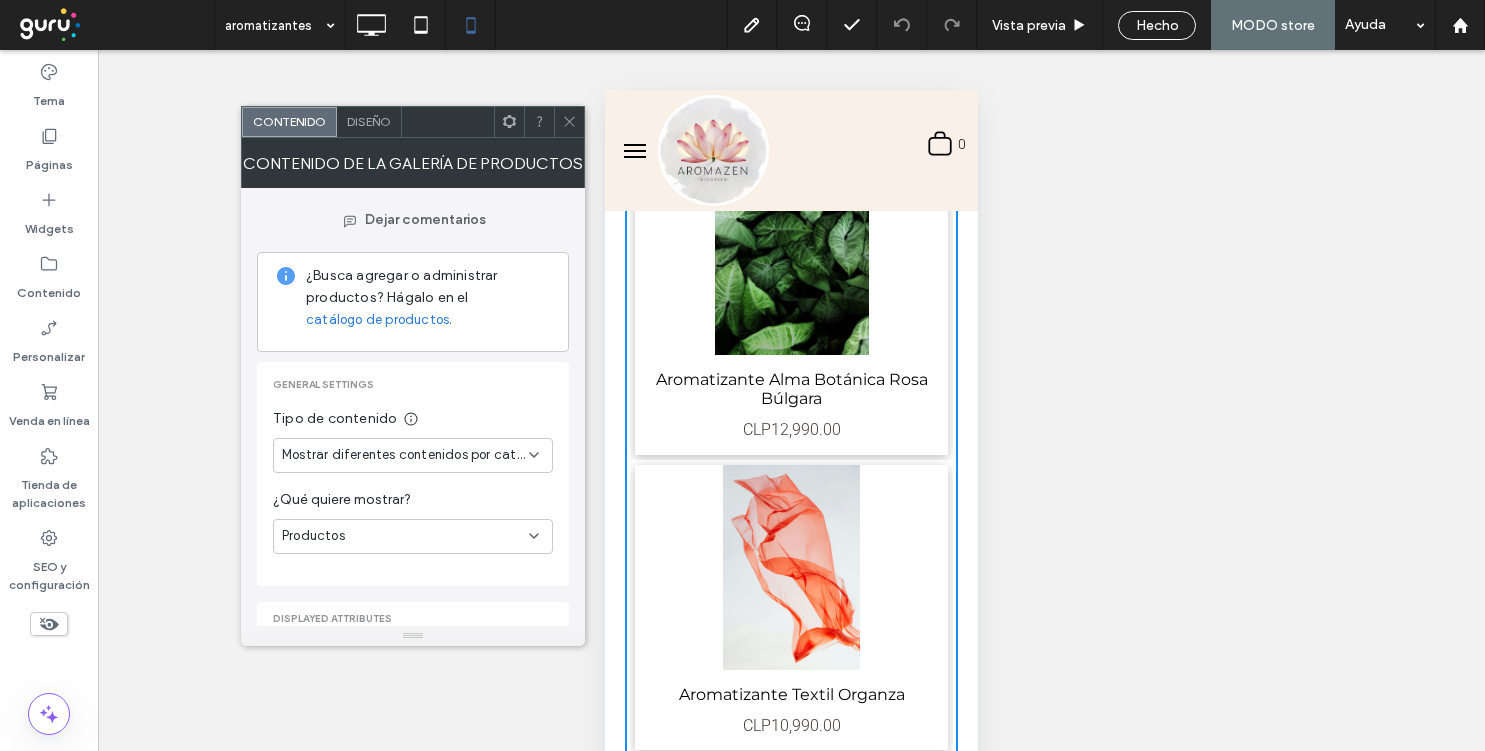 click on "Diseño" at bounding box center [369, 122] 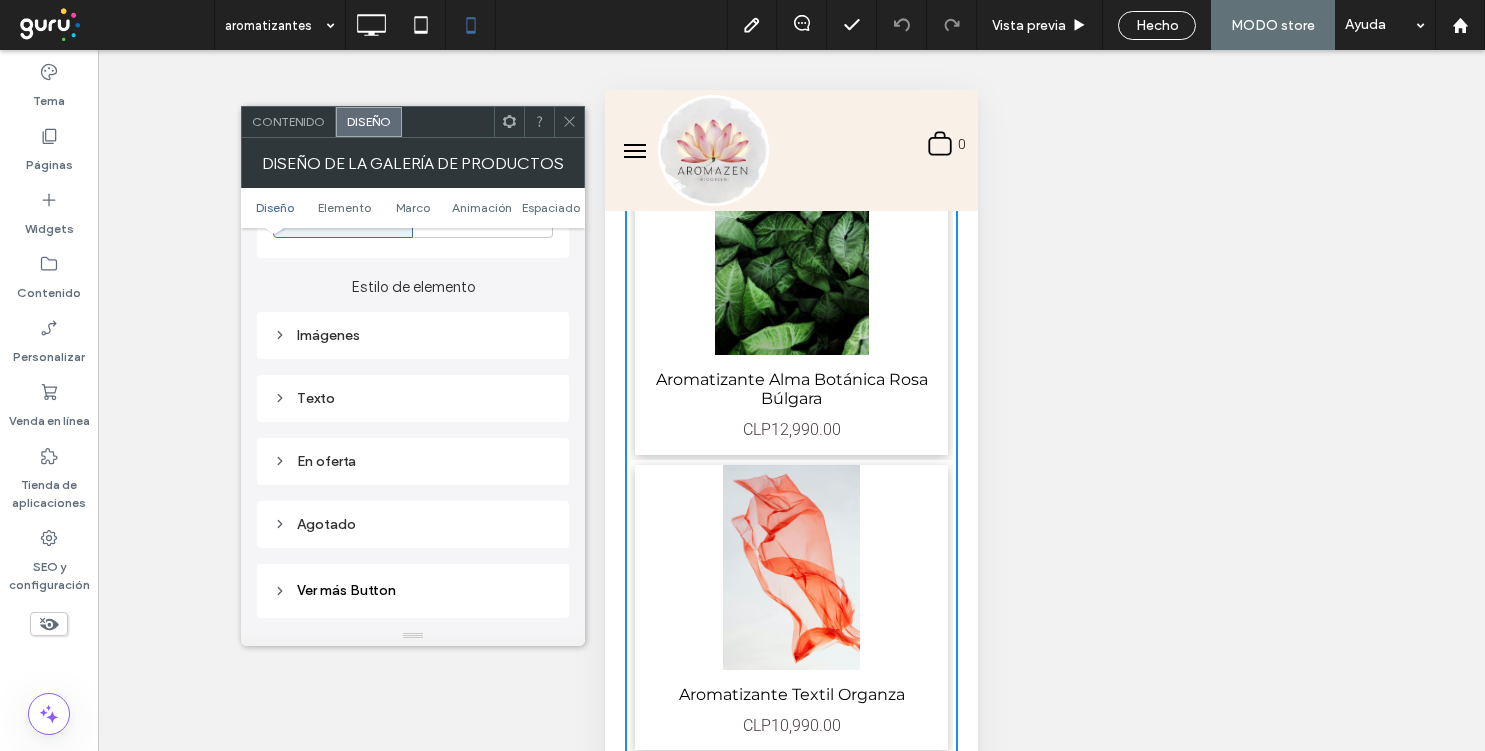 scroll, scrollTop: 920, scrollLeft: 0, axis: vertical 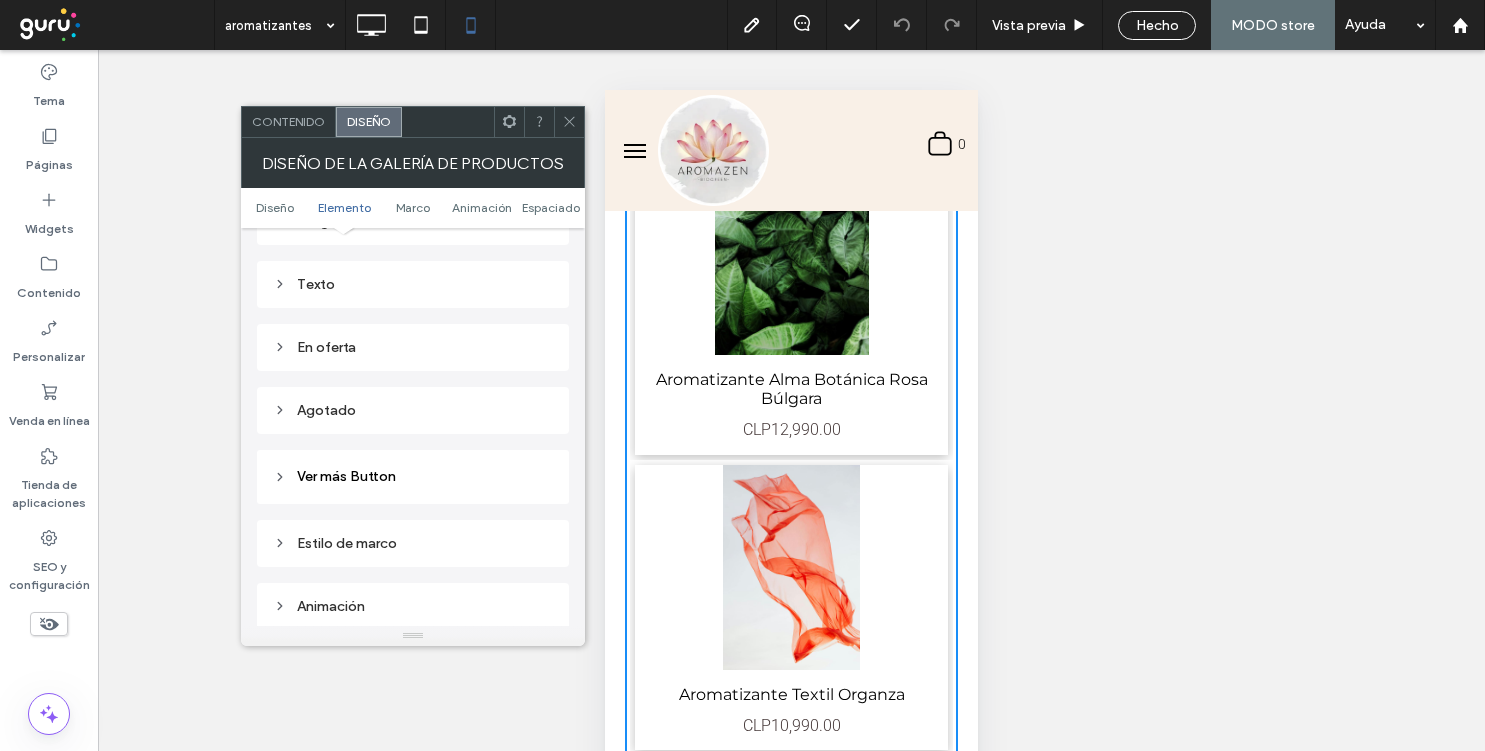 click on "Texto" at bounding box center [413, 284] 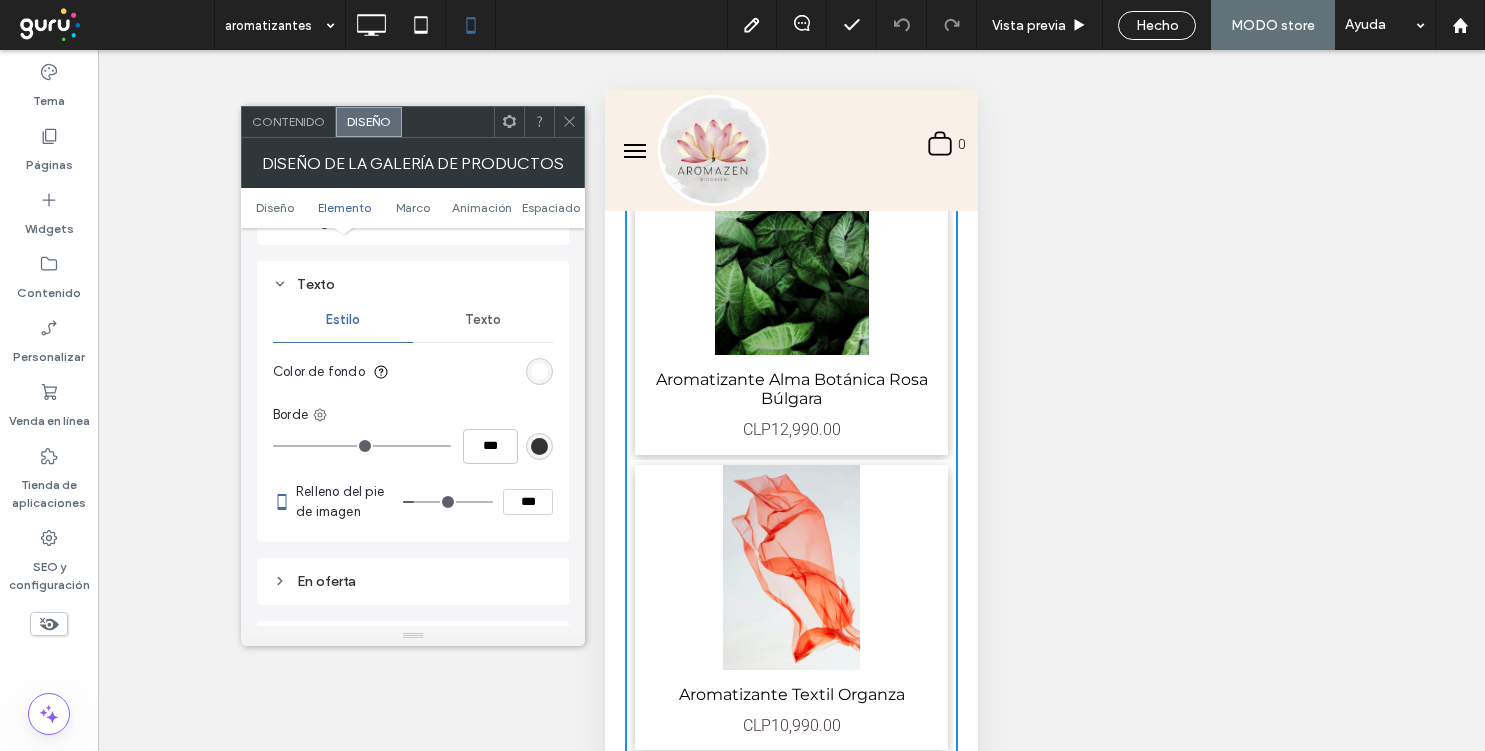 scroll, scrollTop: 880, scrollLeft: 0, axis: vertical 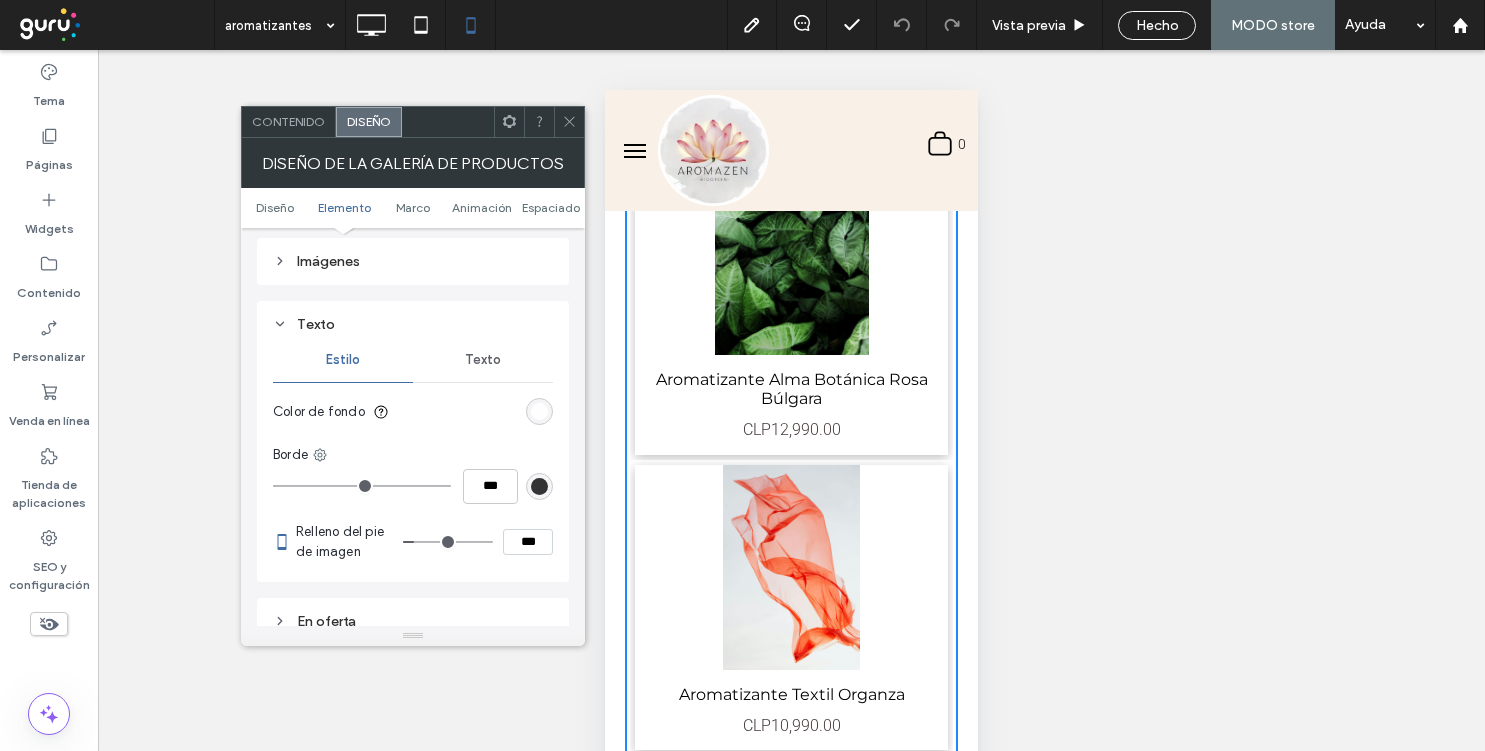 click on "Imágenes" at bounding box center [413, 261] 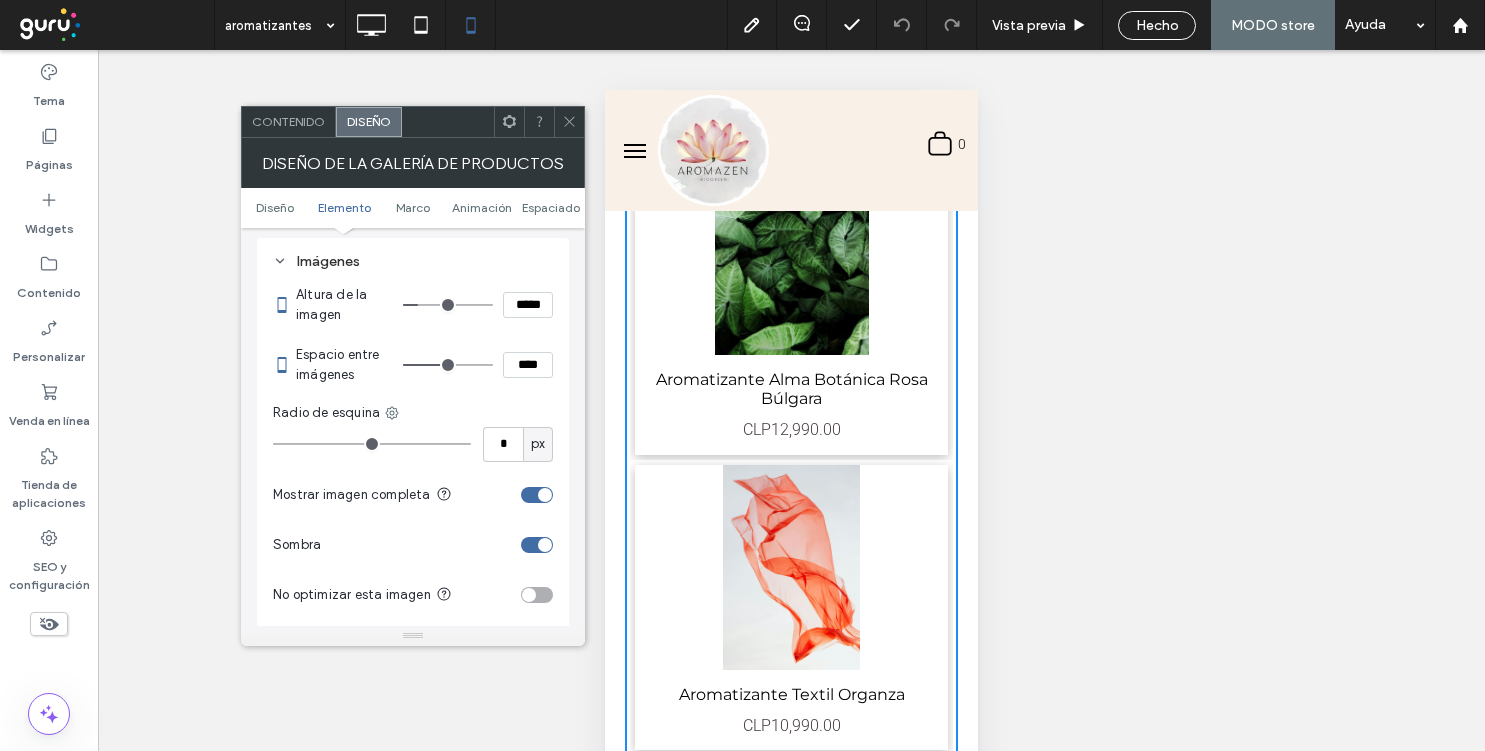 click at bounding box center [545, 495] 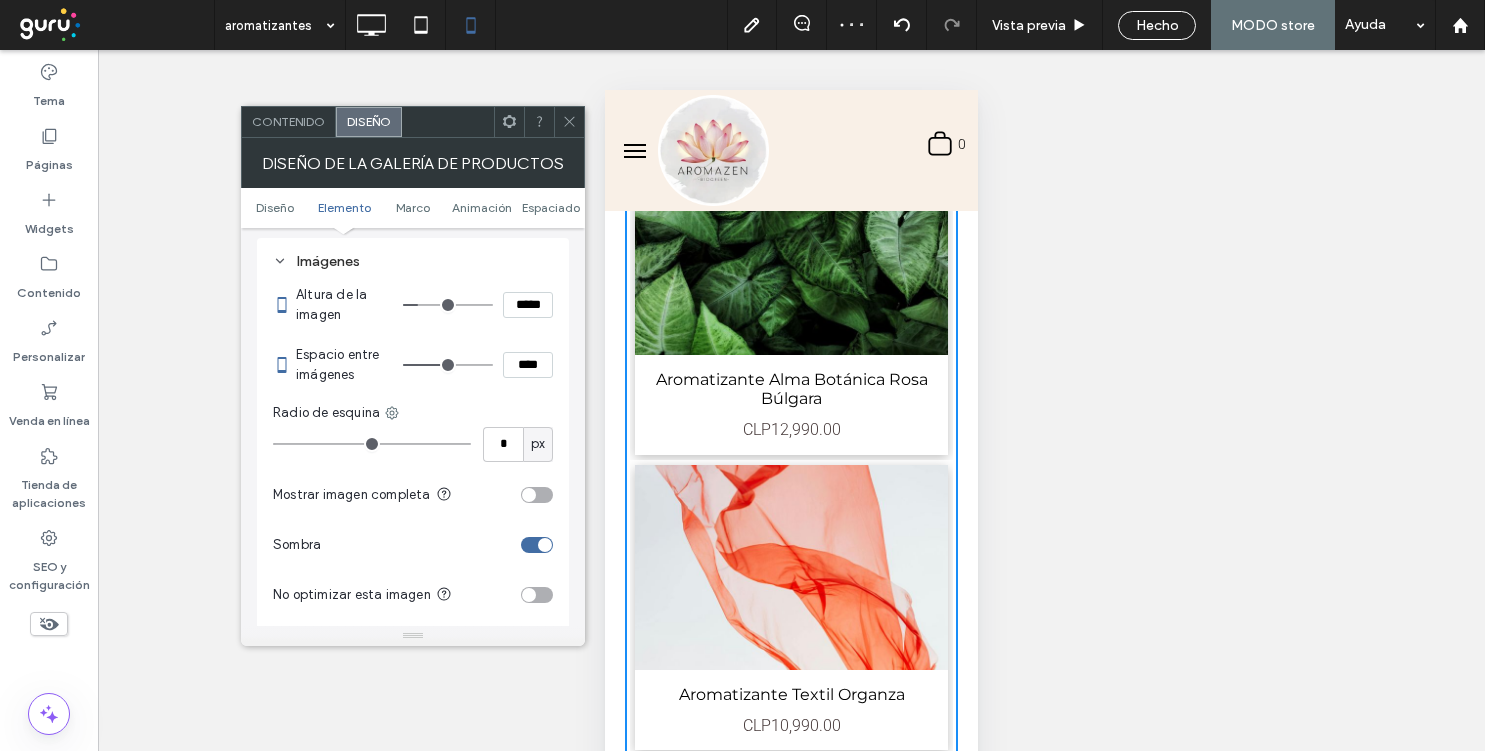 click at bounding box center (569, 122) 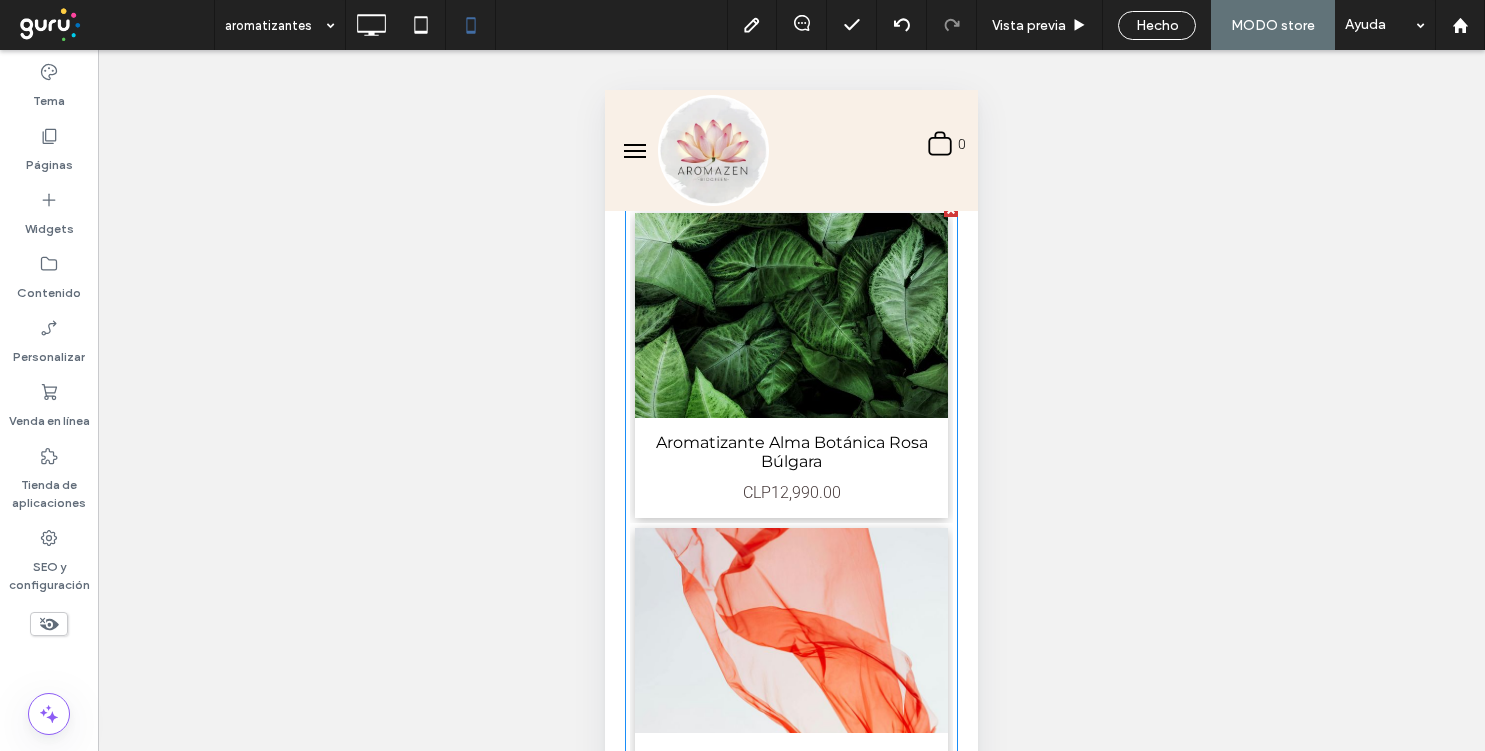 scroll, scrollTop: 388, scrollLeft: 0, axis: vertical 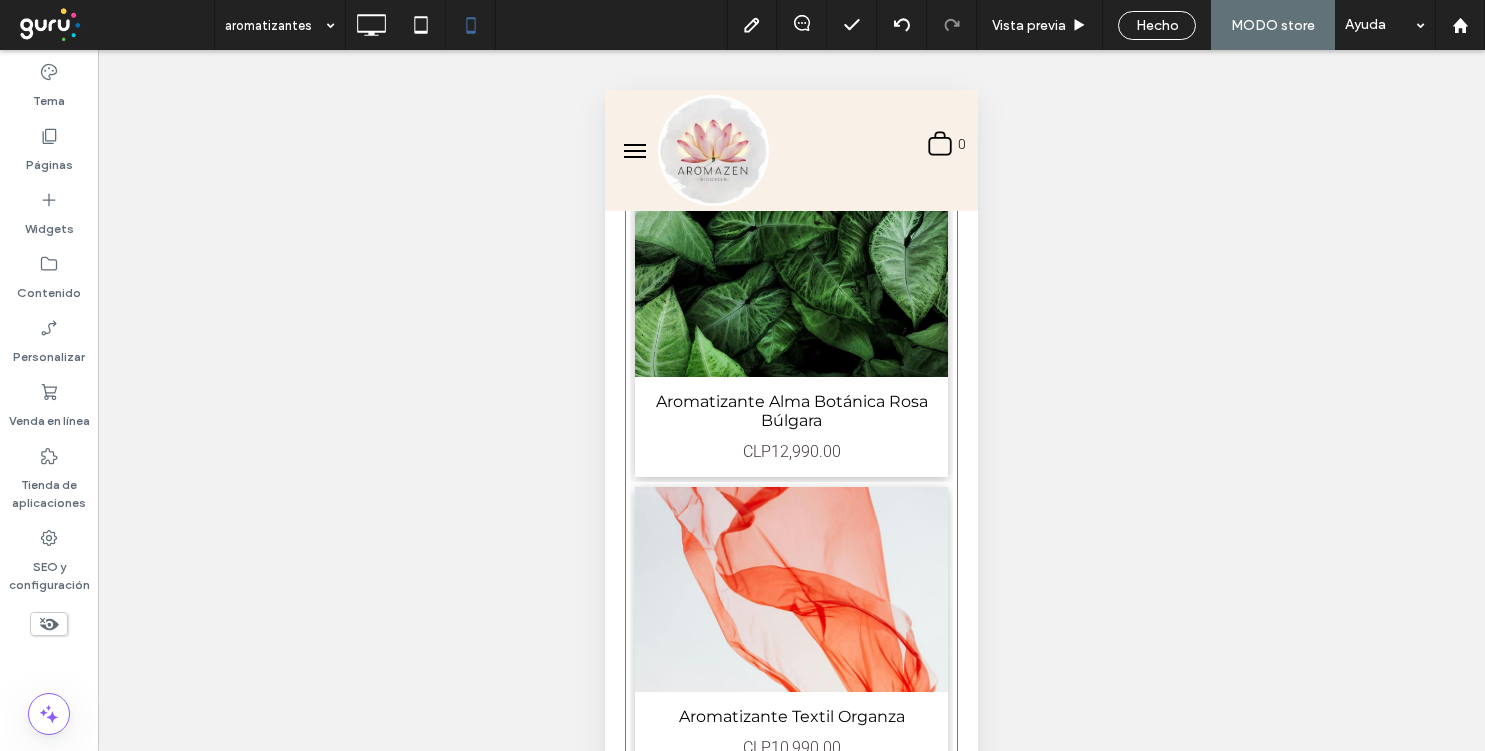 click at bounding box center (792, 273) 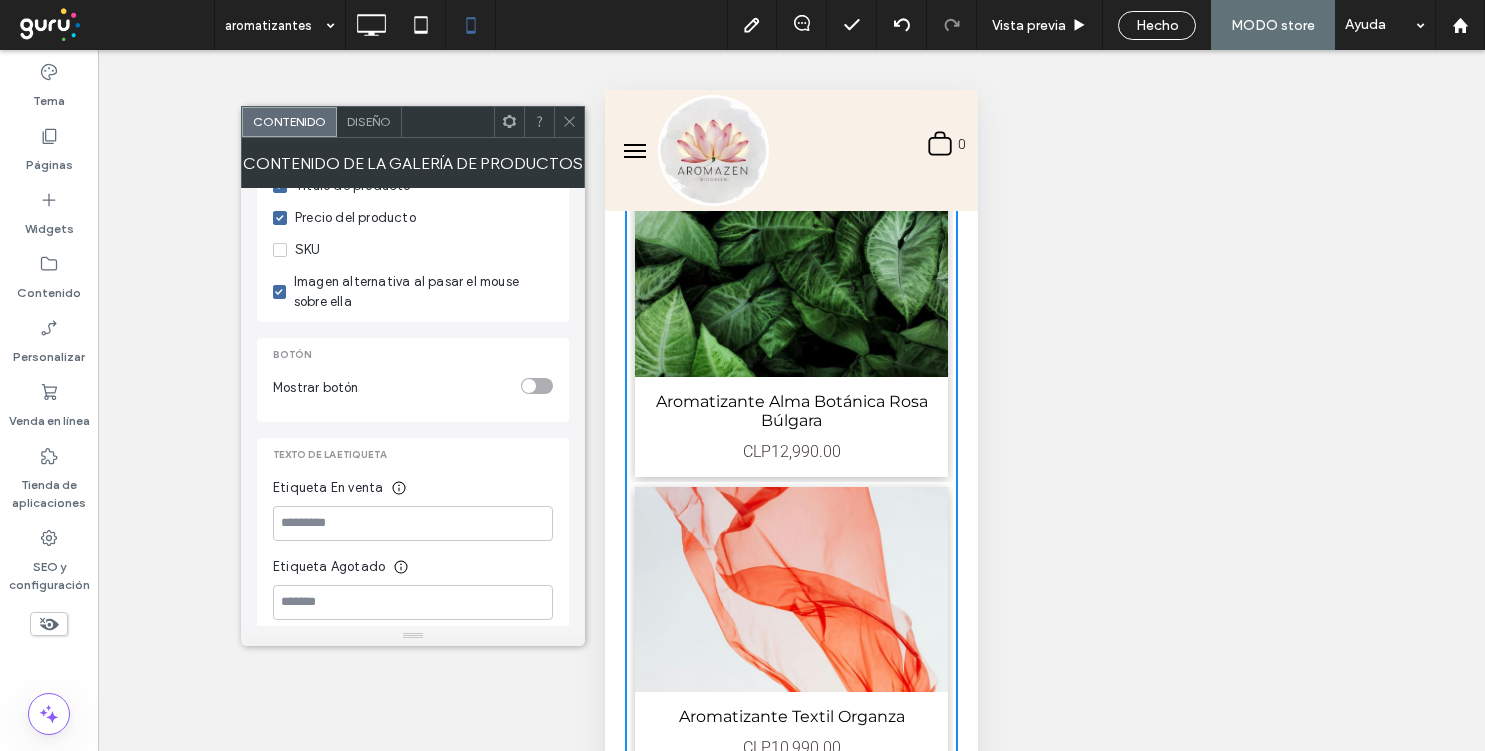 scroll, scrollTop: 486, scrollLeft: 0, axis: vertical 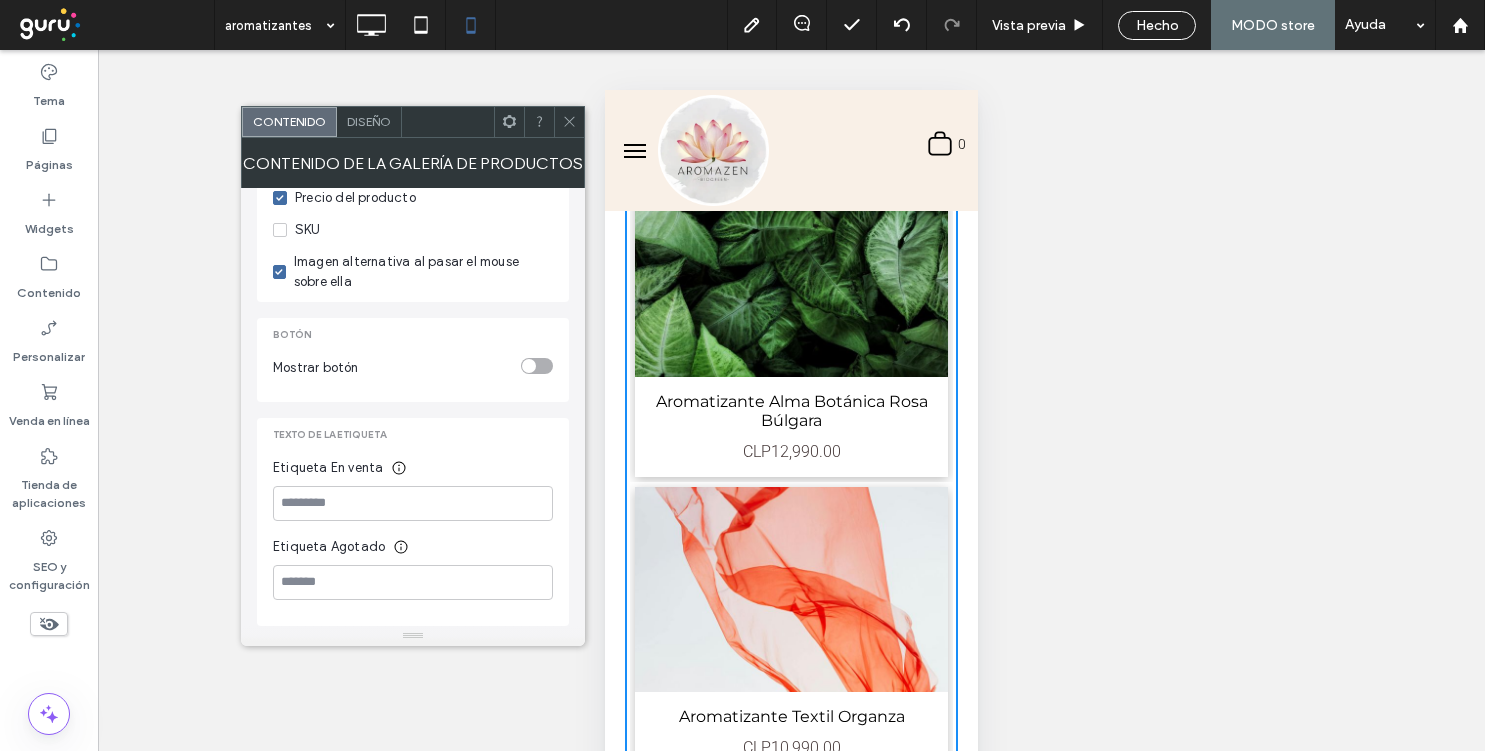 click on "Mostrar botón" at bounding box center (413, 368) 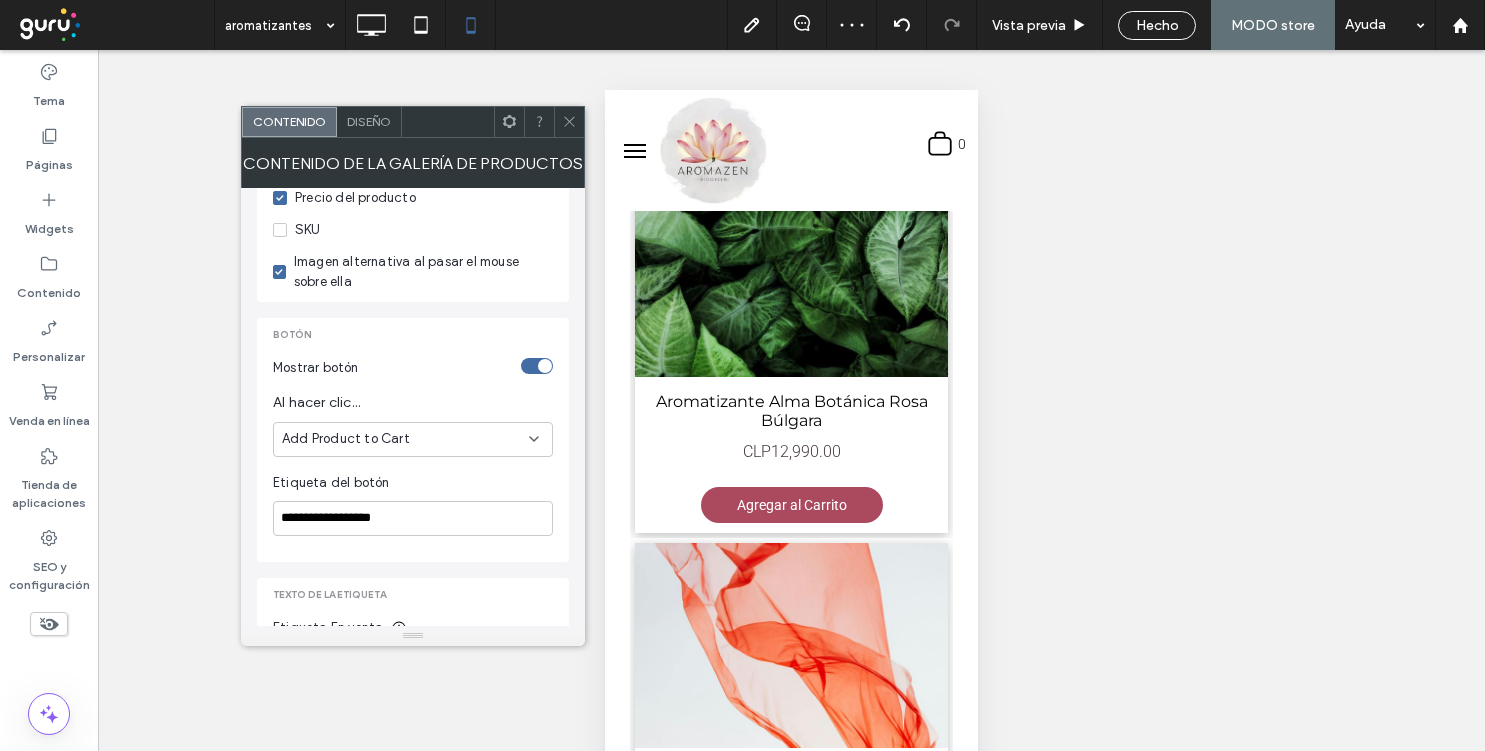 scroll, scrollTop: 646, scrollLeft: 0, axis: vertical 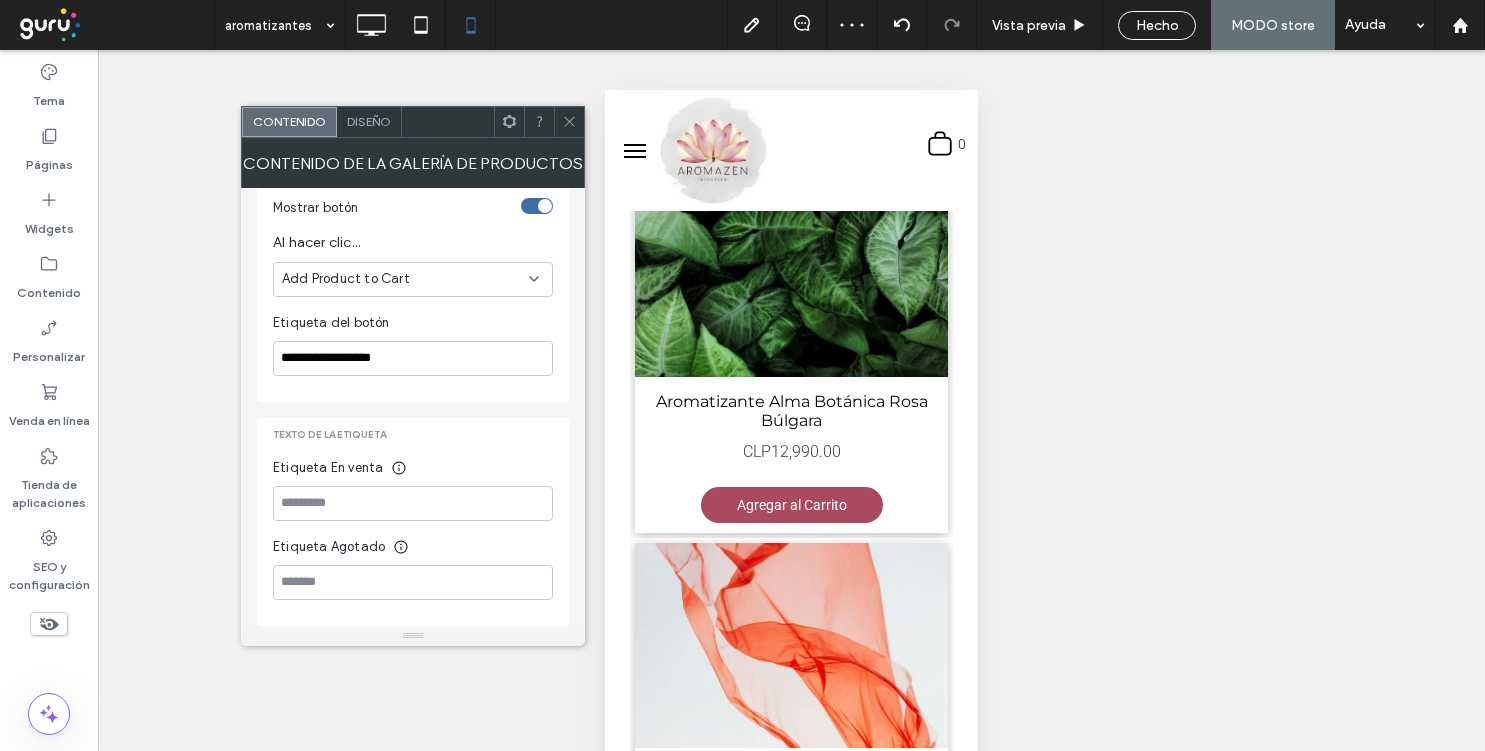 click 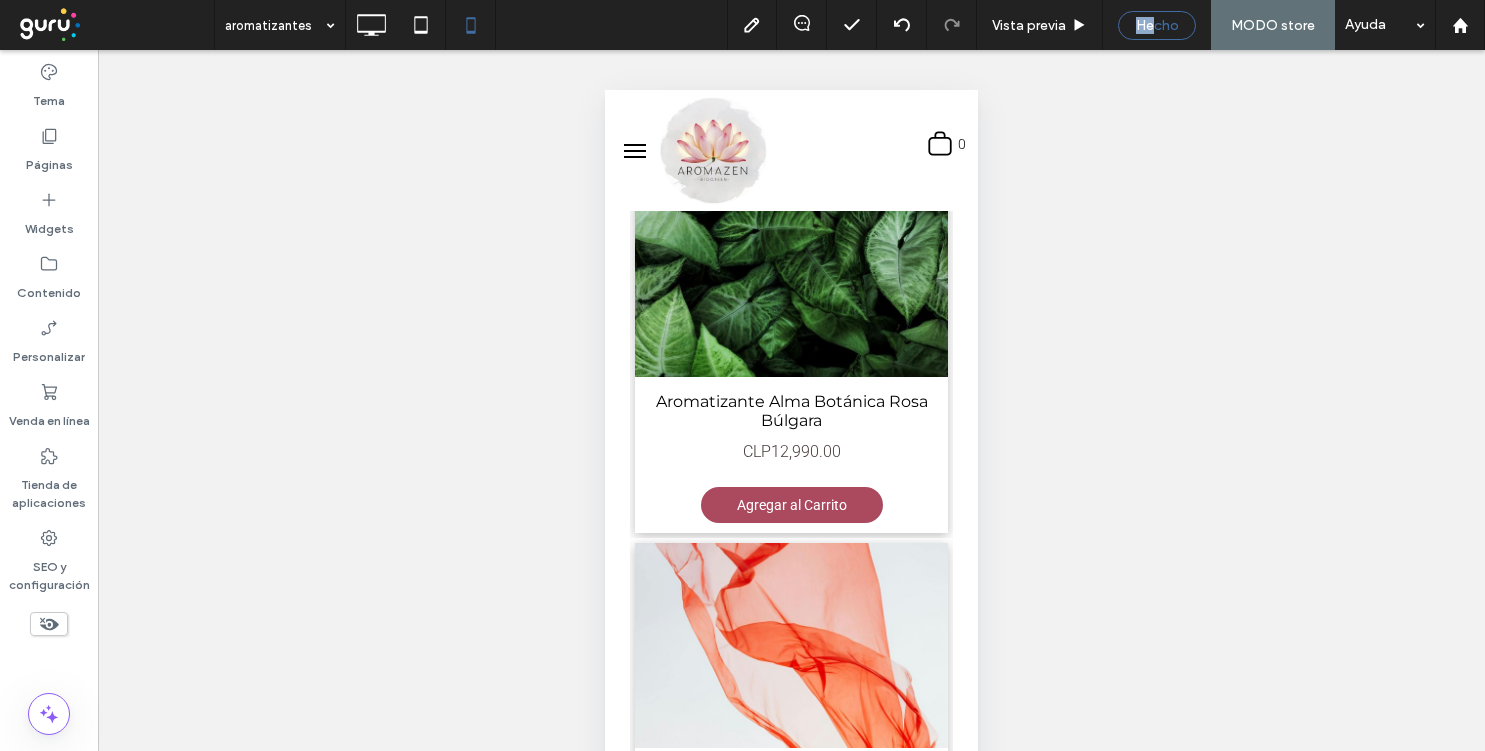 click on "Hecho" at bounding box center [1157, 25] 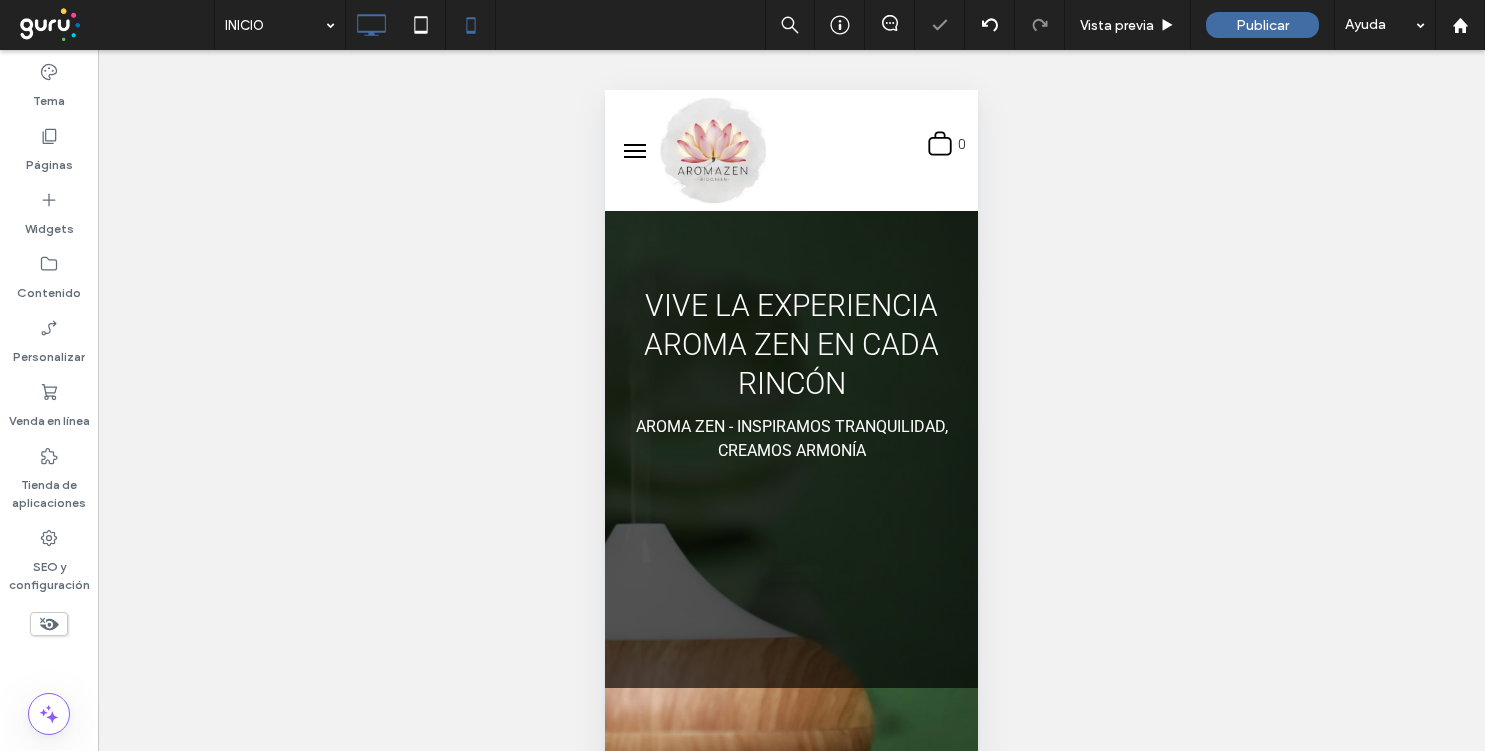 scroll, scrollTop: 0, scrollLeft: 0, axis: both 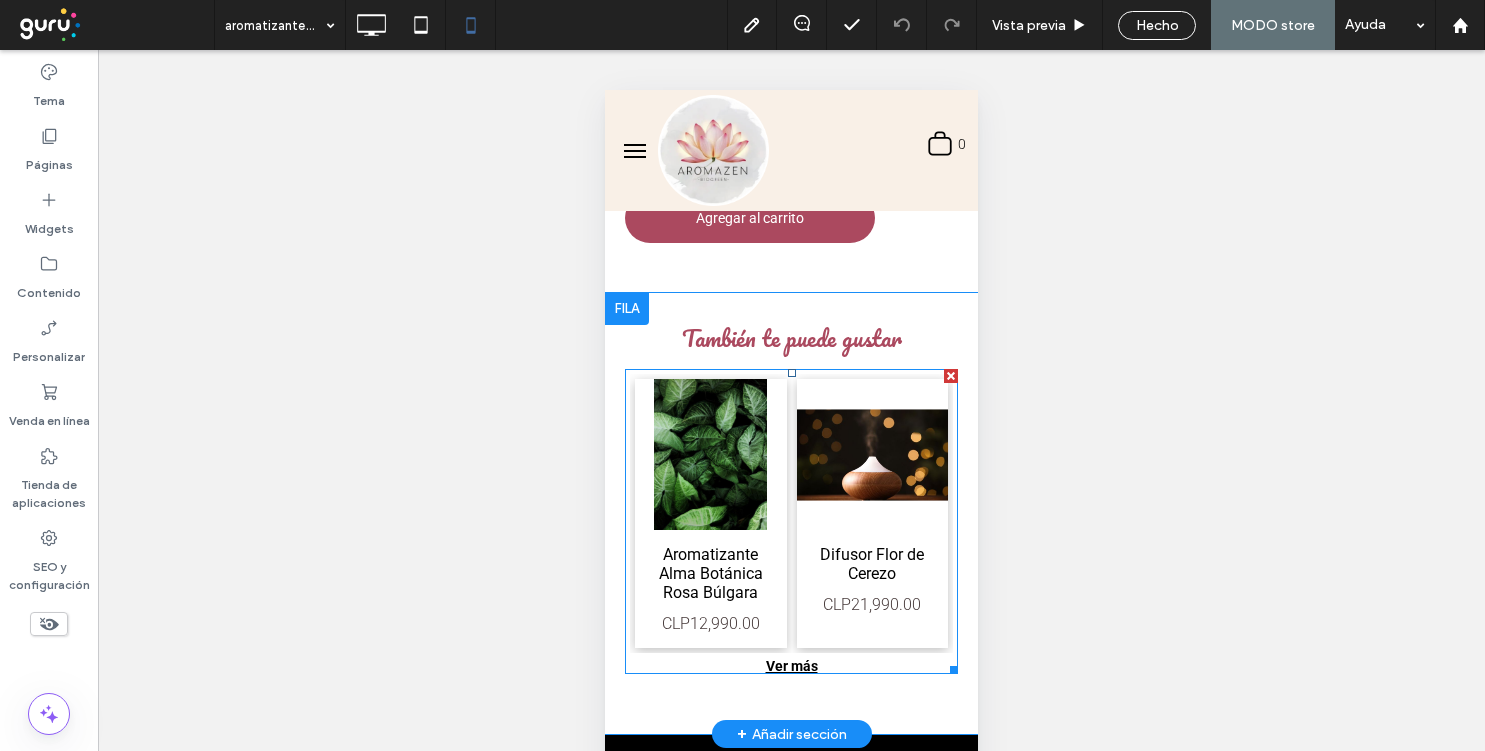 click at bounding box center [872, 454] 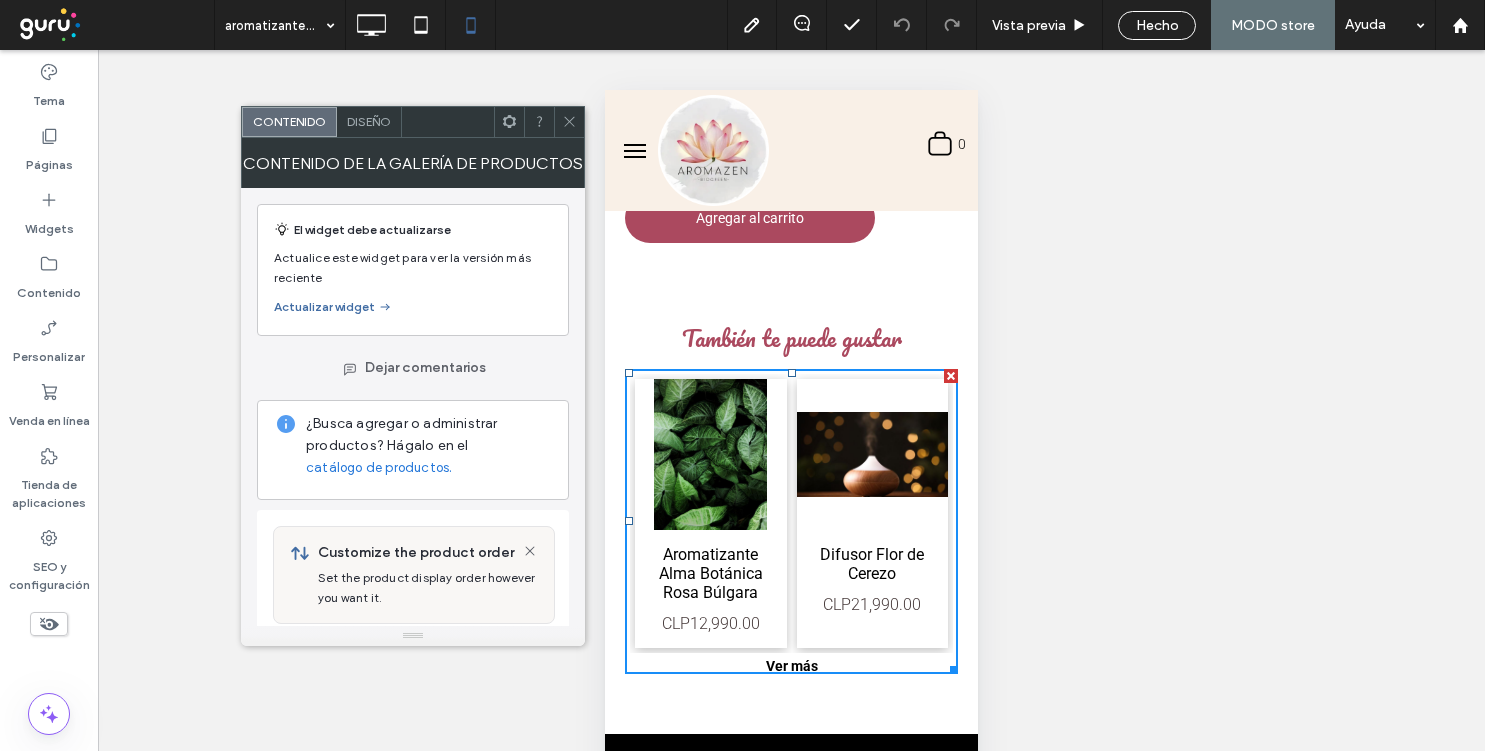 click on "Diseño" at bounding box center (369, 122) 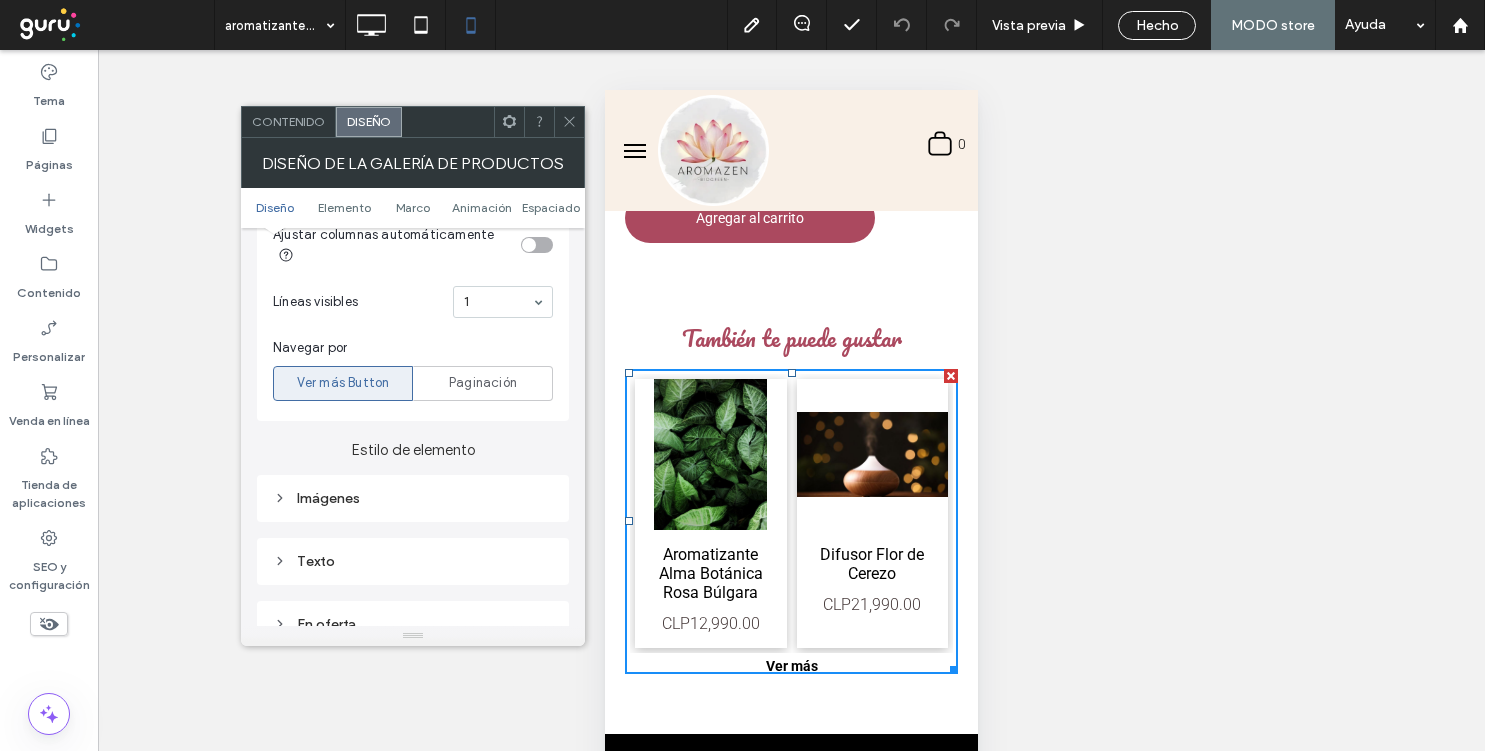 scroll, scrollTop: 742, scrollLeft: 0, axis: vertical 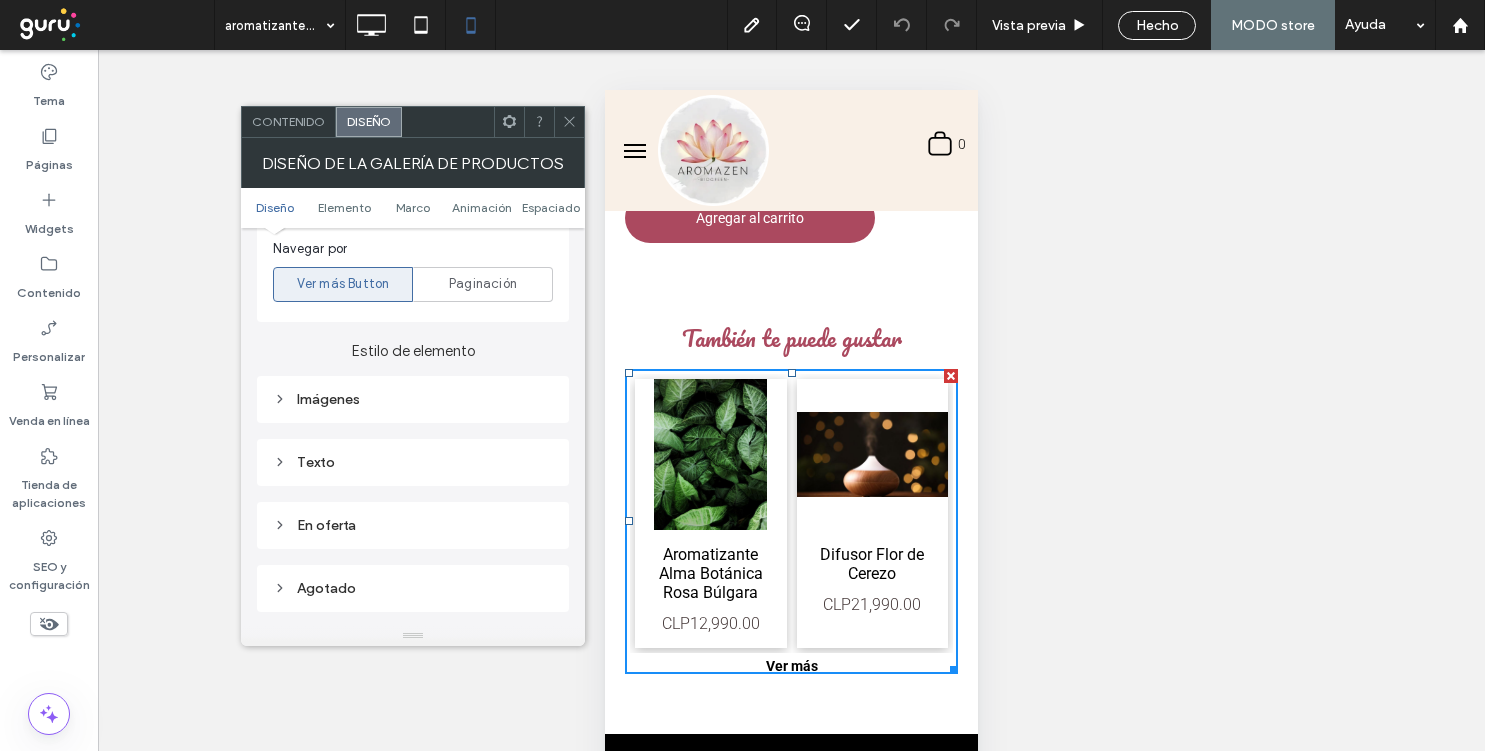 click on "Imágenes" at bounding box center [413, 399] 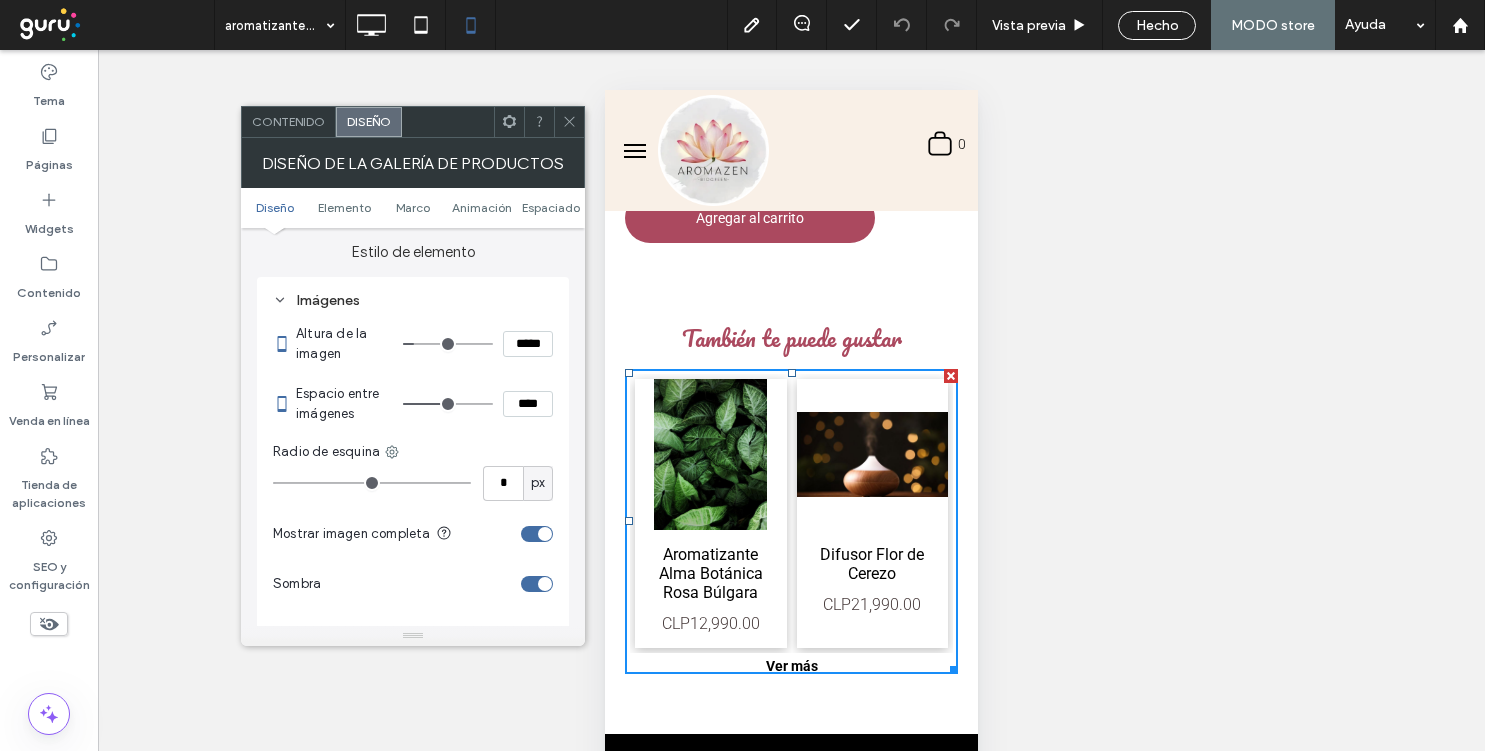 scroll, scrollTop: 875, scrollLeft: 0, axis: vertical 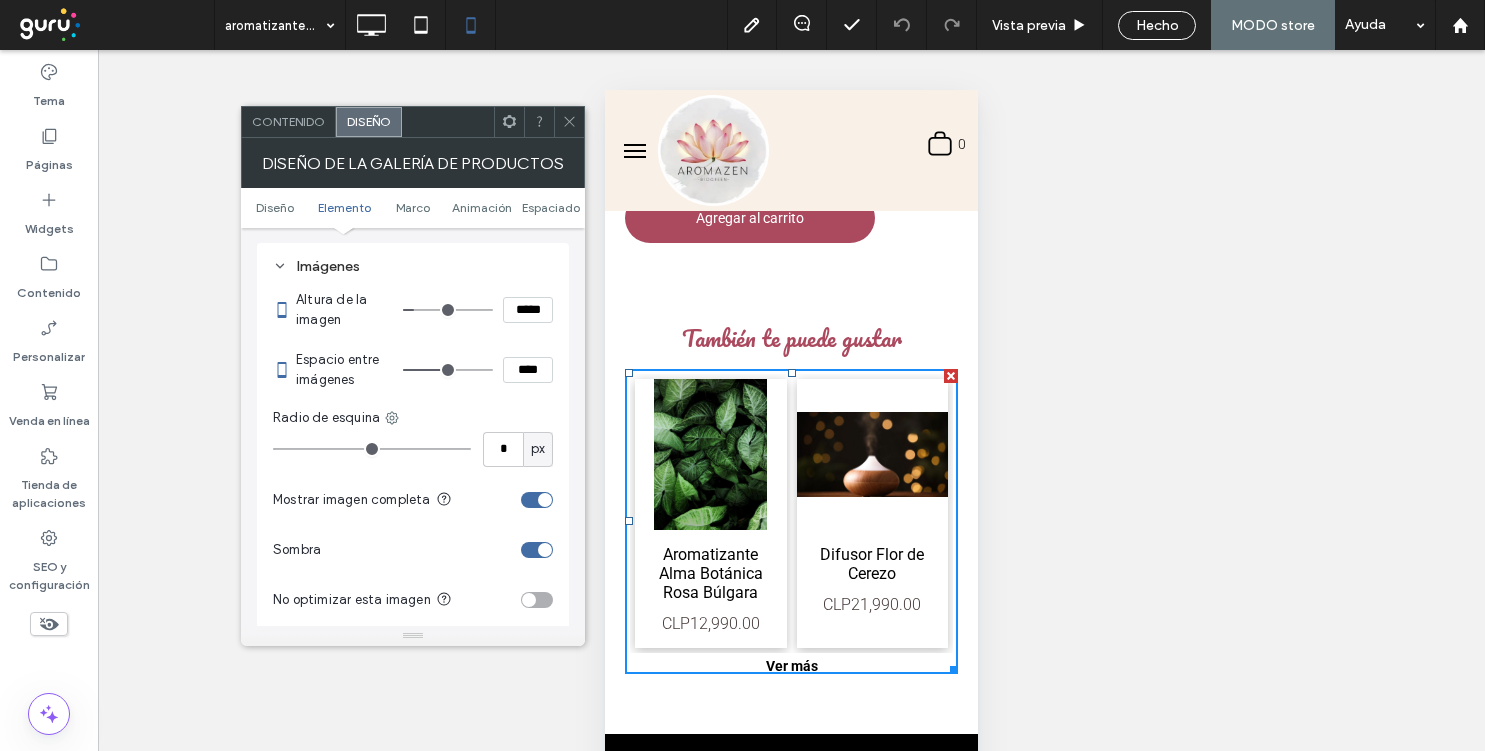 click at bounding box center (545, 500) 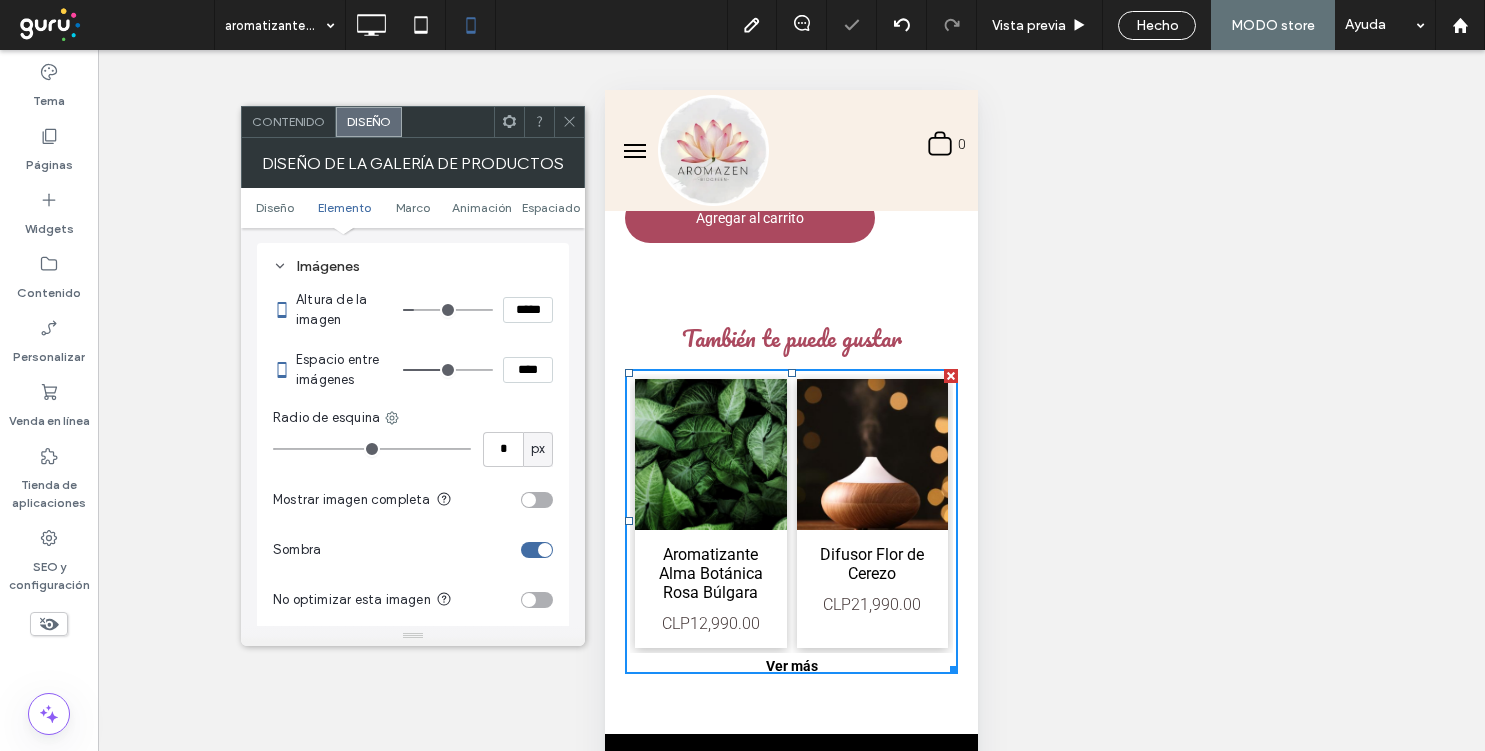 click at bounding box center [569, 122] 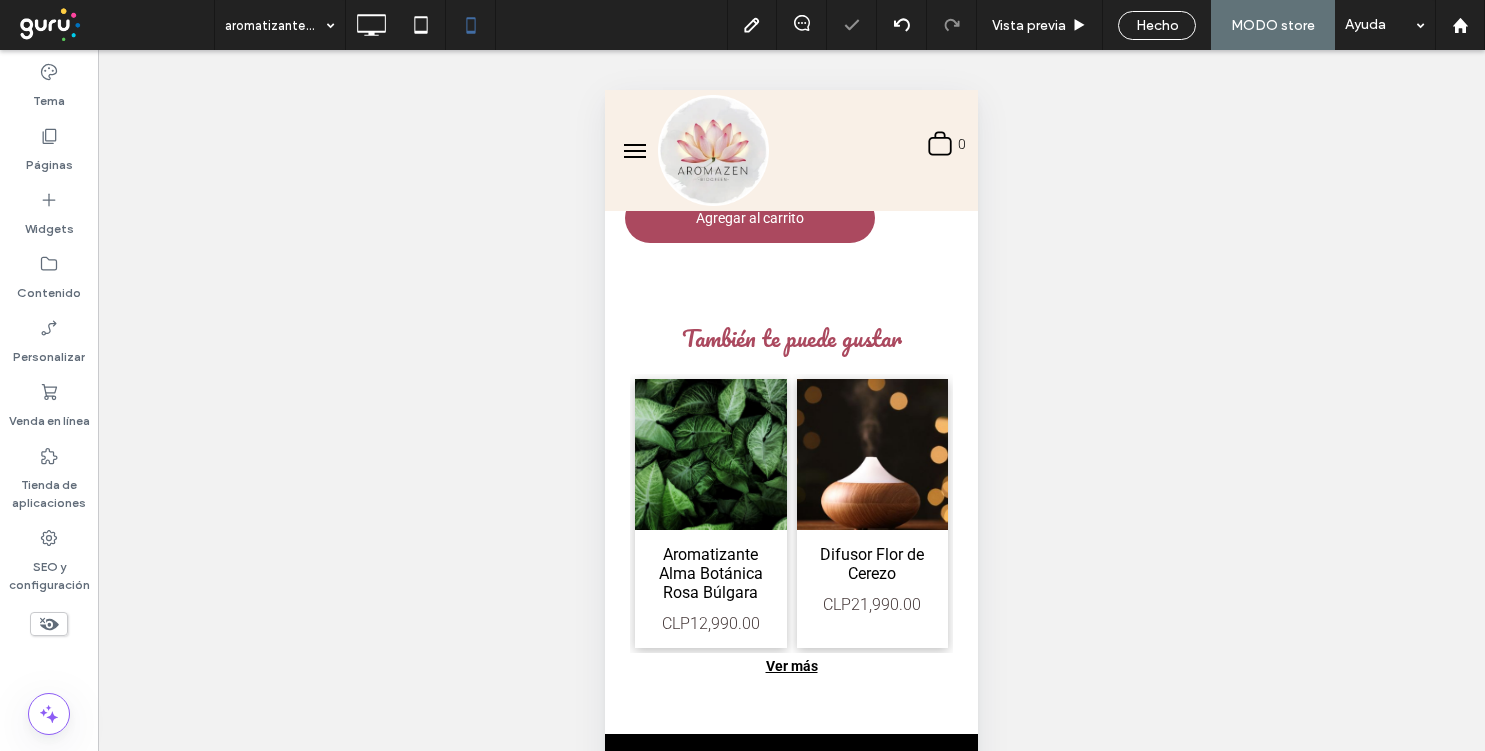 click on "Hacer visible?
Sí
Hacer visible?
Sí
Hacer visible?
Sí
Hacer visible?
Sí
Hacer visible?
Sí
Hacer visible?
Sí
Hacer visible?
Sí
Hacer visible?
Sí
Hacer visible?
Sí
Hacer visible?
Sí
Hacer visible?
Sí" at bounding box center [791, 425] 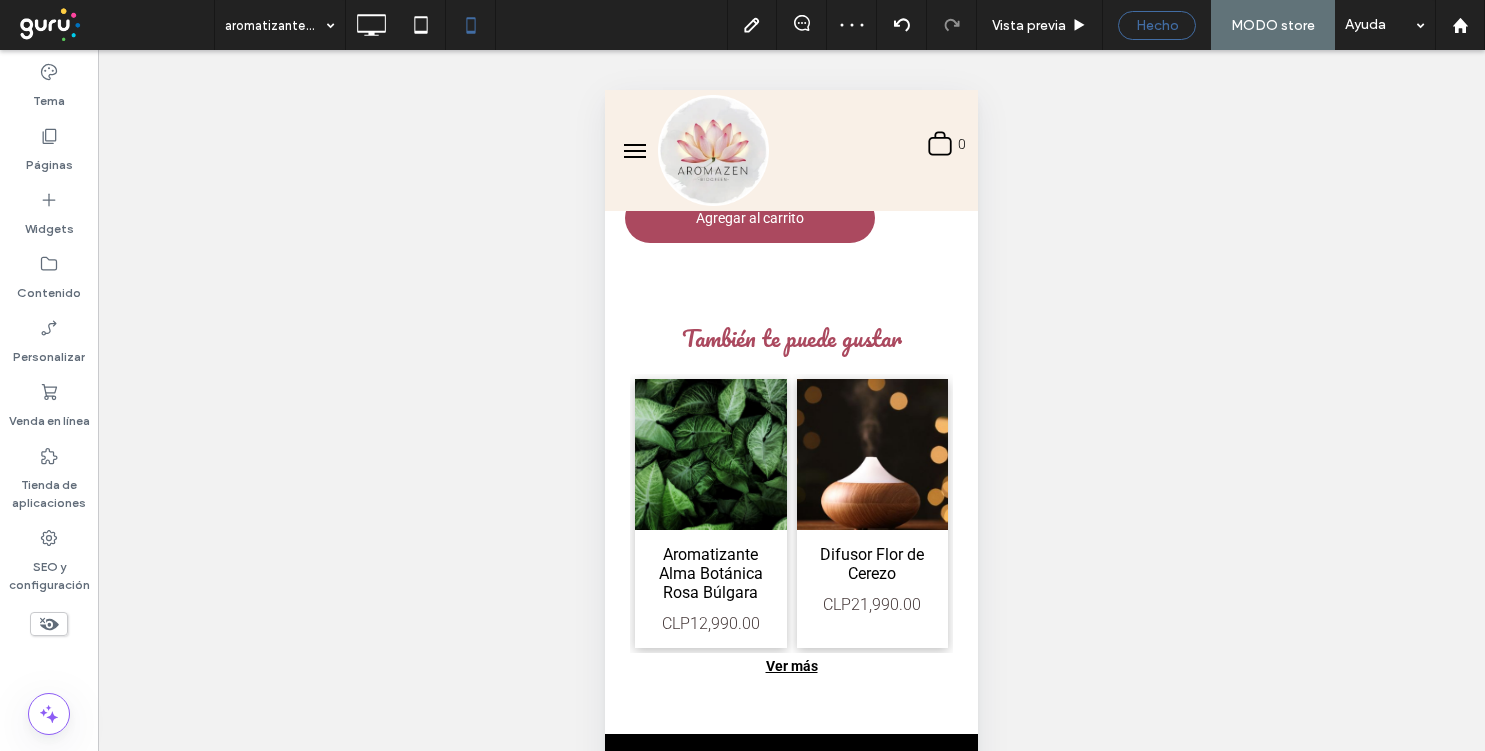 click on "Hecho" at bounding box center [1157, 25] 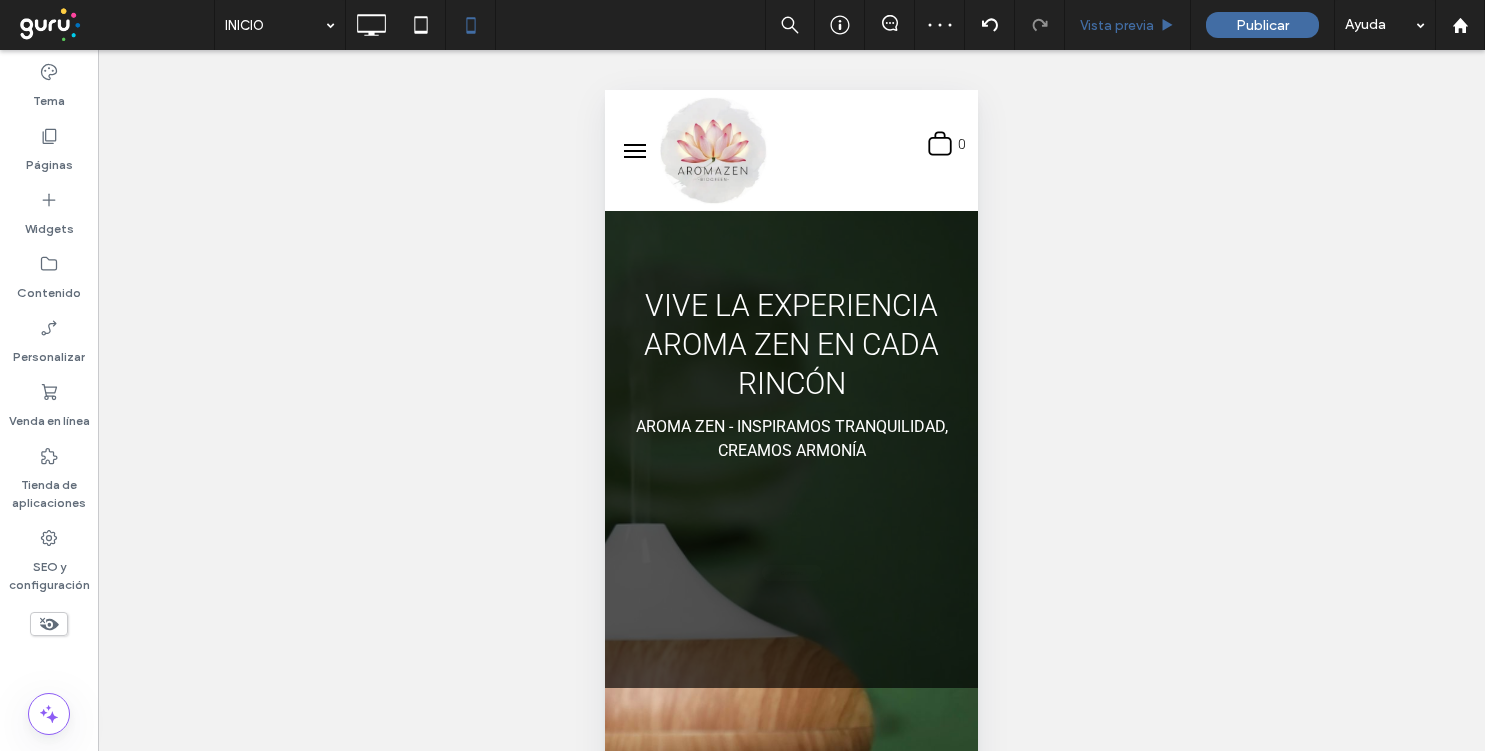 scroll, scrollTop: 0, scrollLeft: 0, axis: both 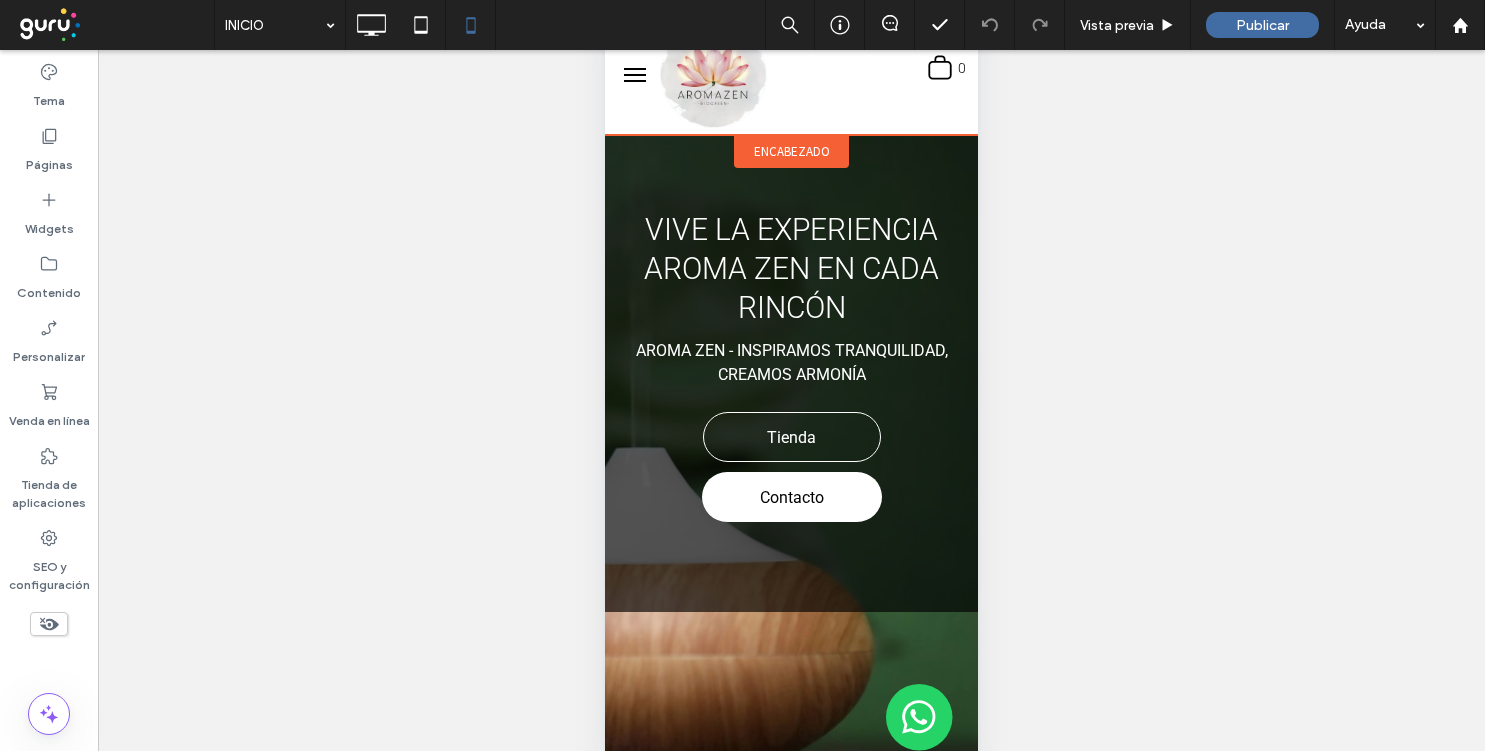 click on "encabezado" at bounding box center [792, 151] 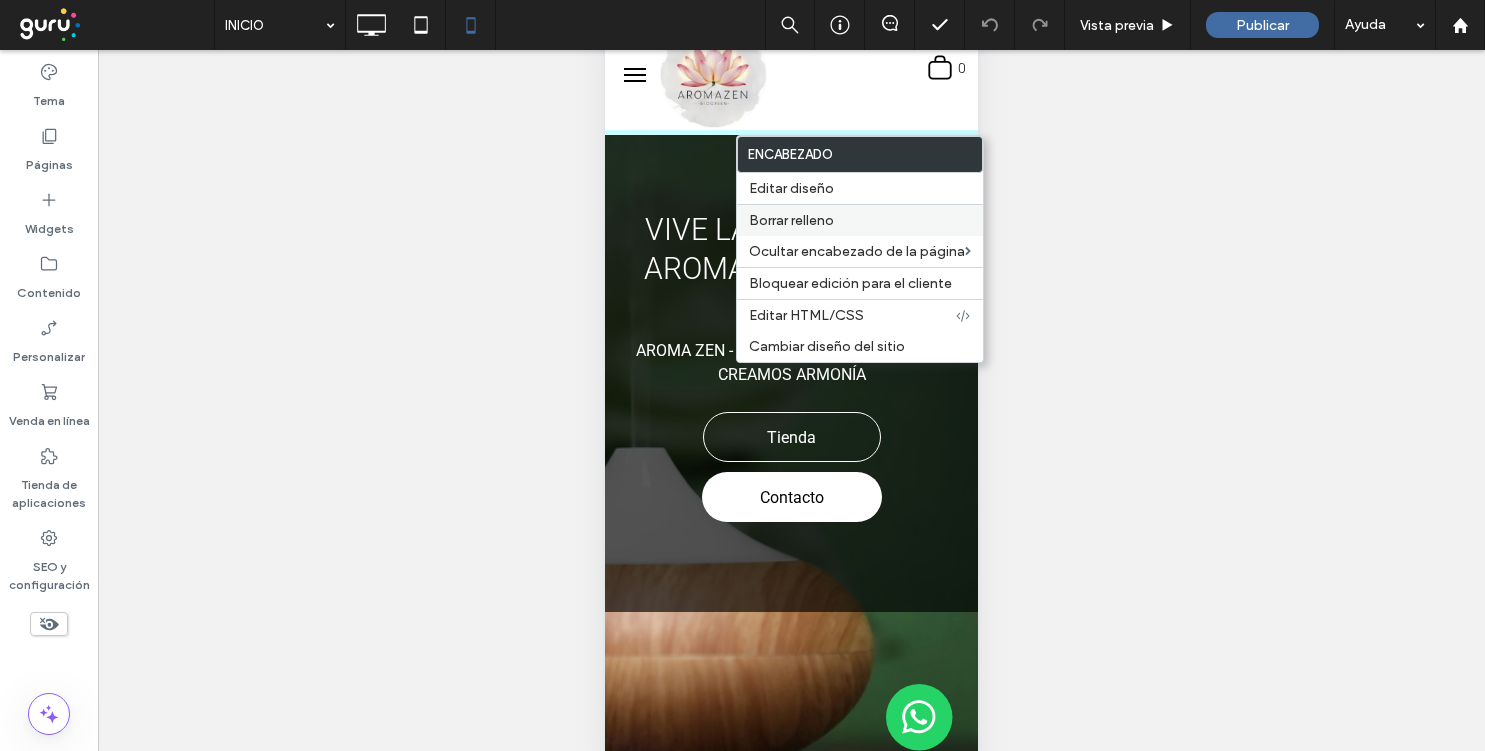 click on "Borrar relleno" at bounding box center [791, 220] 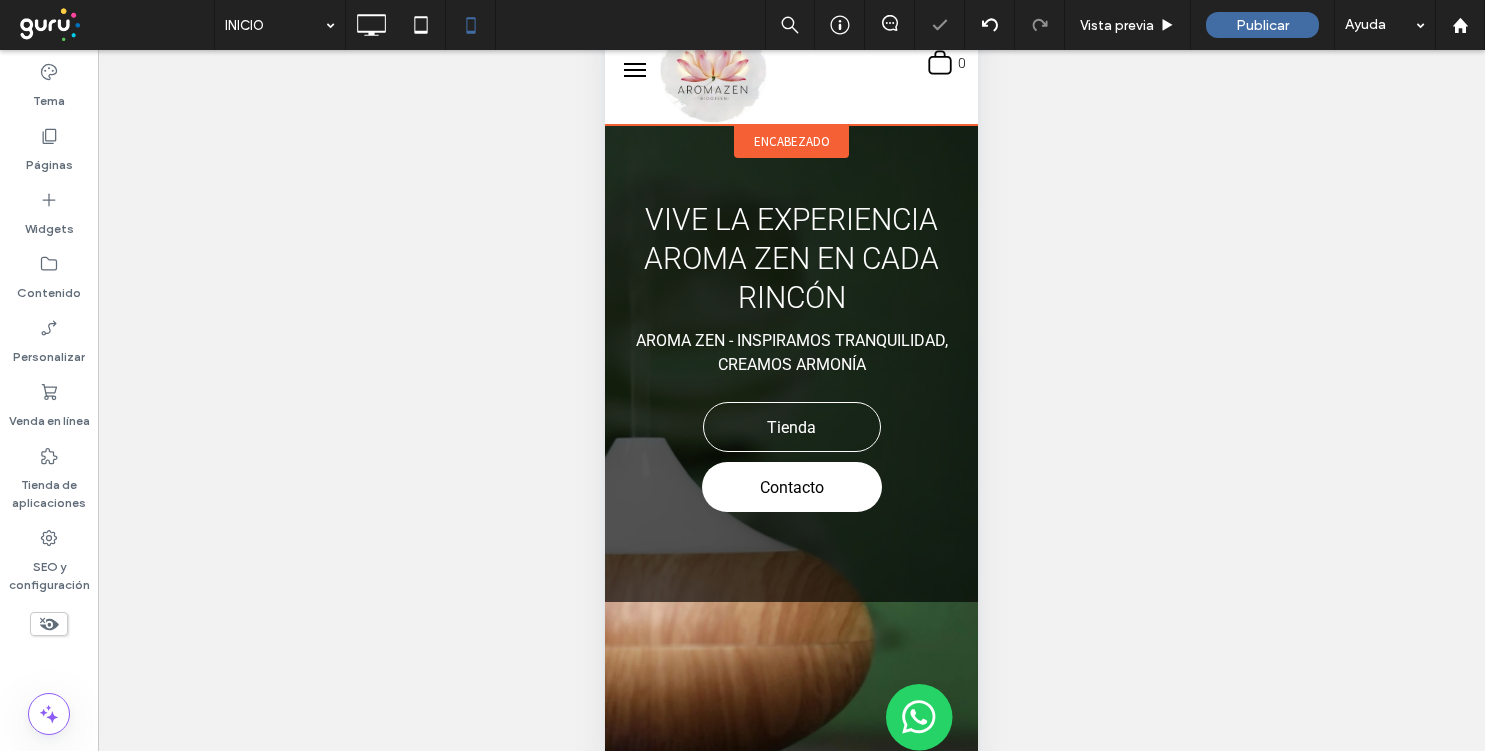 click on "encabezado" at bounding box center (792, 141) 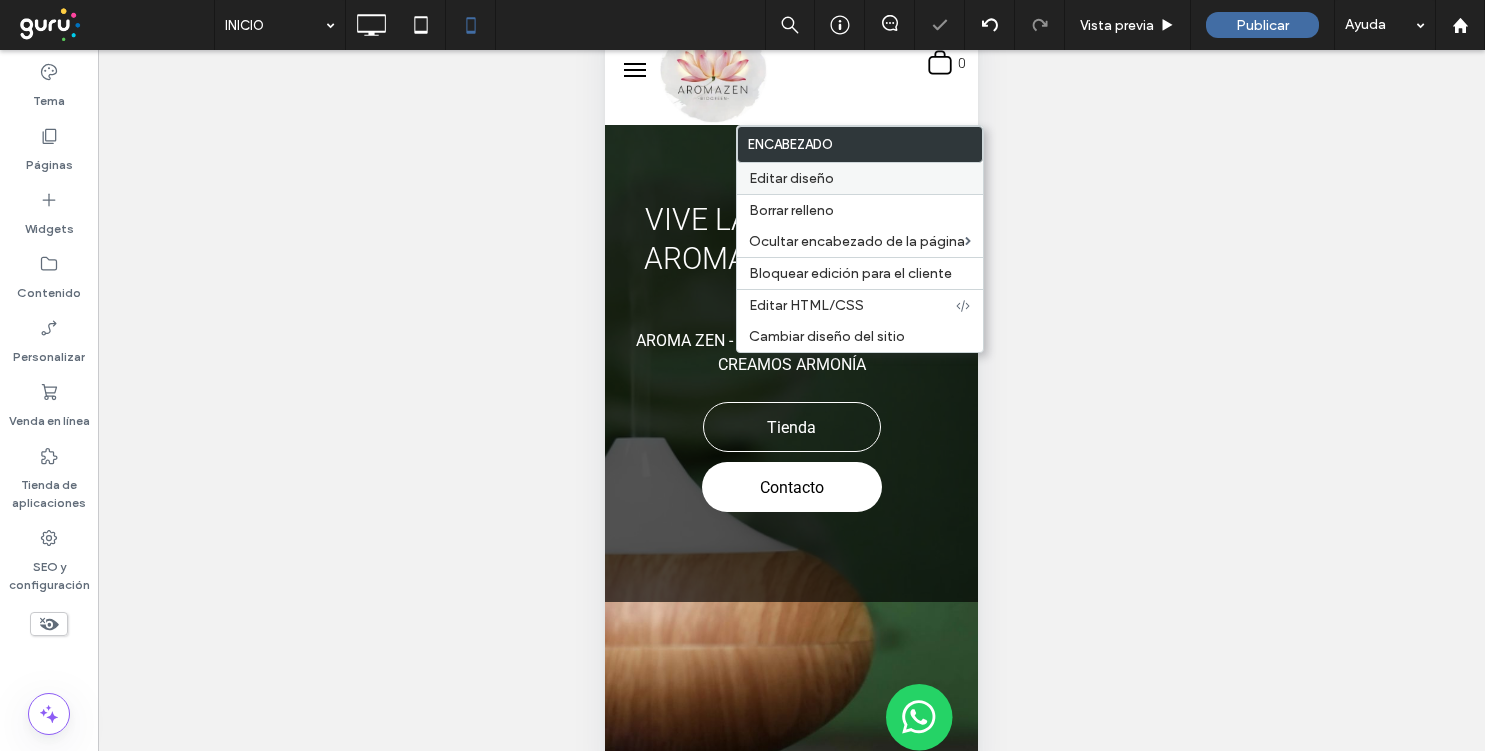 click on "Editar diseño" at bounding box center [791, 178] 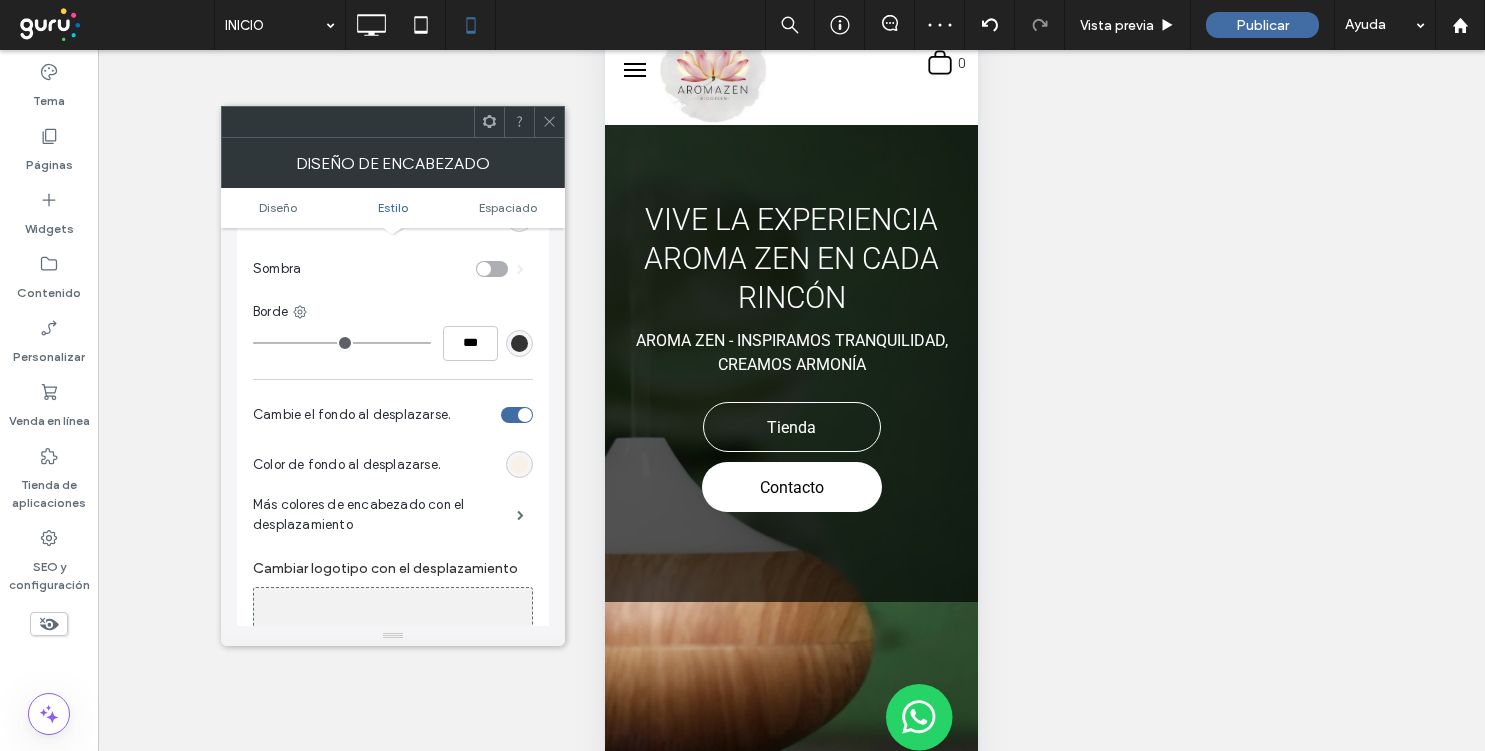 scroll, scrollTop: 513, scrollLeft: 0, axis: vertical 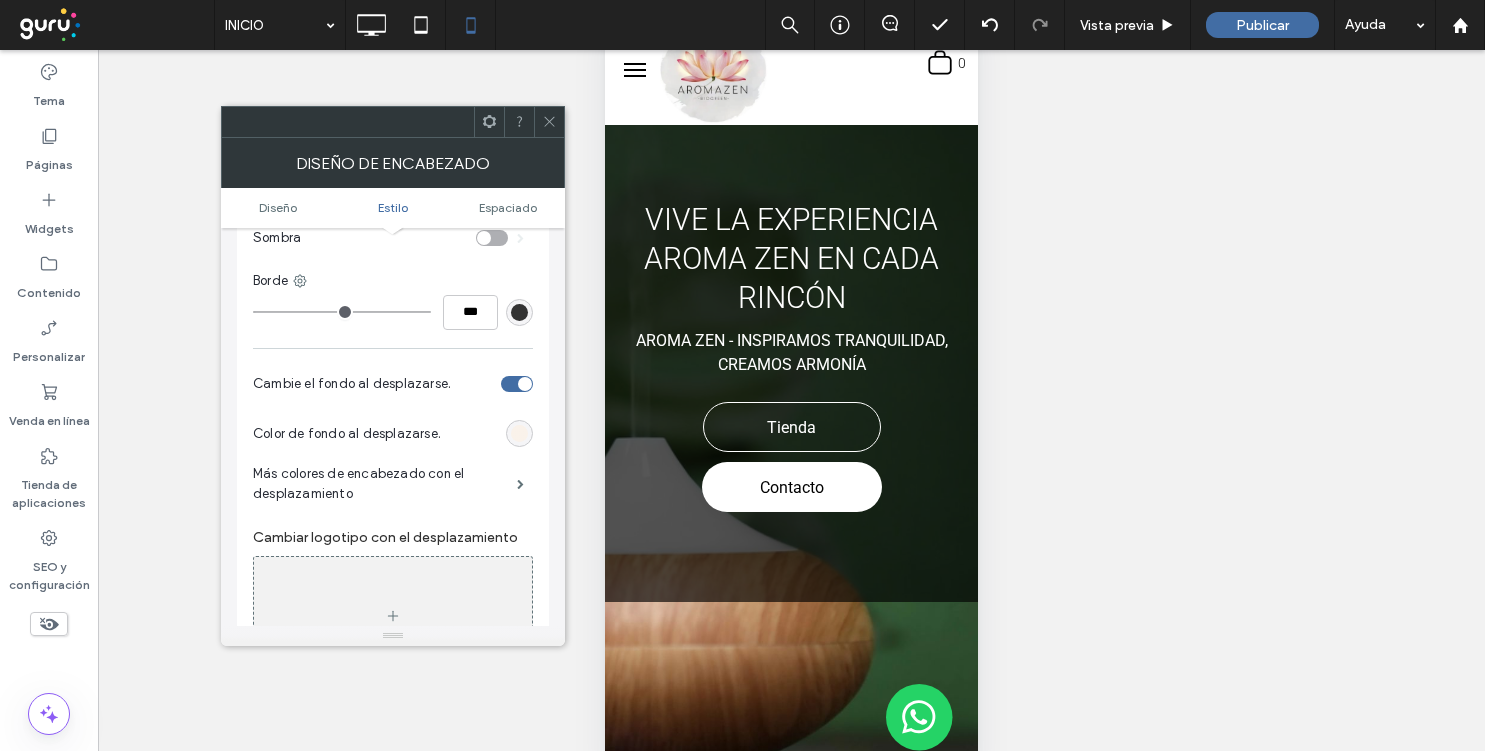 click at bounding box center [519, 433] 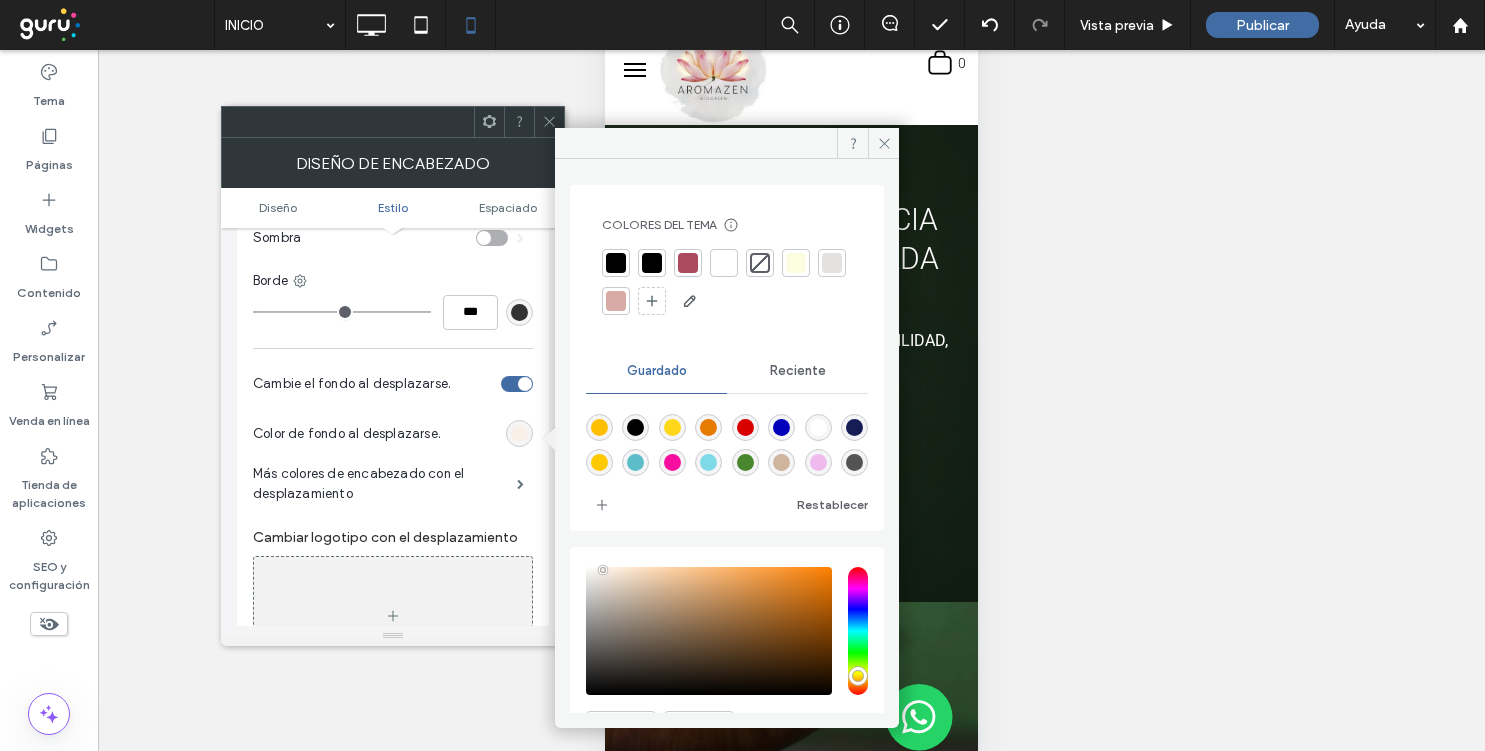 click at bounding box center (724, 263) 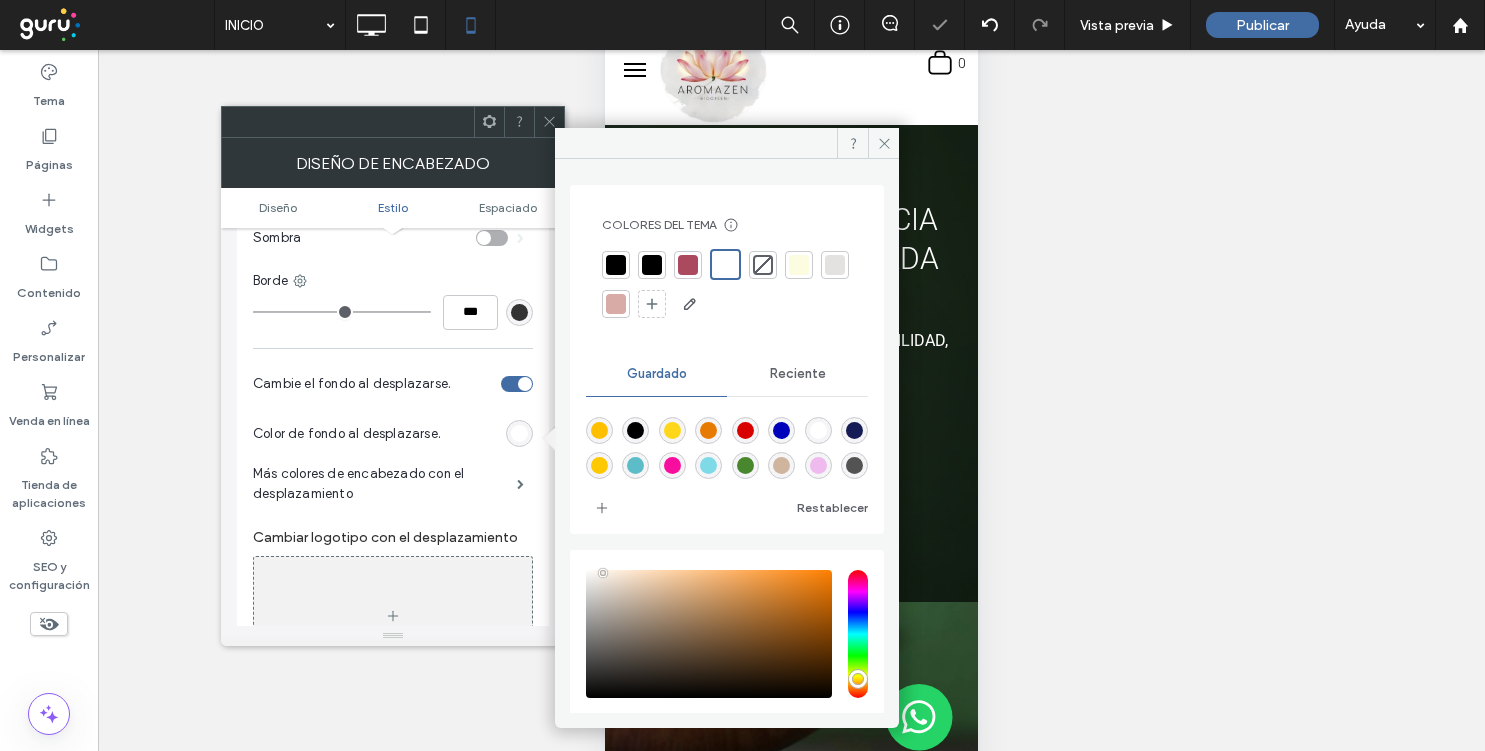 click 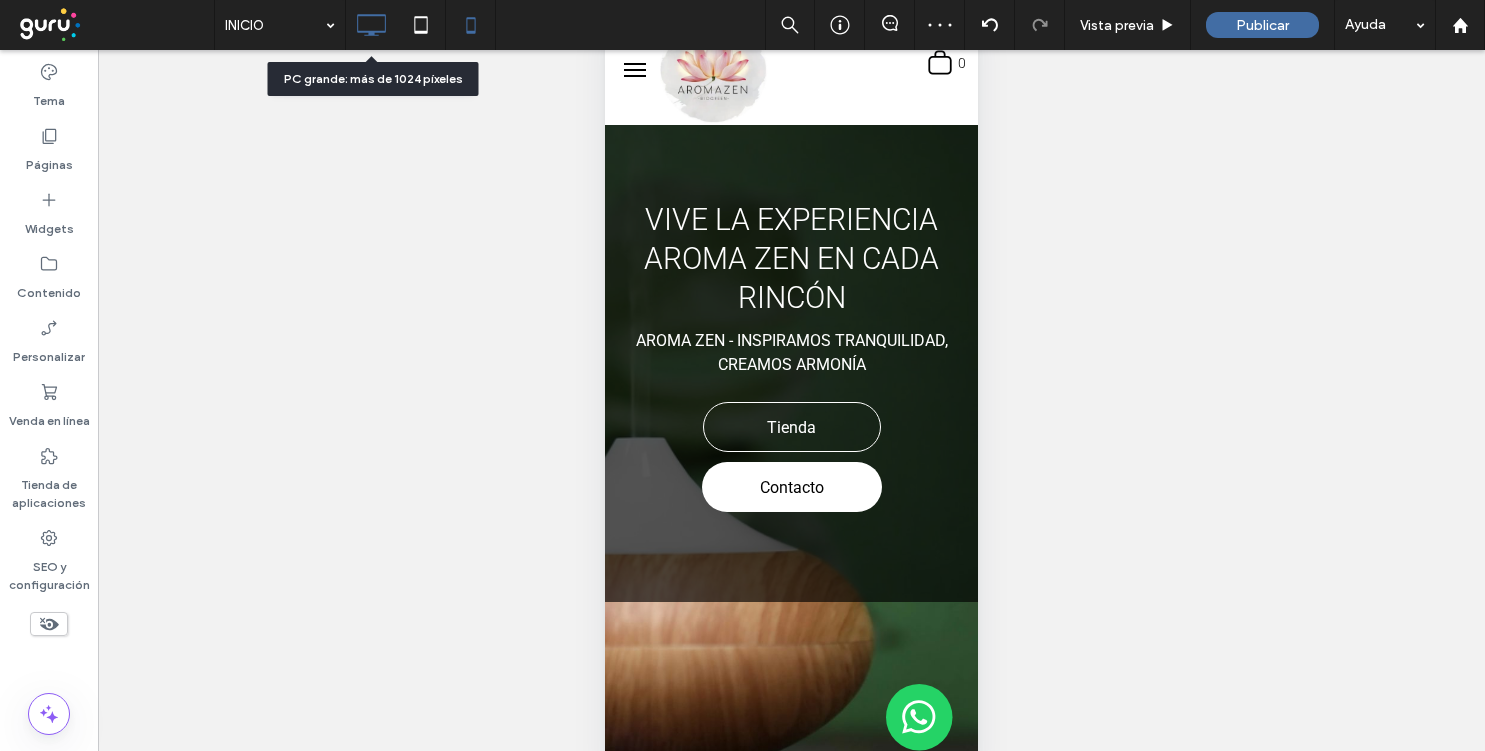 click 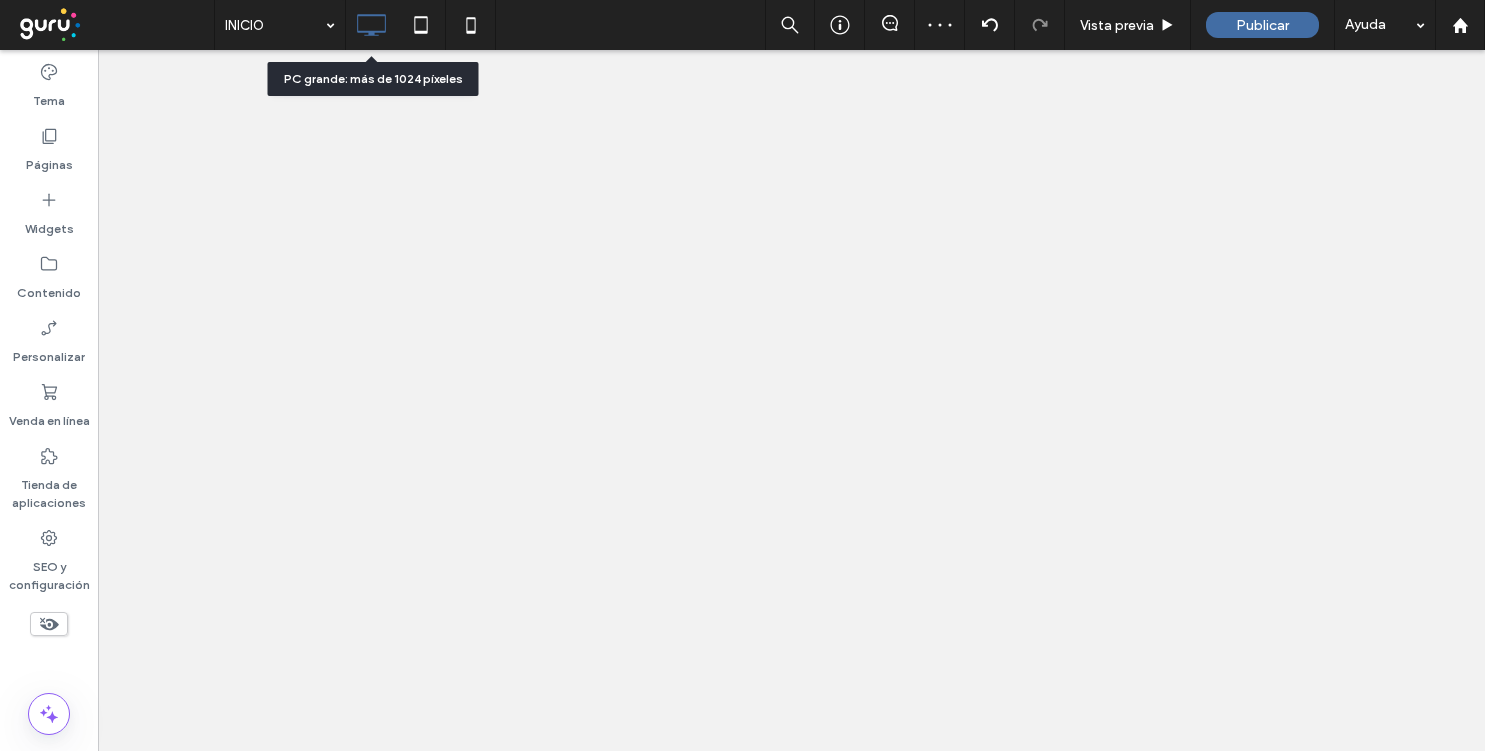 scroll, scrollTop: 0, scrollLeft: 0, axis: both 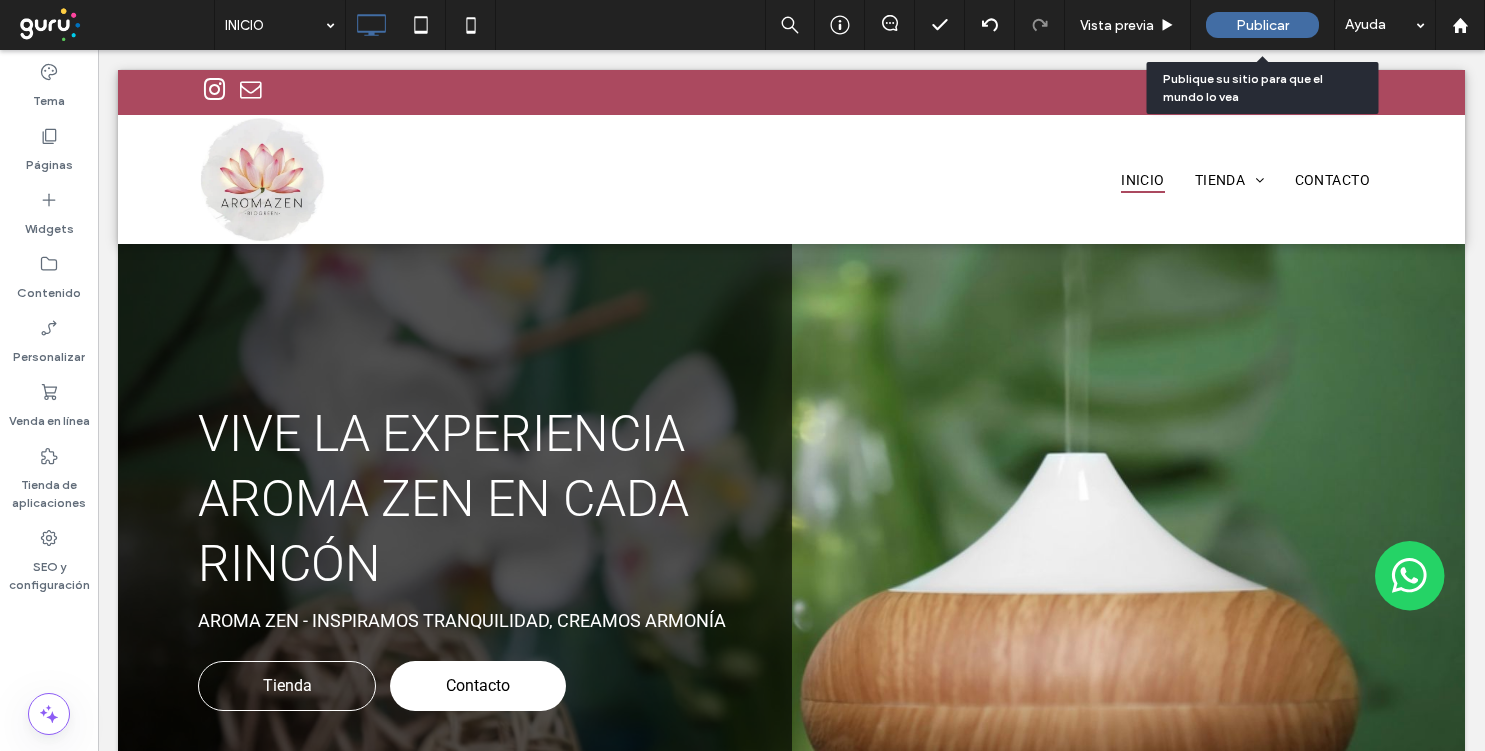 click on "Publicar" at bounding box center (1262, 25) 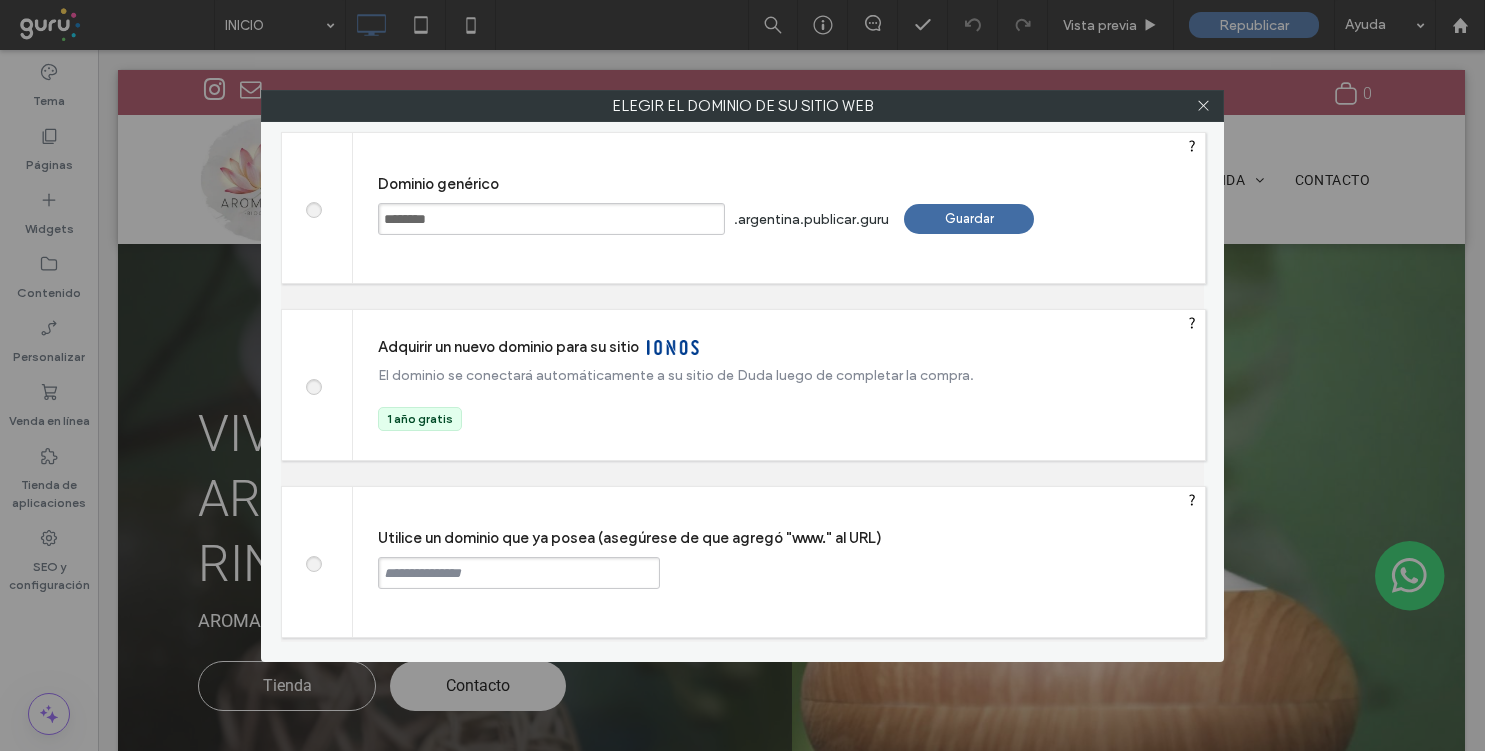 click on "Guardar" at bounding box center [969, 219] 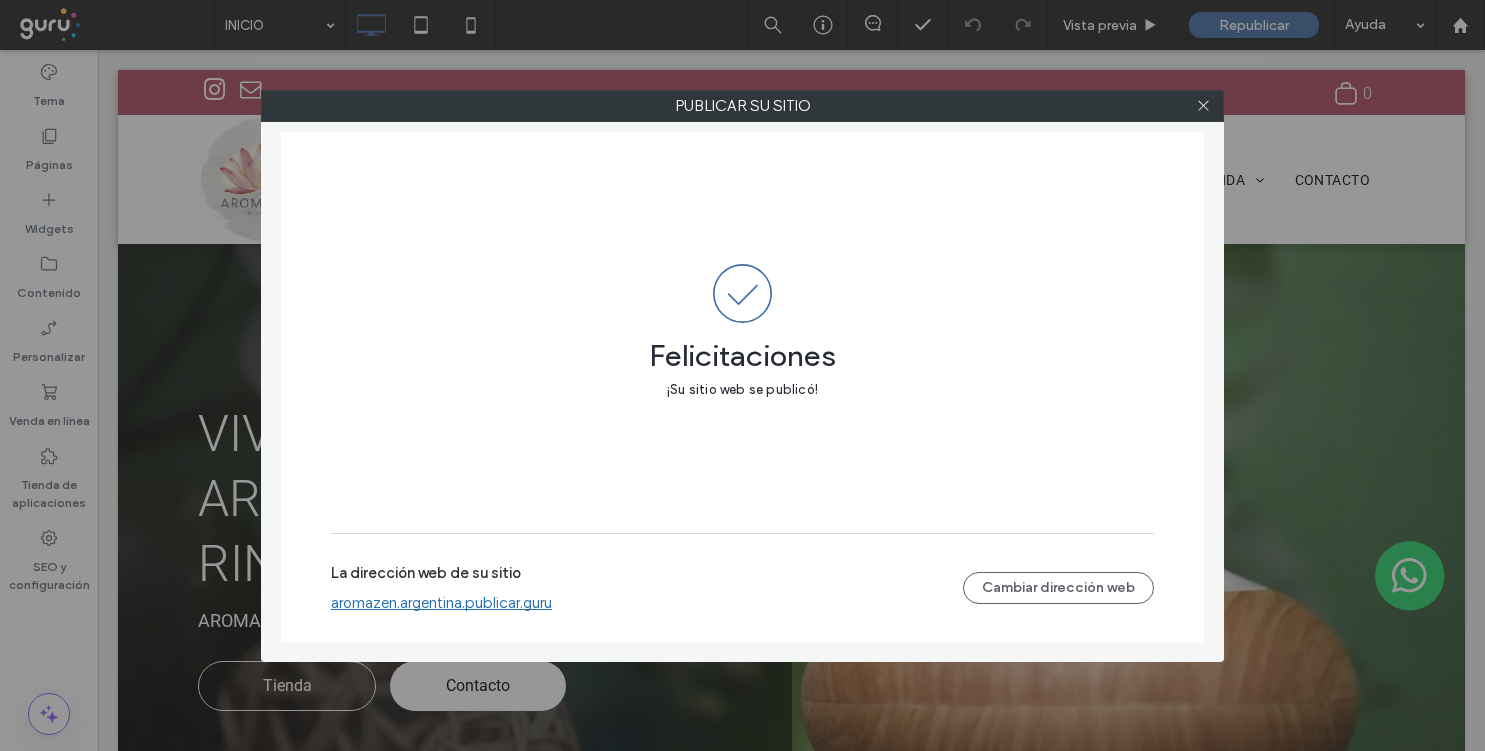 click on "La dirección web de su sitio aromazen.argentina.publicar.guru Cambiar dirección web" at bounding box center (742, 588) 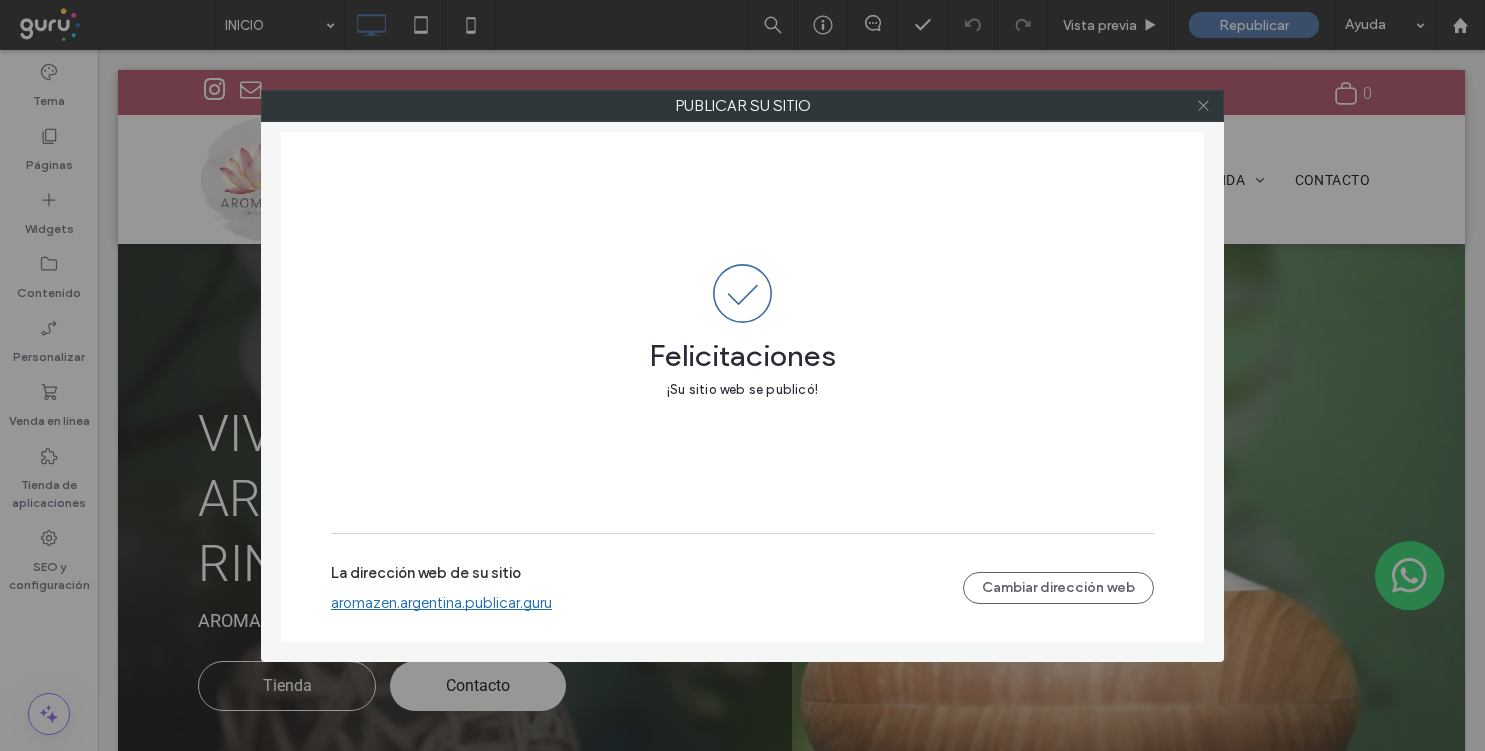 click 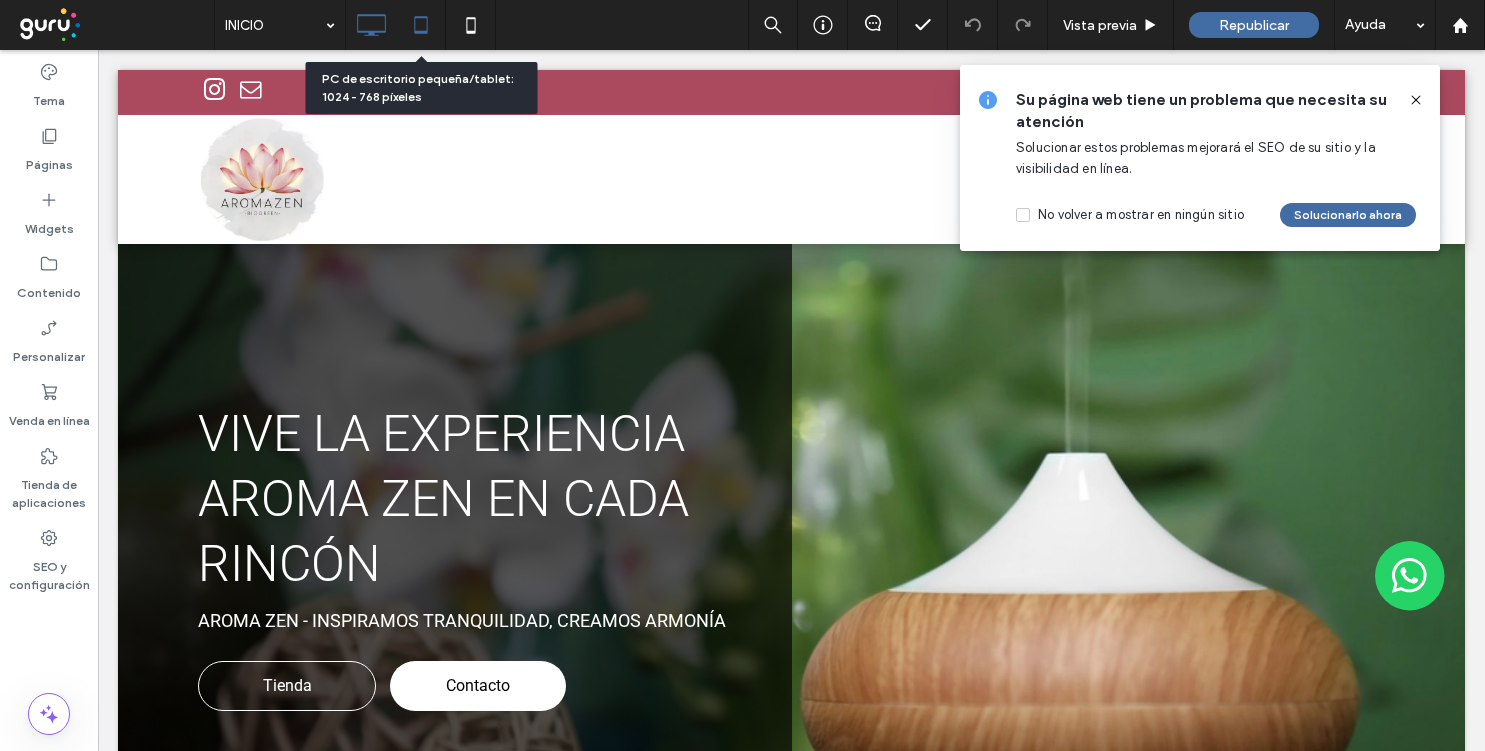 click 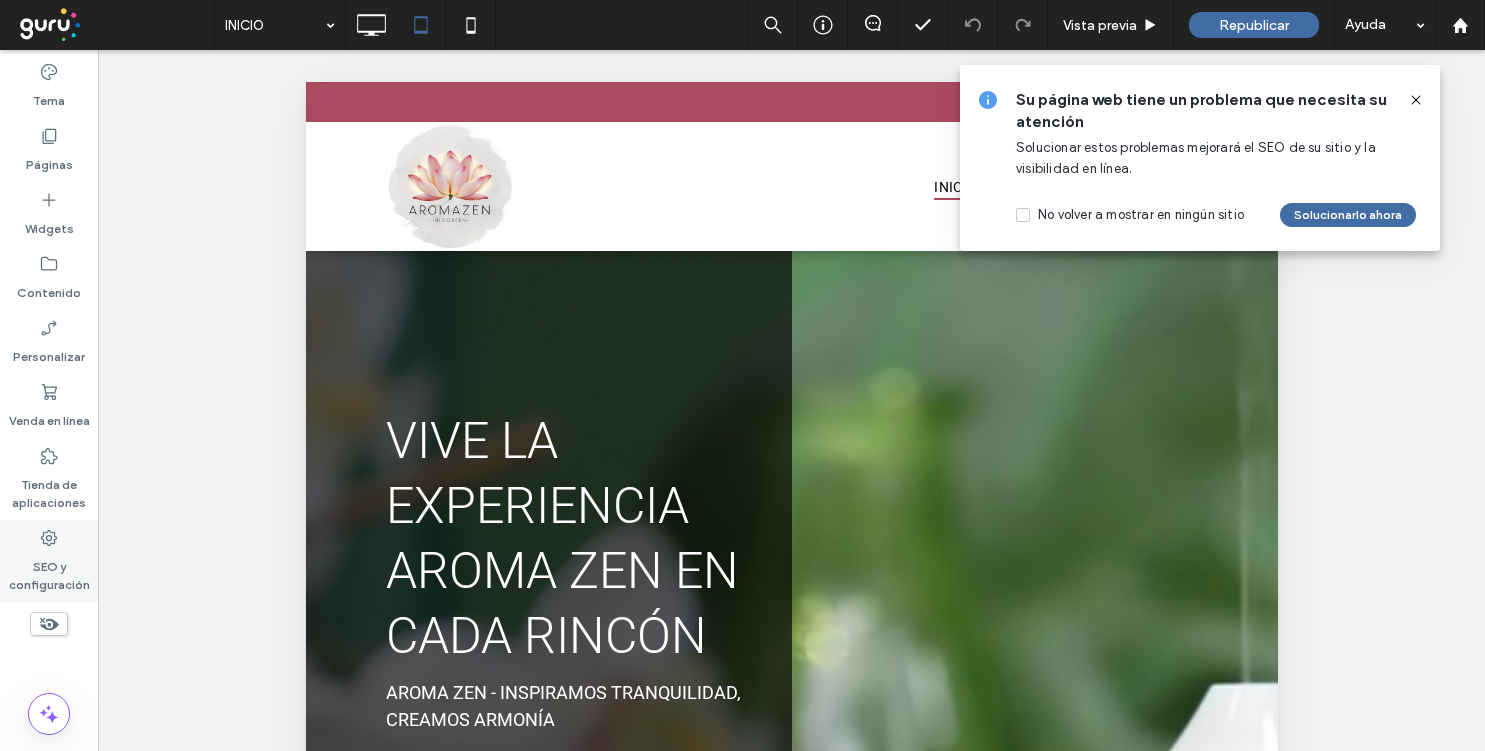 click on "SEO y configuración" at bounding box center [49, 571] 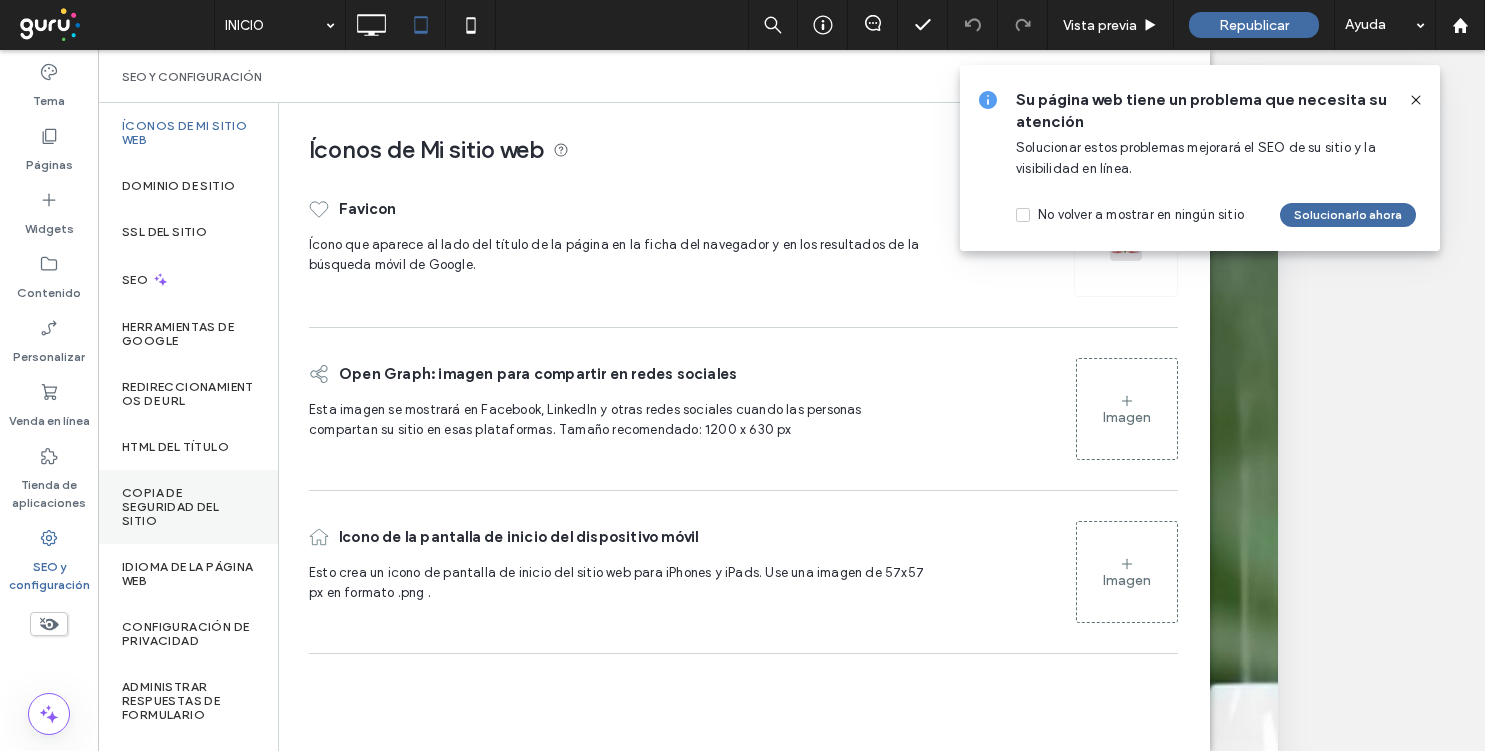 click on "Copia de seguridad del sitio" at bounding box center (188, 507) 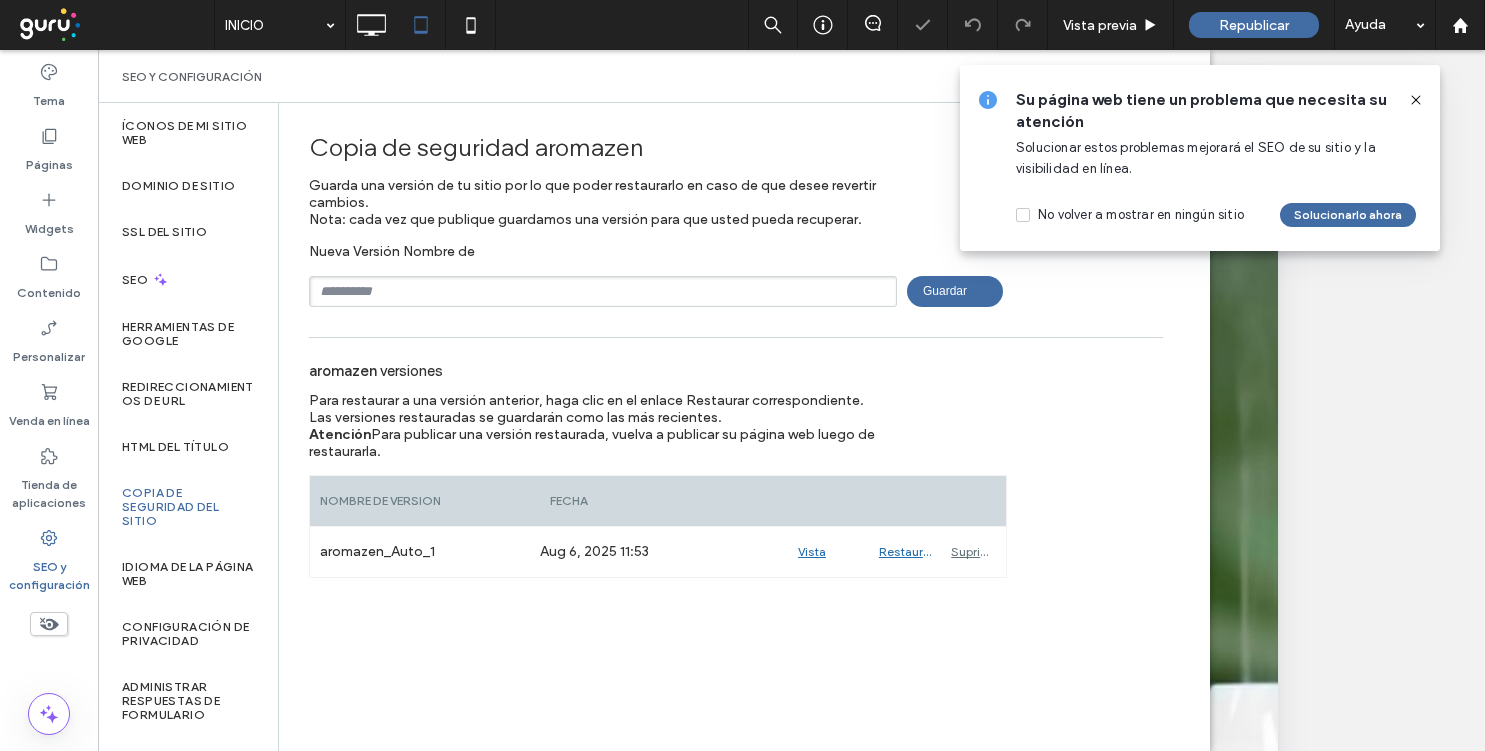 click at bounding box center (603, 291) 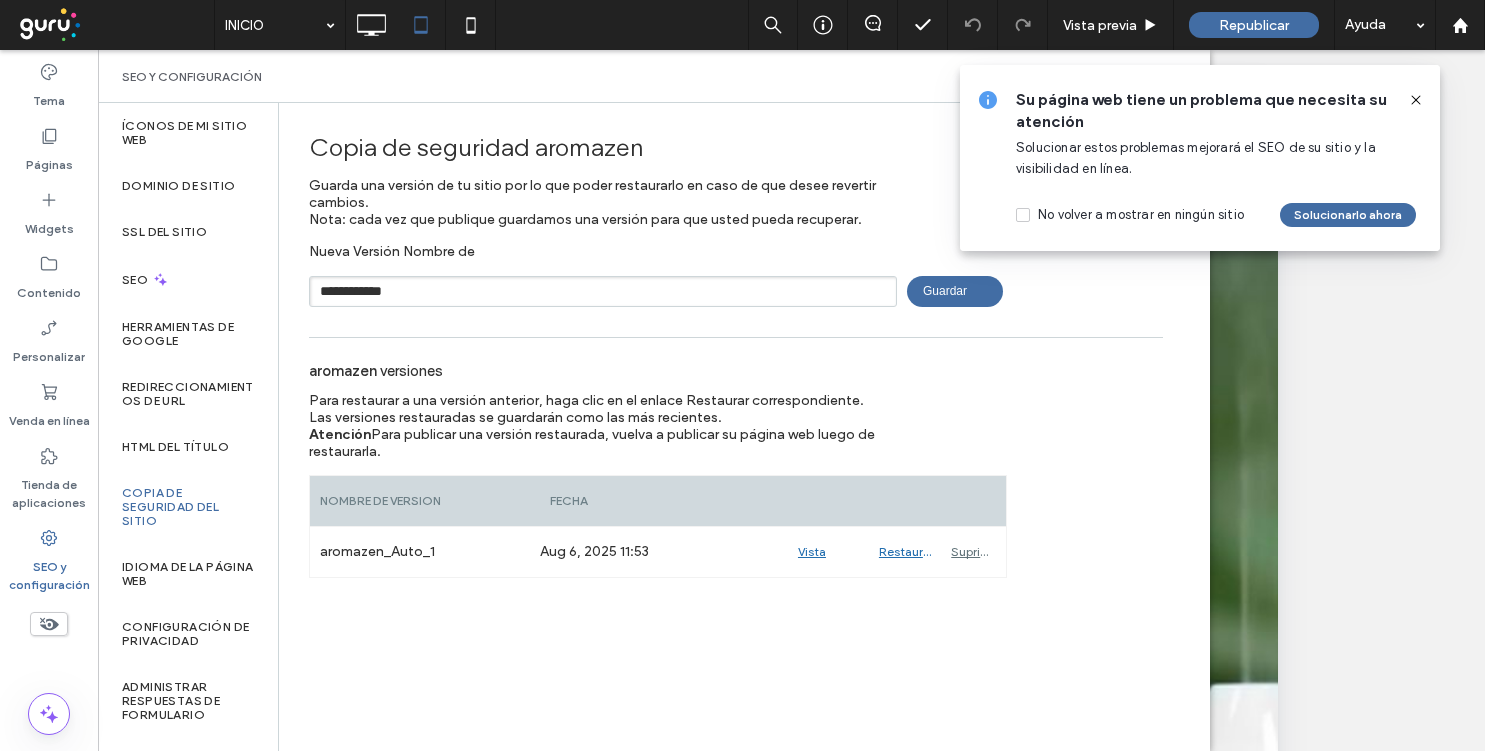 type on "**********" 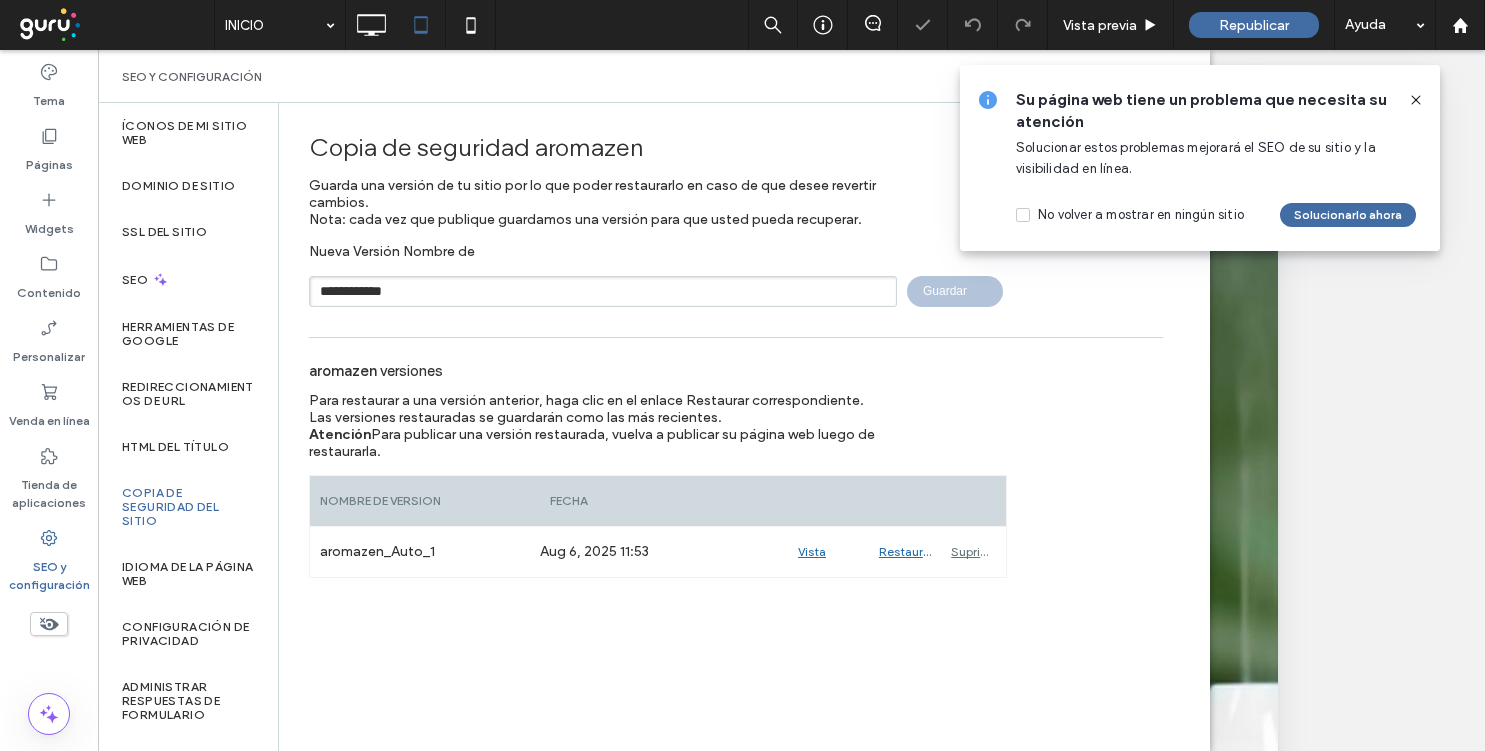 type 